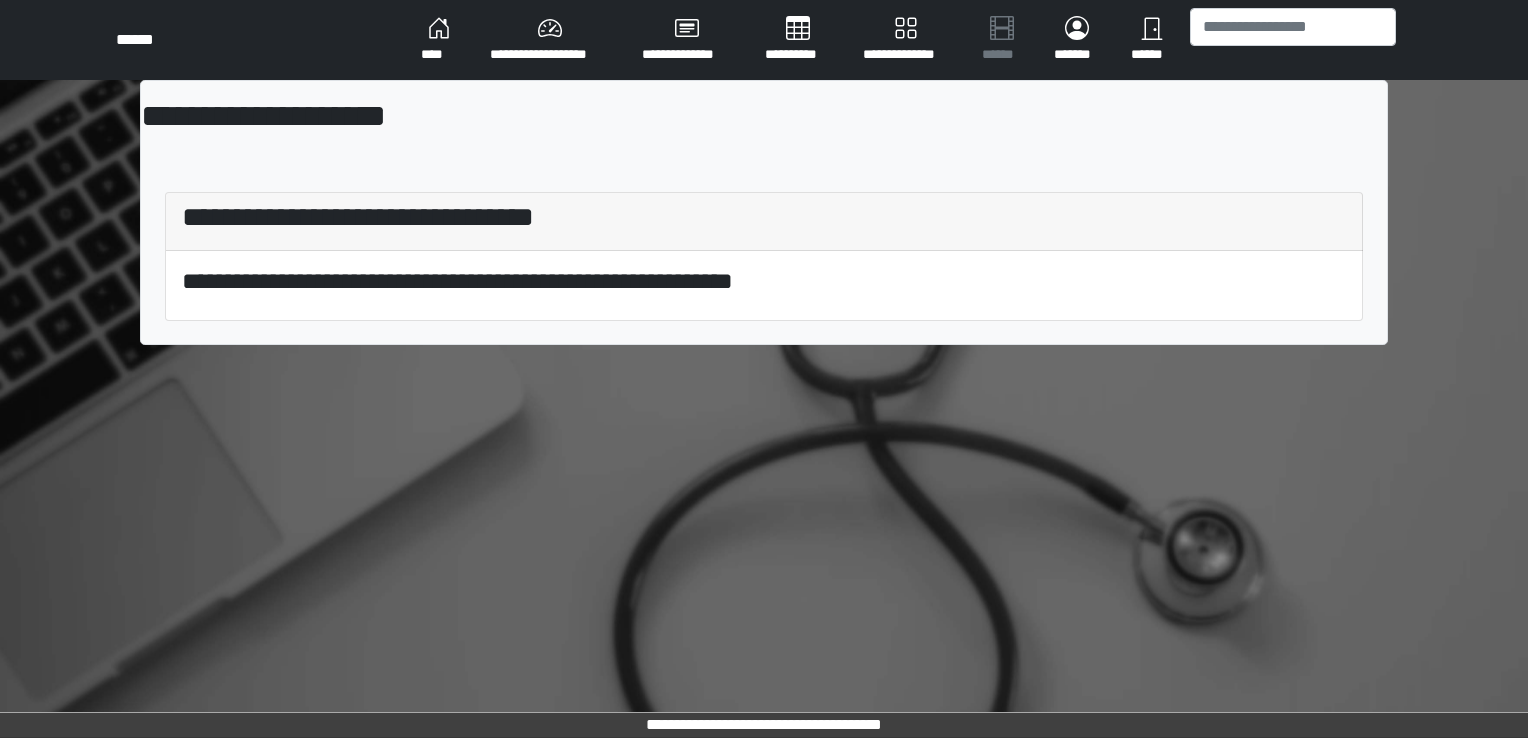 scroll, scrollTop: 0, scrollLeft: 0, axis: both 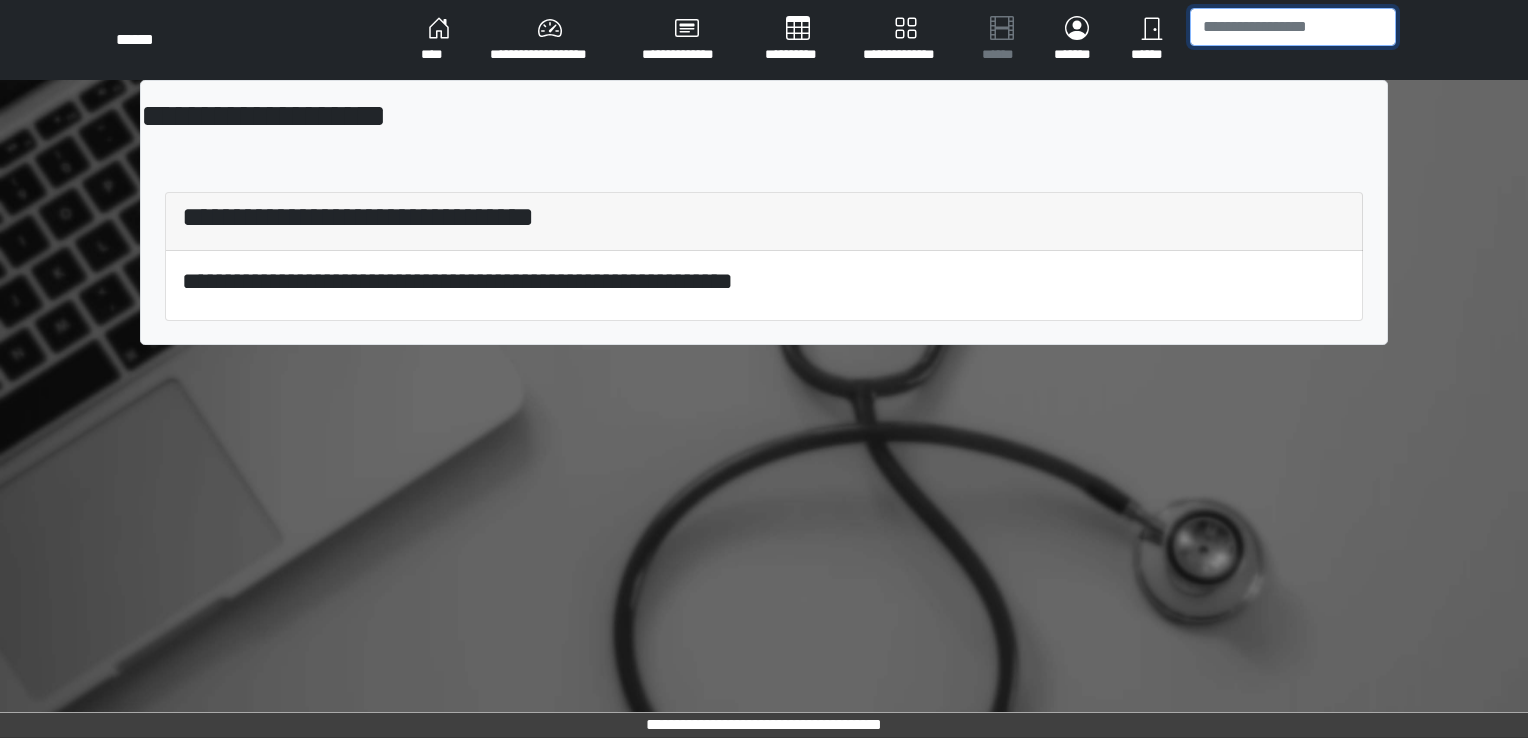click at bounding box center [1293, 27] 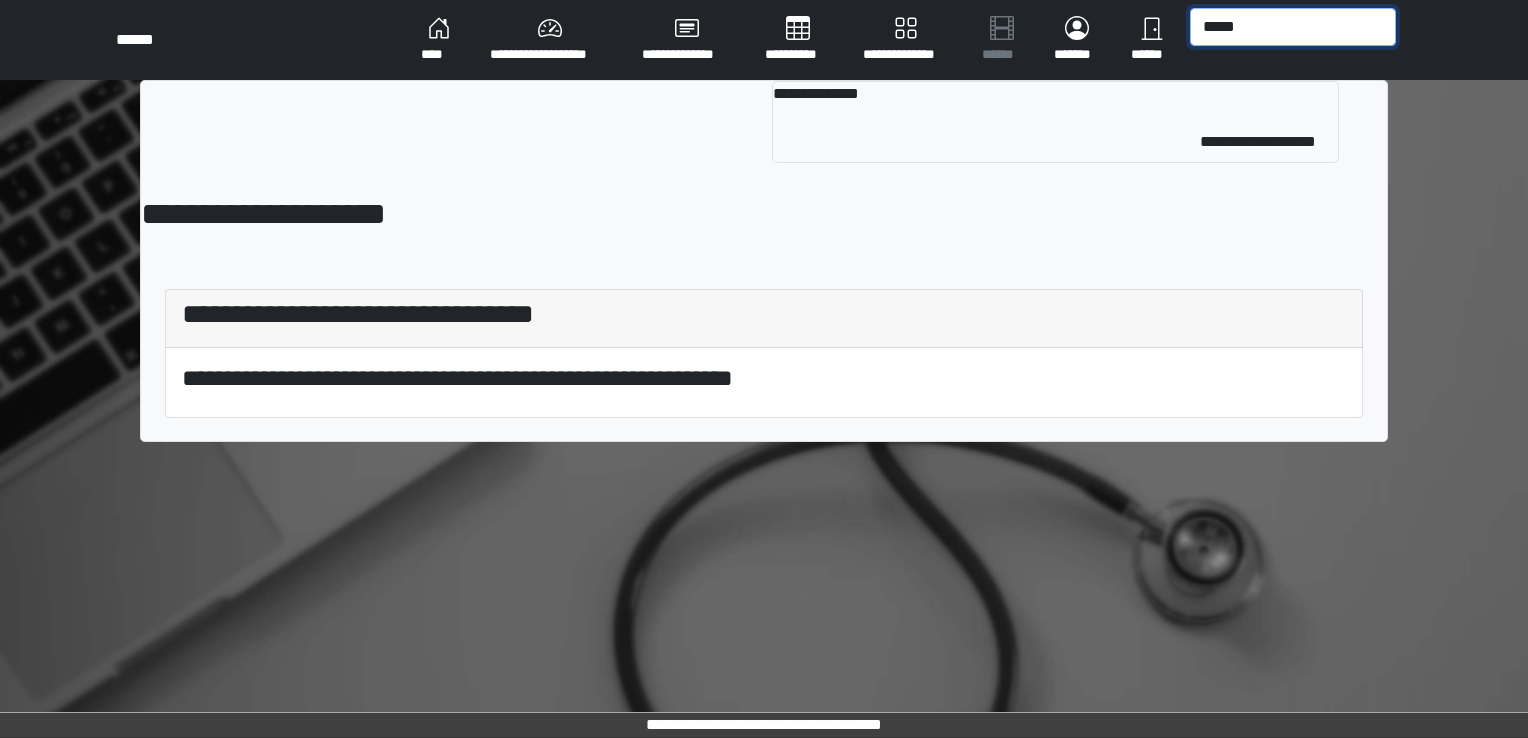 type on "*****" 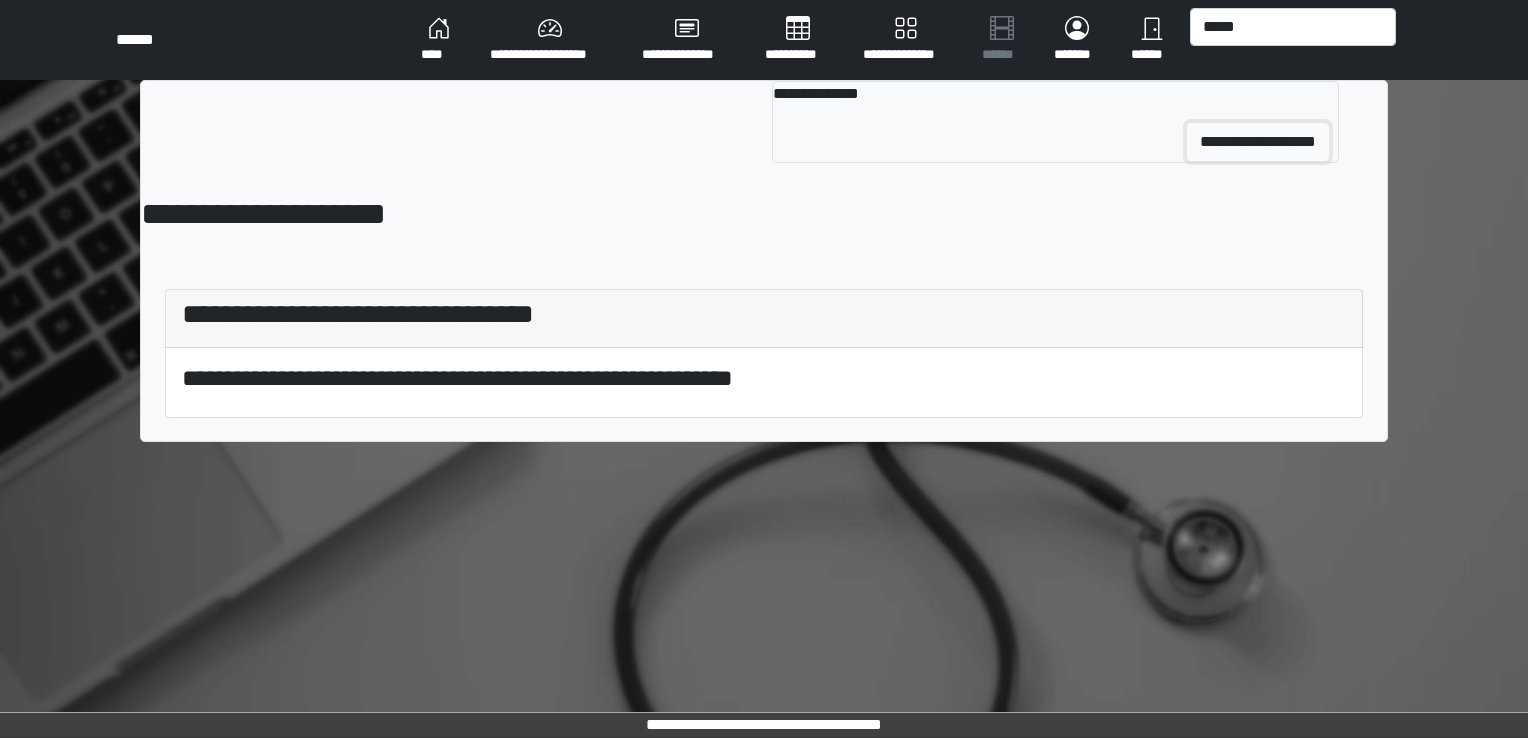 click on "**********" at bounding box center (1258, 142) 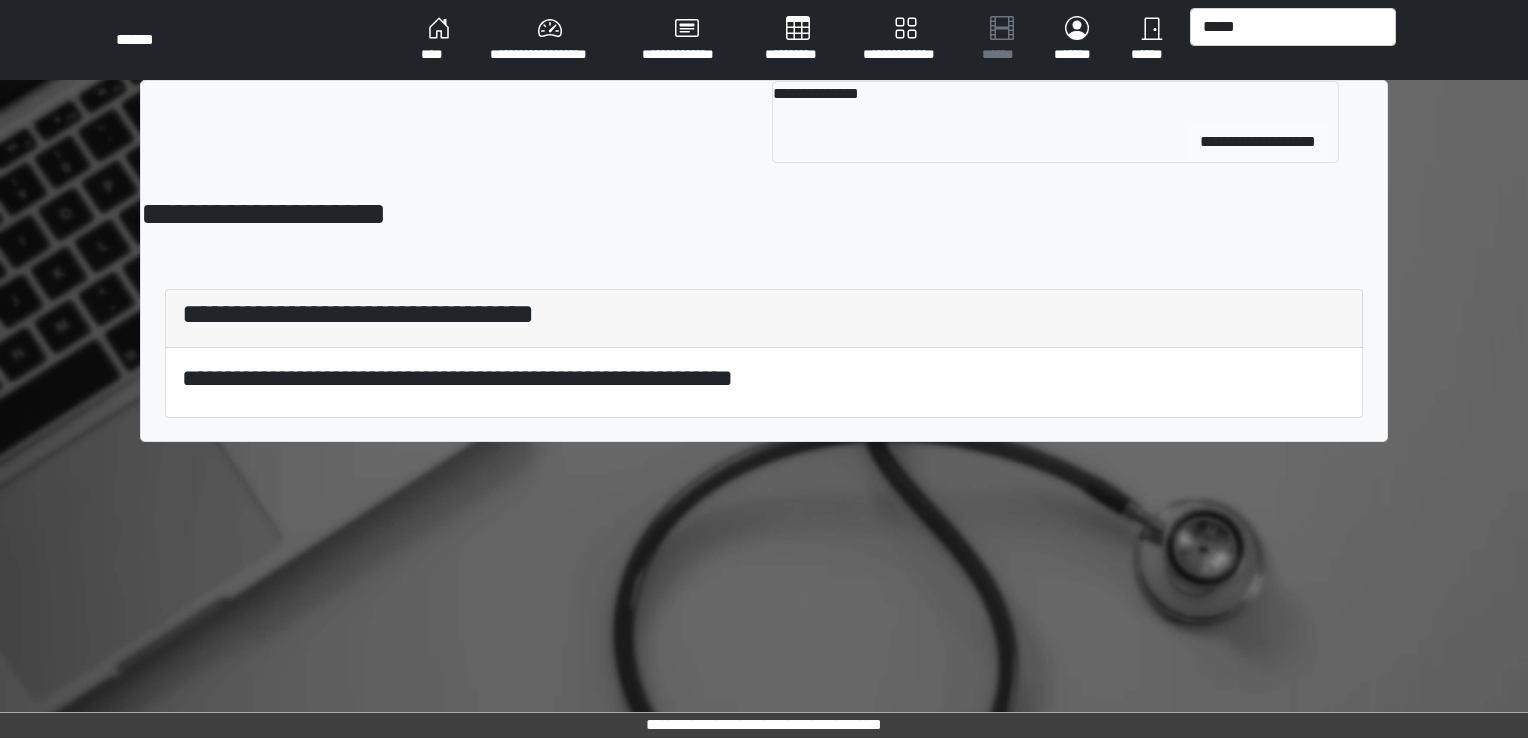 type 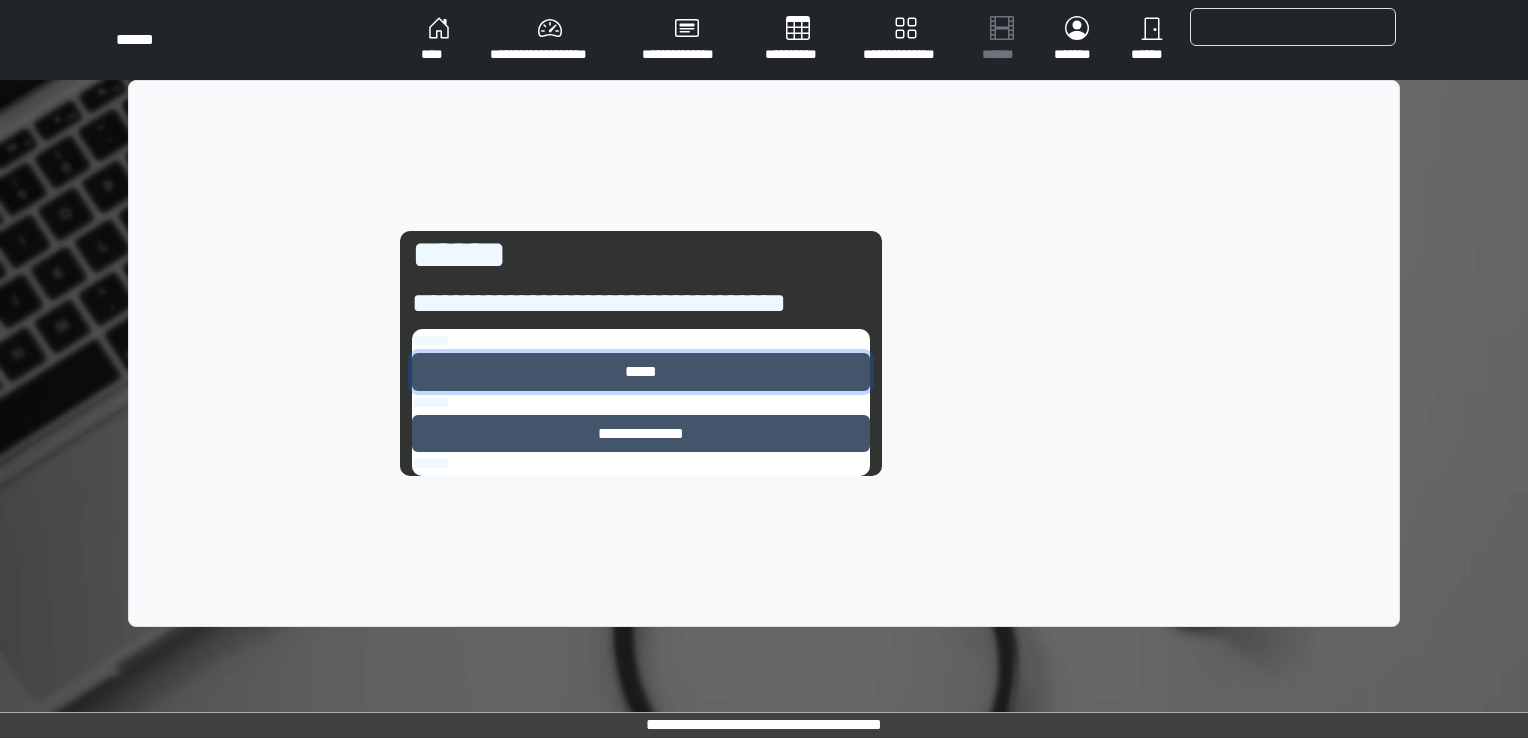 click on "*****" at bounding box center [641, 372] 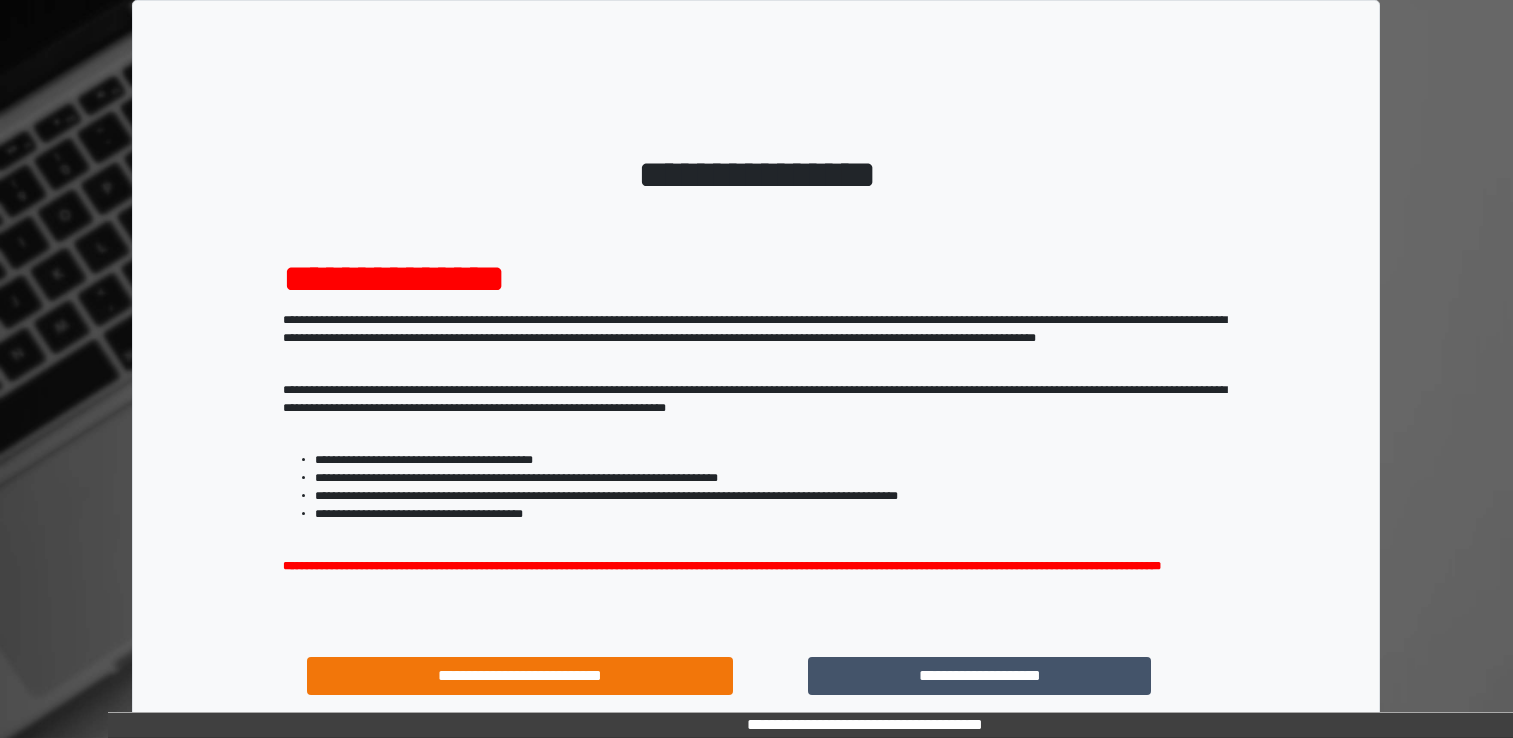 scroll, scrollTop: 0, scrollLeft: 0, axis: both 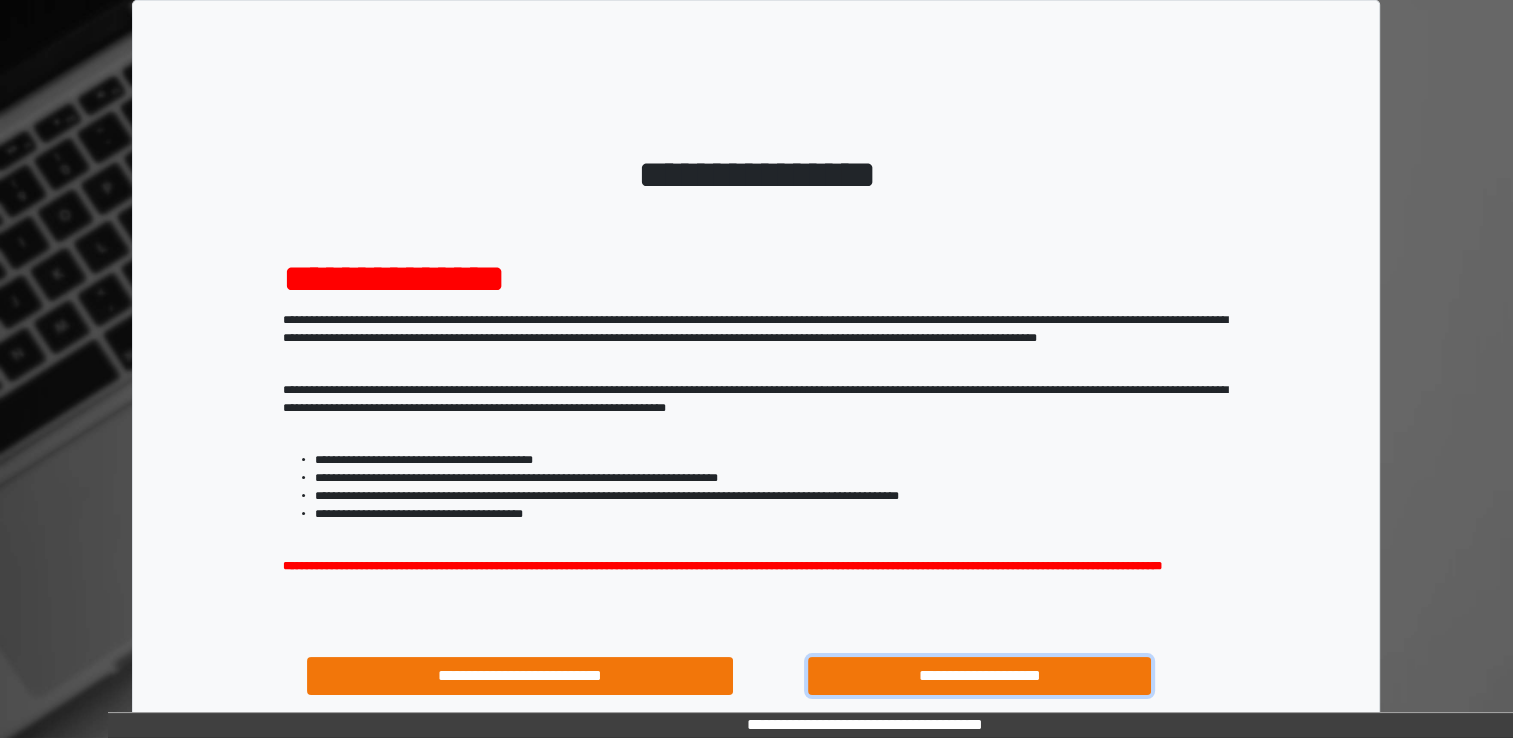 click on "**********" at bounding box center [980, 676] 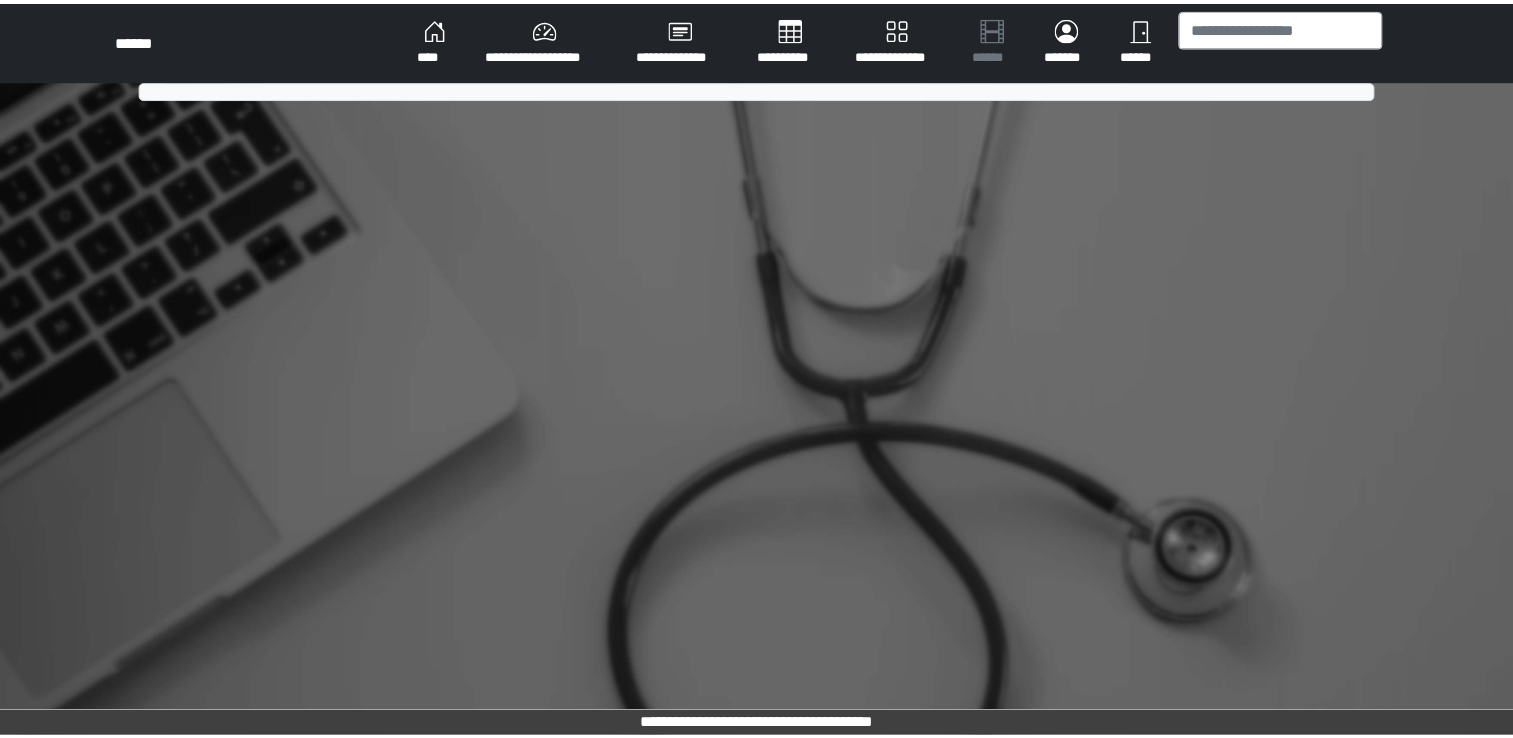 scroll, scrollTop: 0, scrollLeft: 0, axis: both 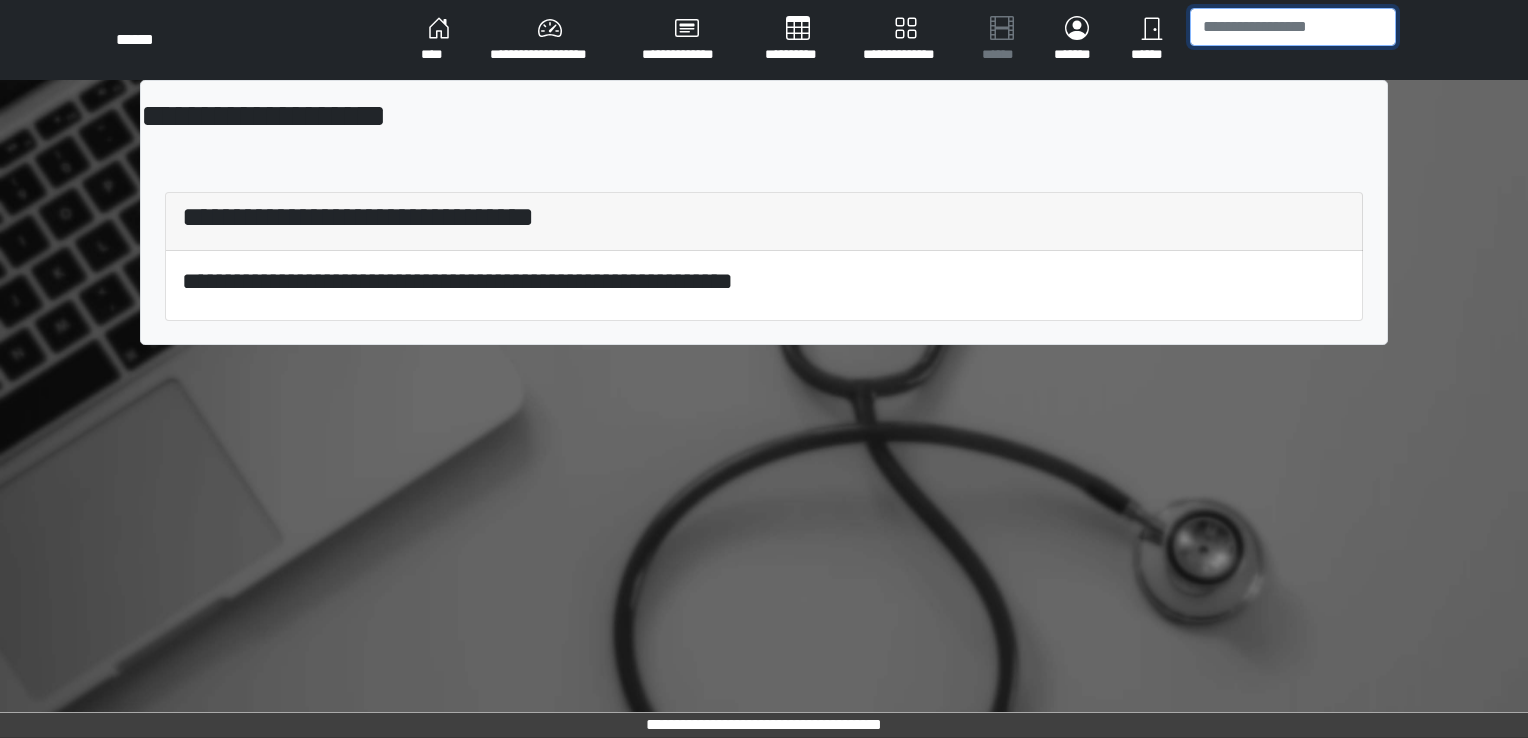 click at bounding box center (1293, 27) 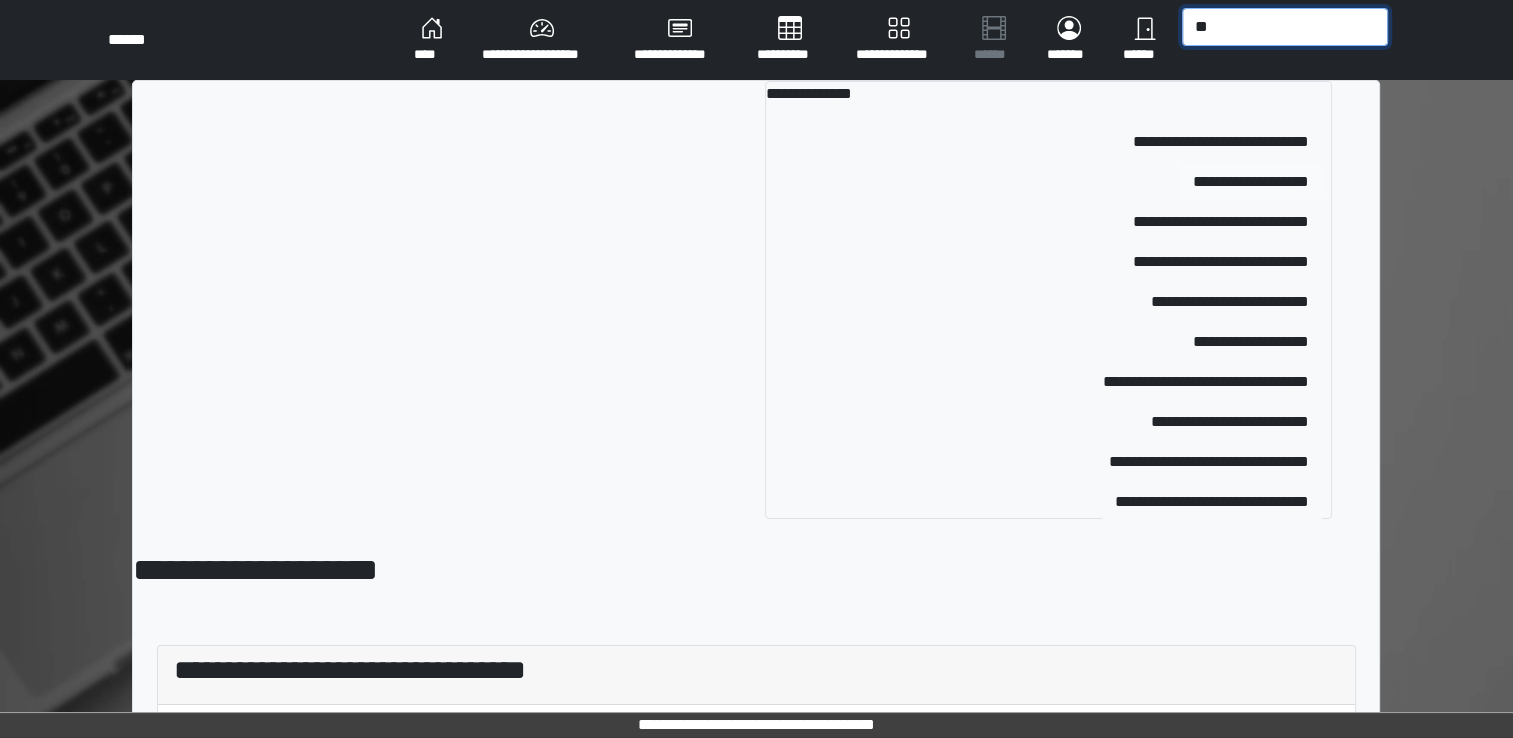 type on "**" 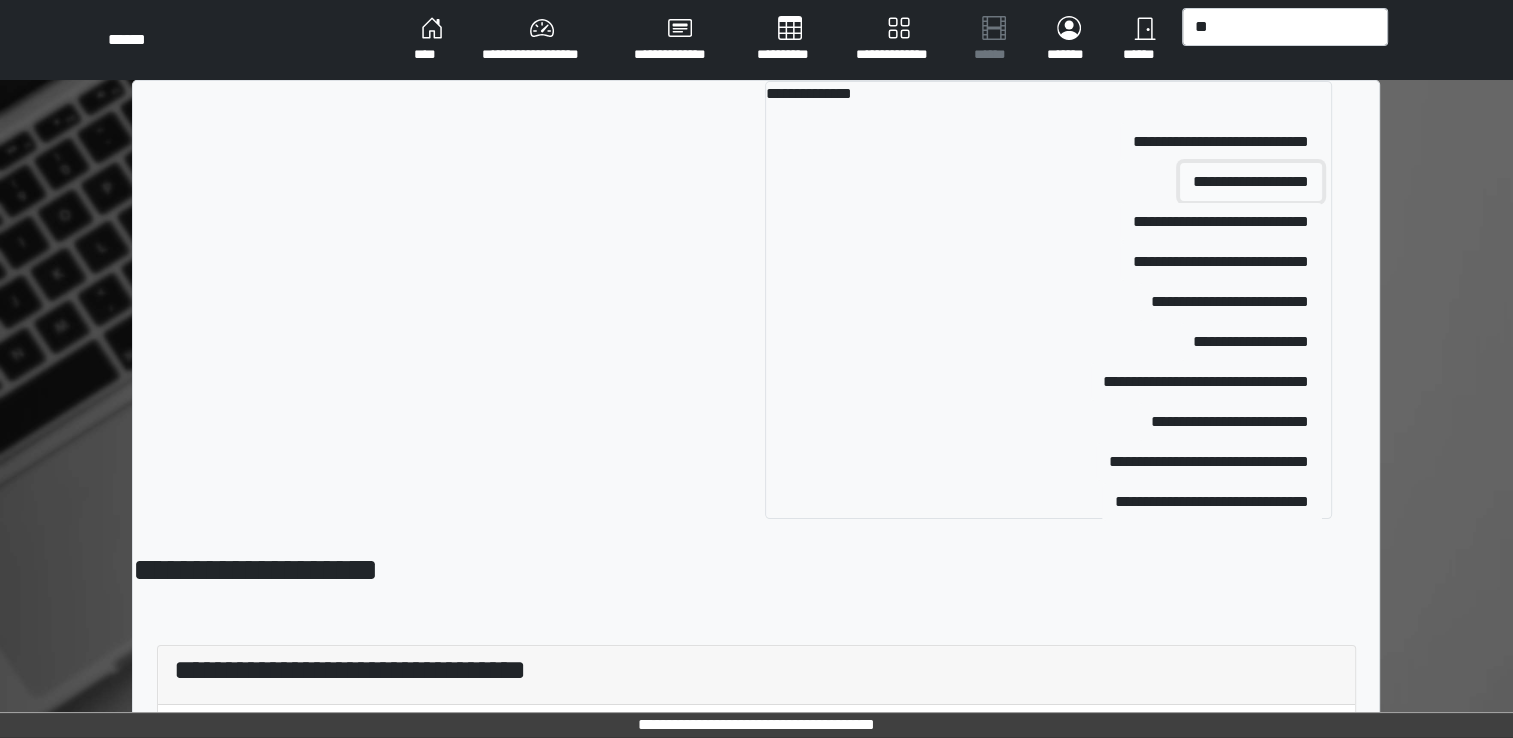 click on "**********" at bounding box center [1251, 182] 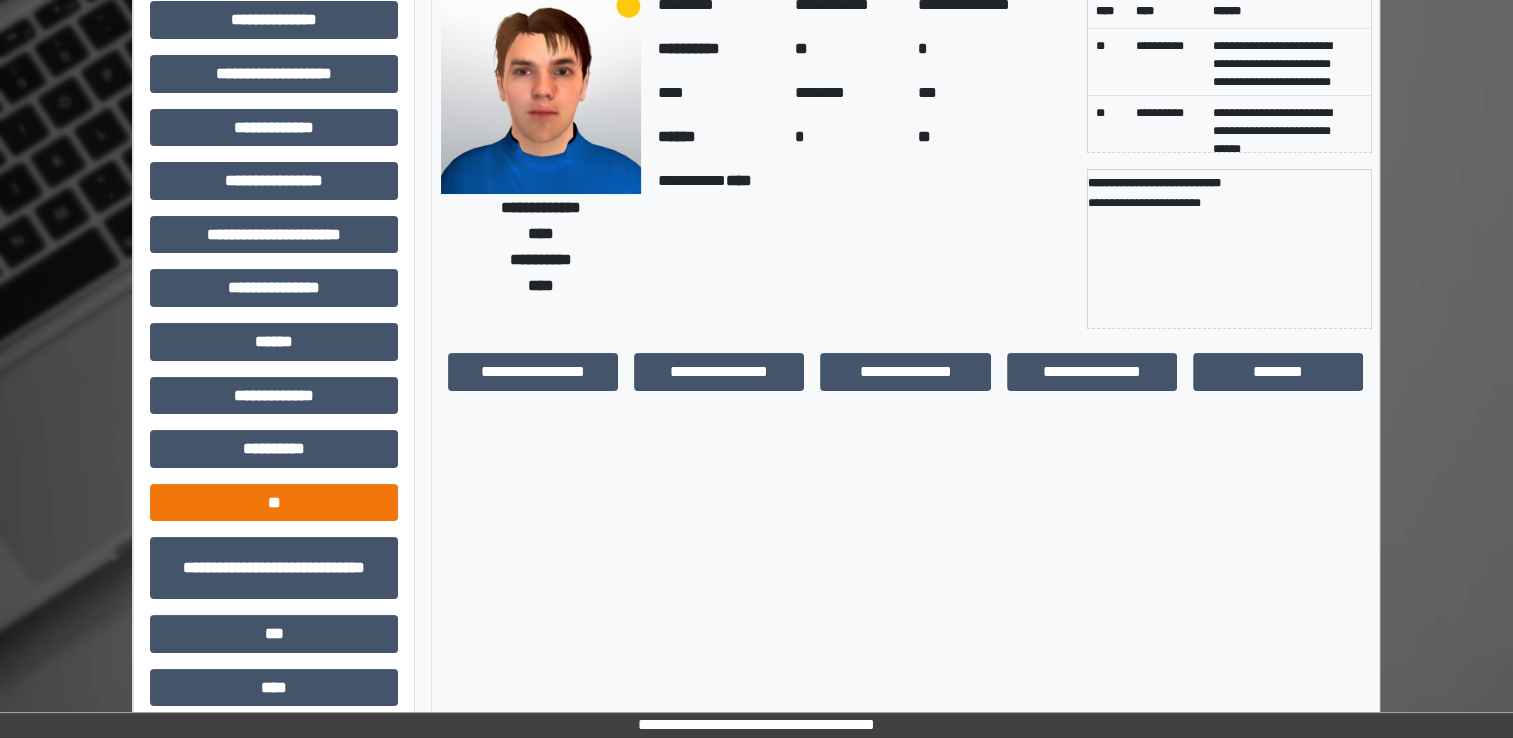 scroll, scrollTop: 184, scrollLeft: 0, axis: vertical 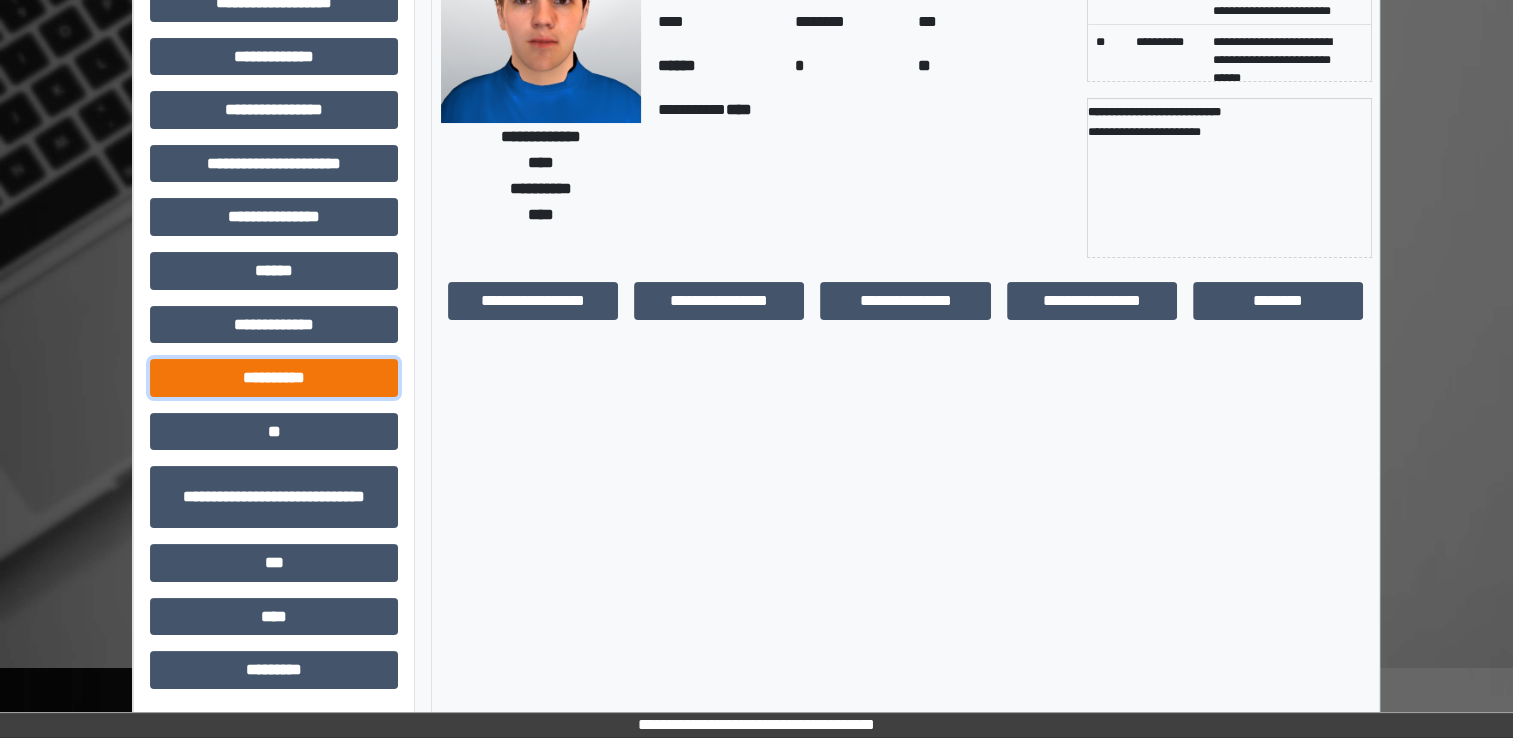 click on "**********" at bounding box center (274, 378) 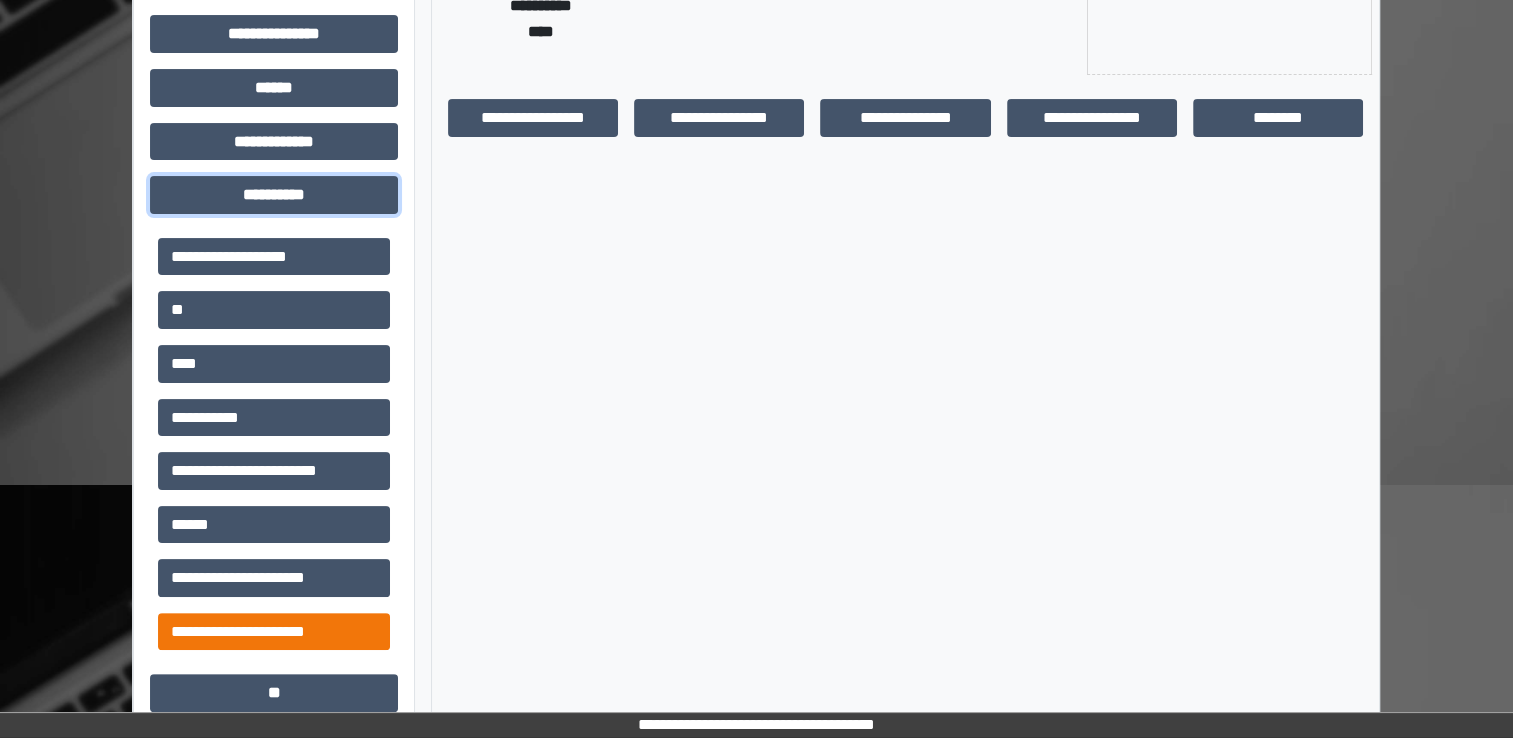 scroll, scrollTop: 384, scrollLeft: 0, axis: vertical 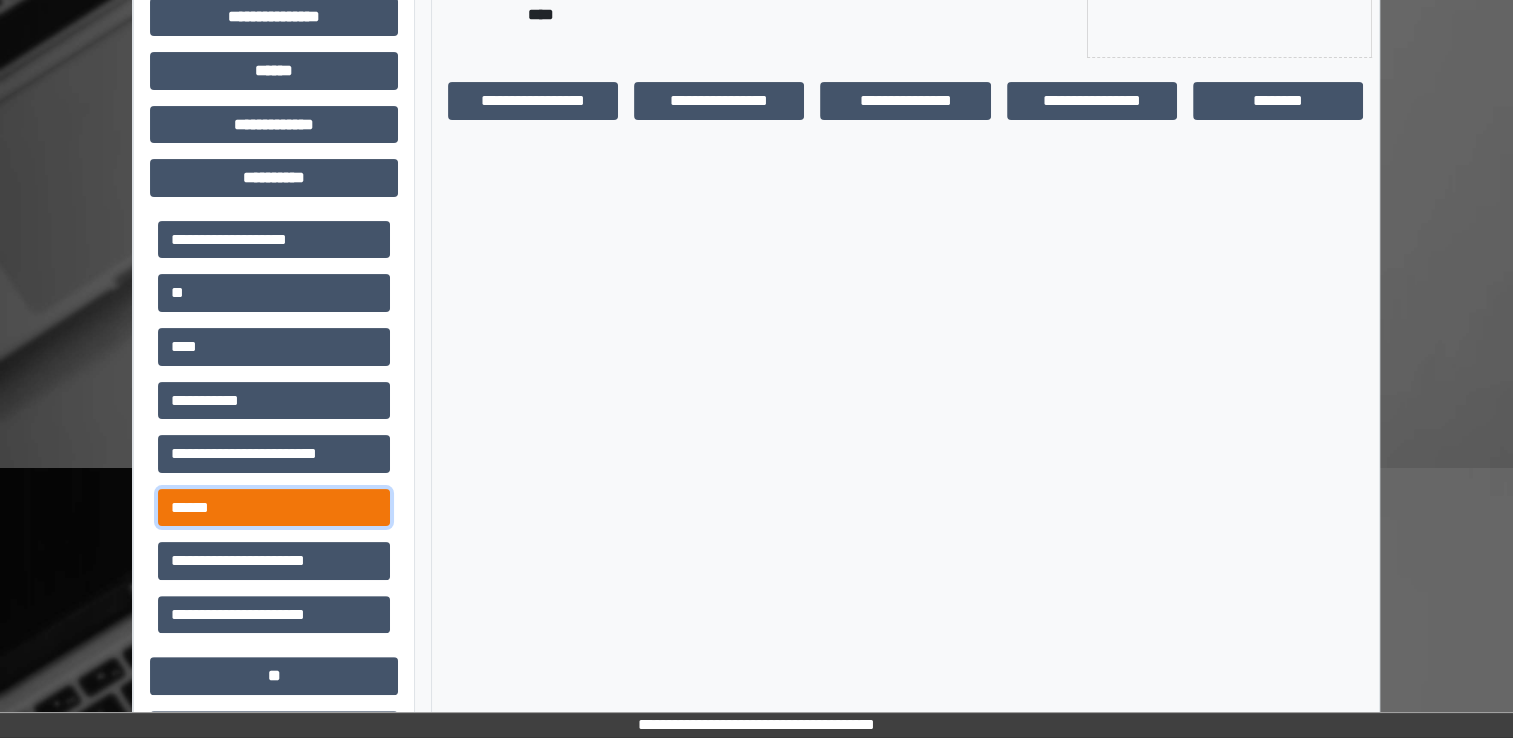 click on "******" at bounding box center [274, 508] 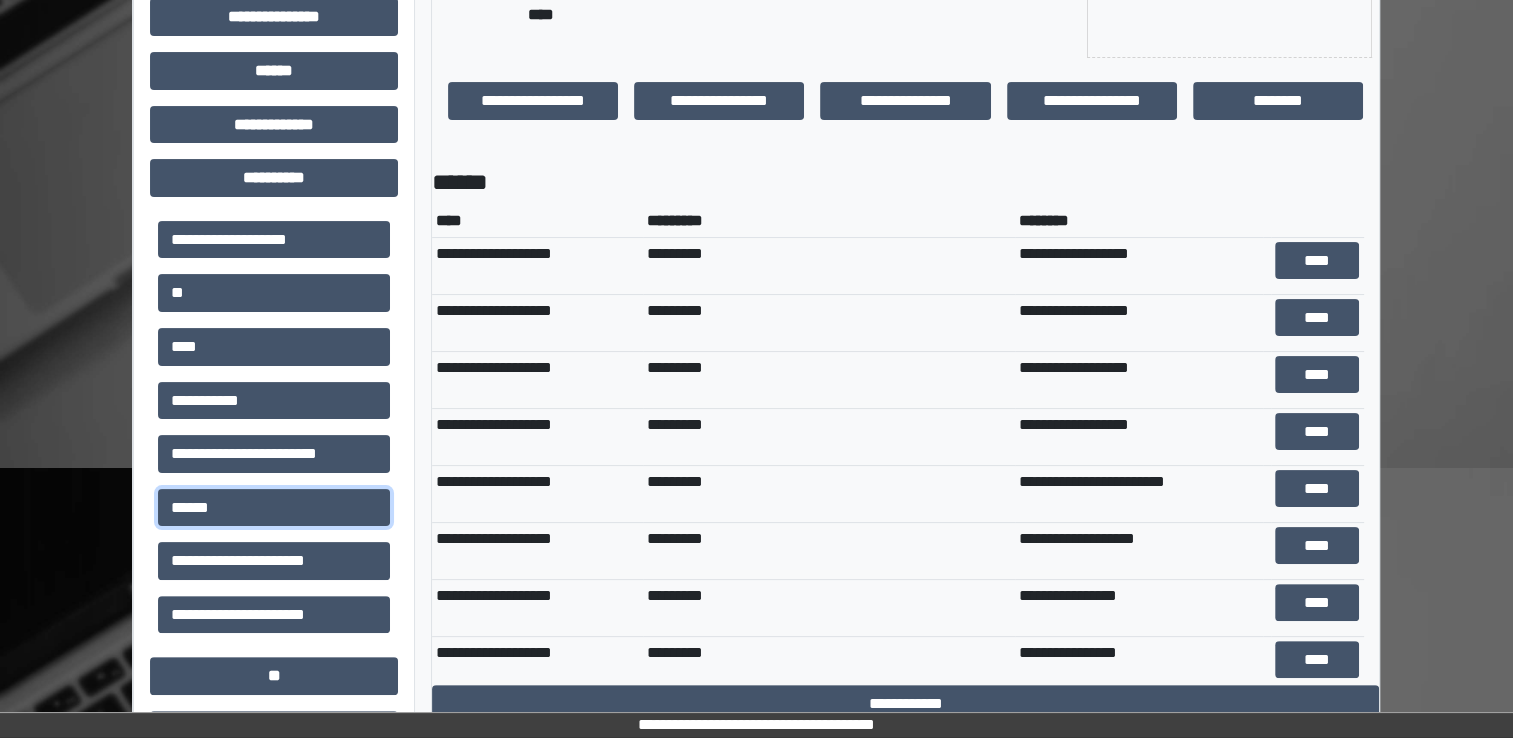 scroll, scrollTop: 23, scrollLeft: 0, axis: vertical 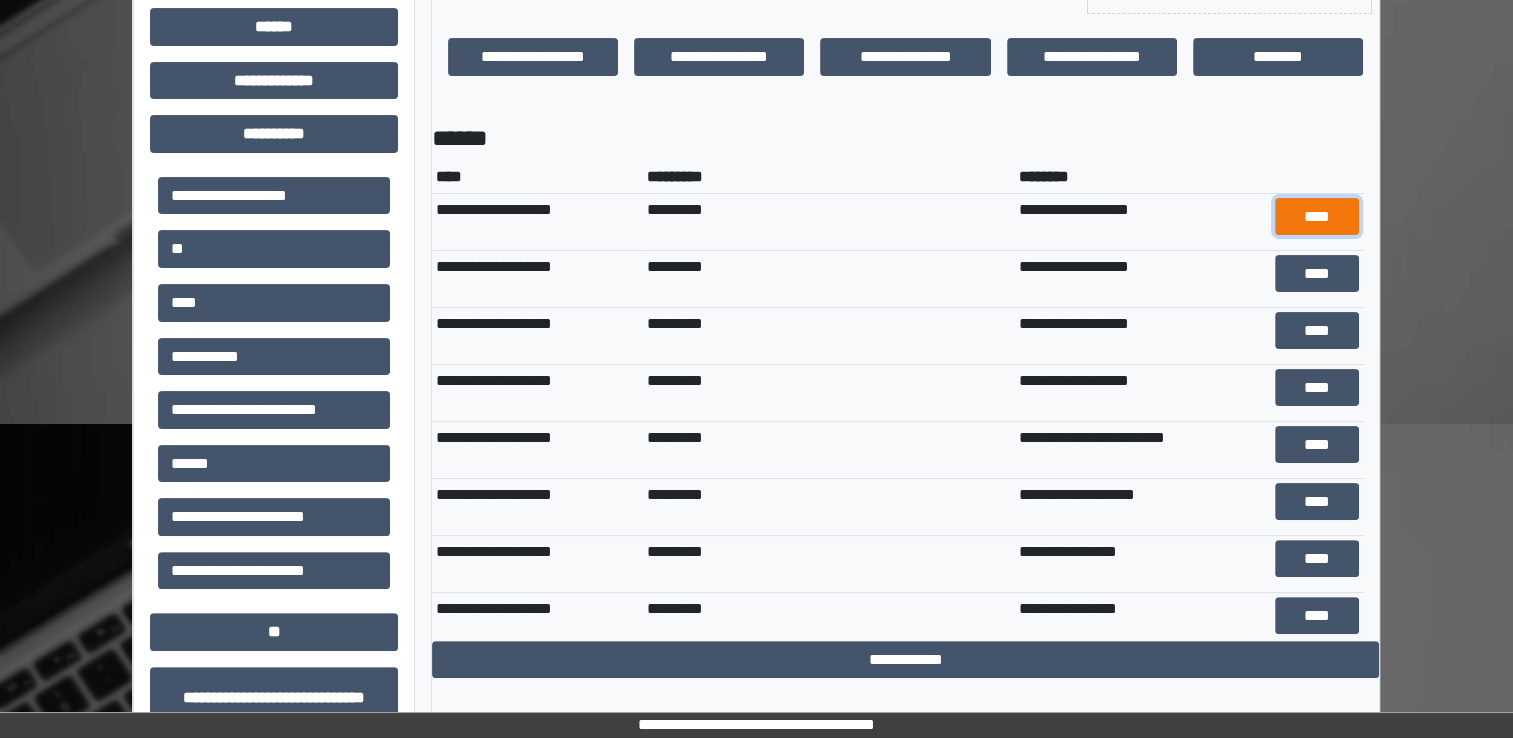 click on "****" at bounding box center (1317, 217) 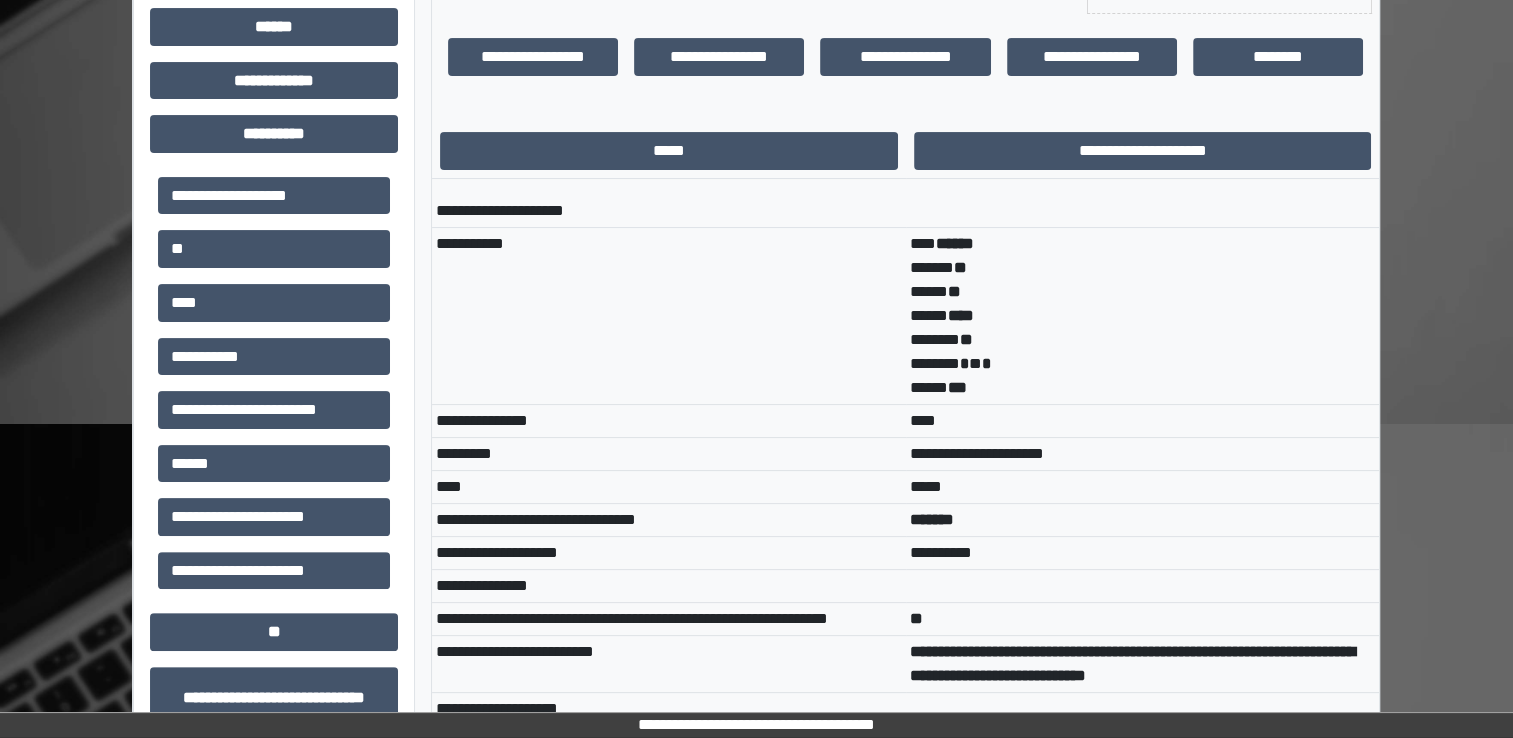 scroll, scrollTop: 0, scrollLeft: 0, axis: both 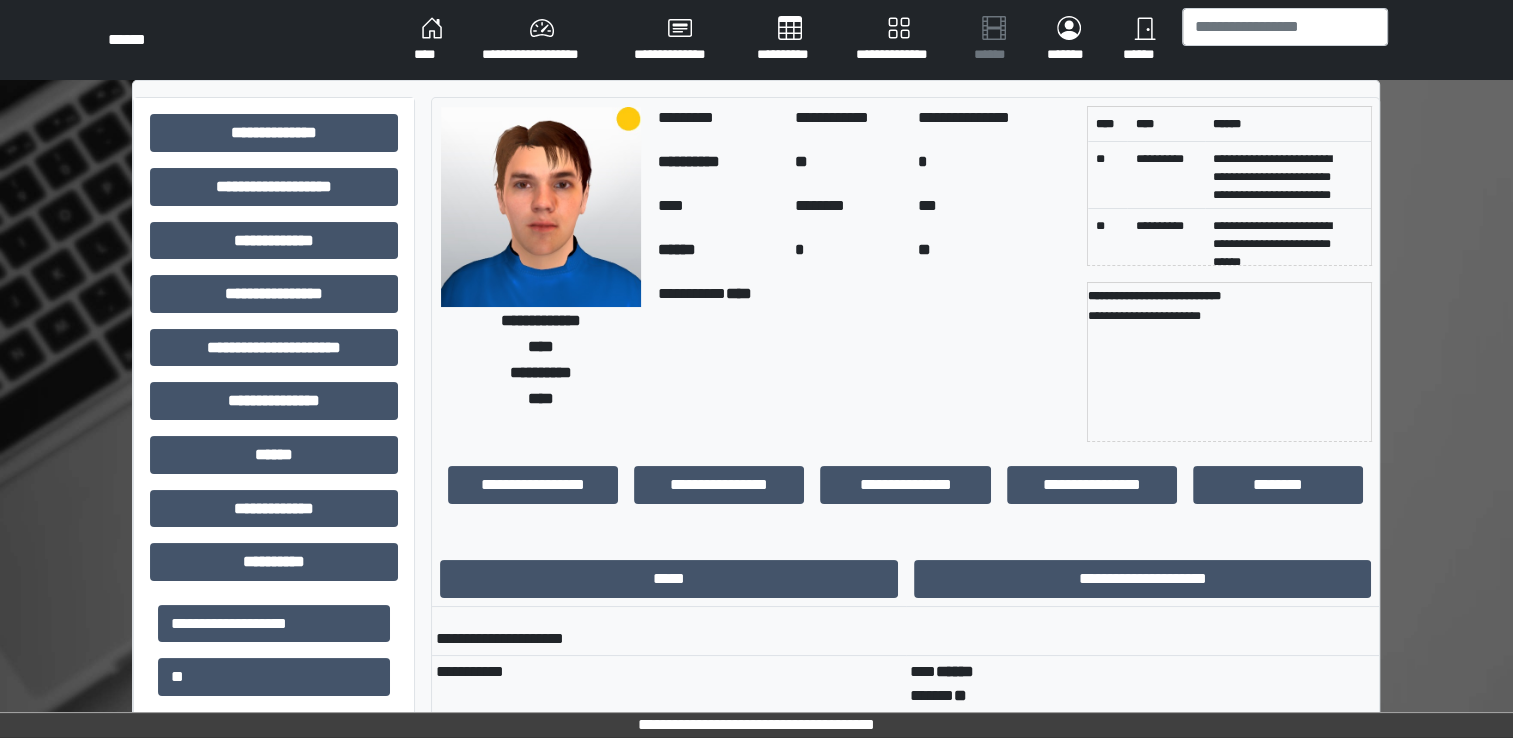 click on "****" at bounding box center [432, 40] 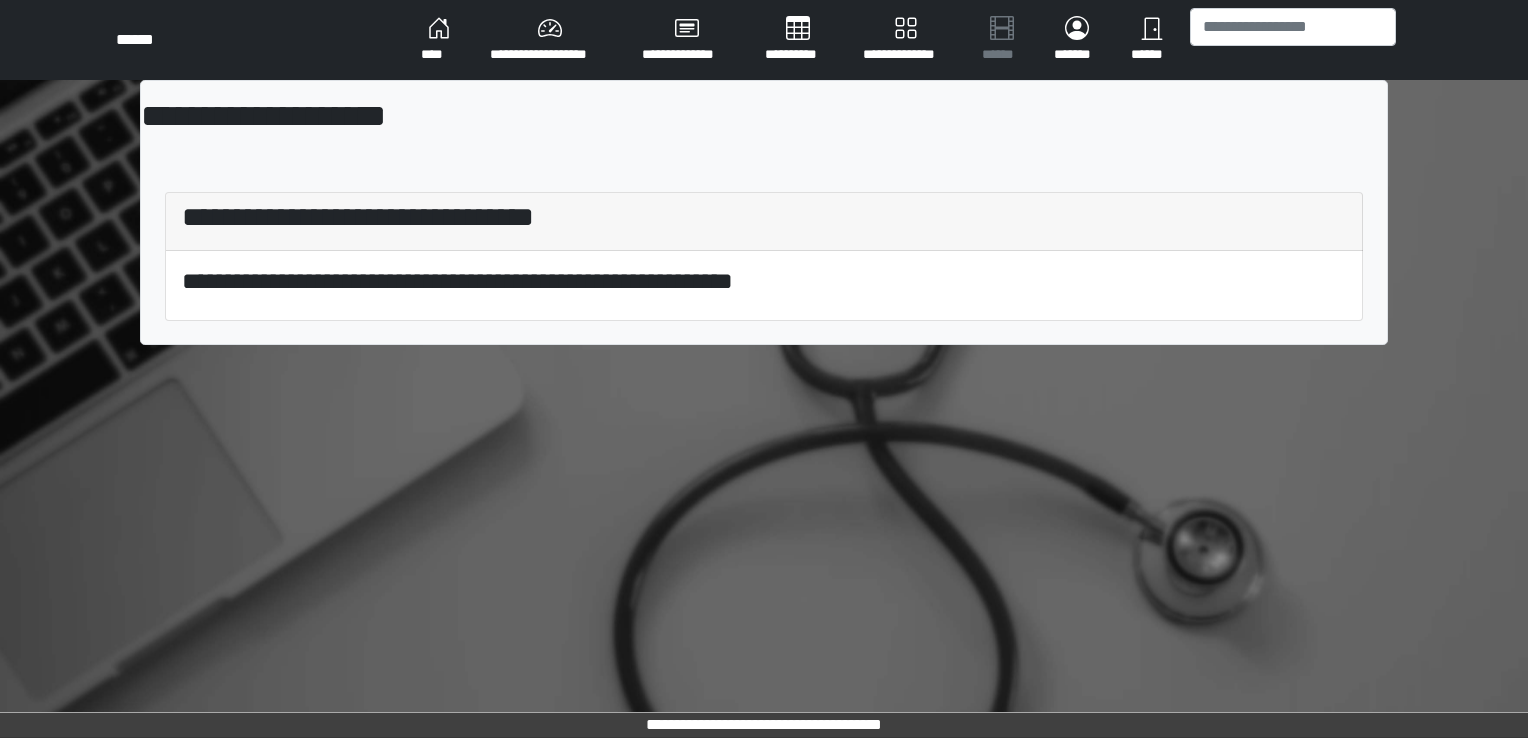 click on "**********" at bounding box center [550, 40] 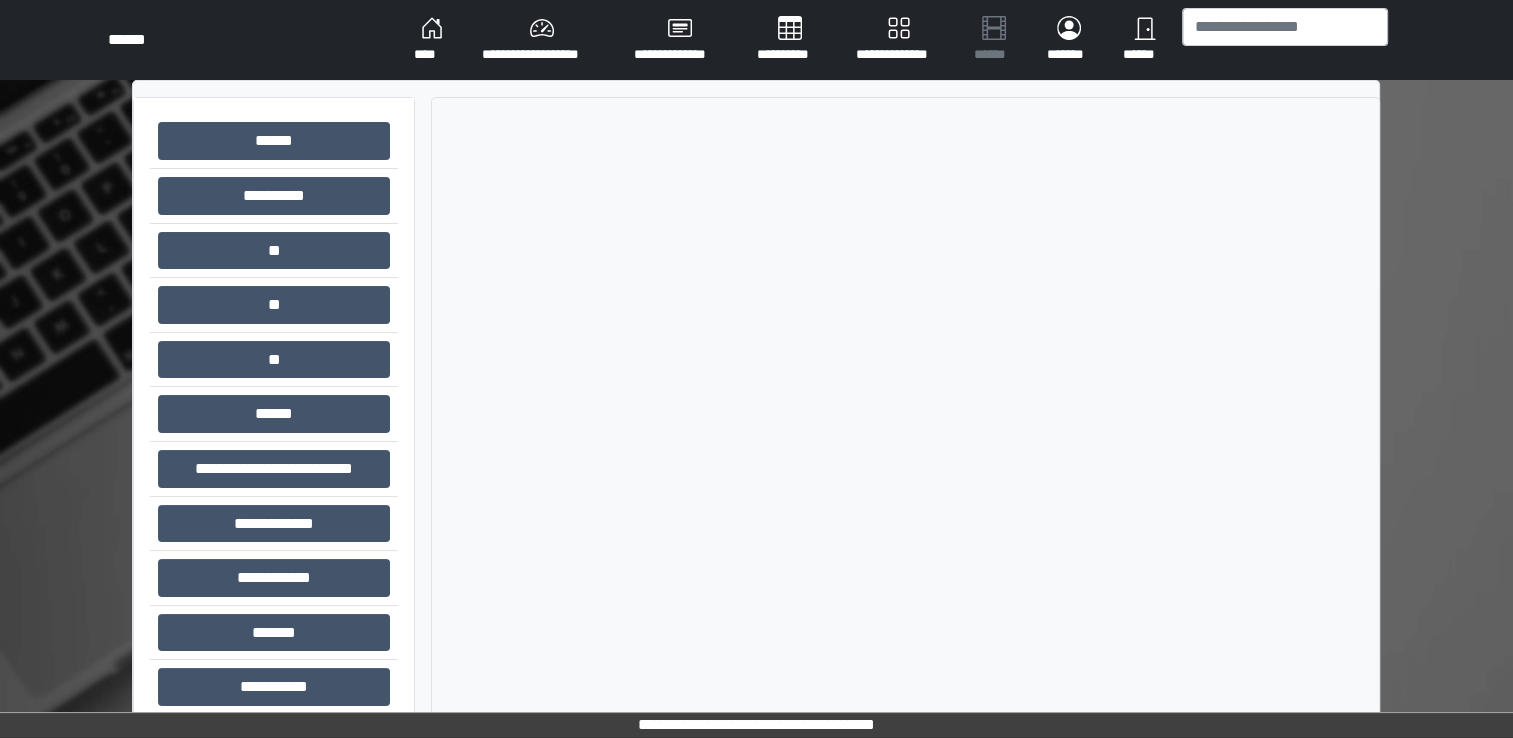 click on "**********" at bounding box center [756, 475] 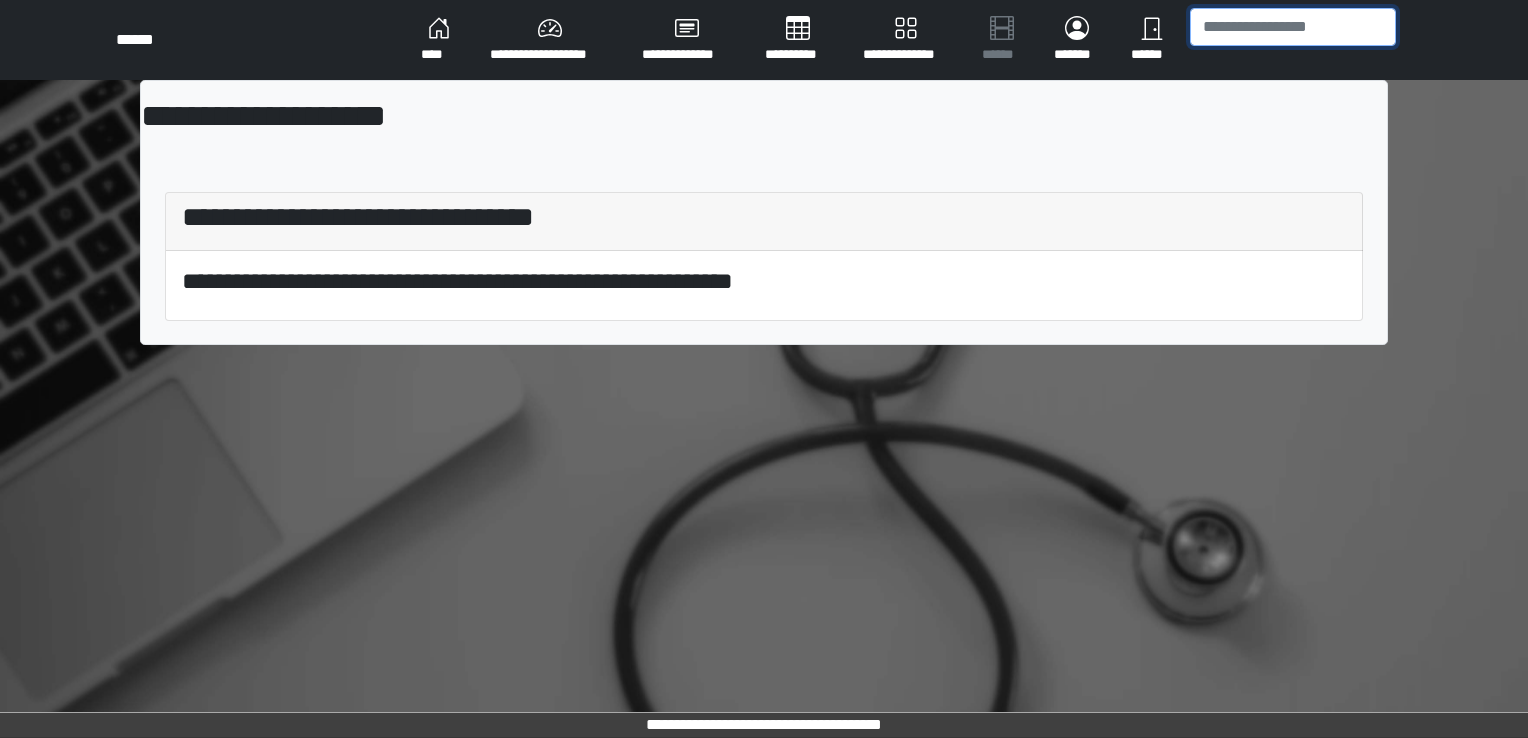 click at bounding box center [1293, 27] 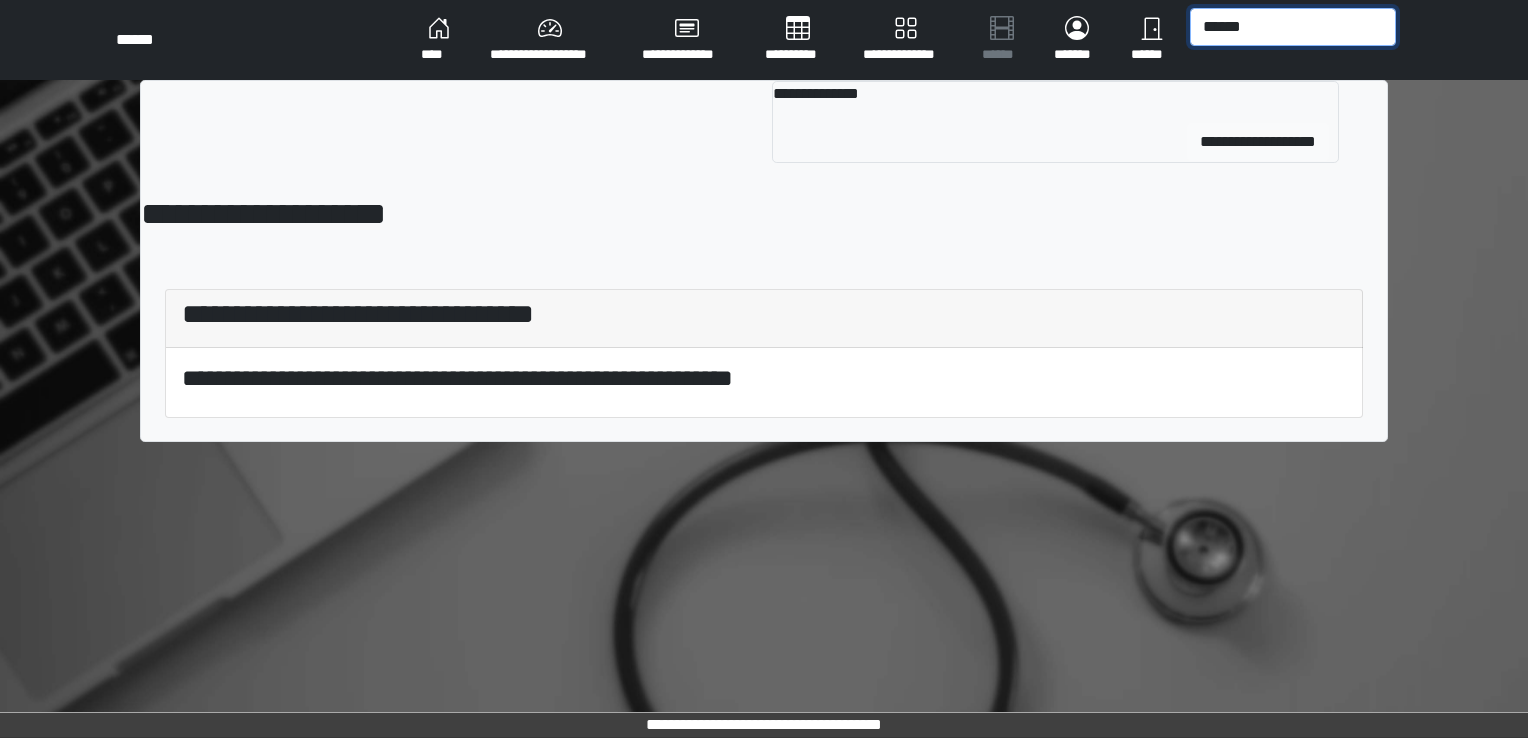 type on "******" 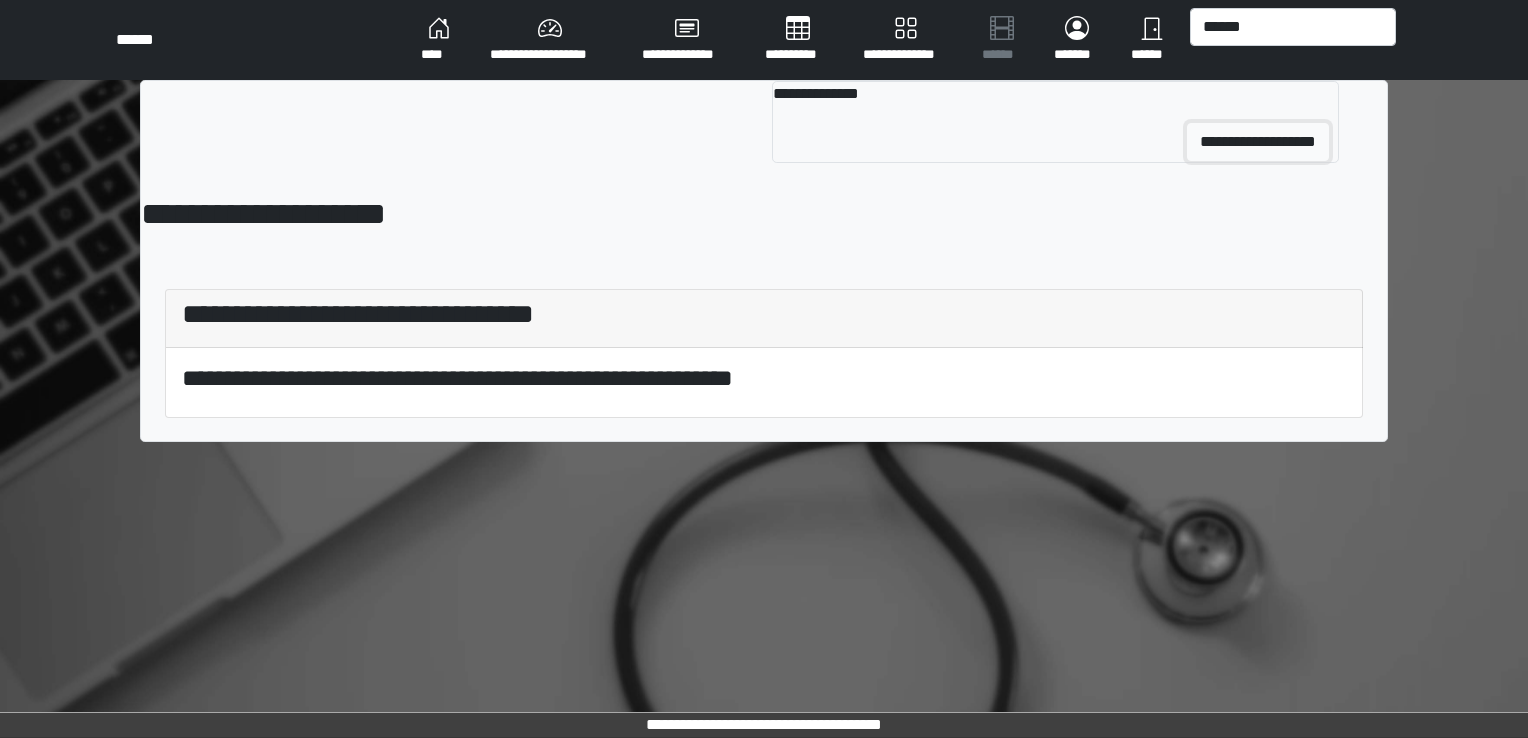 click on "**********" at bounding box center (1258, 142) 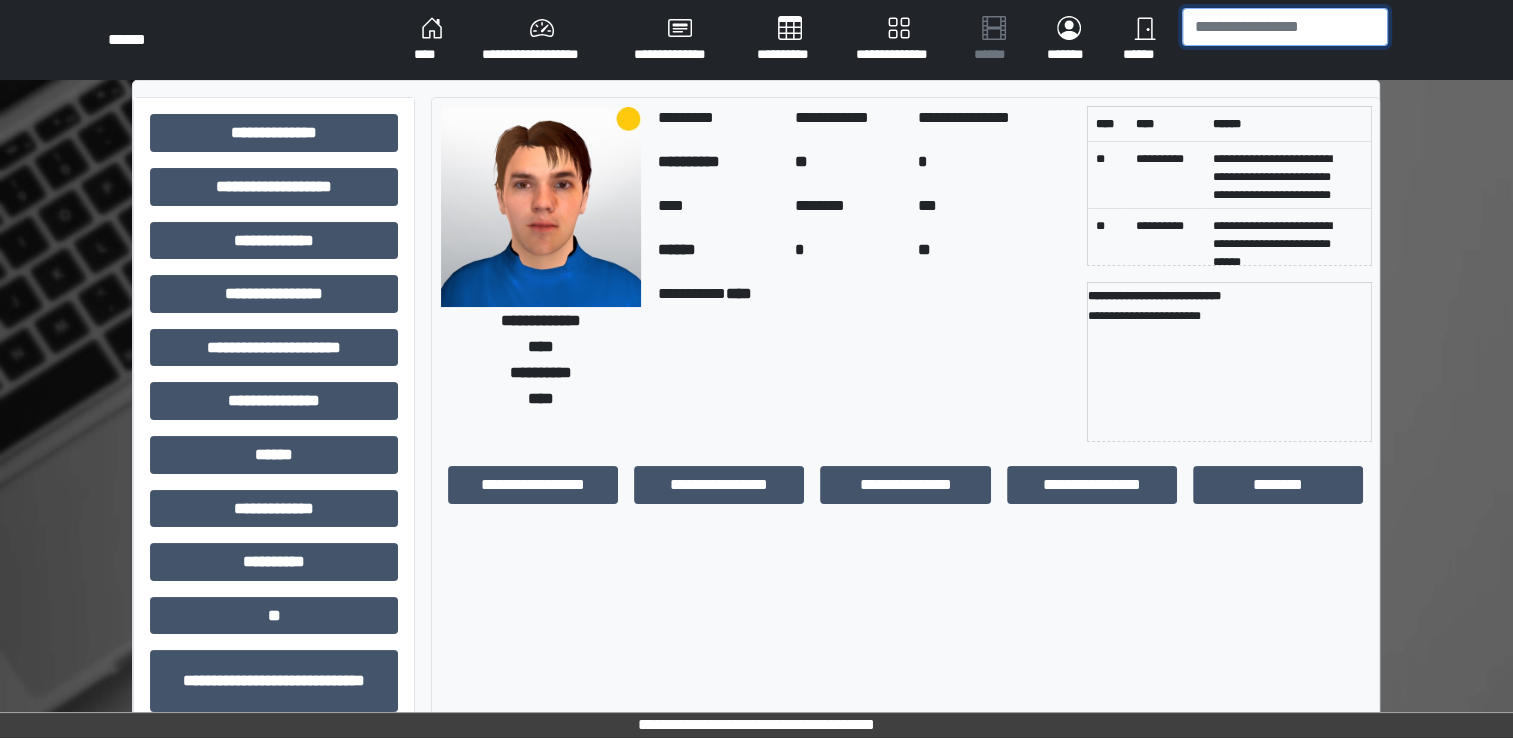 click at bounding box center (1285, 27) 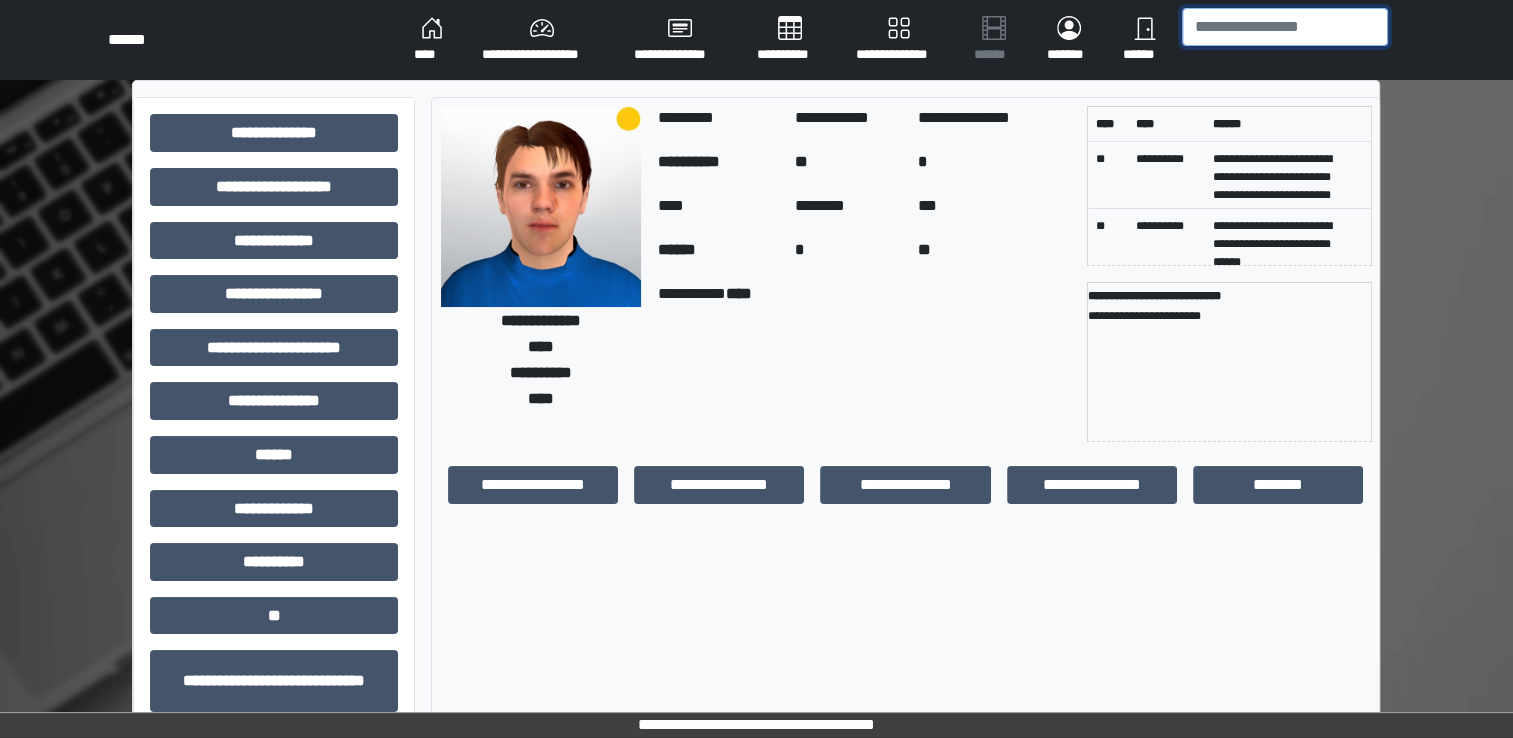 click at bounding box center (1285, 27) 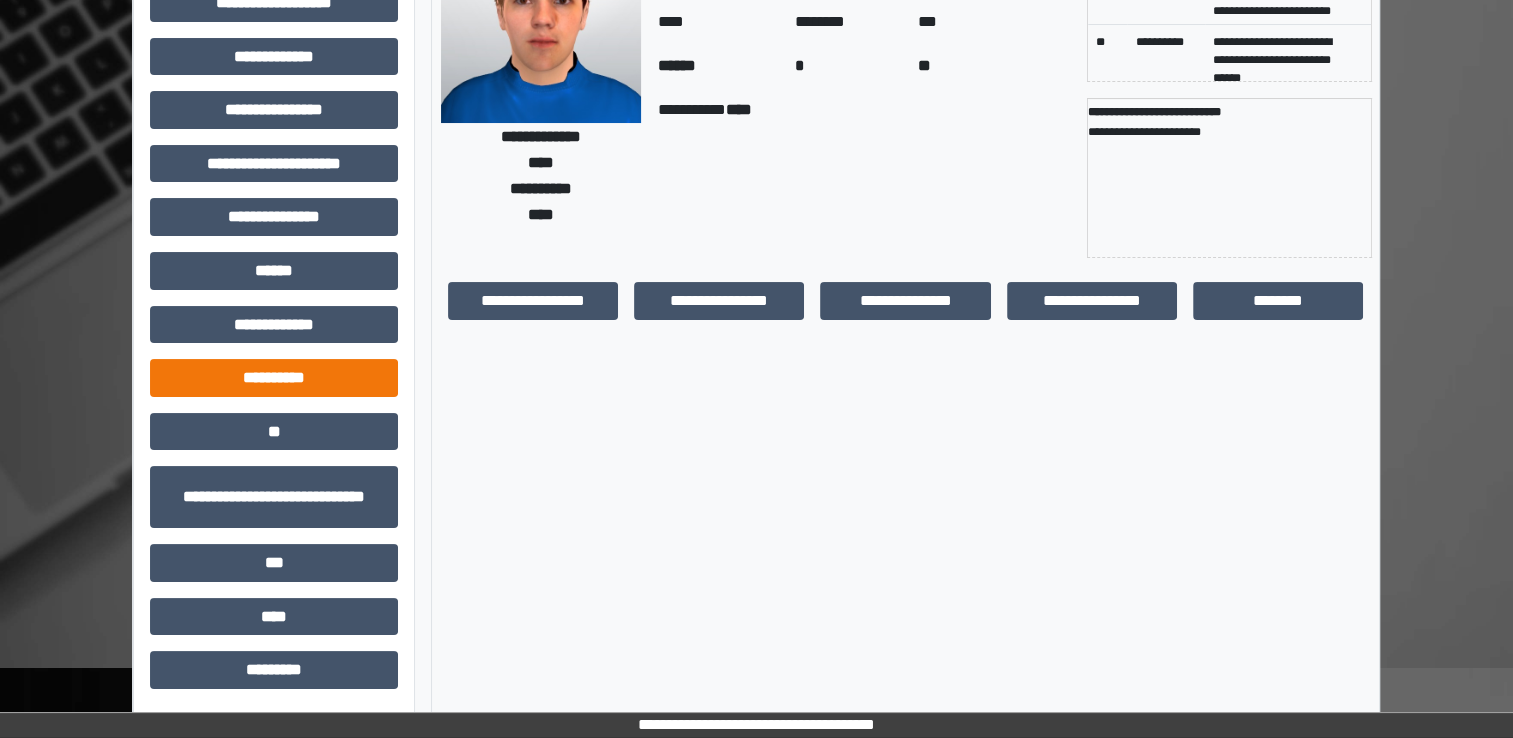 scroll, scrollTop: 0, scrollLeft: 0, axis: both 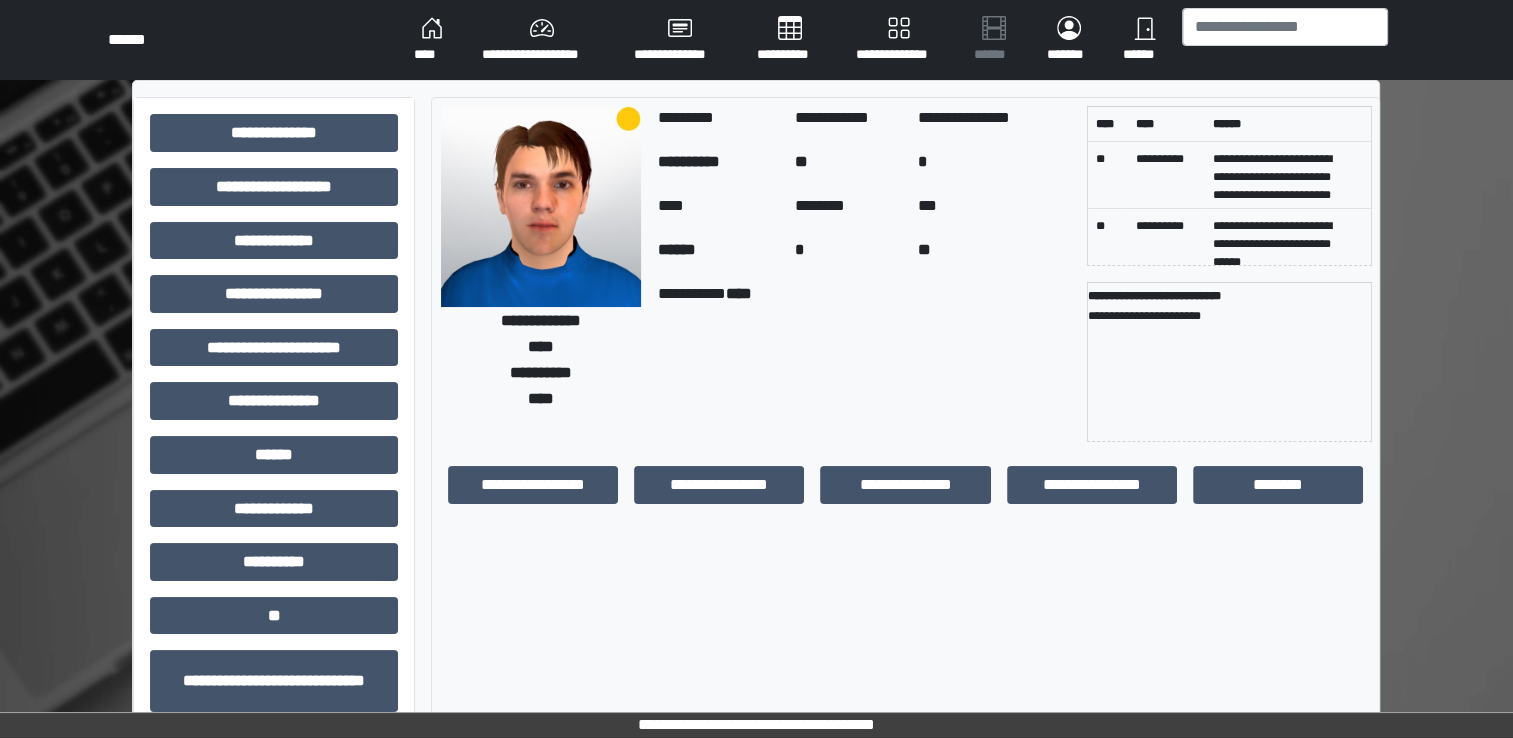 click on "**********" at bounding box center (542, 40) 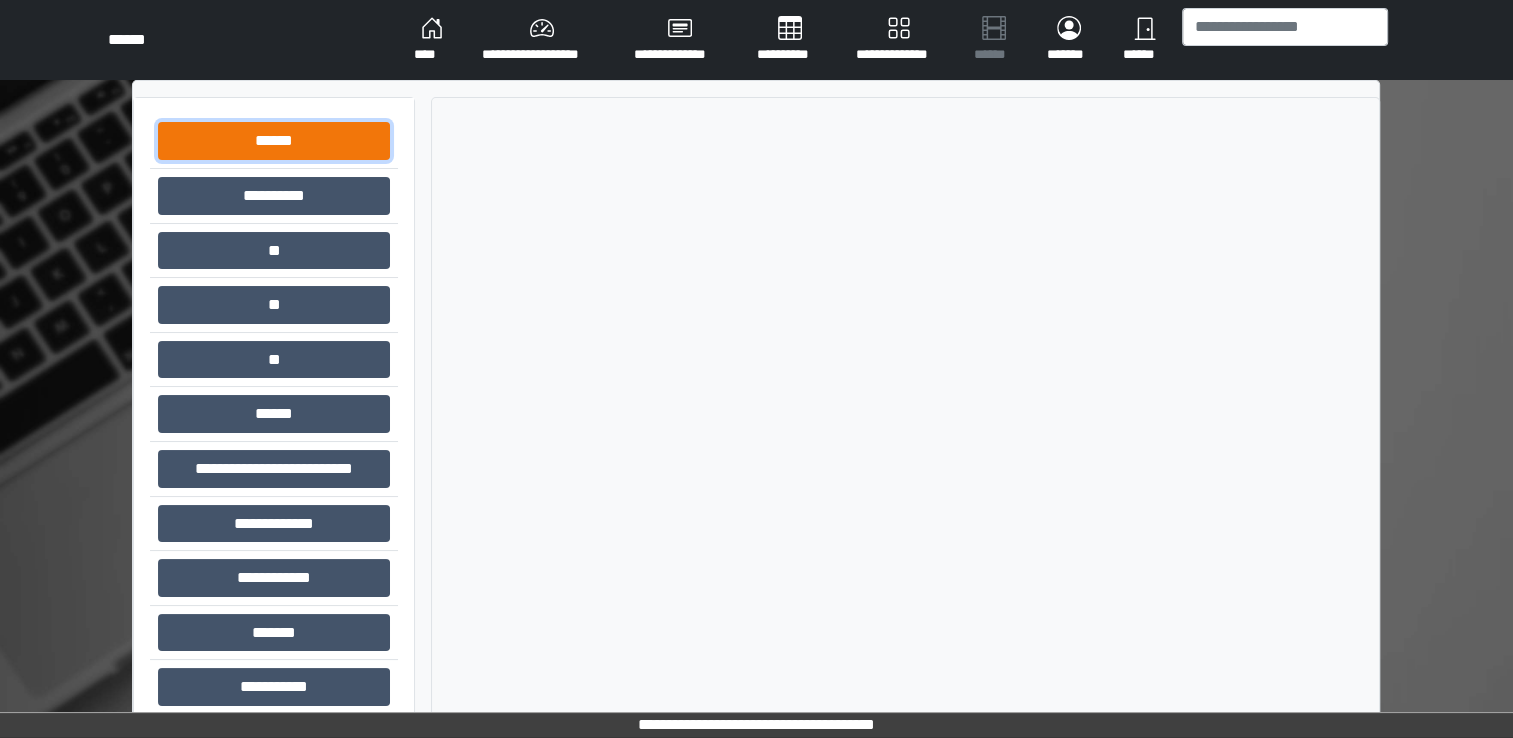 click on "******" at bounding box center (274, 141) 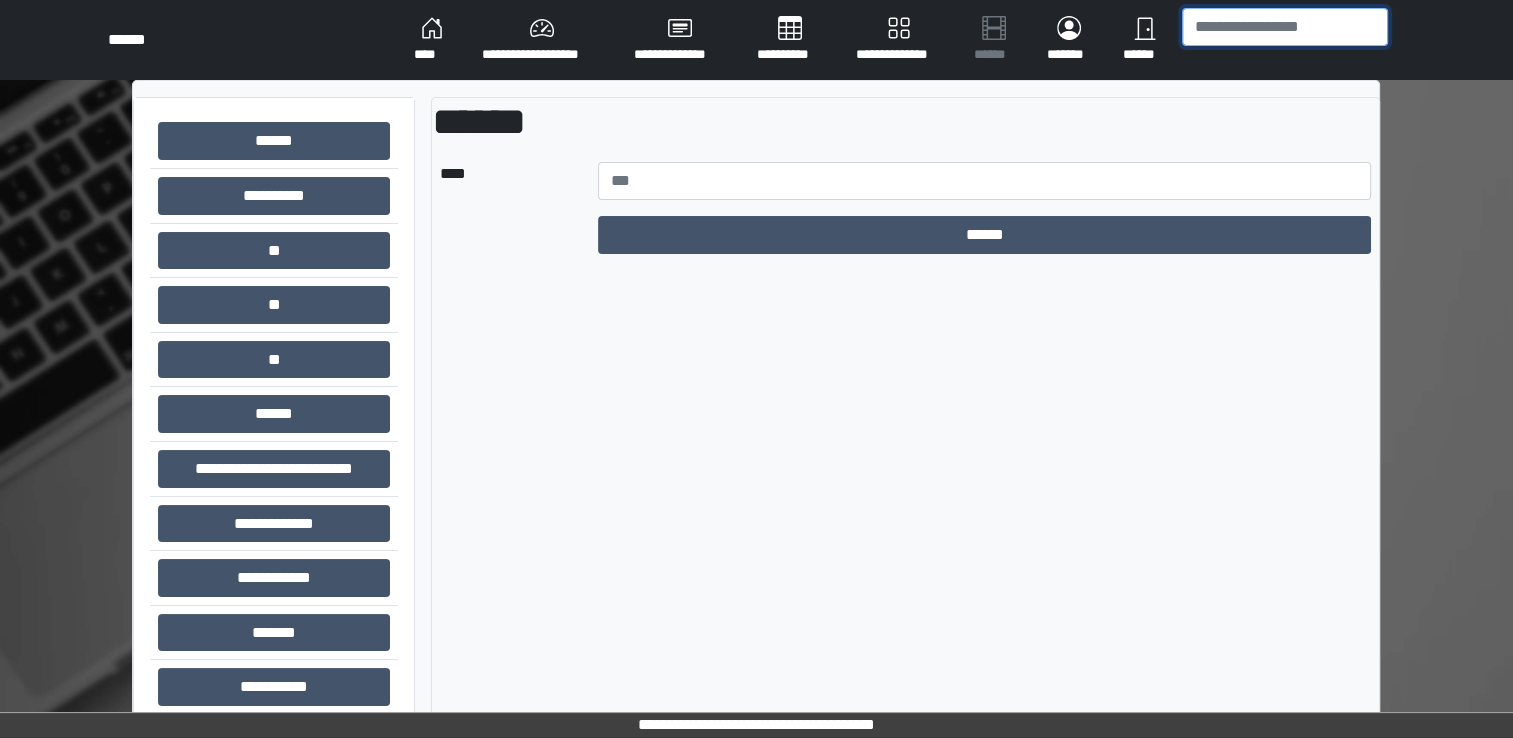 click at bounding box center [1285, 27] 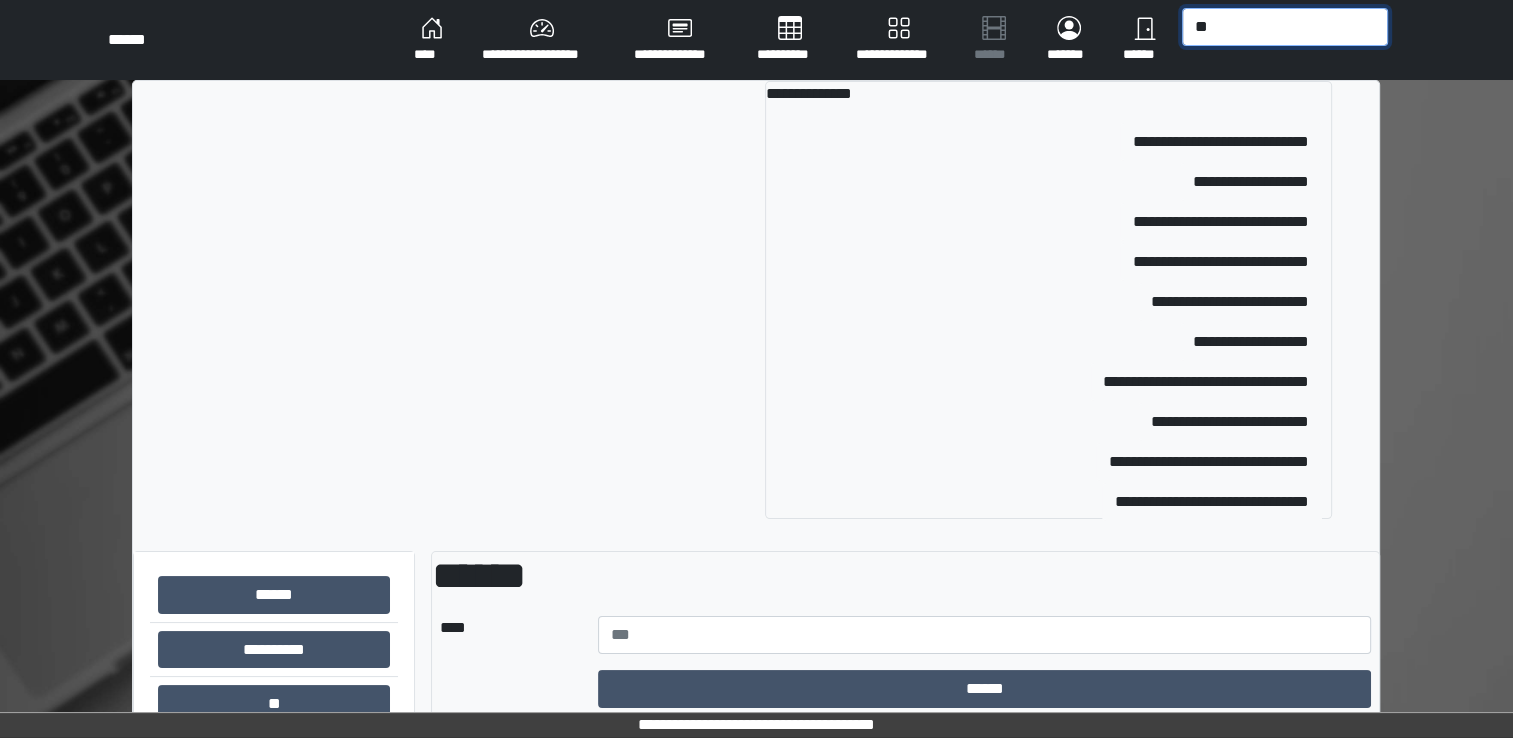 type on "**" 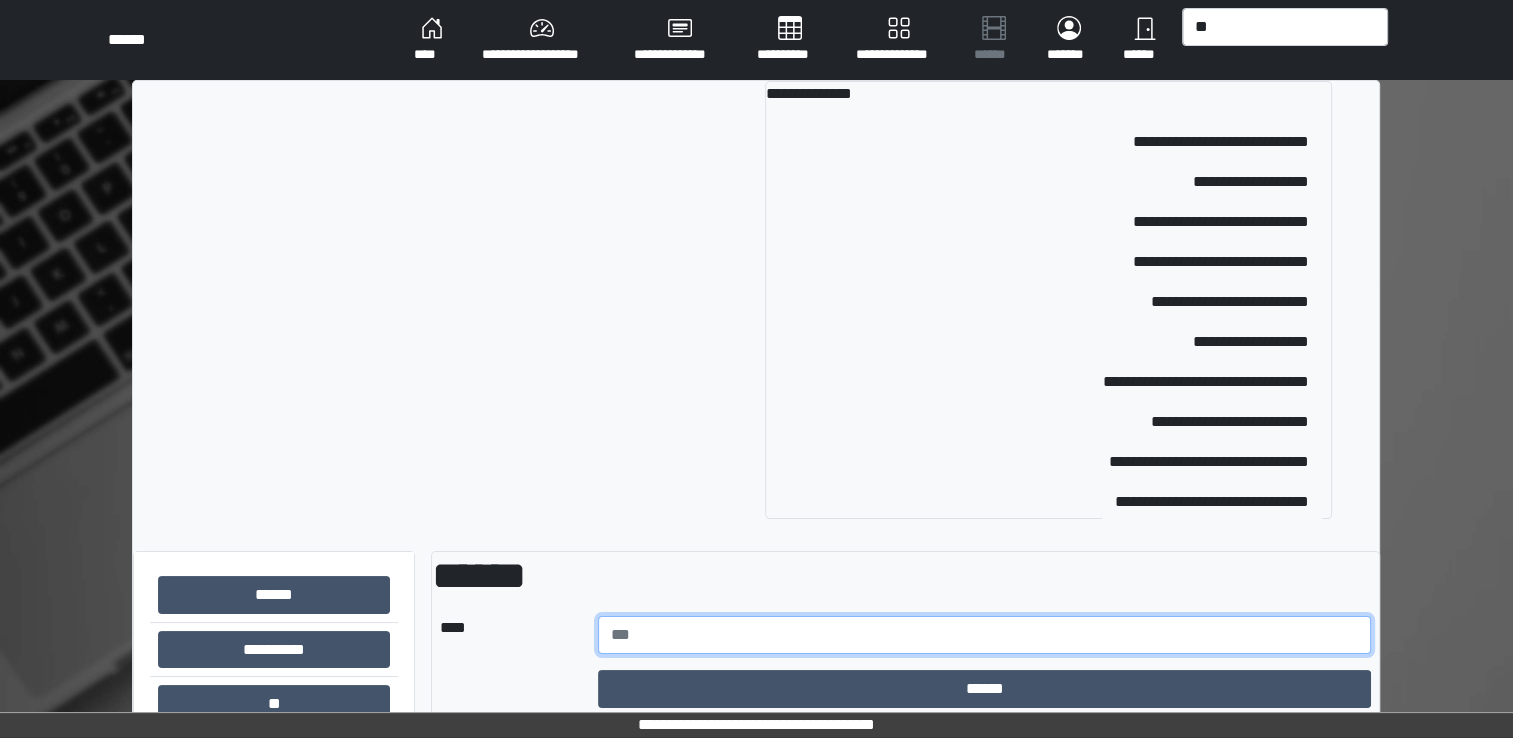 click at bounding box center (985, 635) 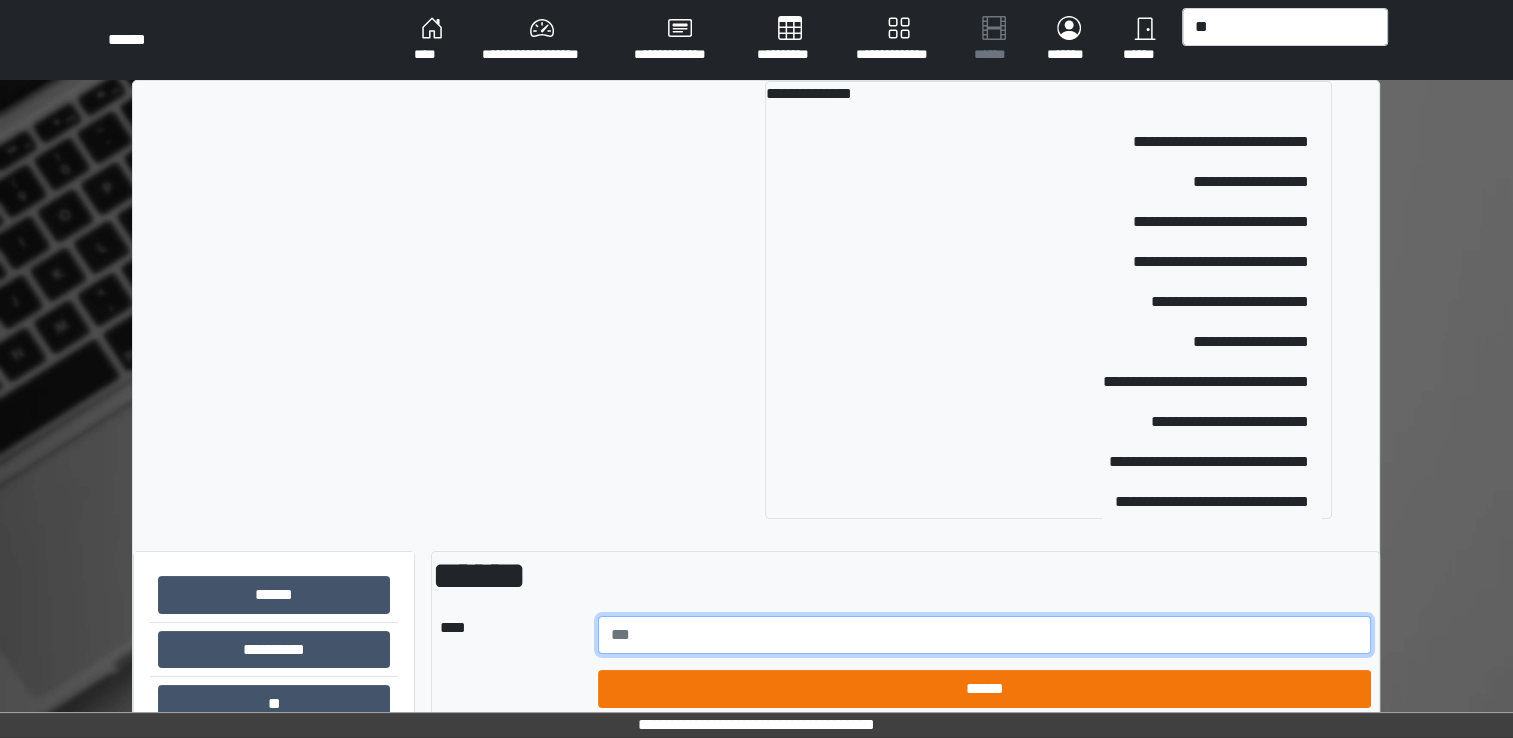 type on "****" 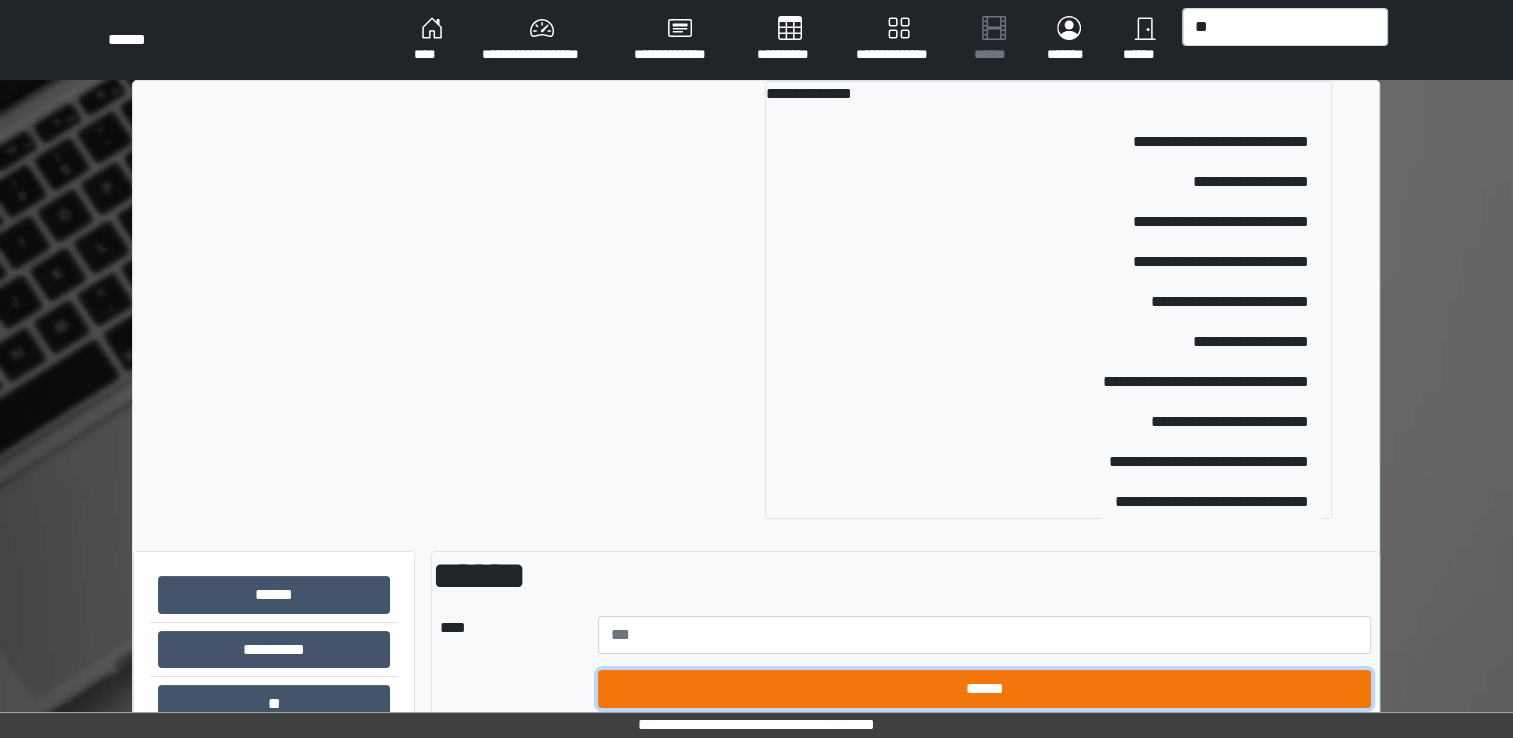 click on "******" at bounding box center [985, 689] 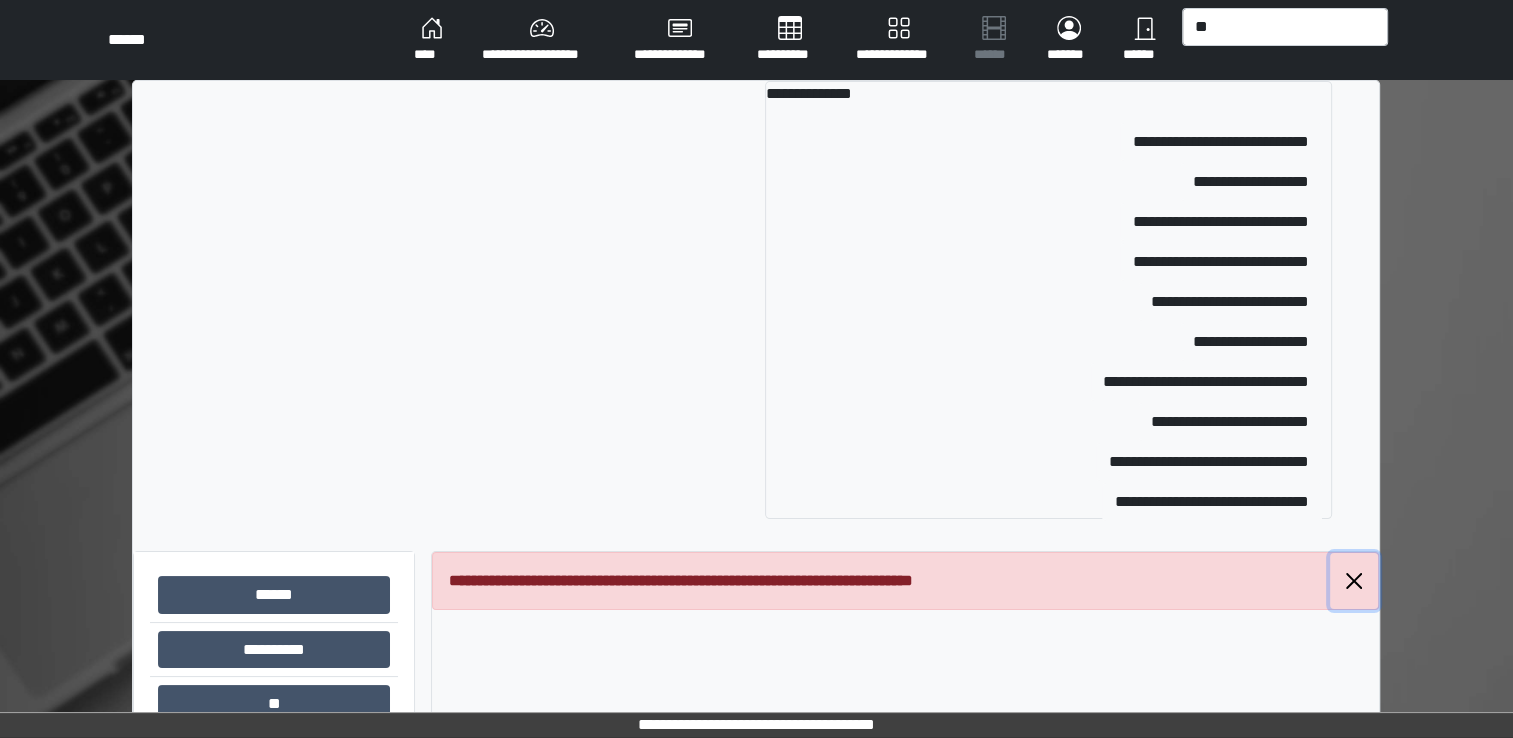 click at bounding box center (1354, 581) 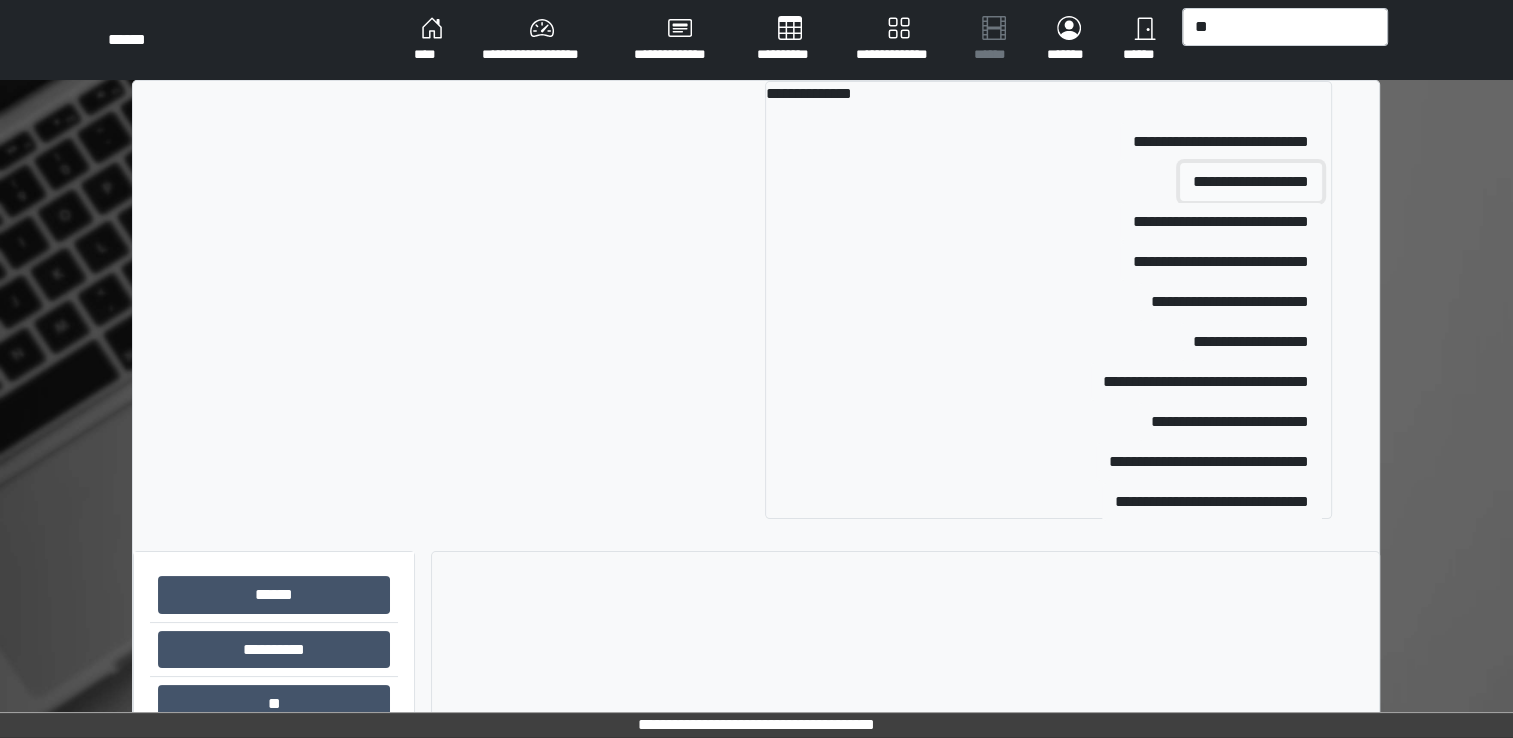 click on "**********" at bounding box center [1251, 182] 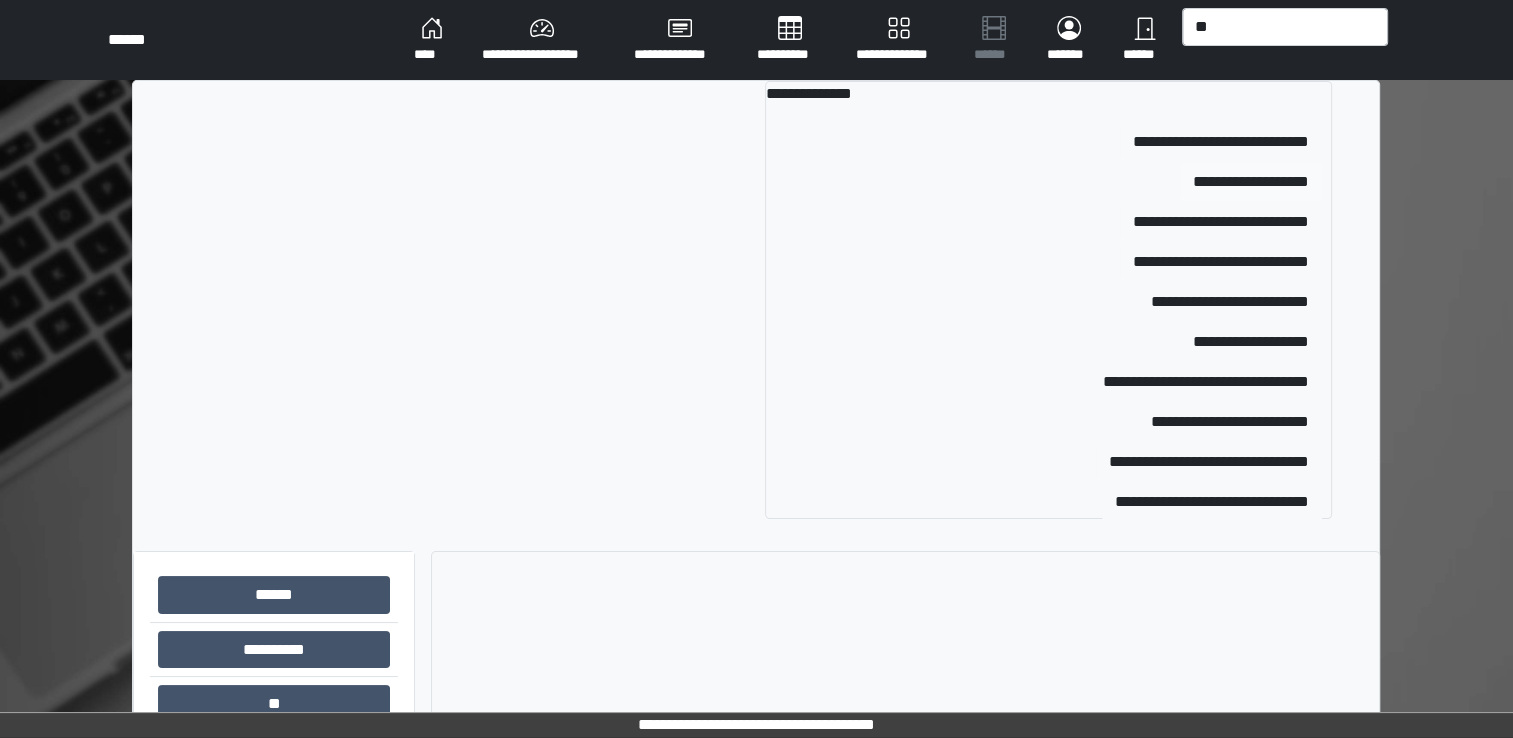 type 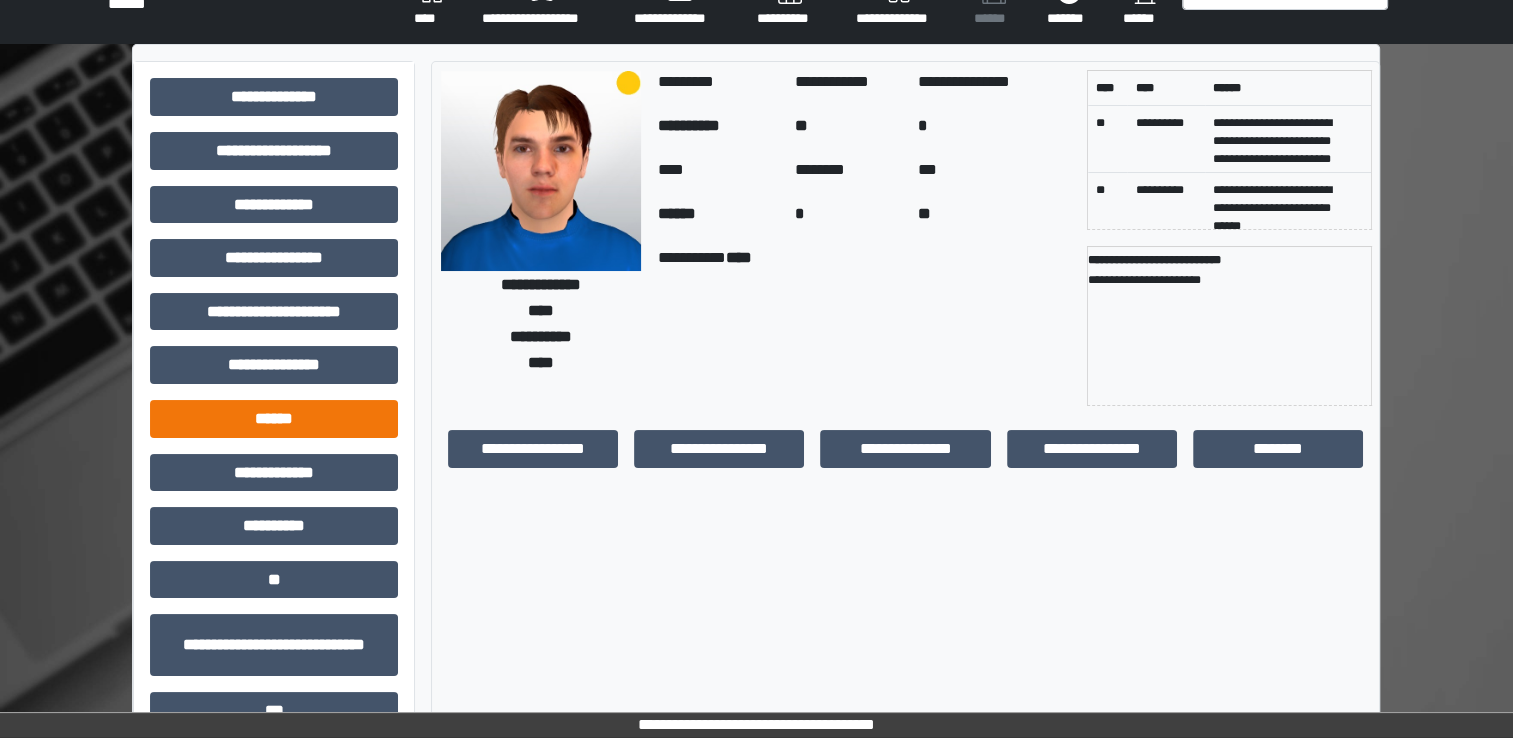 scroll, scrollTop: 0, scrollLeft: 0, axis: both 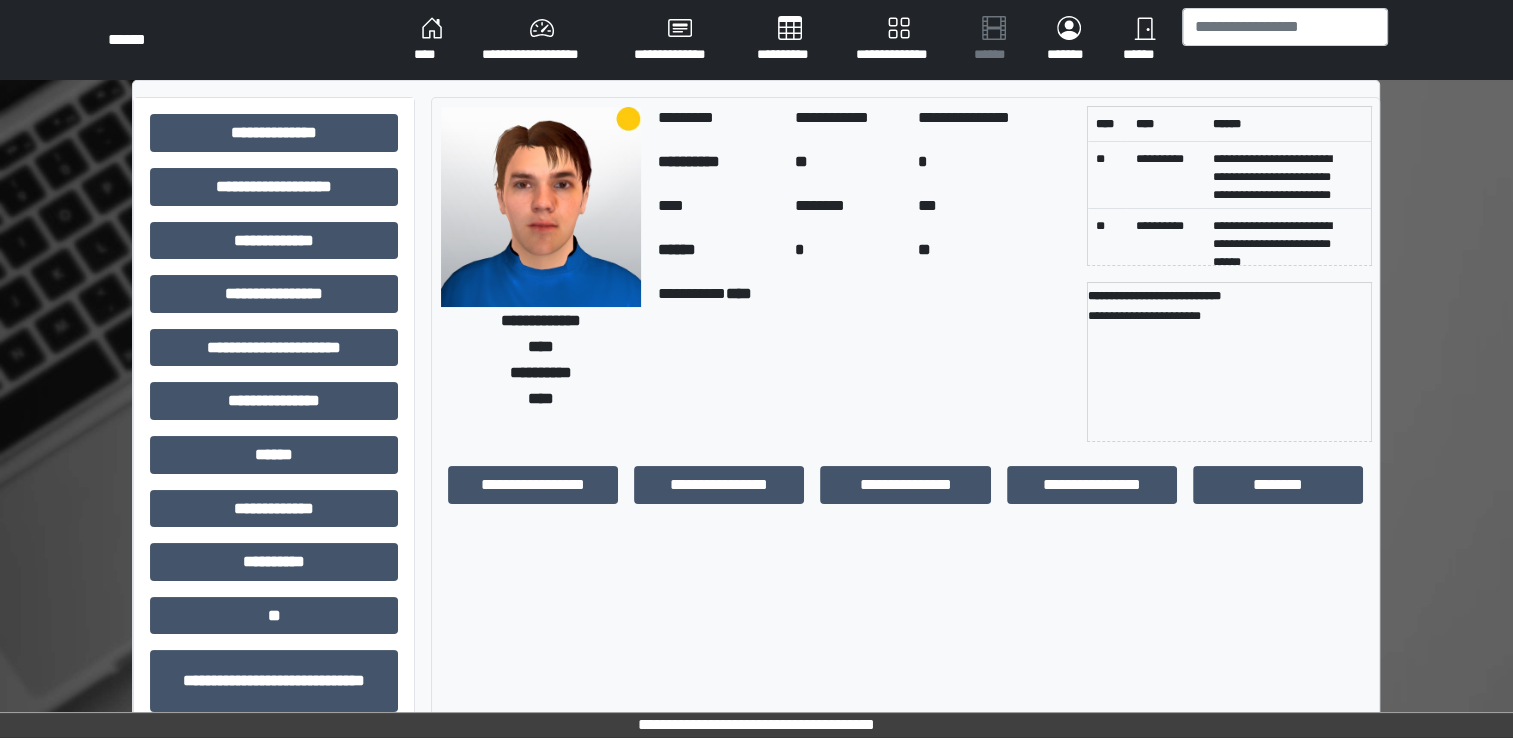 click on "**********" at bounding box center (542, 40) 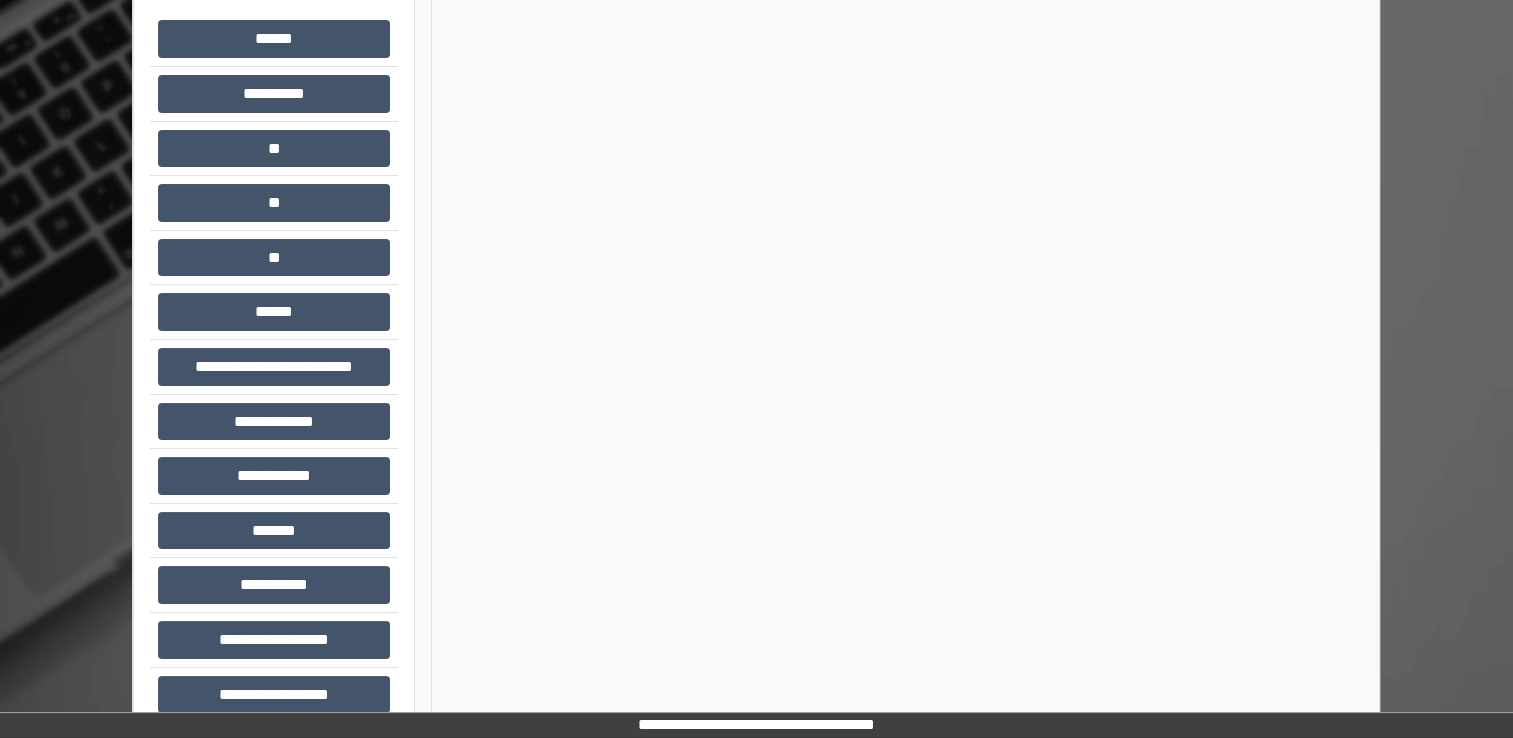 scroll, scrollTop: 132, scrollLeft: 0, axis: vertical 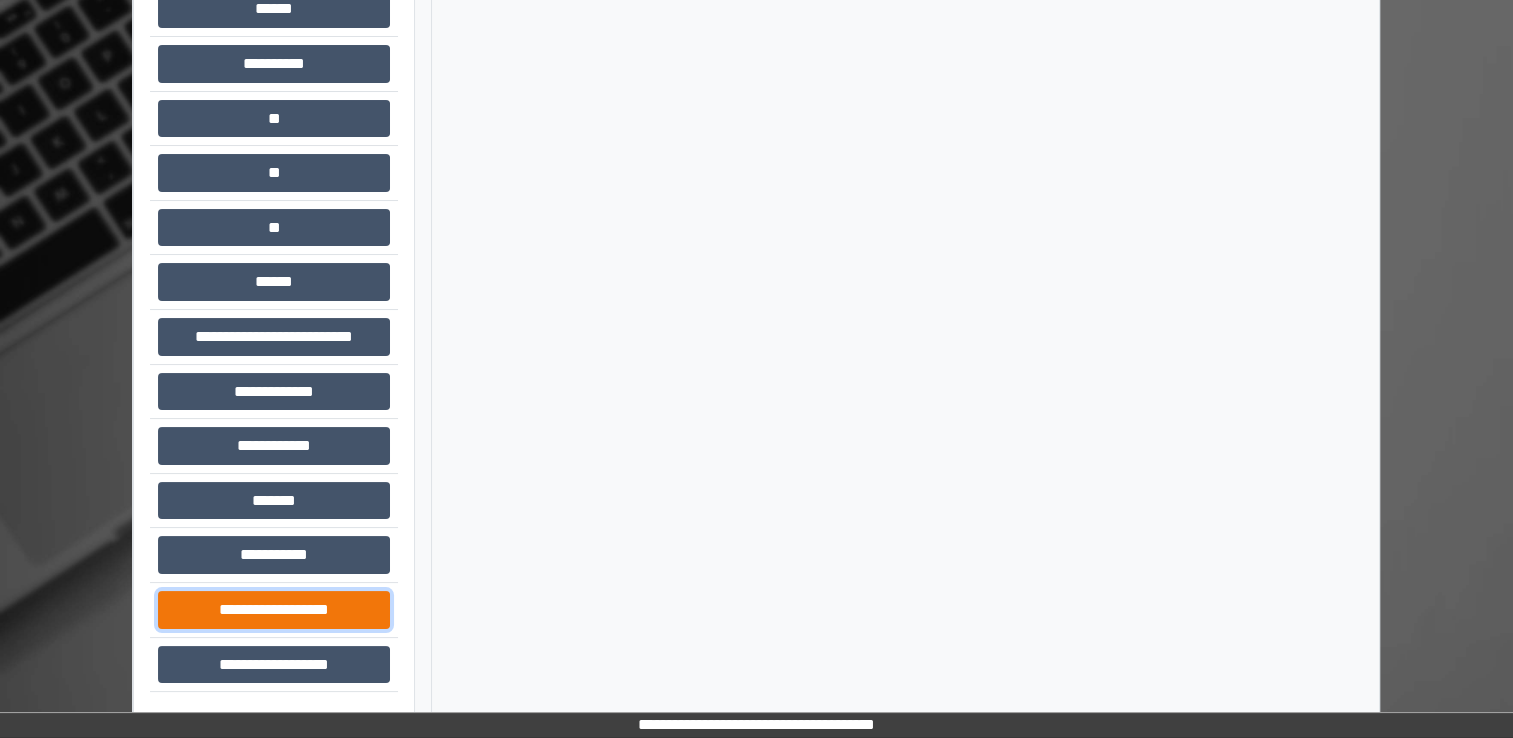 click on "**********" at bounding box center [274, 610] 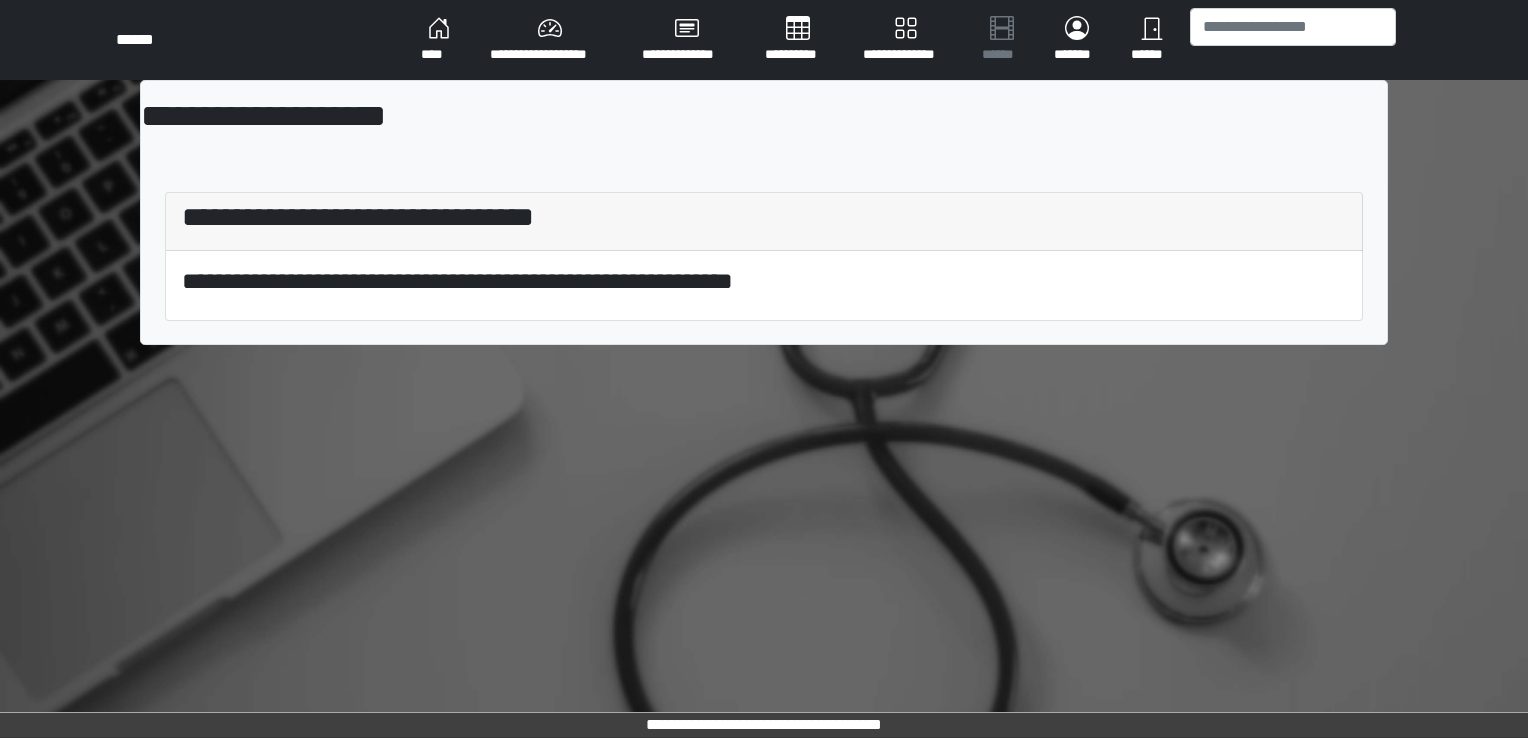 scroll, scrollTop: 0, scrollLeft: 0, axis: both 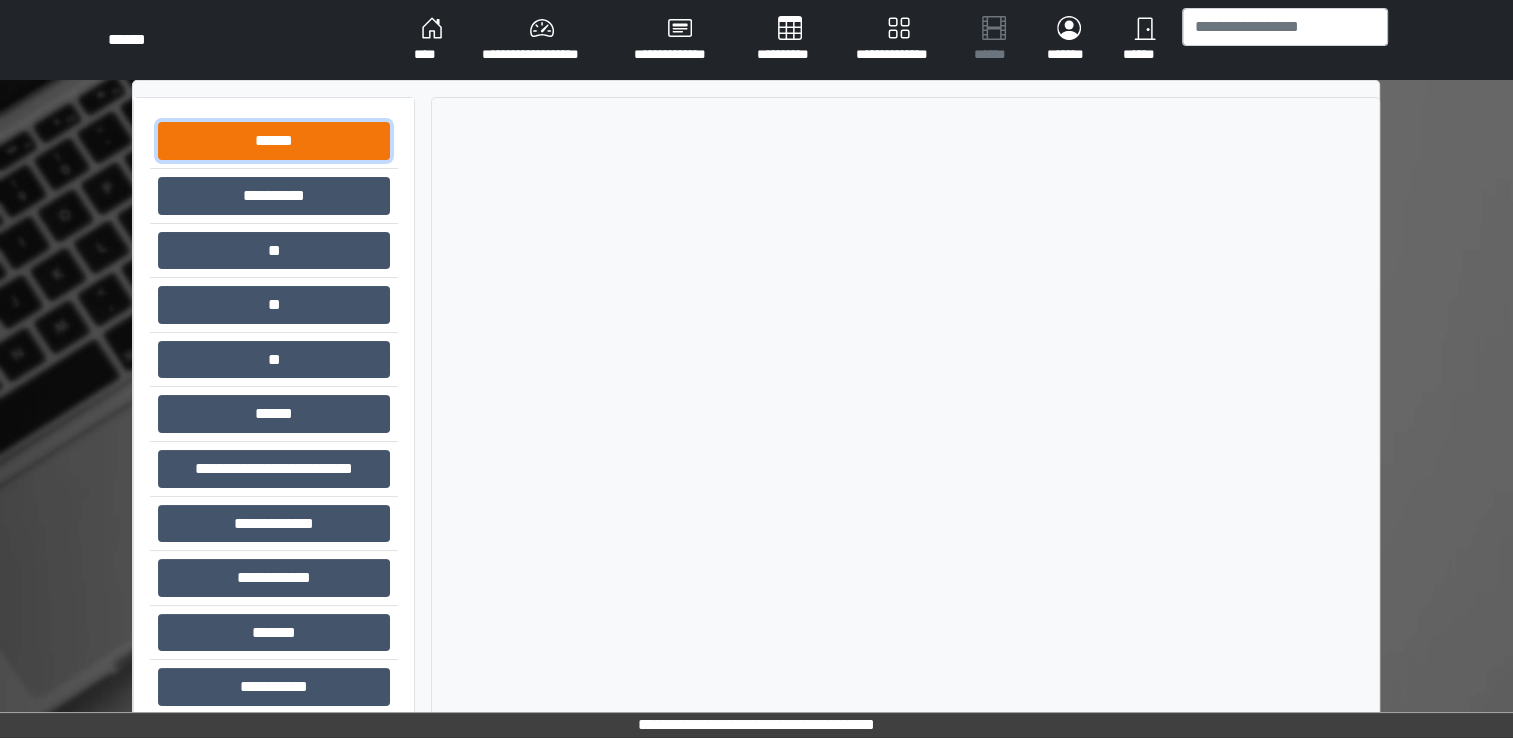 click on "******" at bounding box center [274, 141] 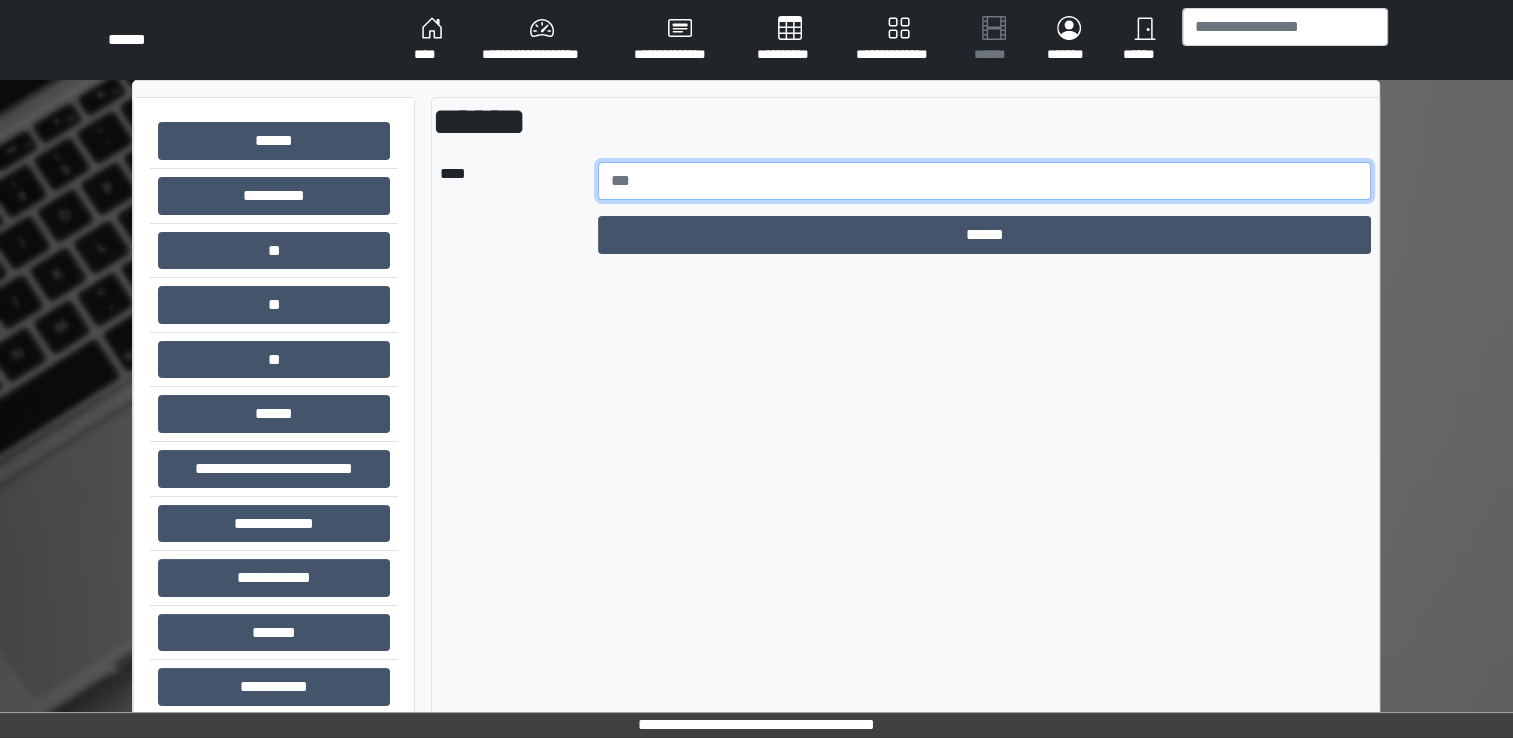 click at bounding box center [985, 181] 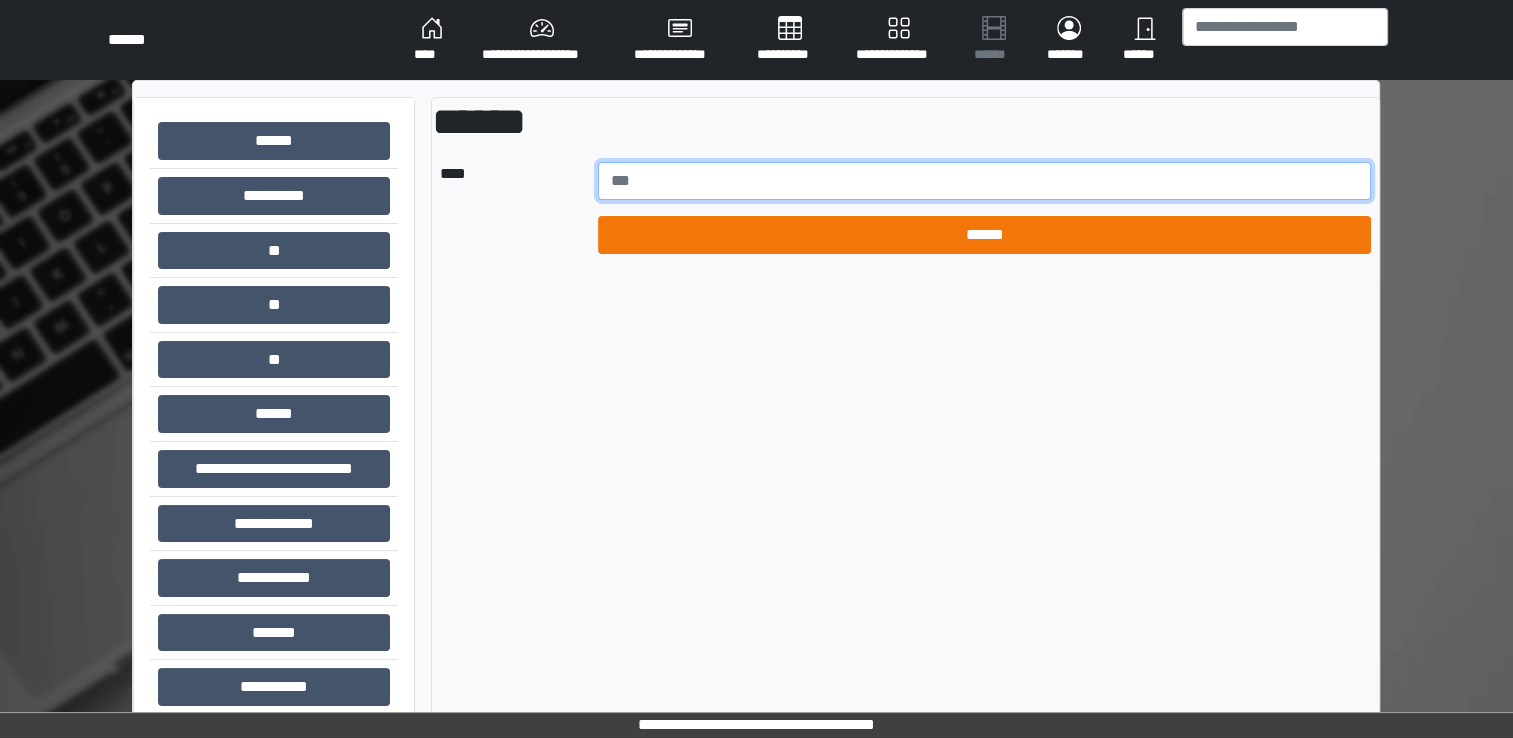 type on "****" 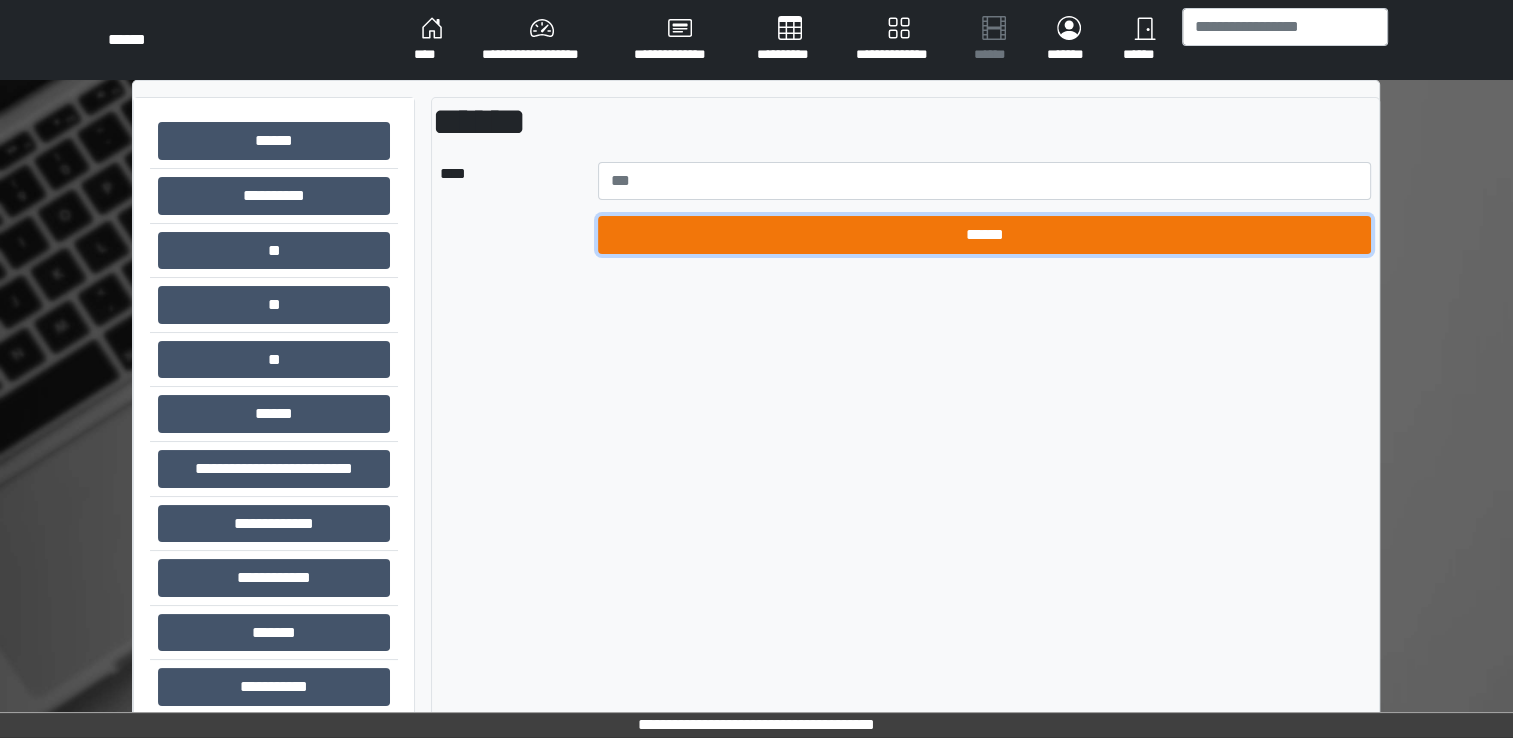 click on "******" at bounding box center [985, 235] 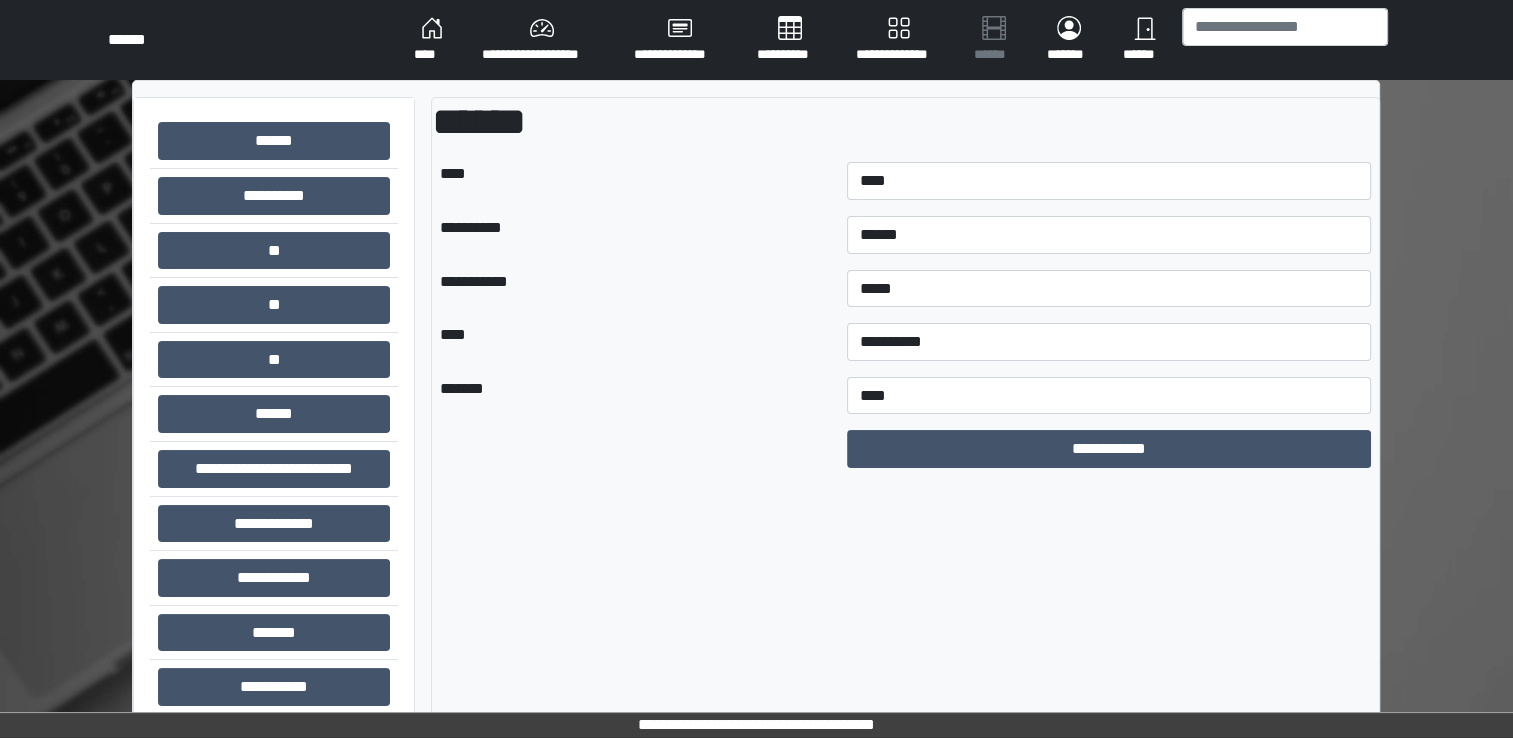click on "**********" at bounding box center [635, 235] 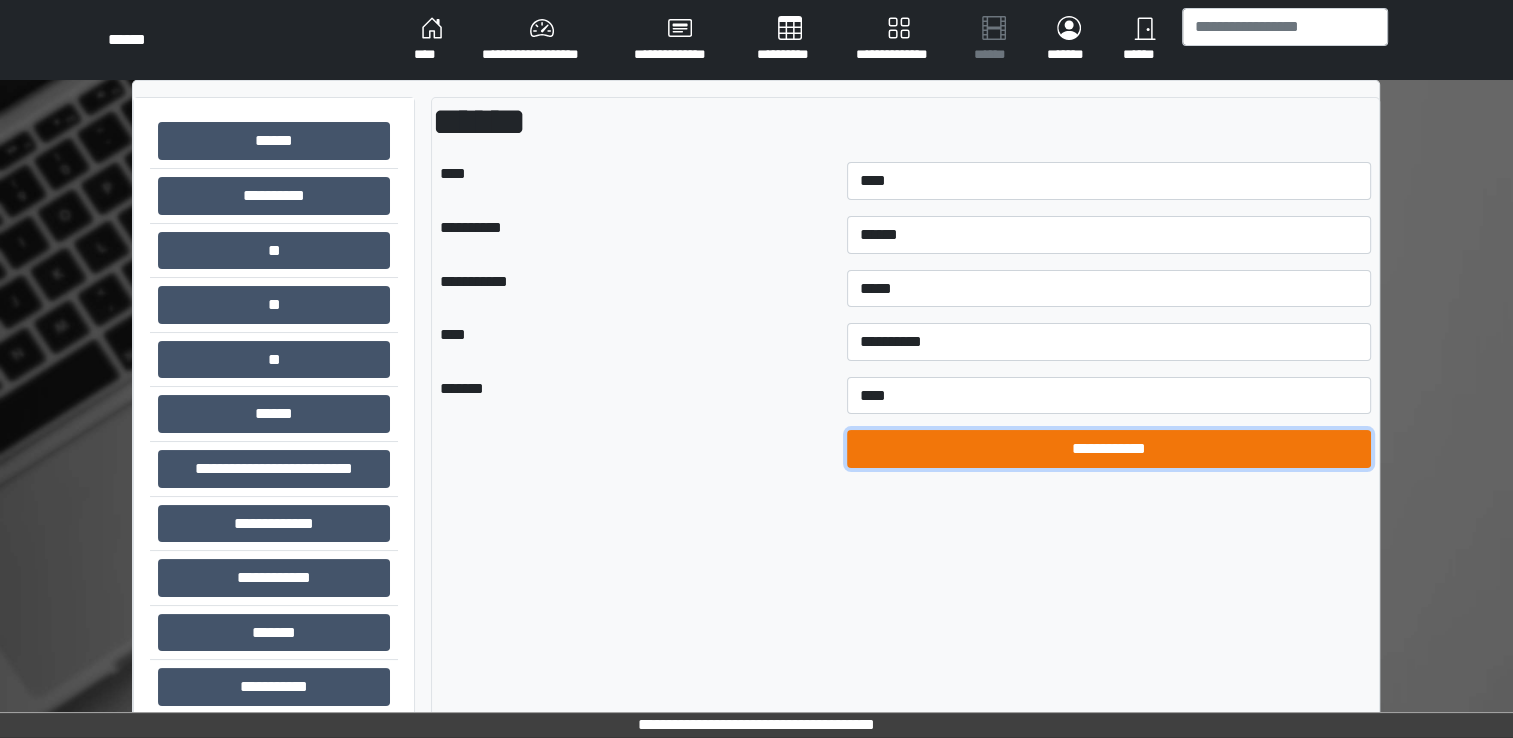 click on "**********" at bounding box center (1109, 449) 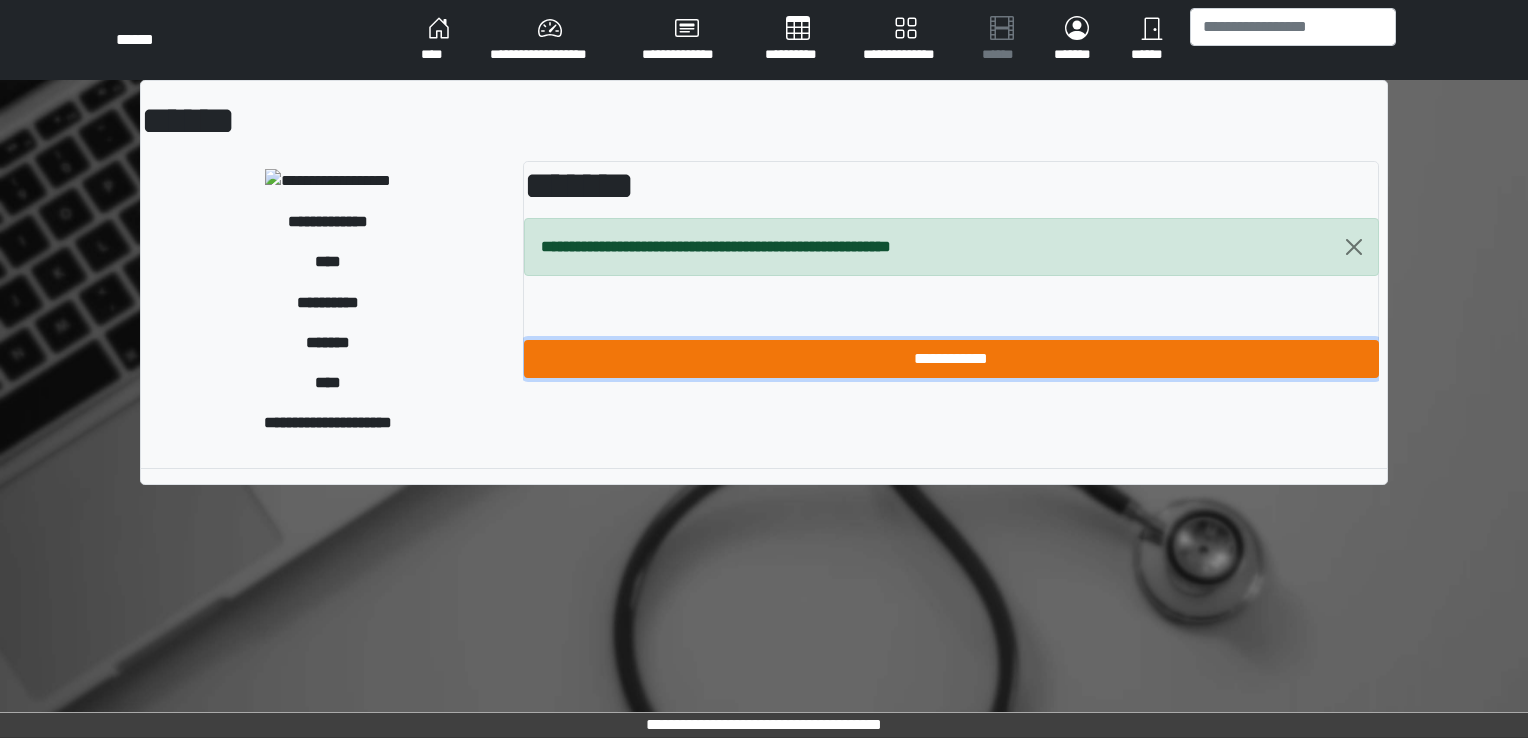click on "**********" at bounding box center (951, 359) 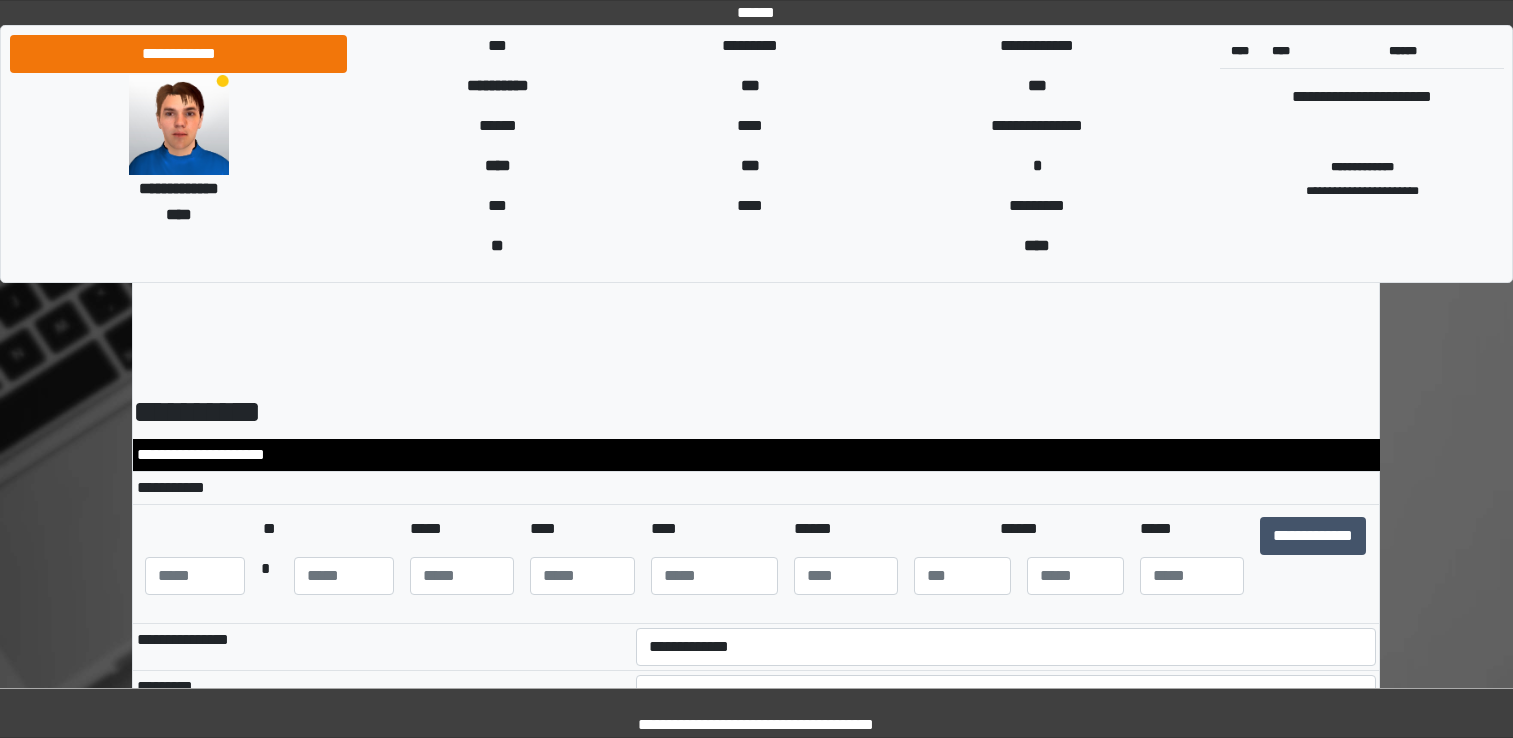 scroll, scrollTop: 0, scrollLeft: 0, axis: both 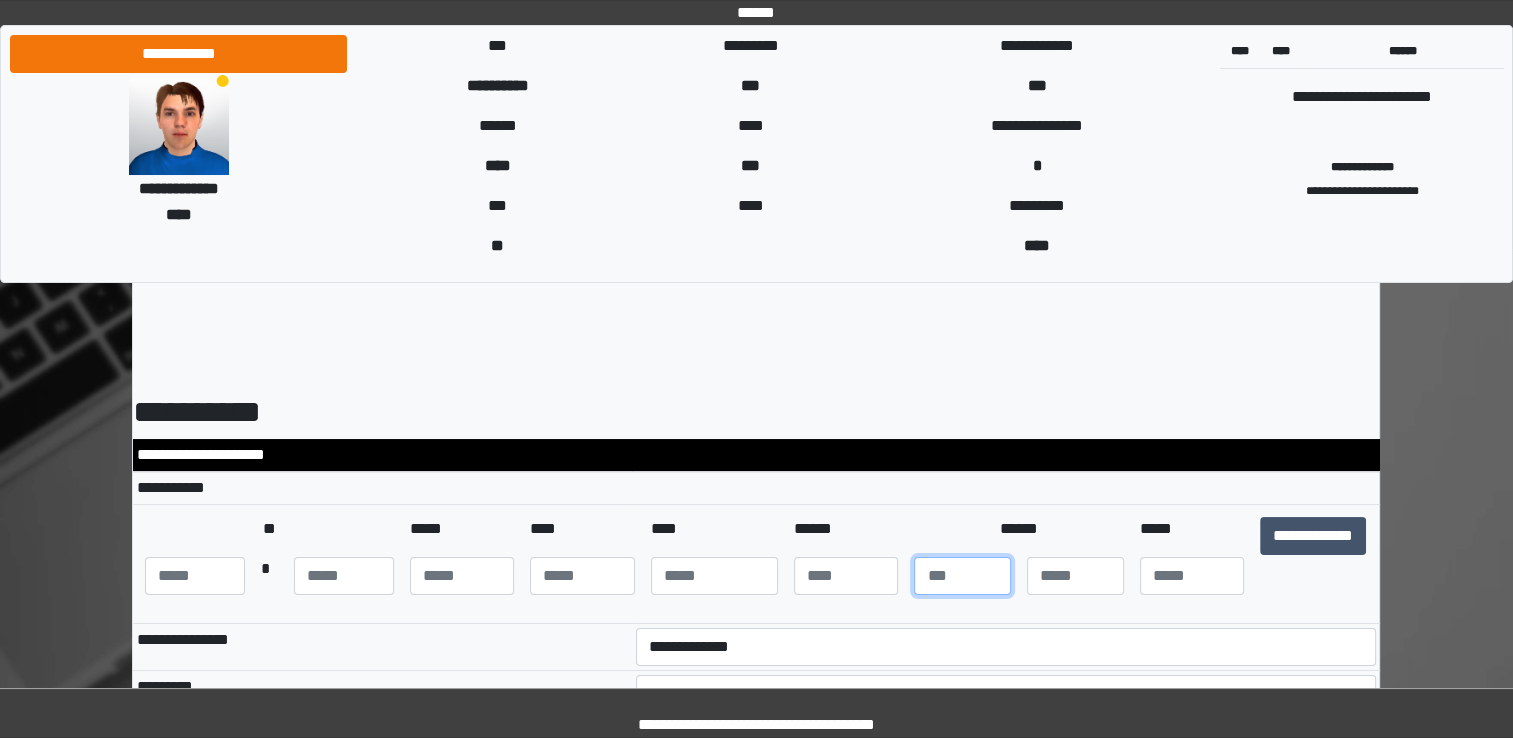 click at bounding box center [962, 576] 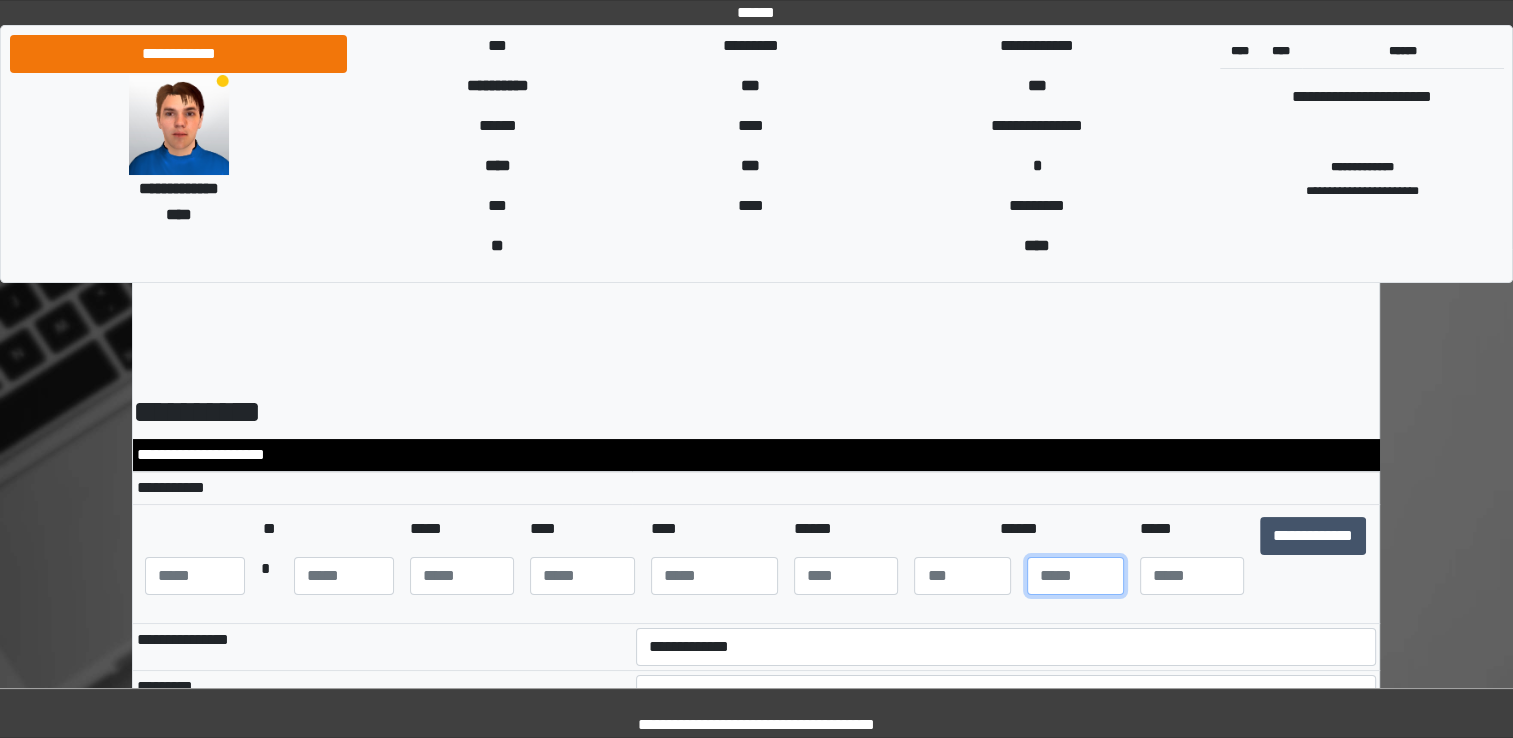 click at bounding box center [1075, 576] 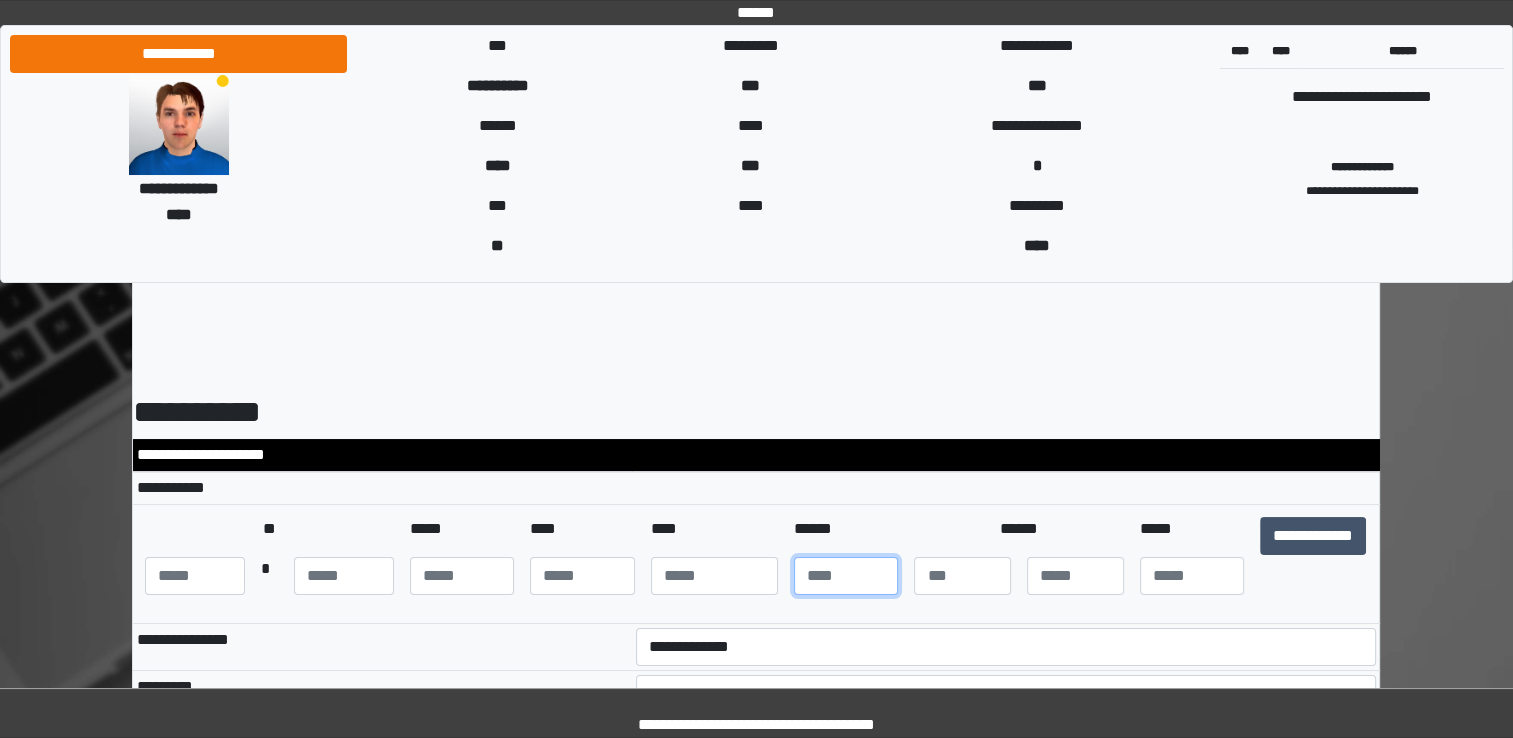 click at bounding box center (846, 576) 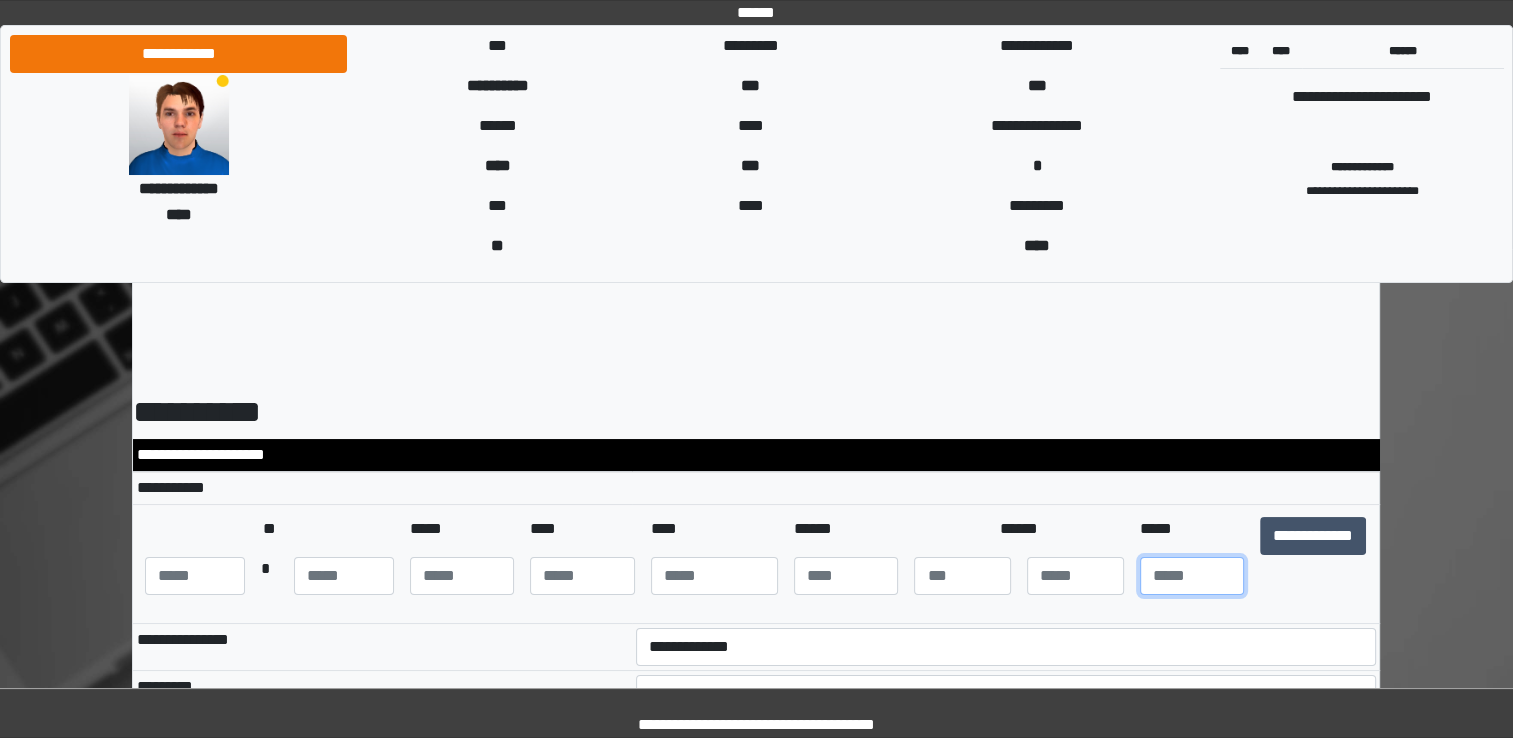 click at bounding box center [1192, 576] 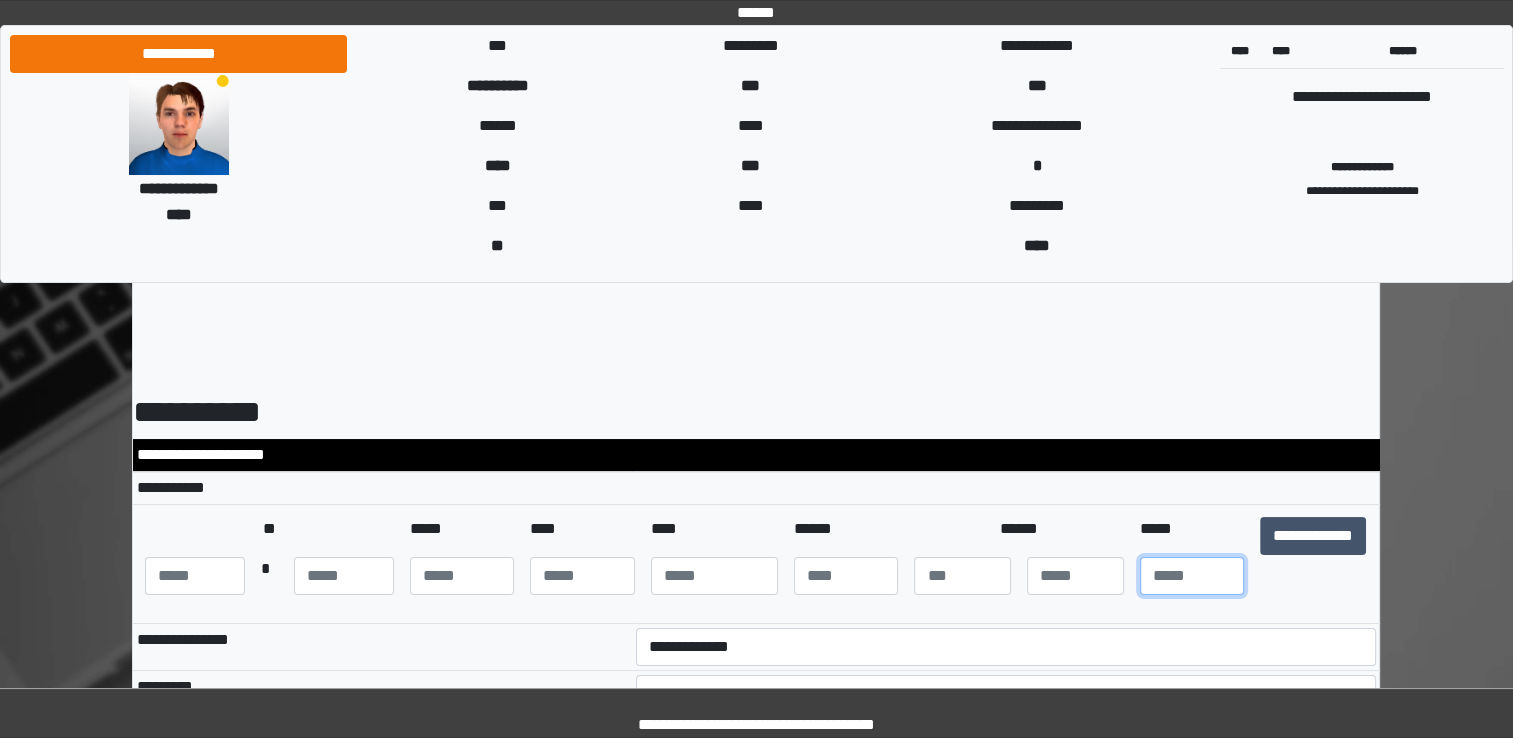 type on "**" 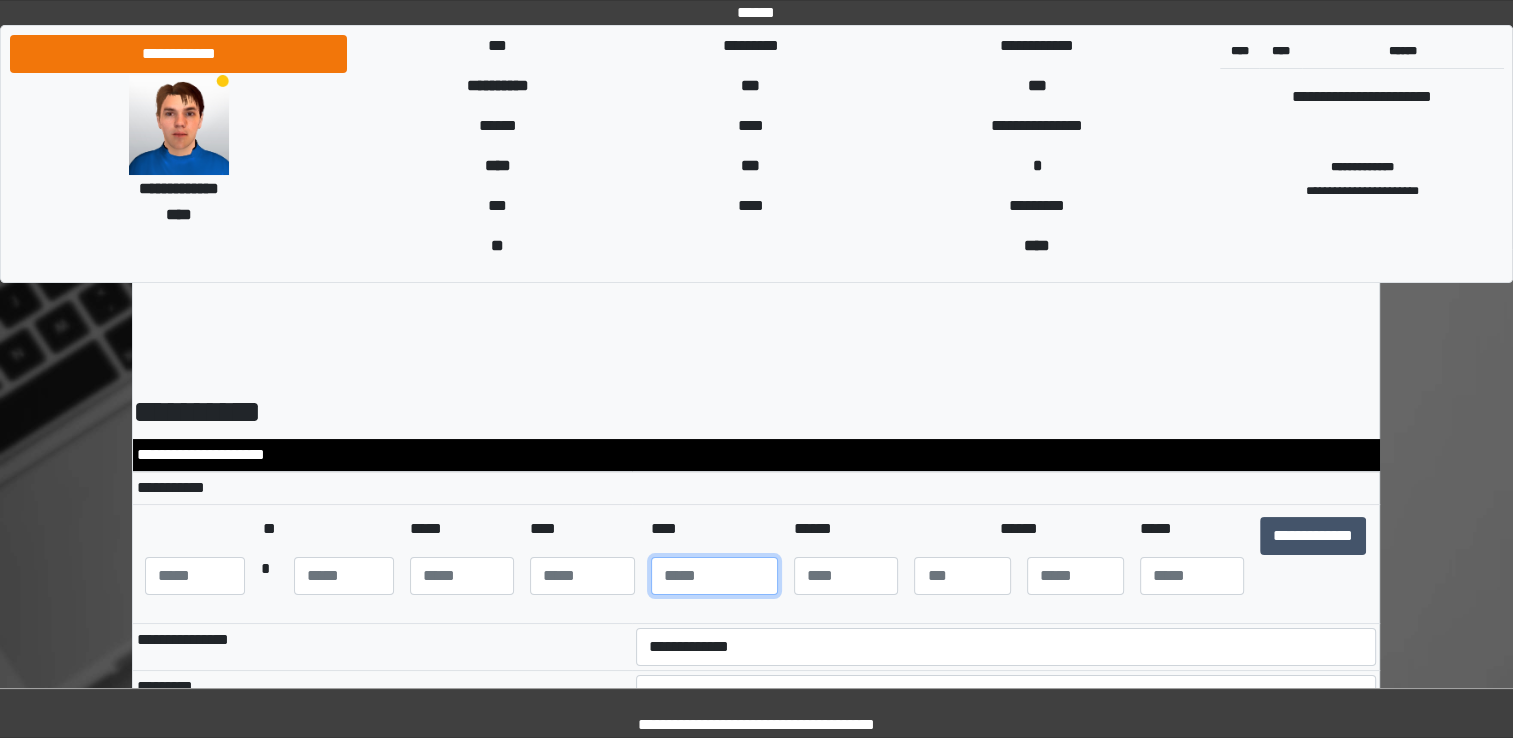 click at bounding box center (714, 576) 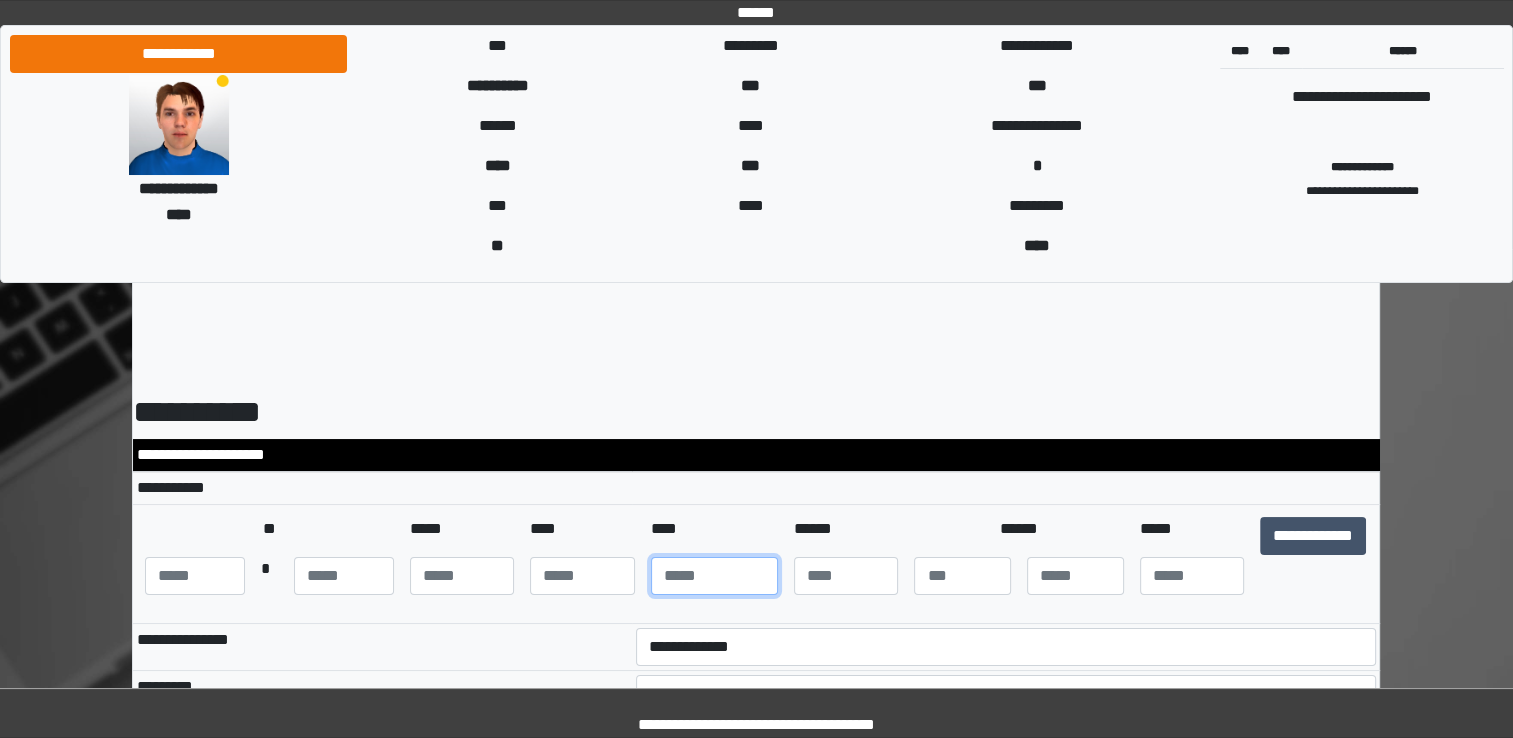 type on "****" 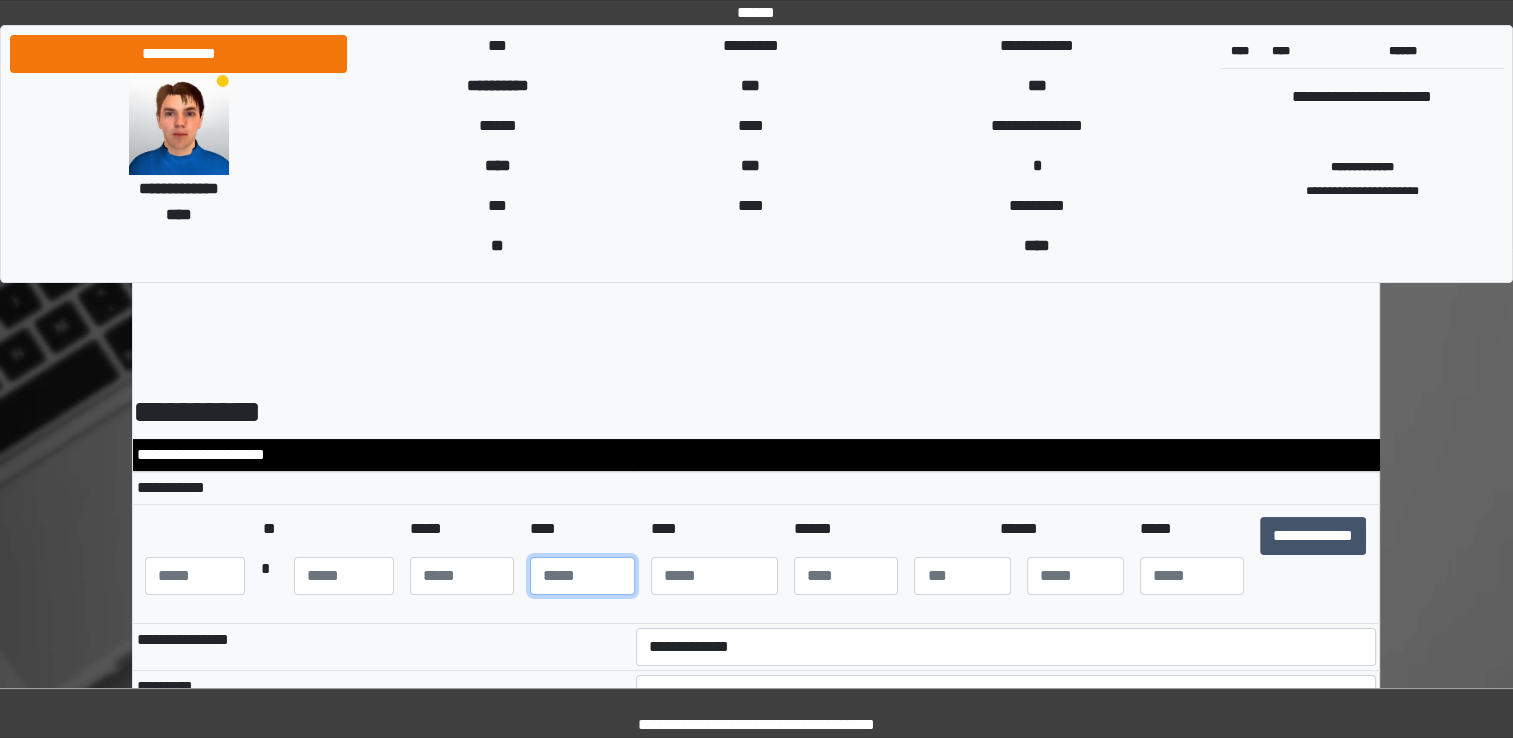 click at bounding box center (582, 576) 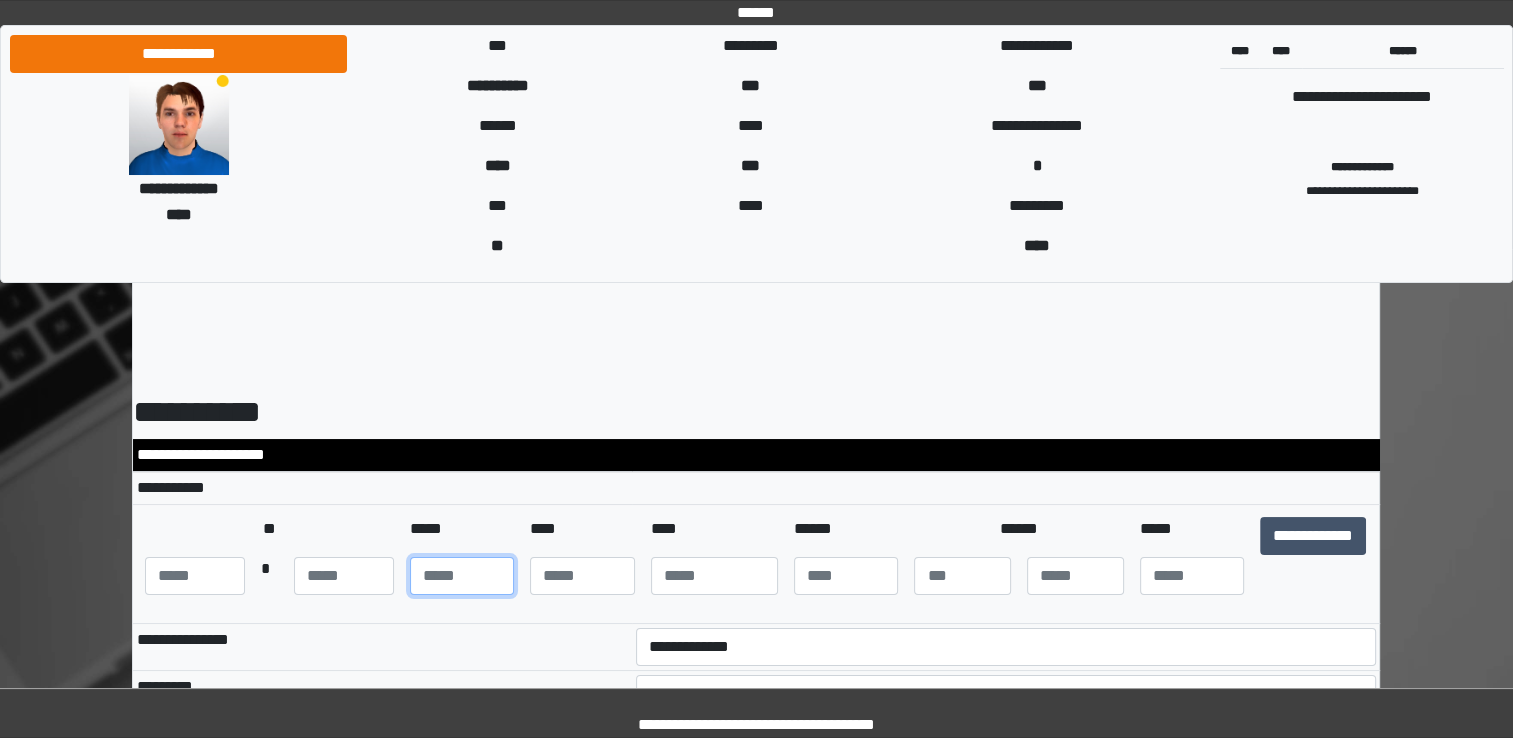 click at bounding box center (462, 576) 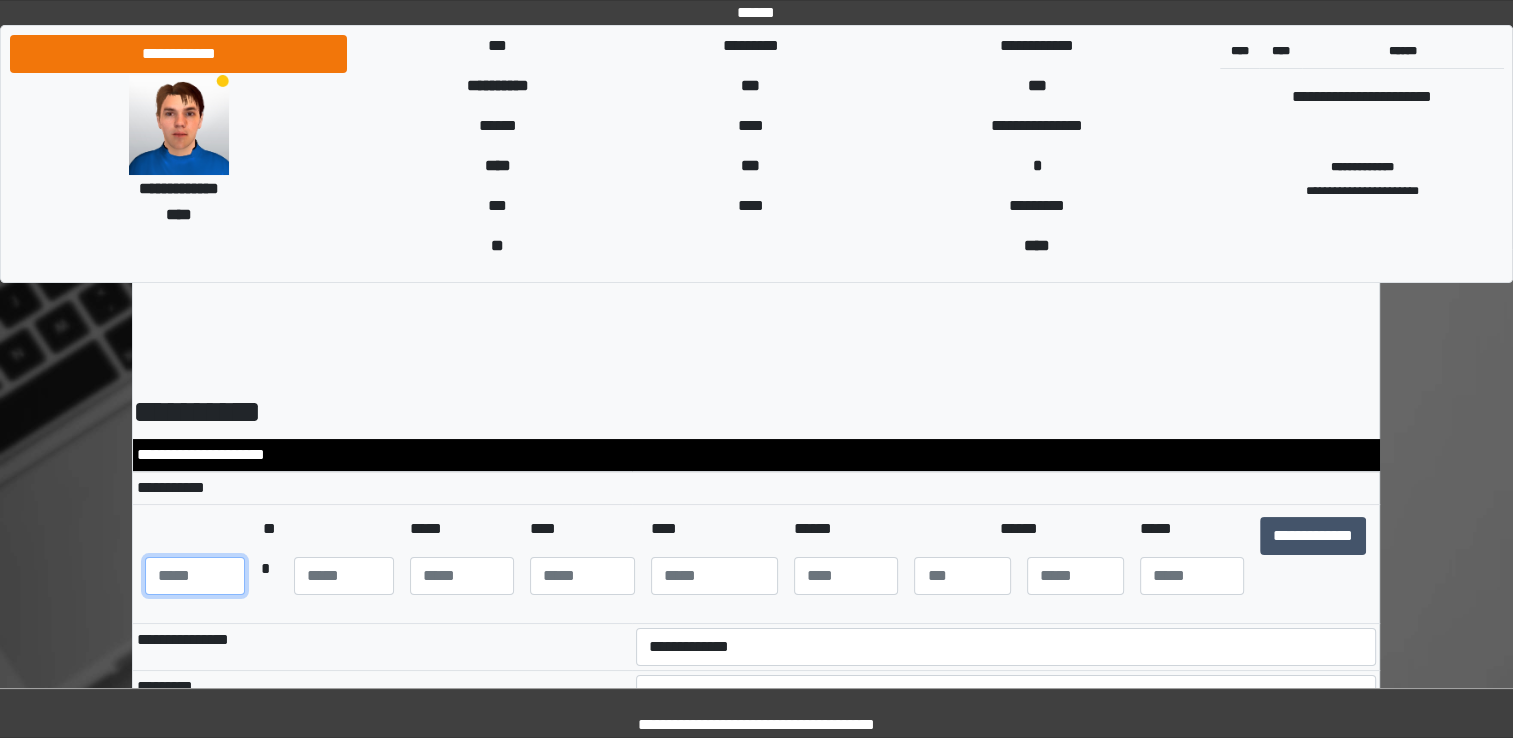 click at bounding box center (195, 576) 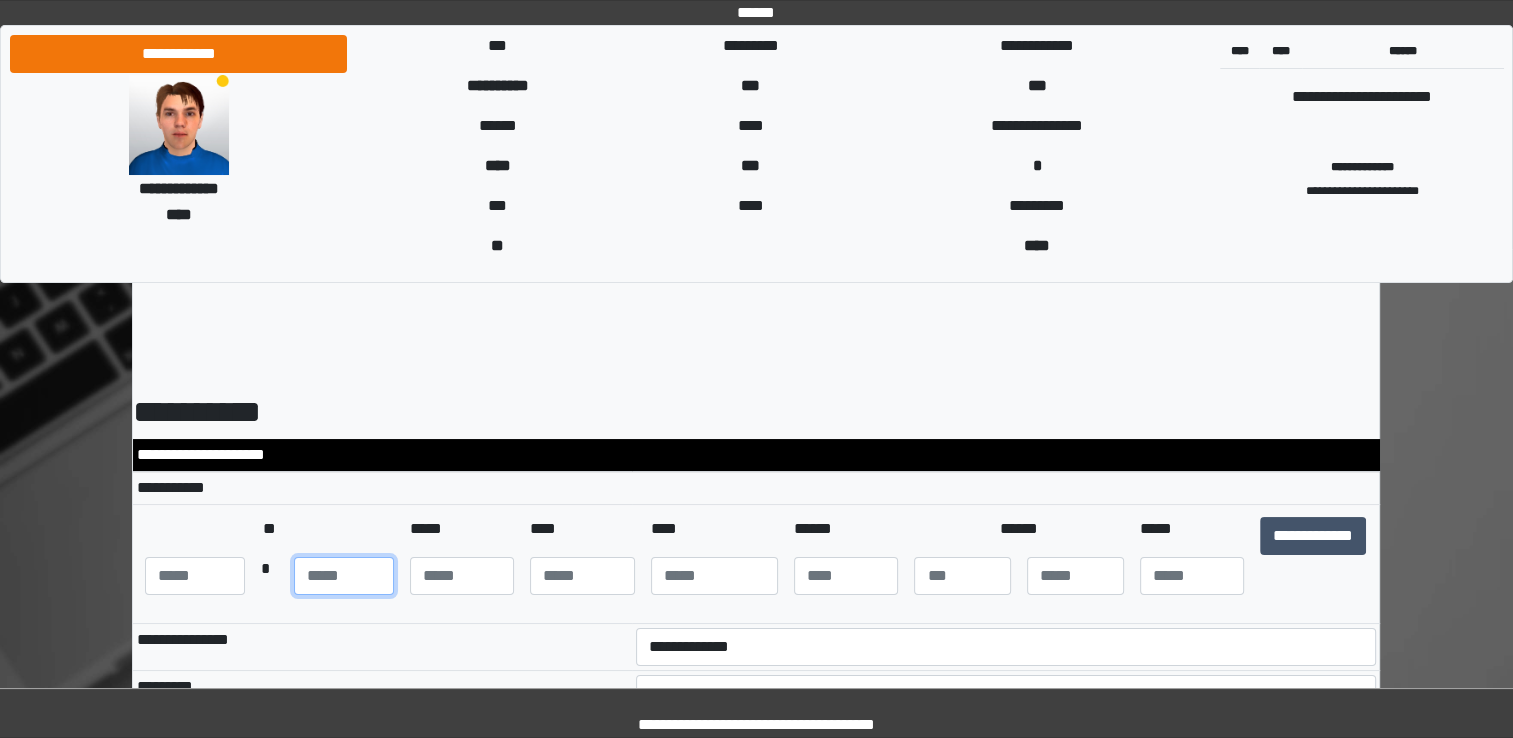 type on "**" 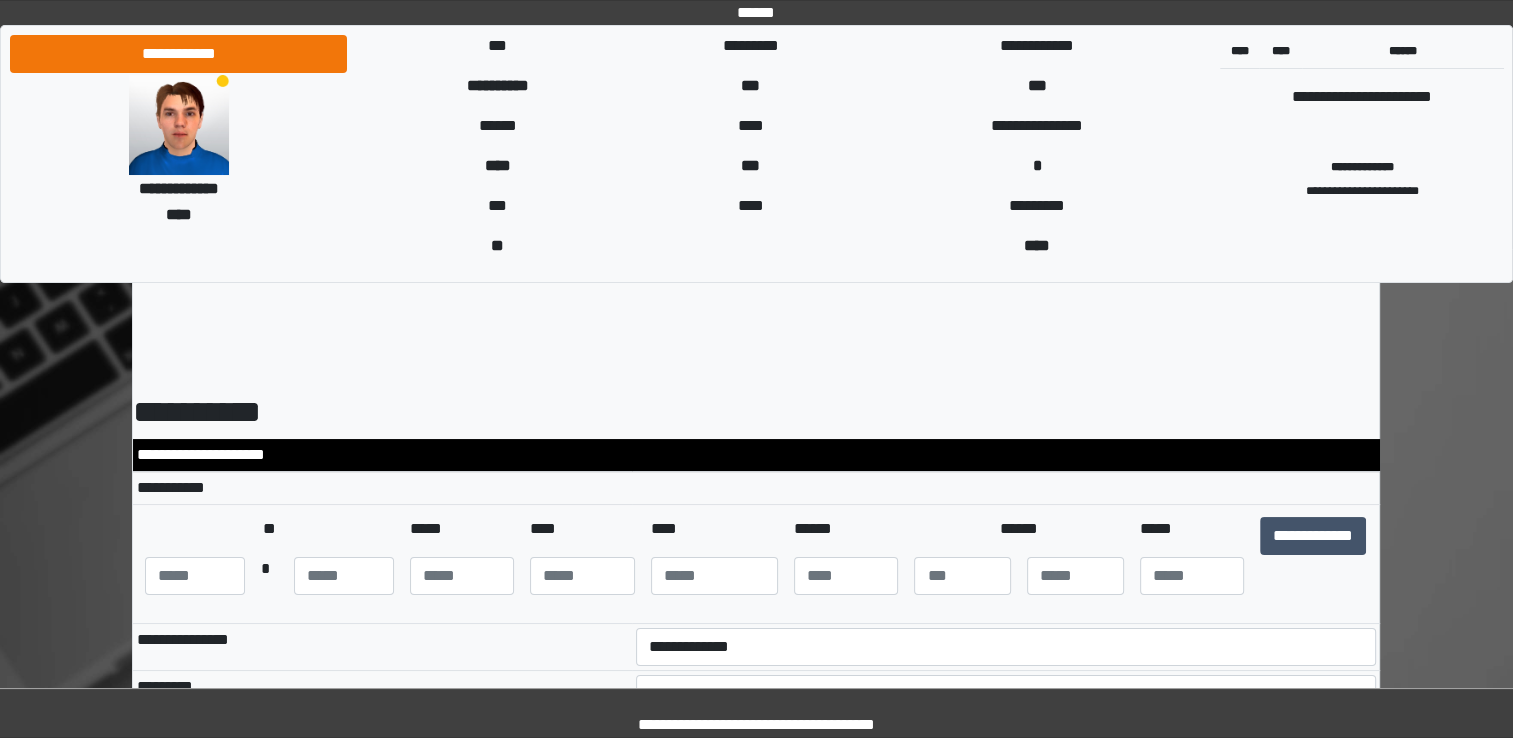 click on "**********" at bounding box center [756, 412] 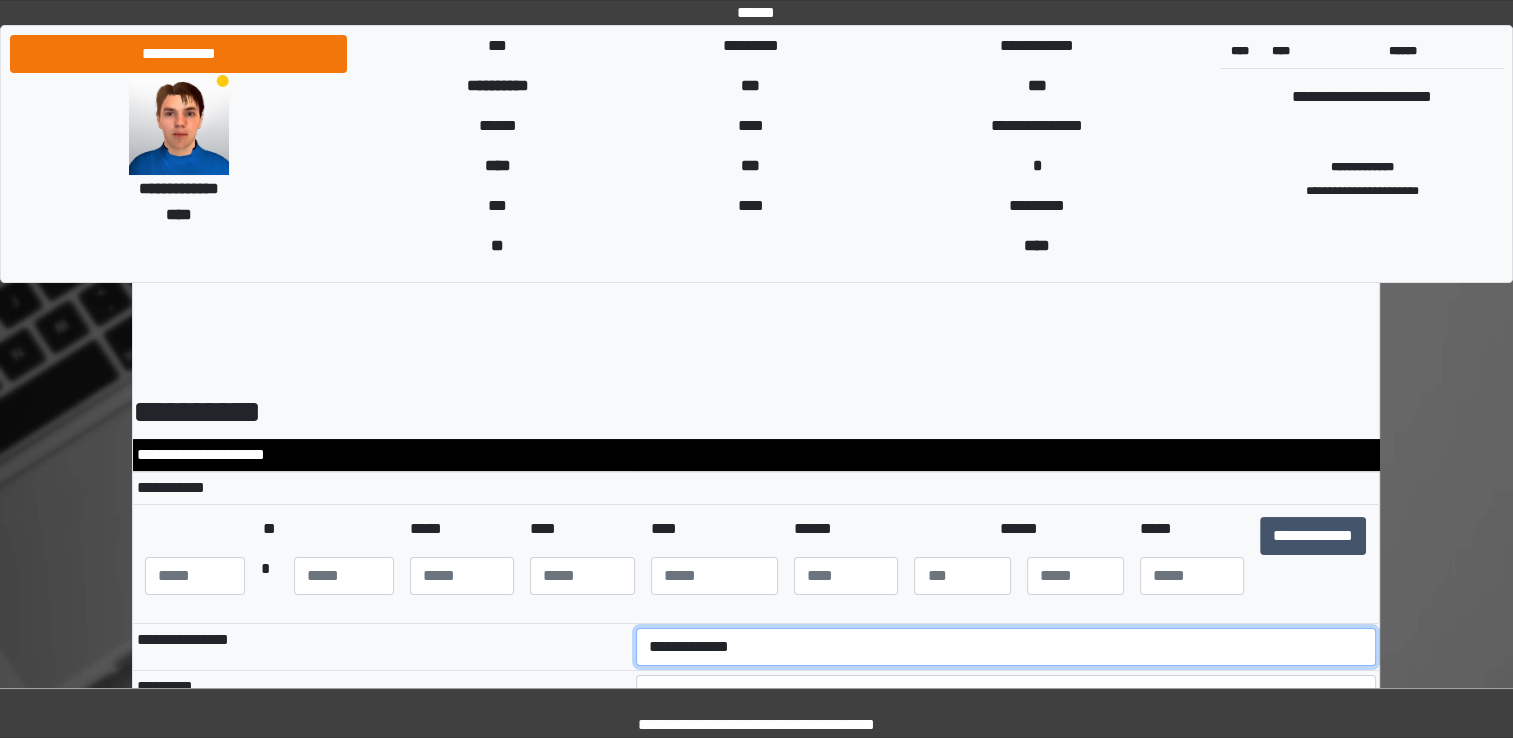 click on "**********" at bounding box center (1006, 647) 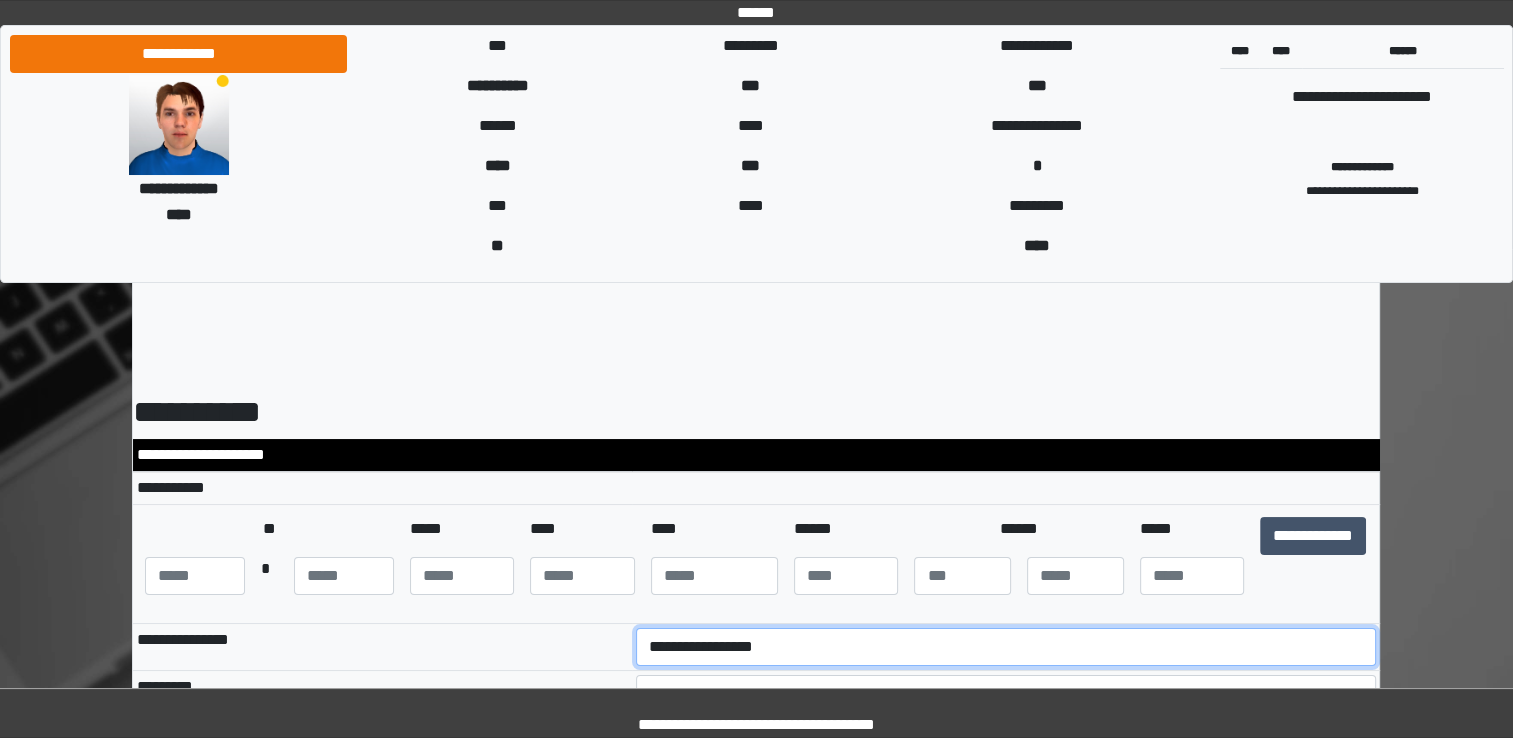 click on "**********" at bounding box center [1006, 647] 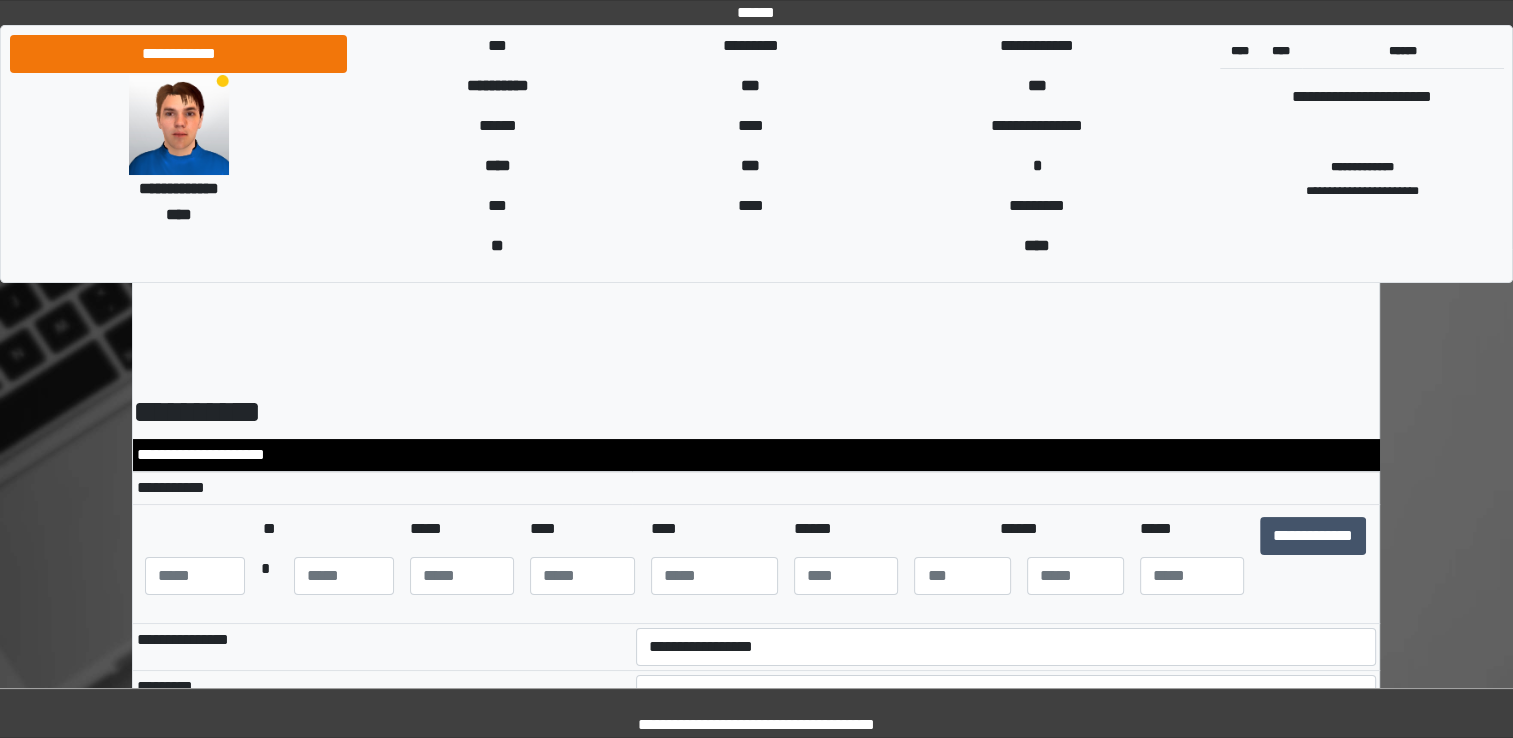 click on "**********" at bounding box center [382, 647] 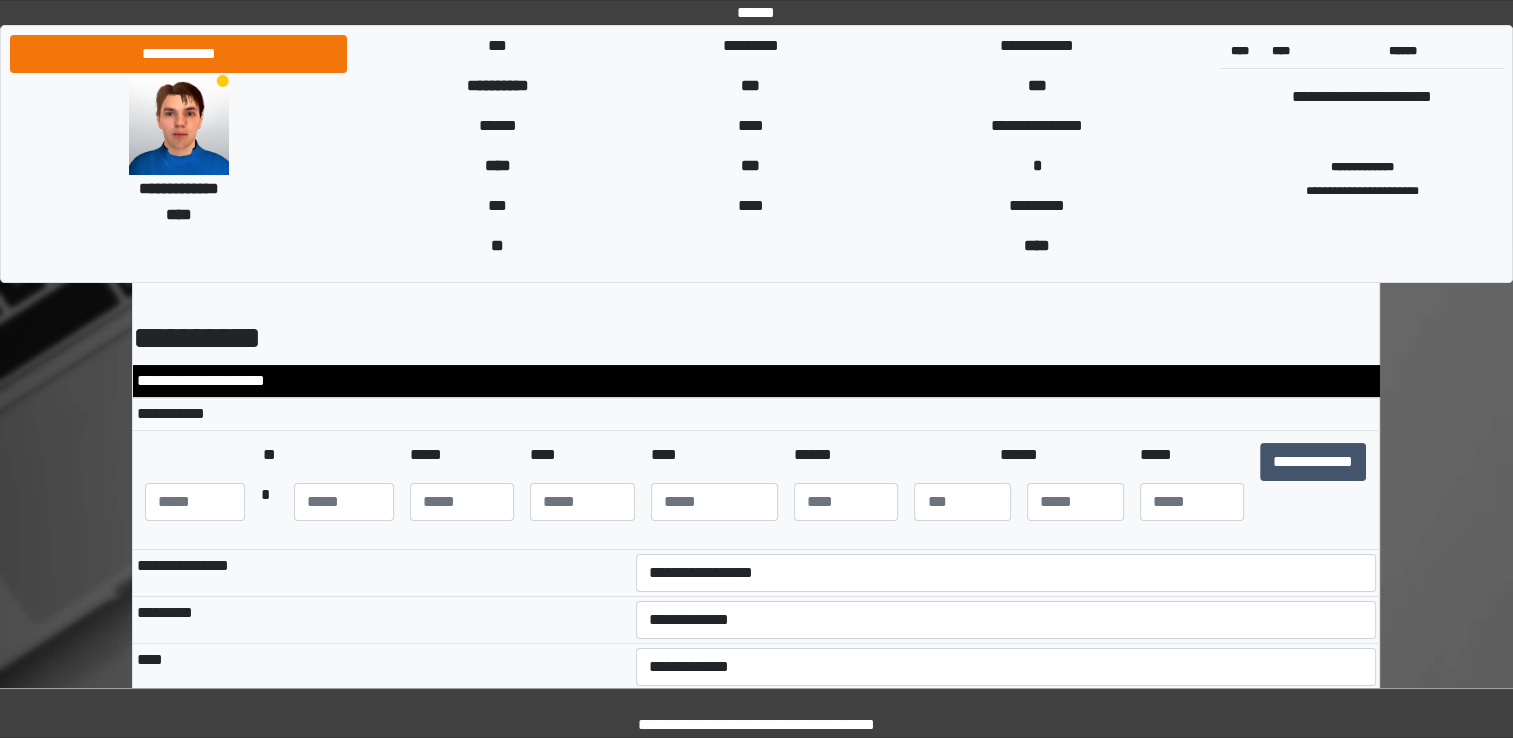 scroll, scrollTop: 80, scrollLeft: 0, axis: vertical 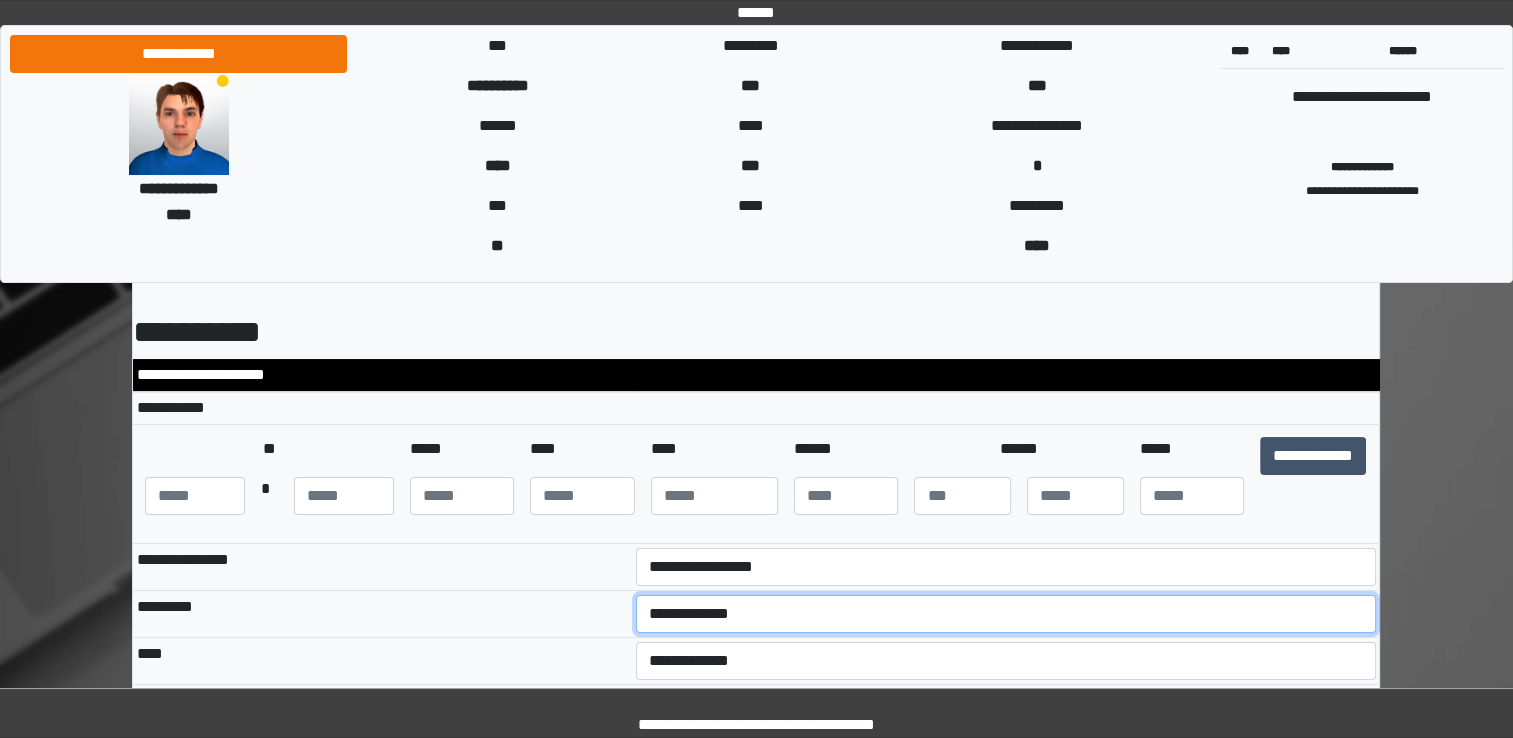 click on "**********" at bounding box center [1006, 614] 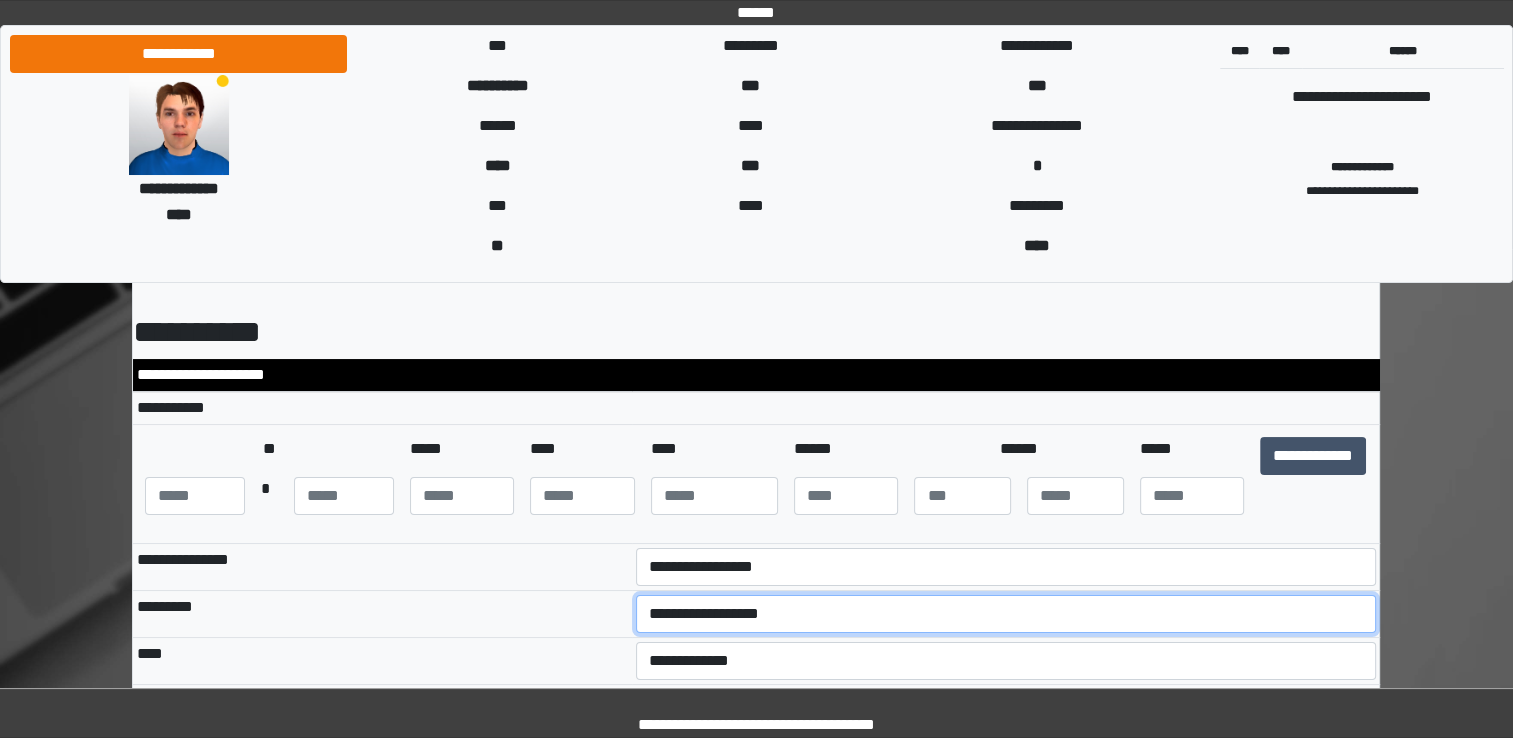 click on "**********" at bounding box center (1006, 614) 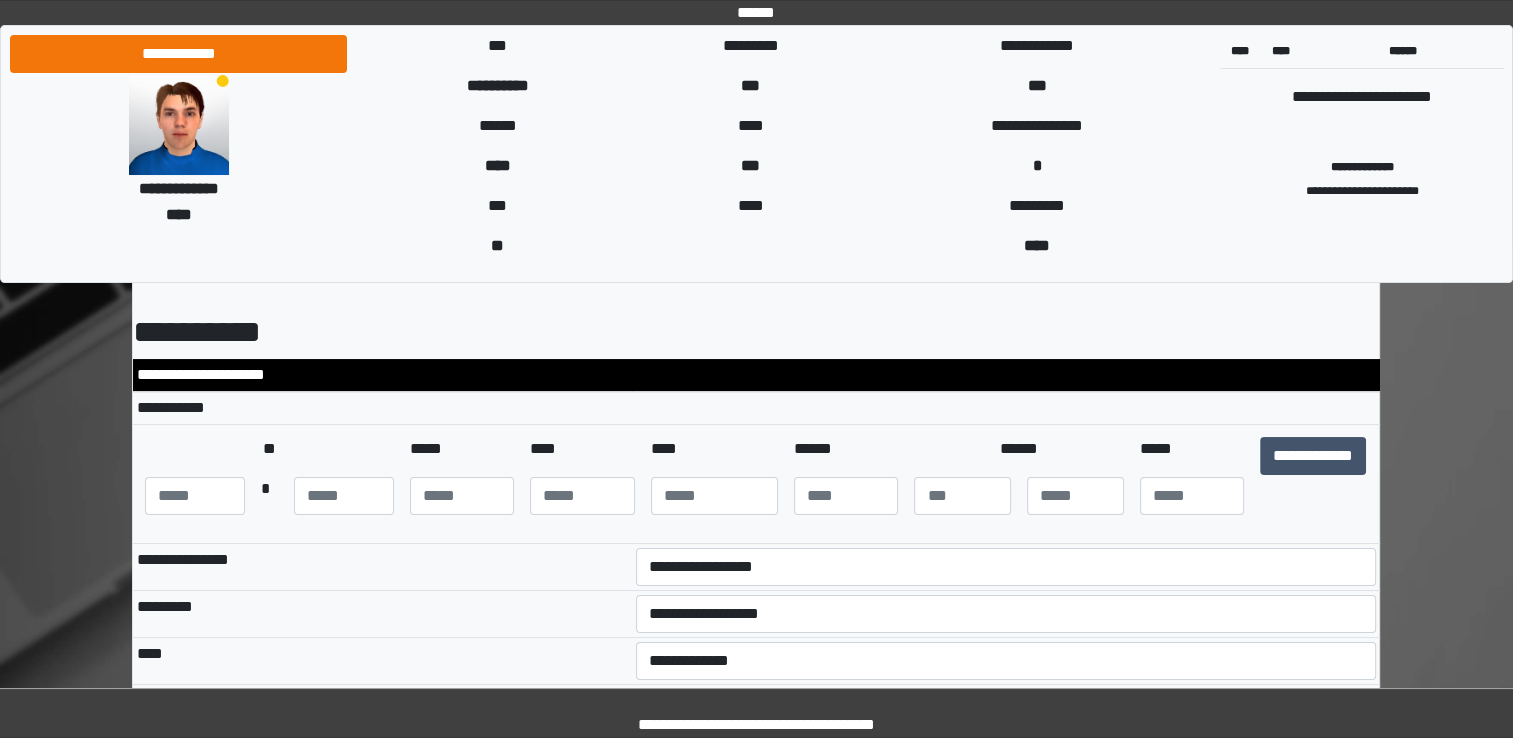 click on "****" at bounding box center (382, 661) 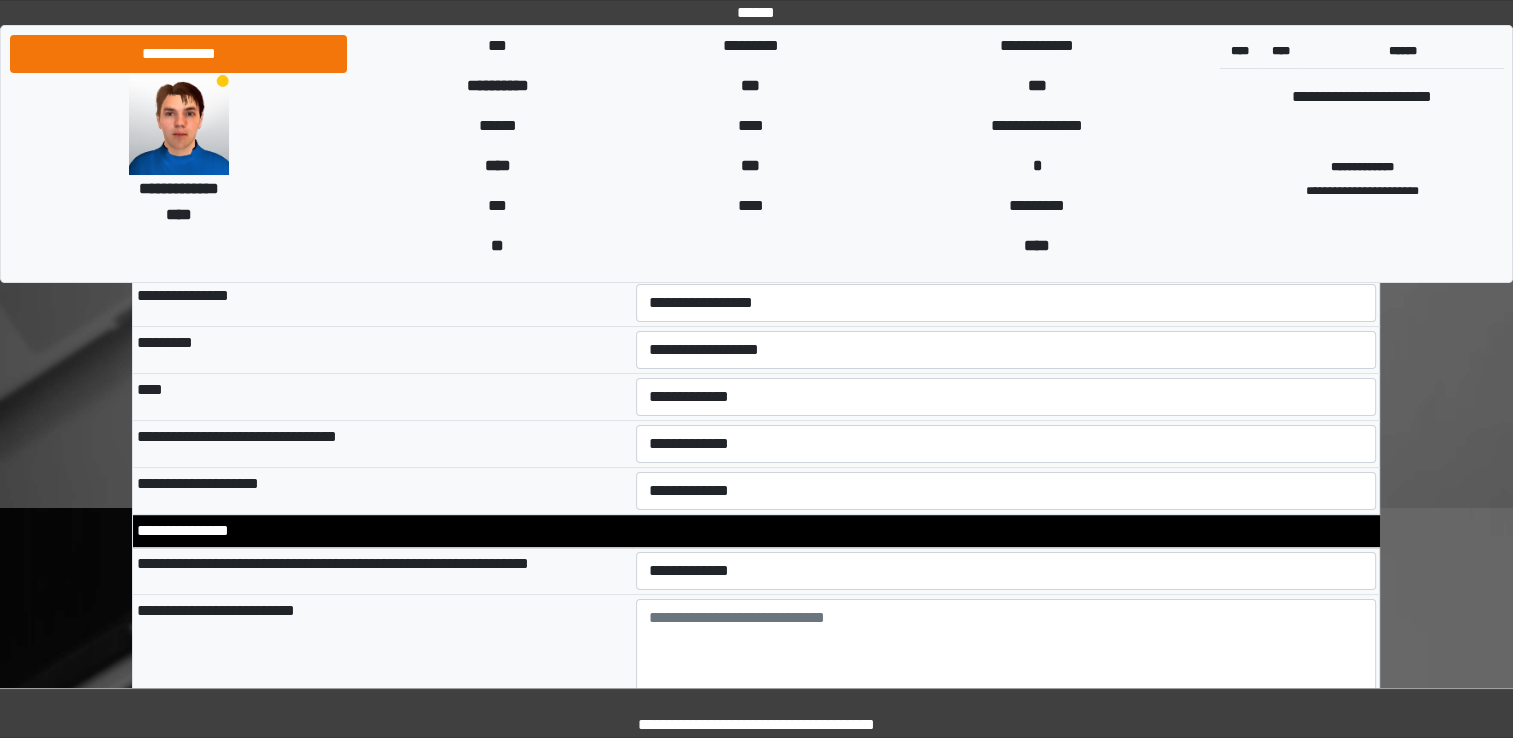 scroll, scrollTop: 320, scrollLeft: 0, axis: vertical 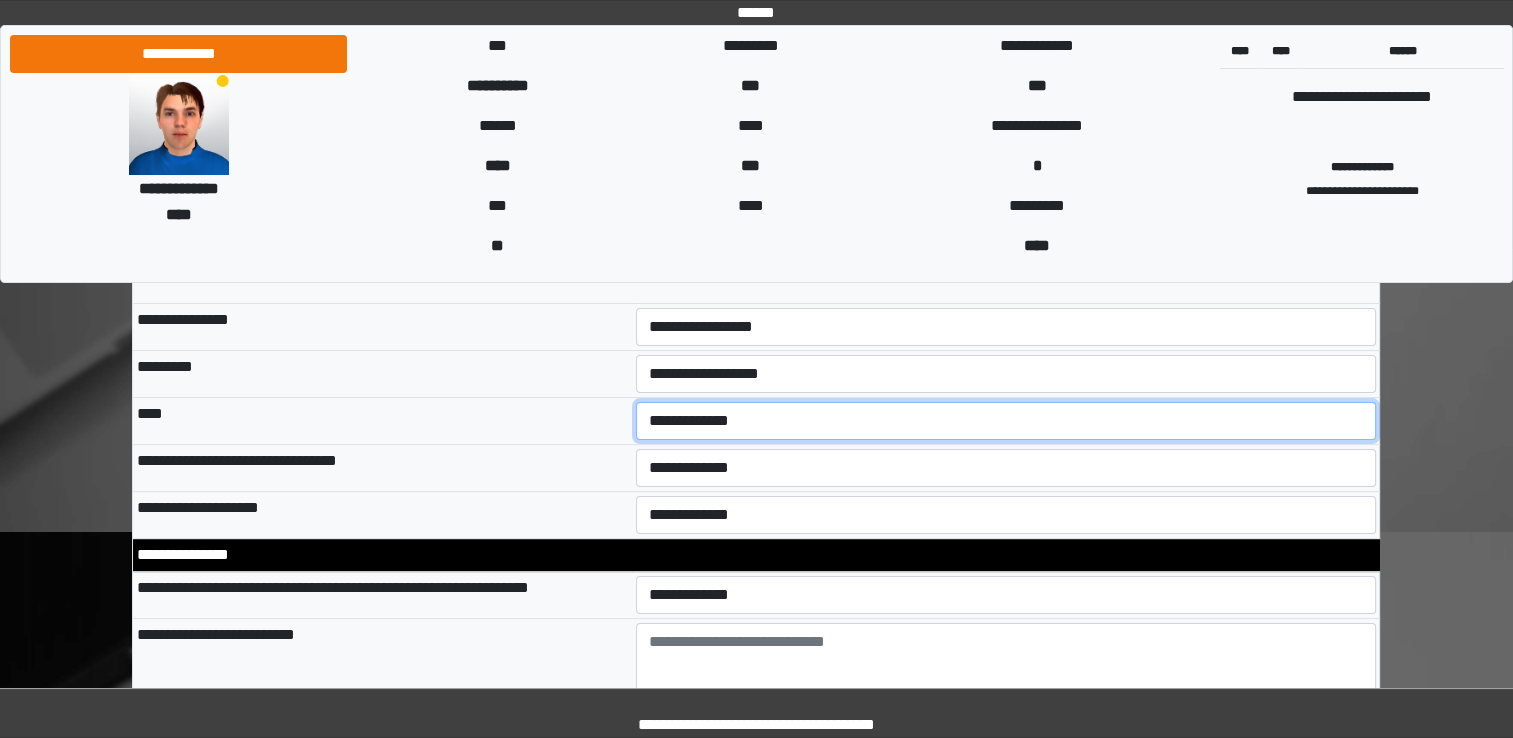 click on "**********" at bounding box center (1006, 421) 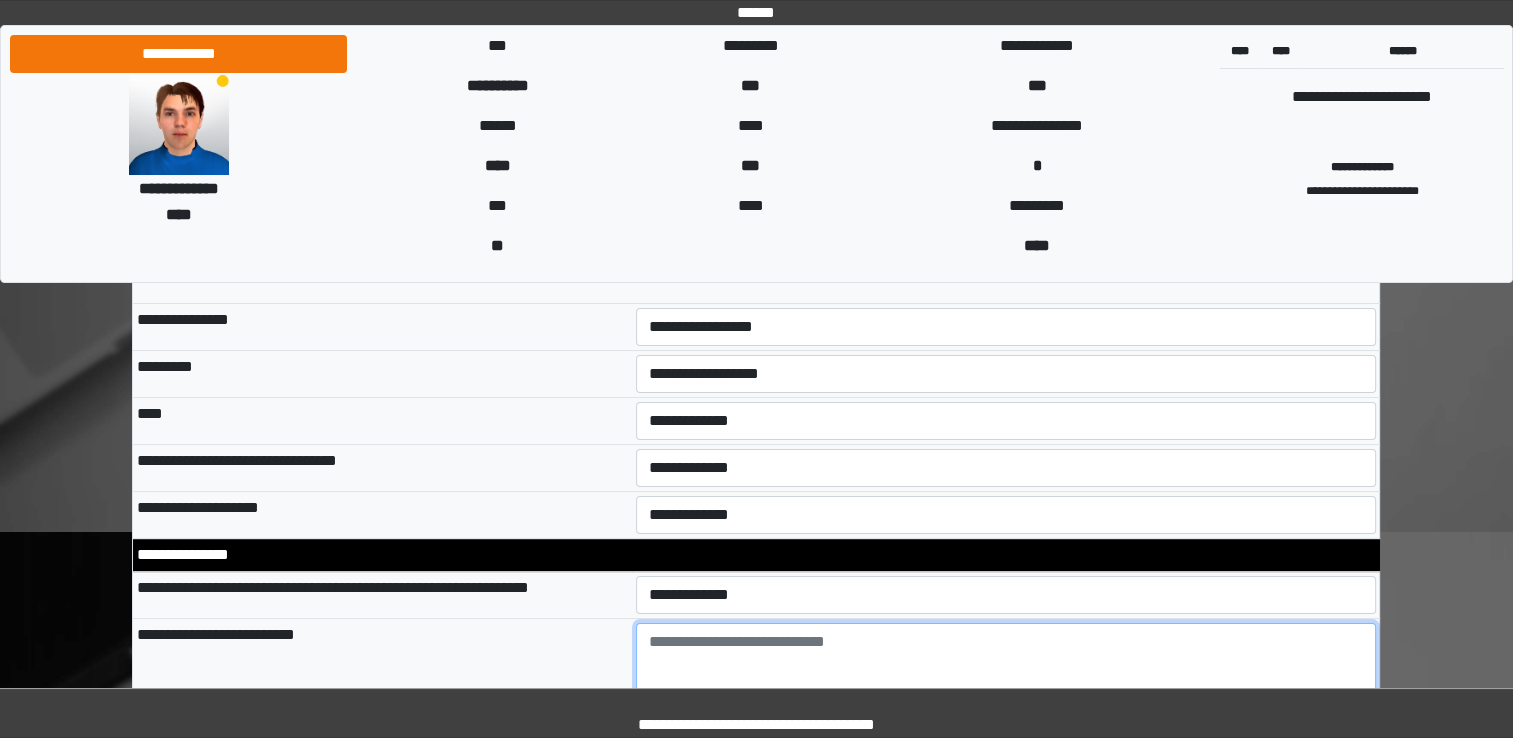 click at bounding box center (1006, 678) 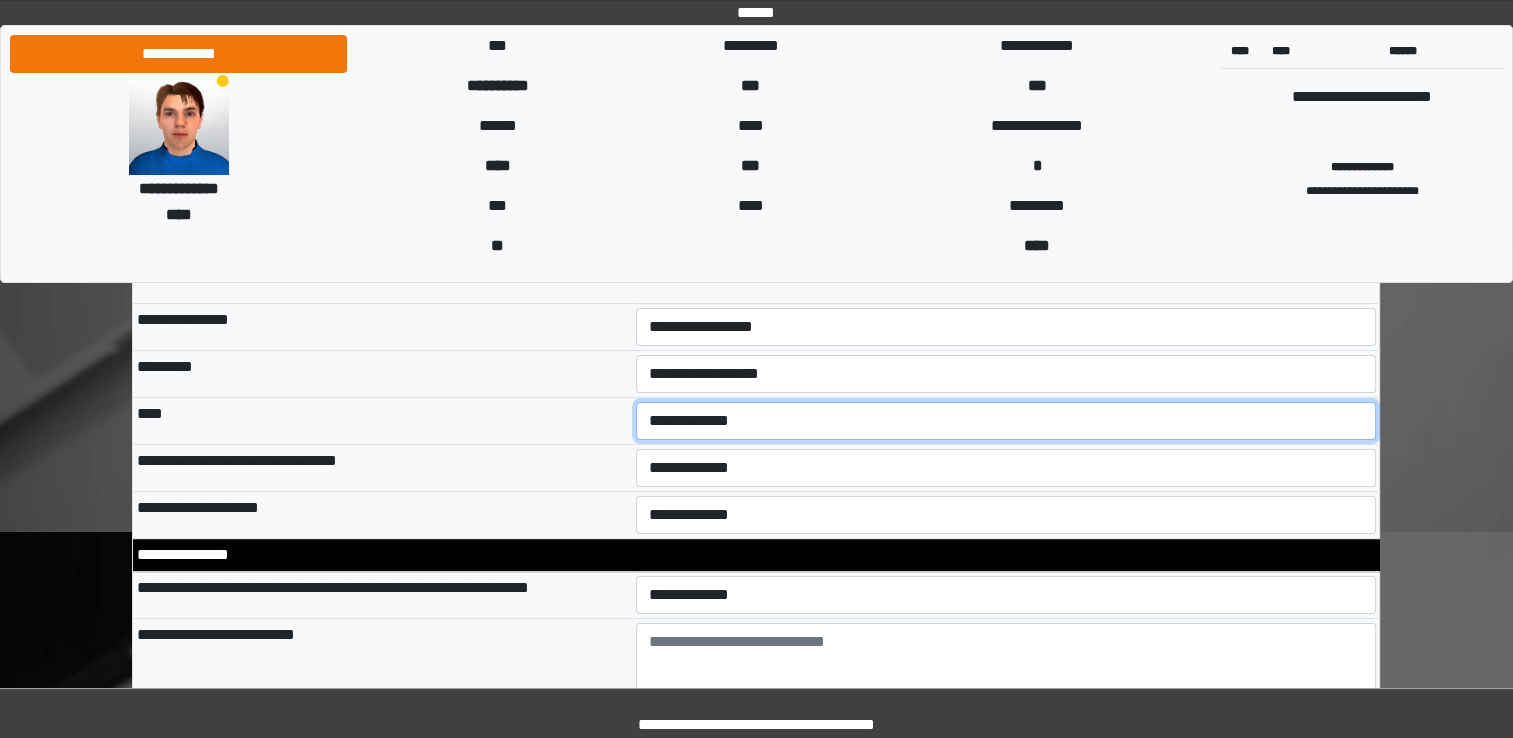 click on "**********" at bounding box center [1006, 421] 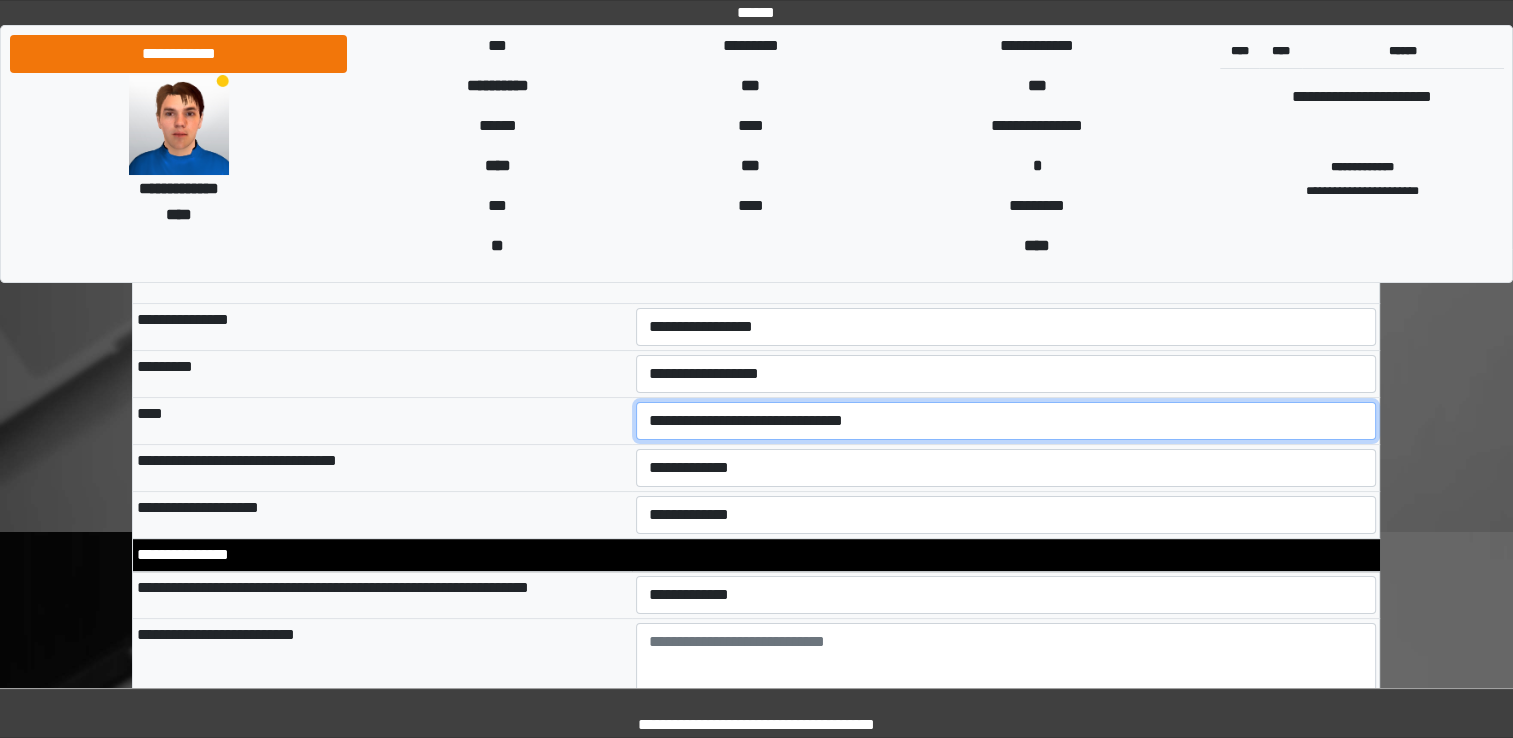 click on "**********" at bounding box center [1006, 421] 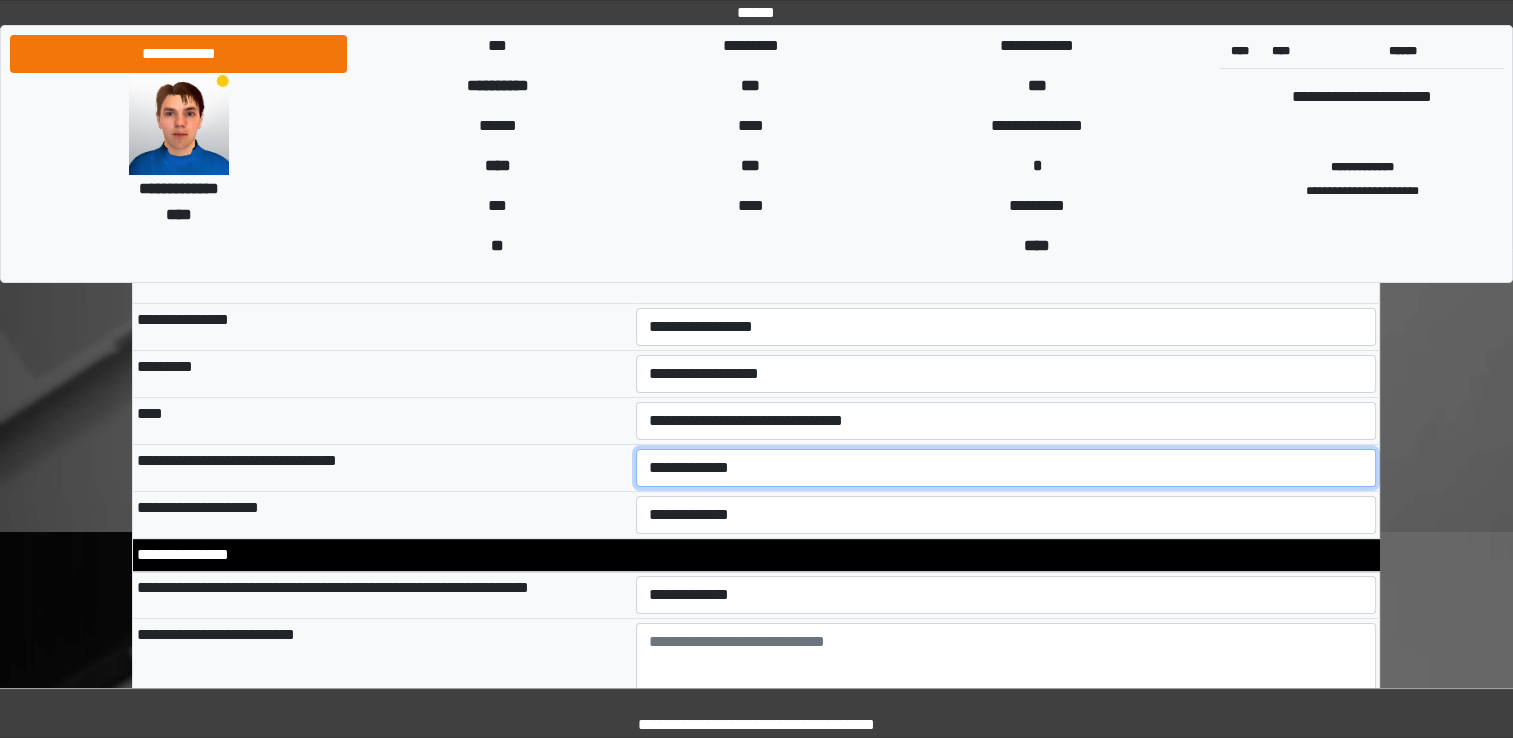 click on "**********" at bounding box center (1006, 468) 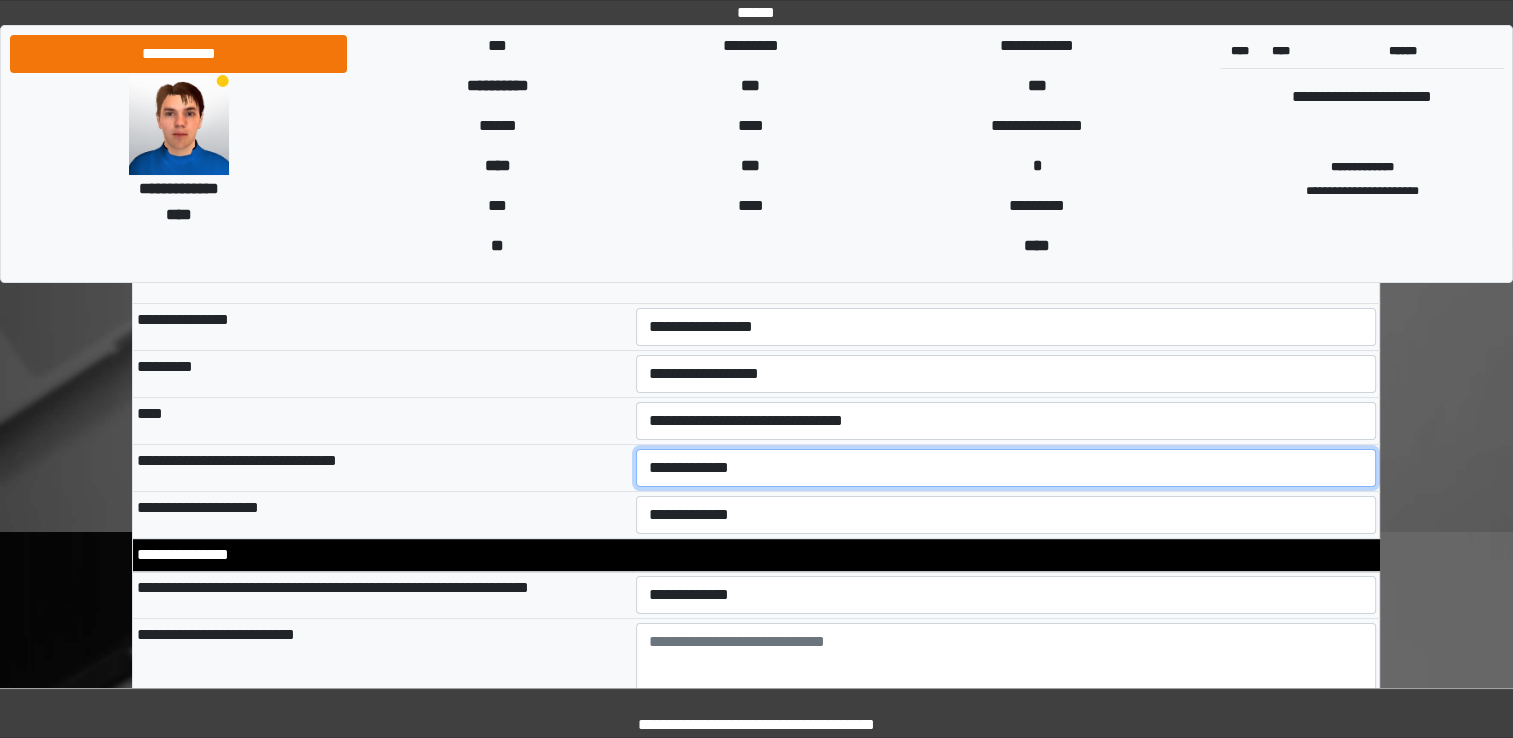 select on "*" 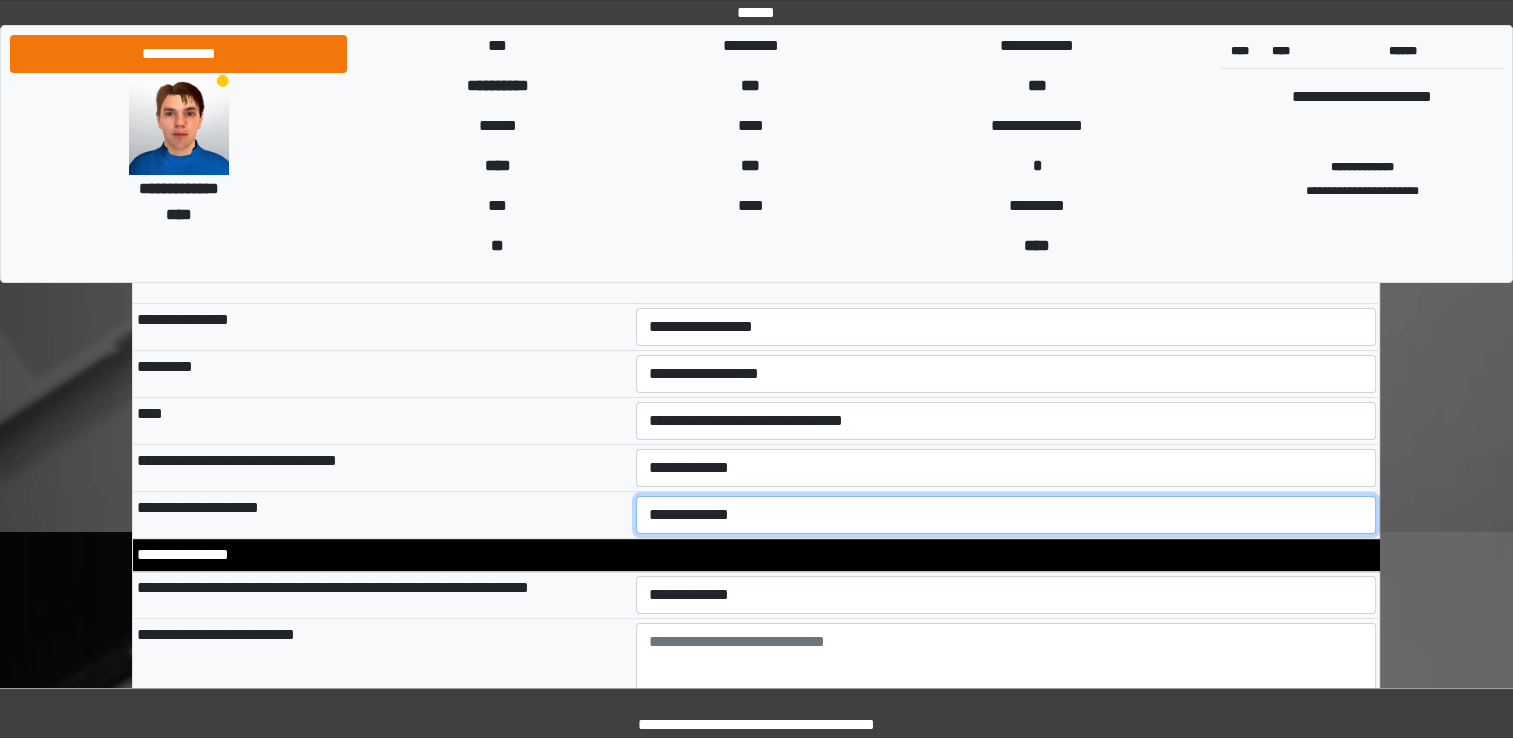 click on "**********" at bounding box center (1006, 515) 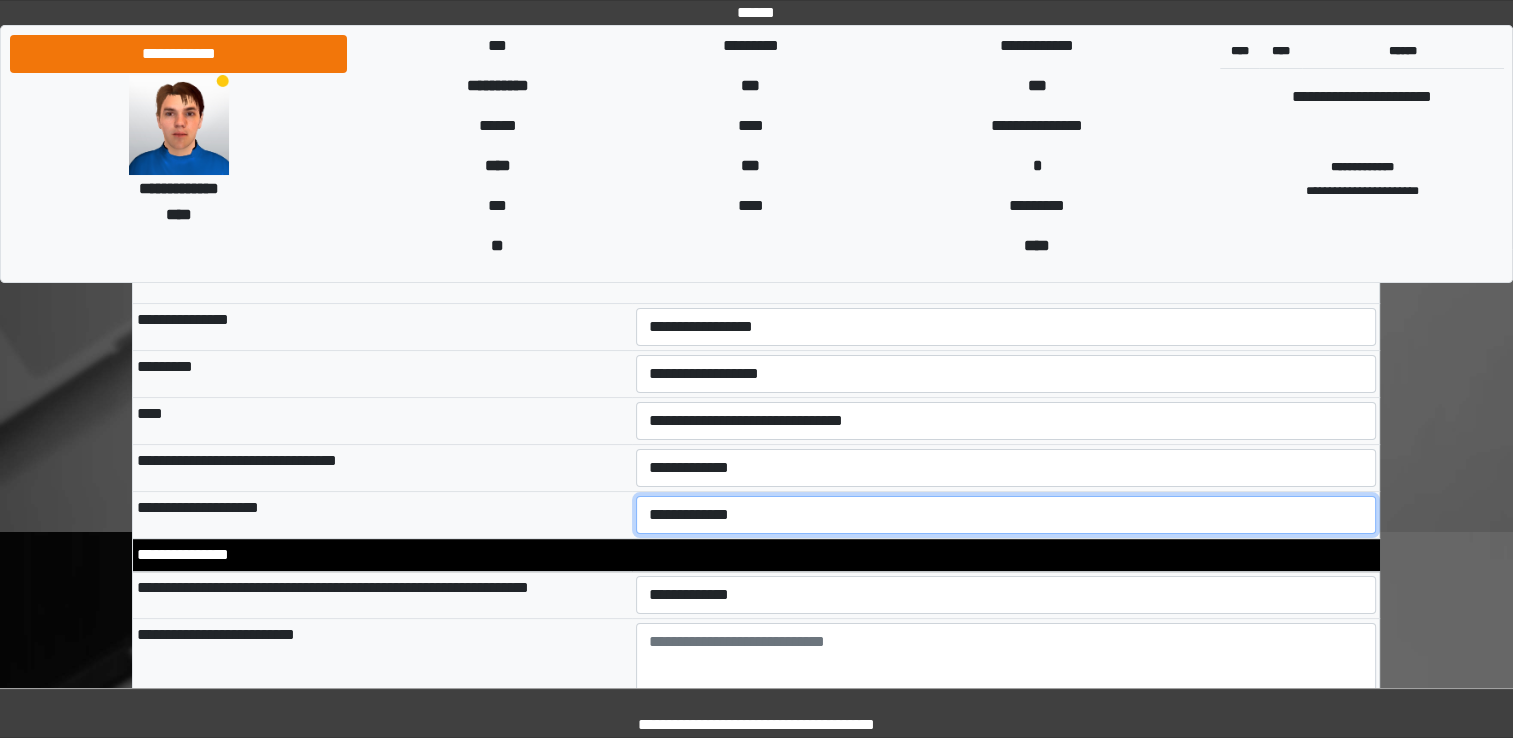 select on "**" 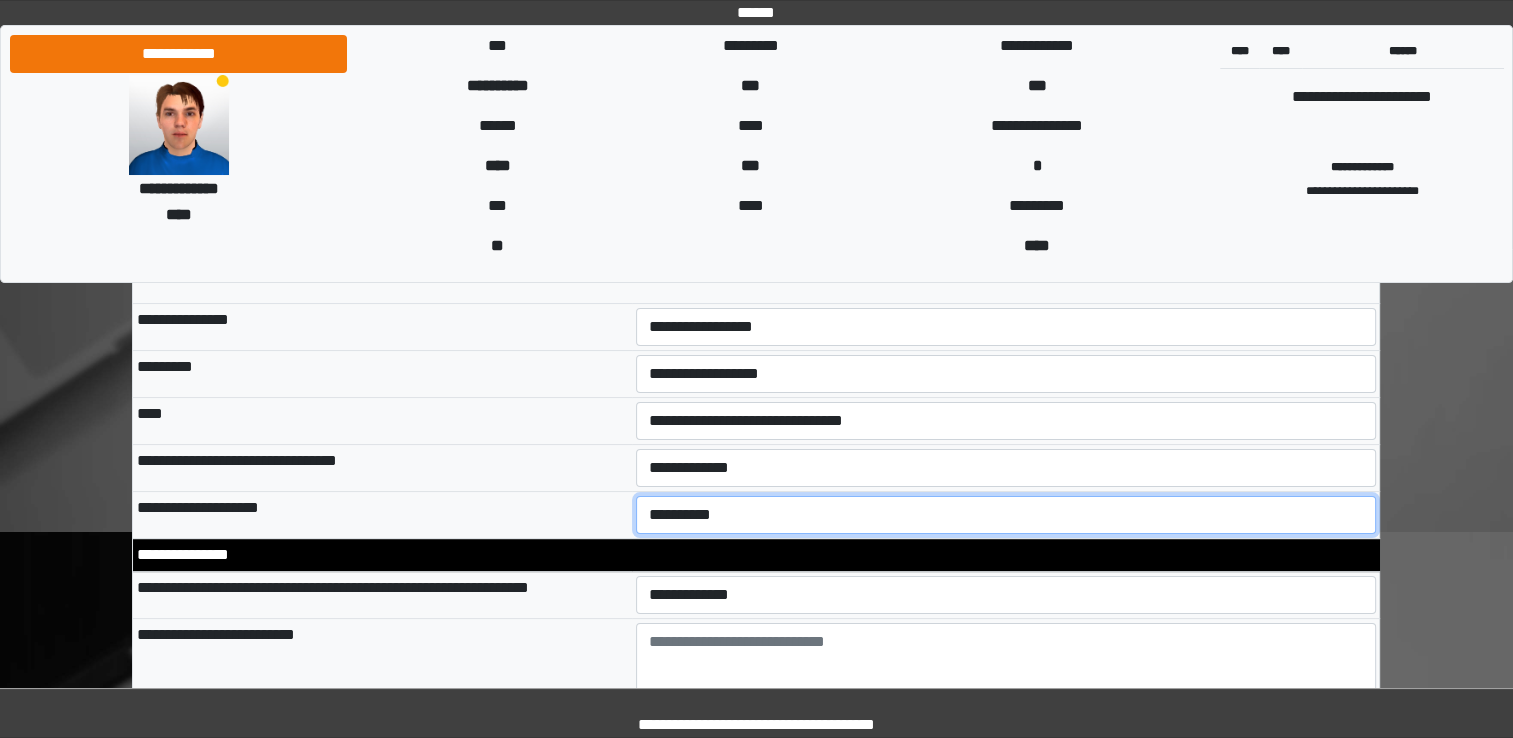 click on "**********" at bounding box center (1006, 515) 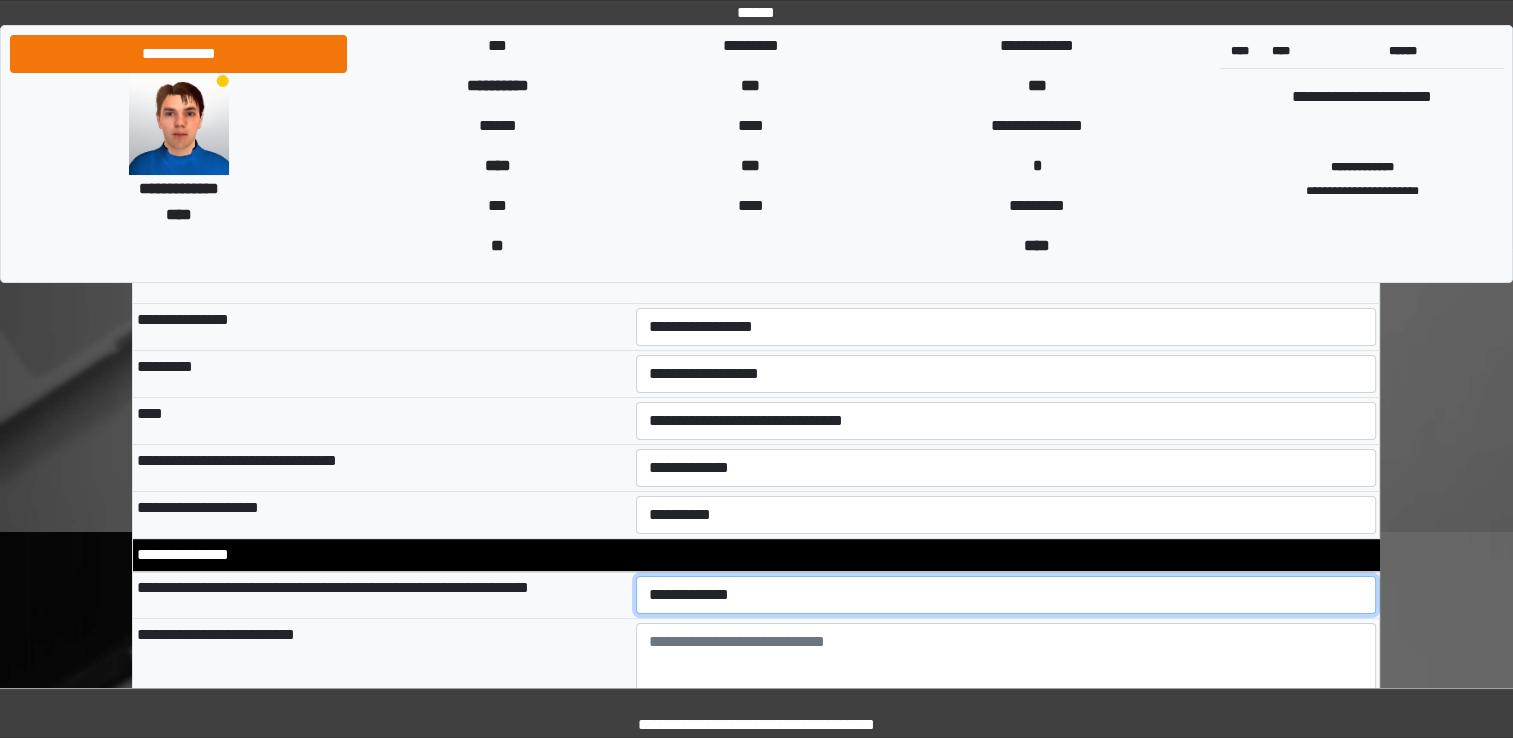 click on "**********" at bounding box center [1006, 595] 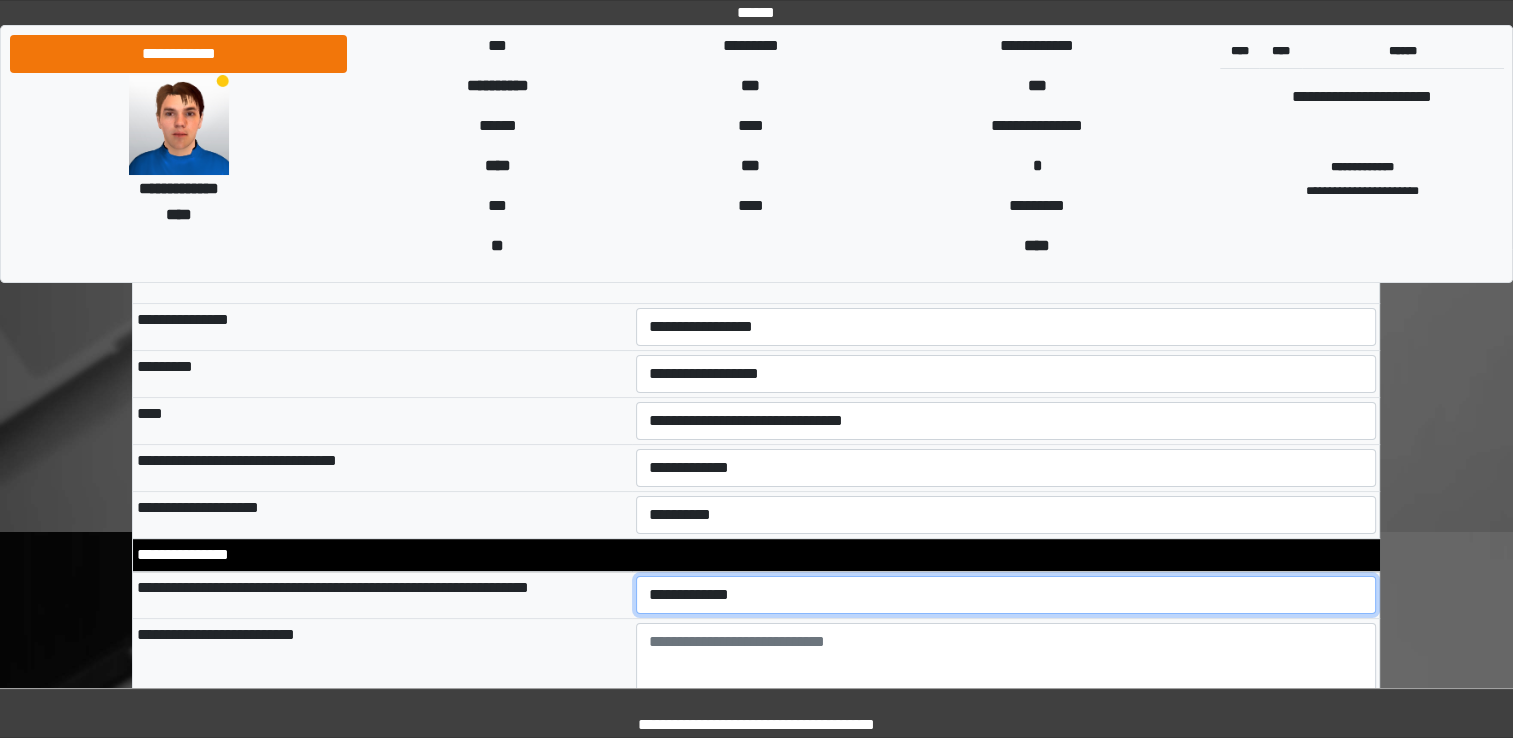 select on "*" 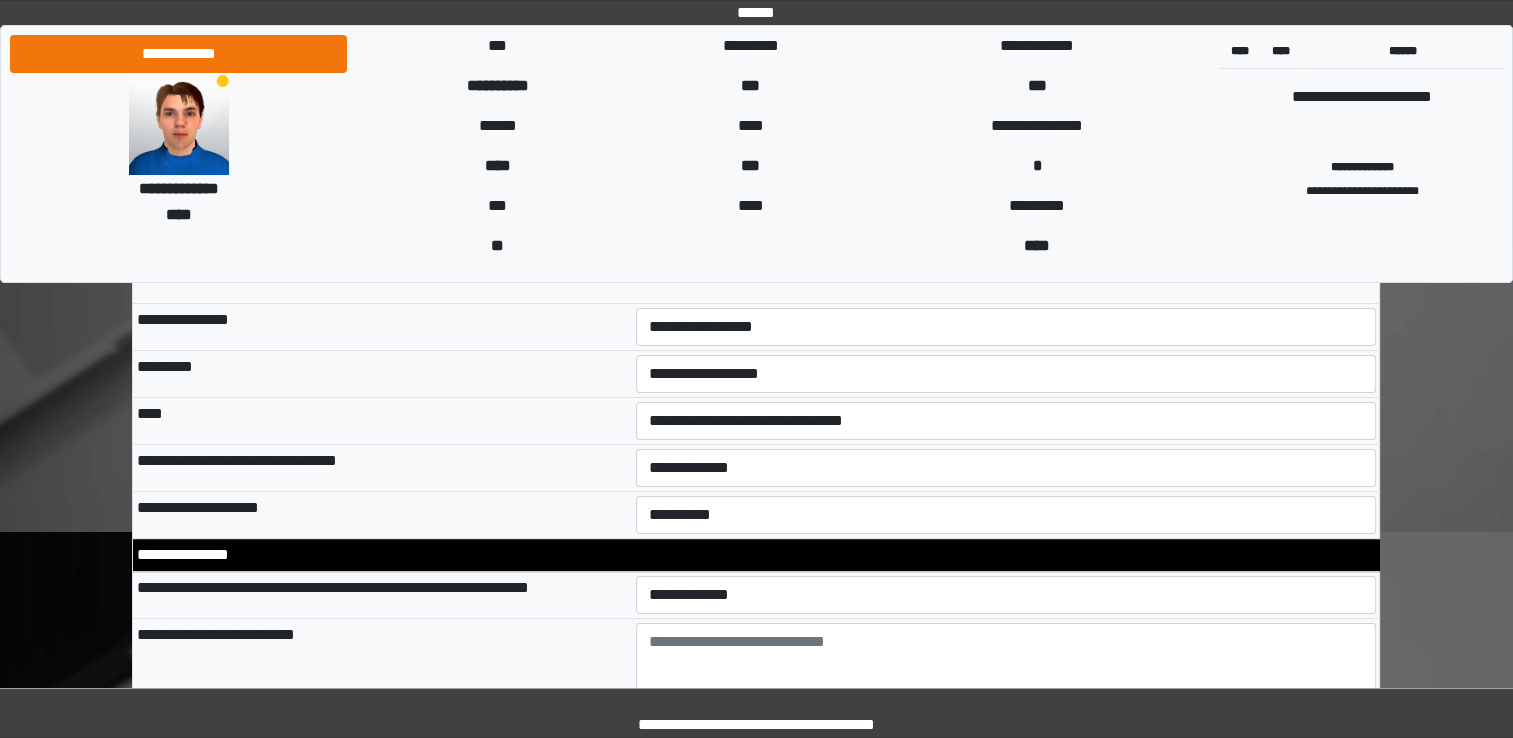 click on "**********" at bounding box center [382, 677] 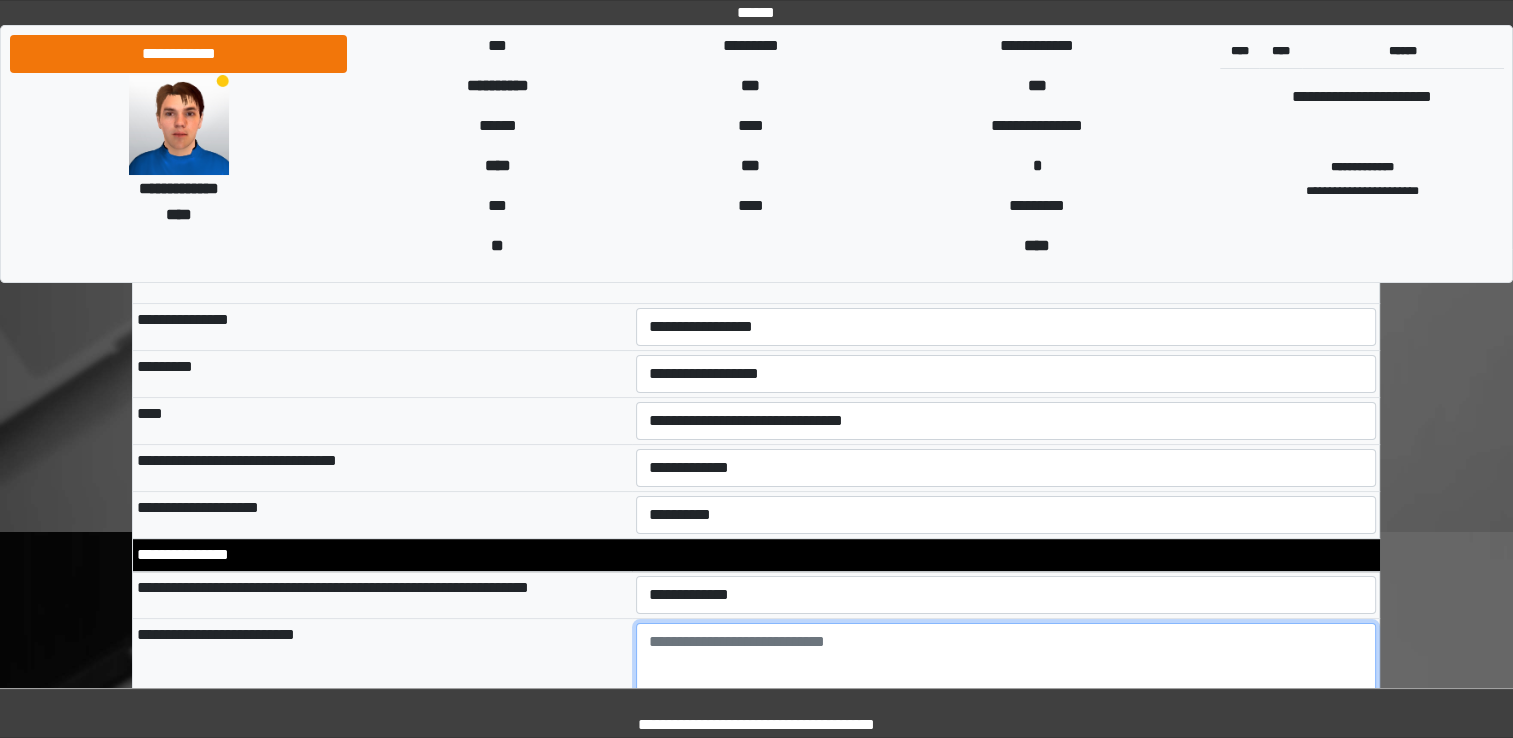 click at bounding box center (1006, 678) 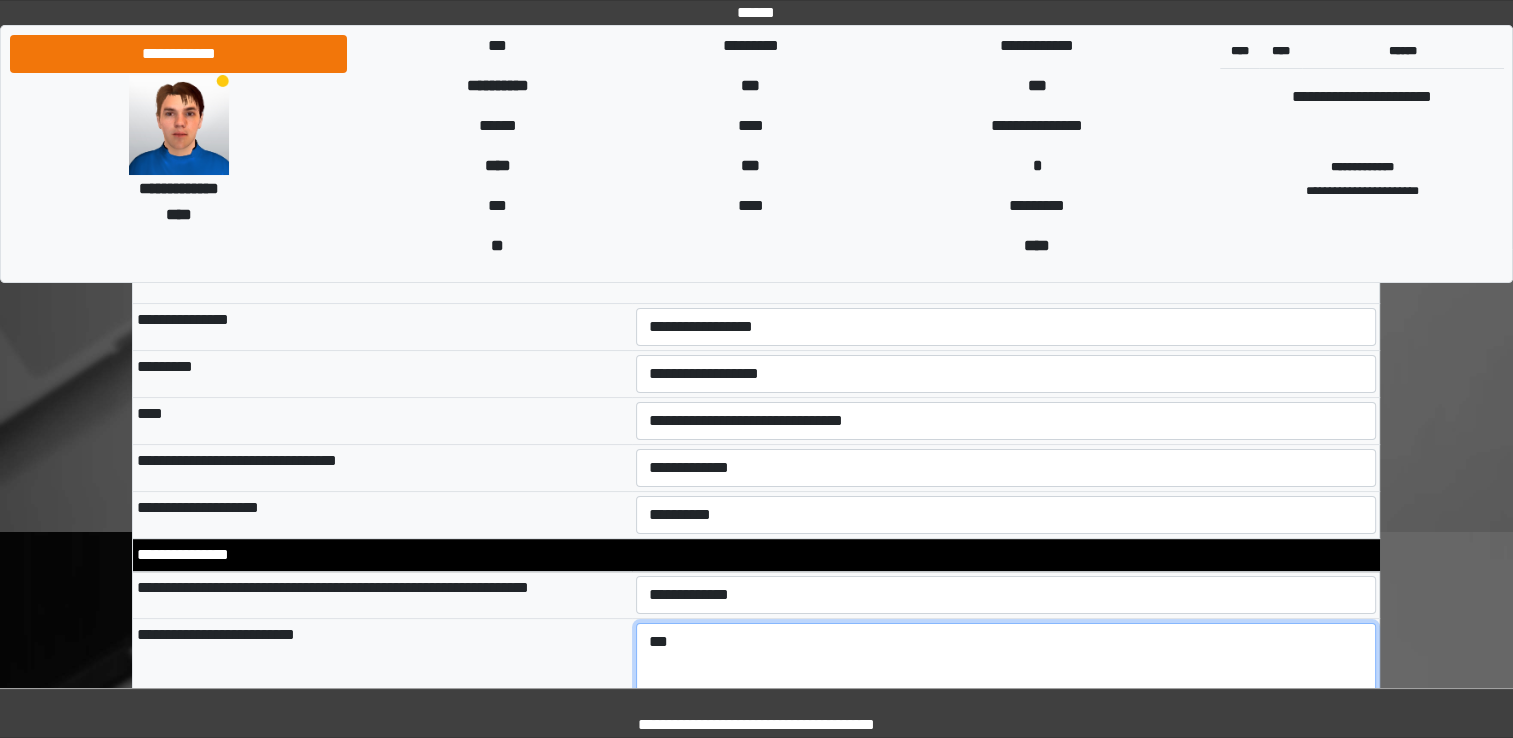 click on "***" at bounding box center (1006, 678) 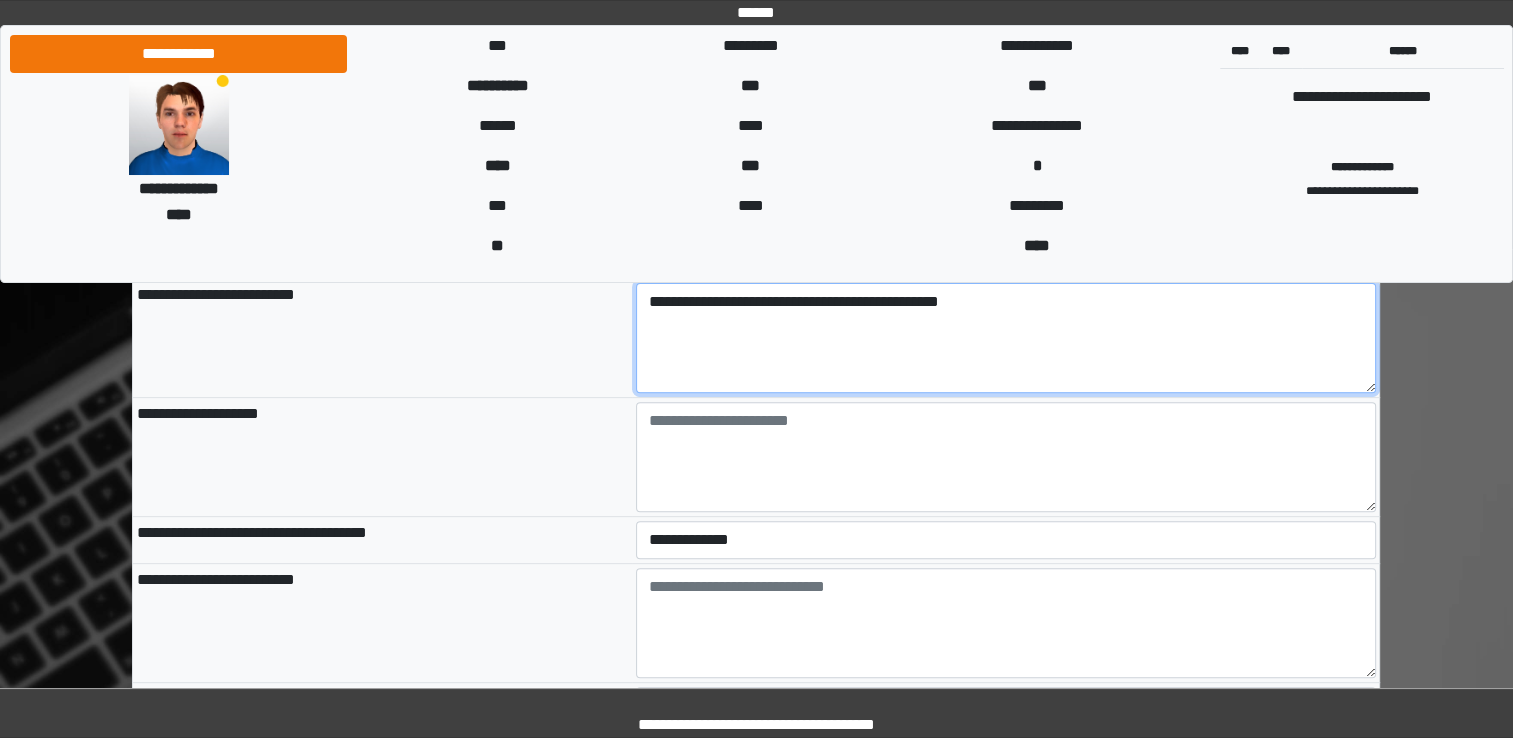 scroll, scrollTop: 720, scrollLeft: 0, axis: vertical 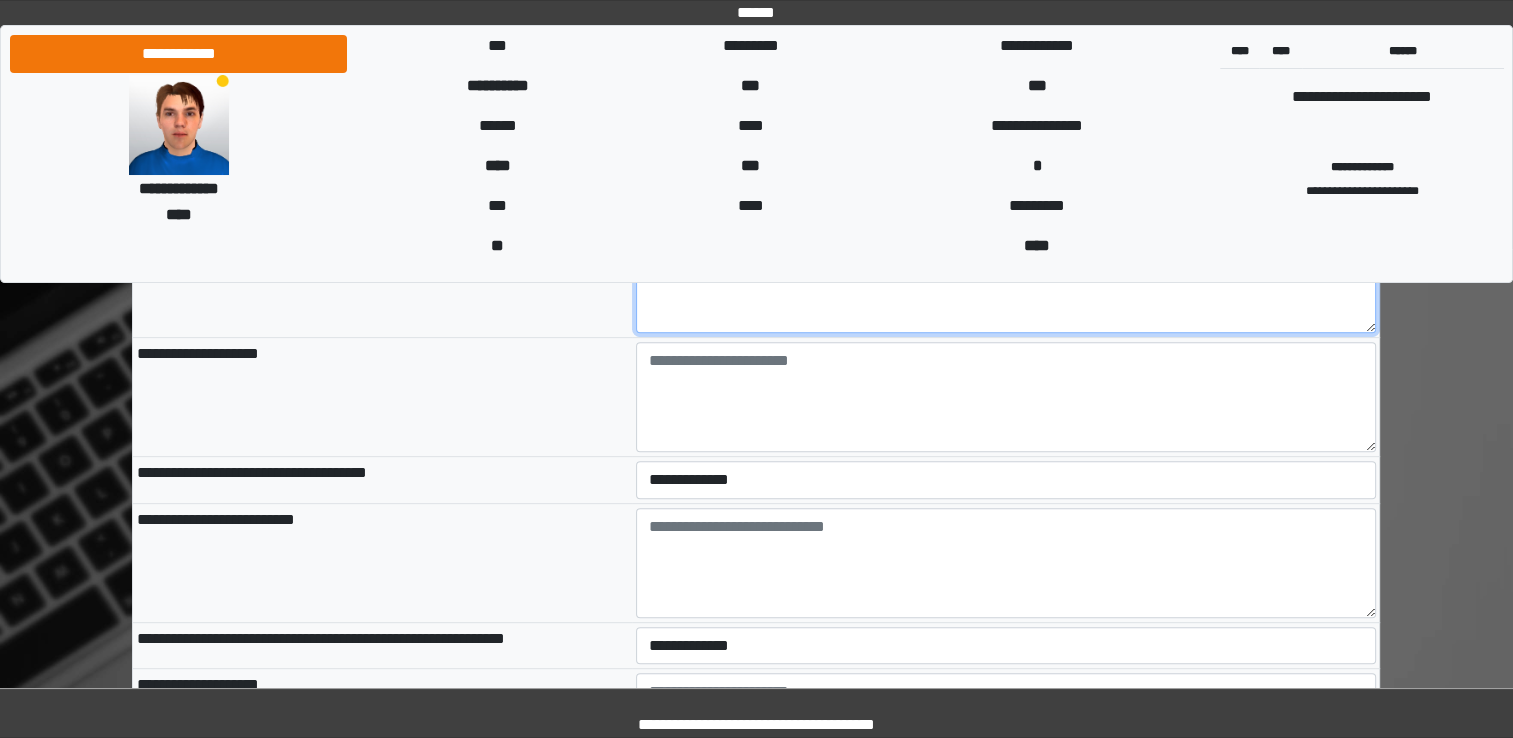 type on "**********" 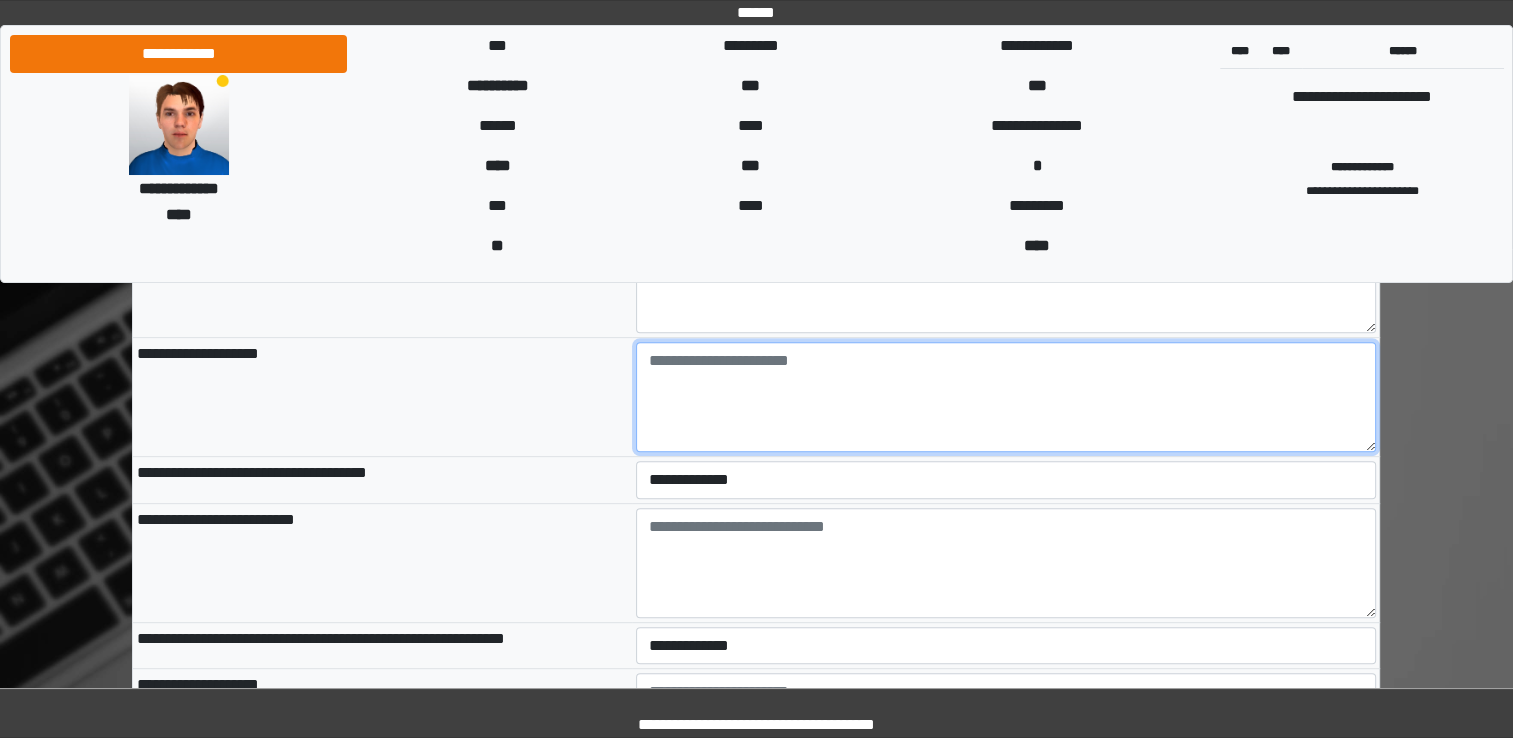 click at bounding box center (1006, 397) 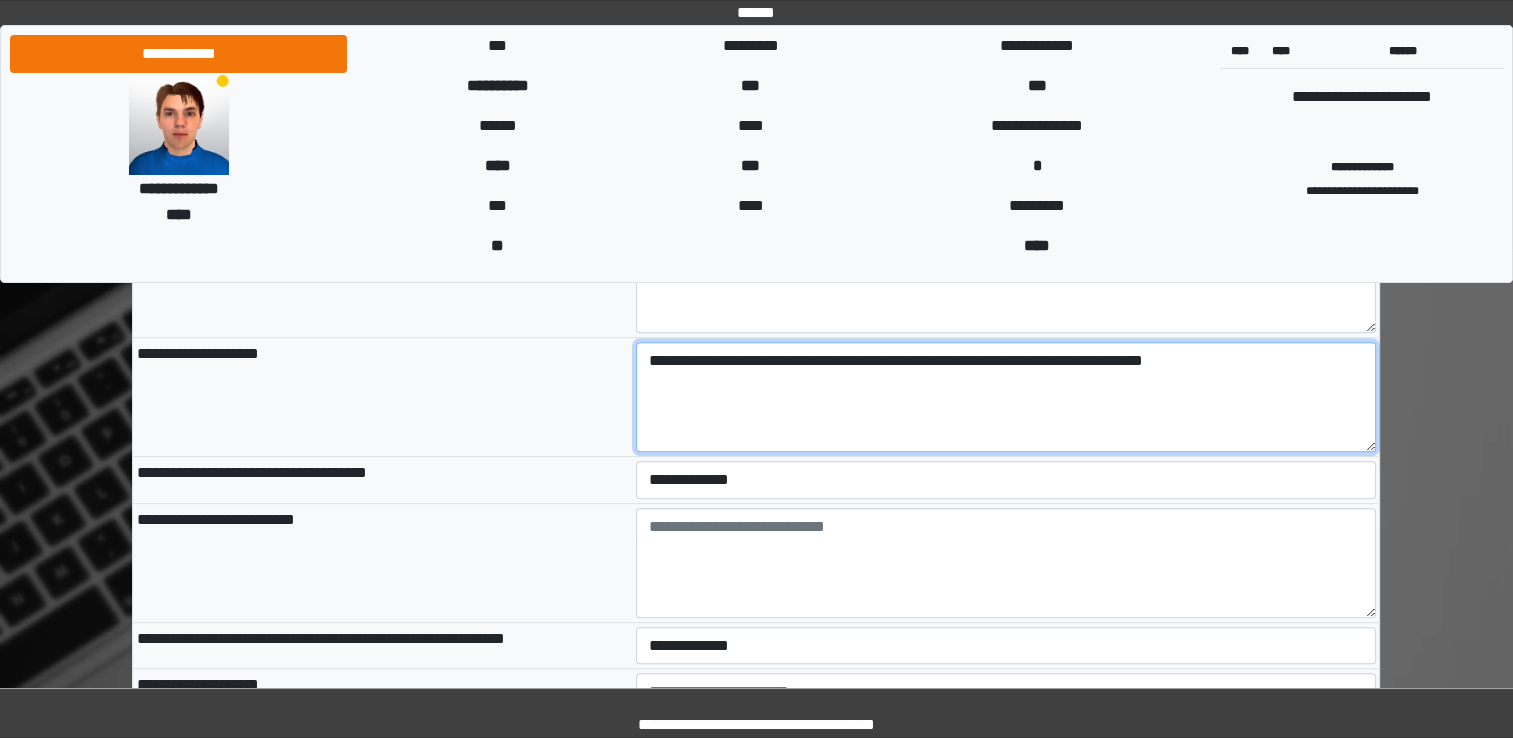 type on "**********" 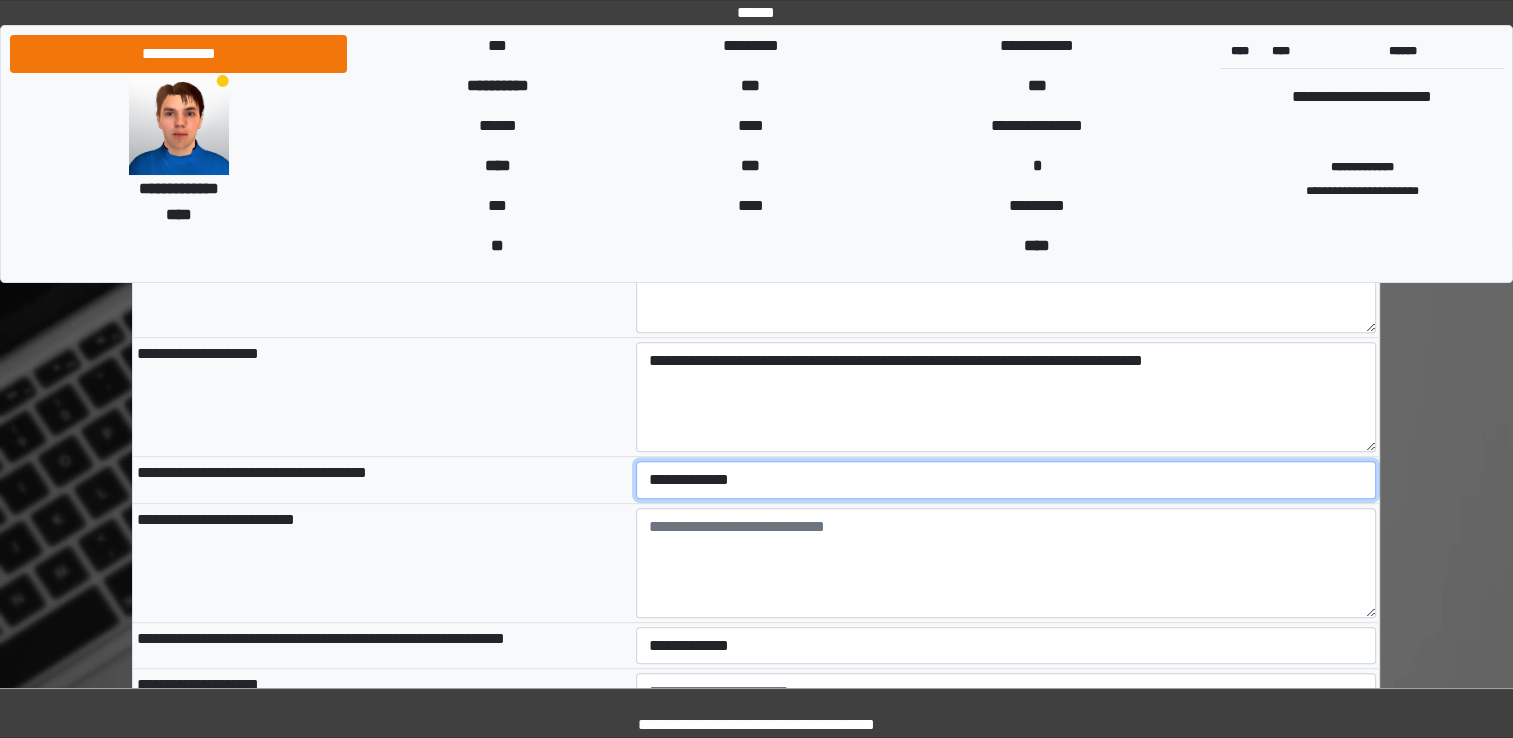 click on "**********" at bounding box center (1006, 480) 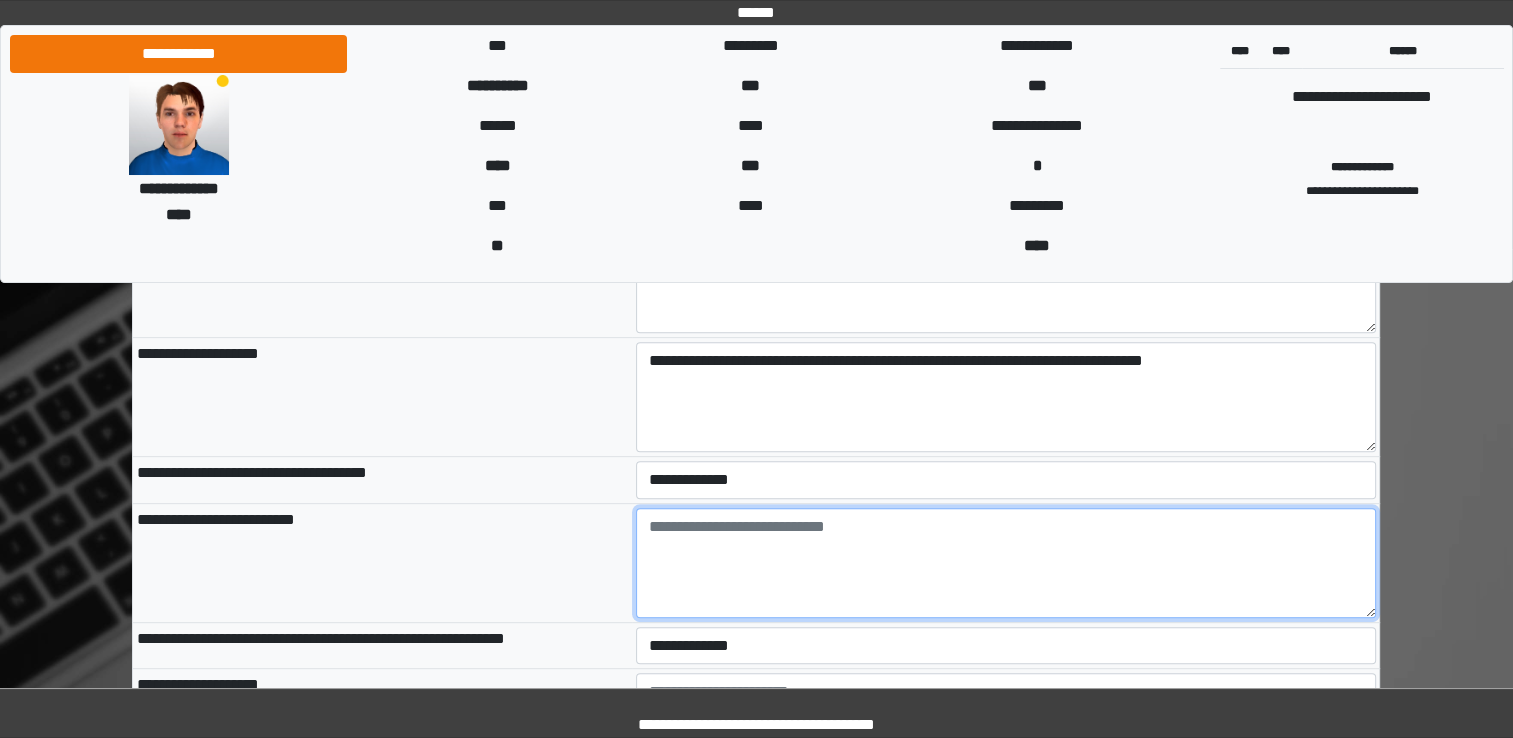 click at bounding box center (1006, 563) 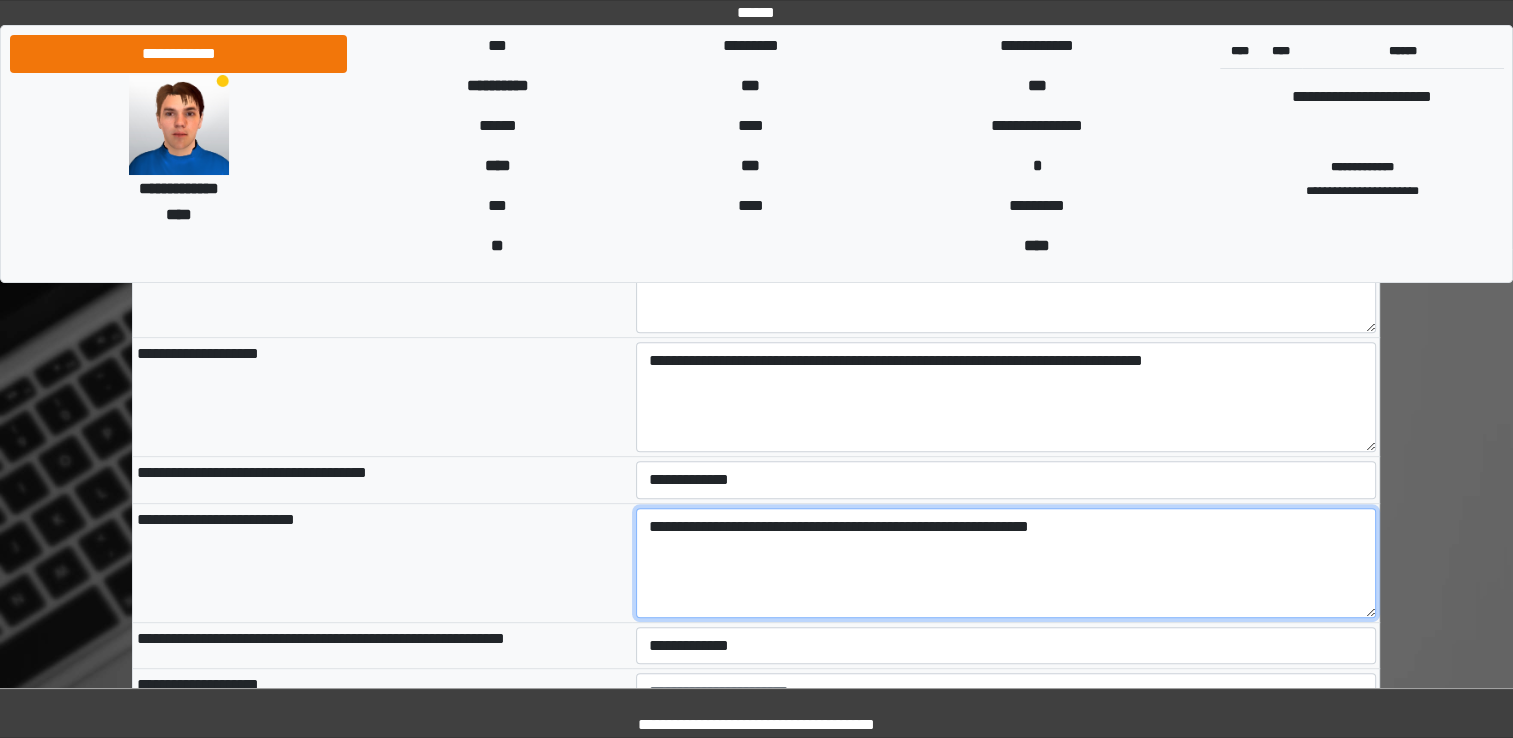 type on "**********" 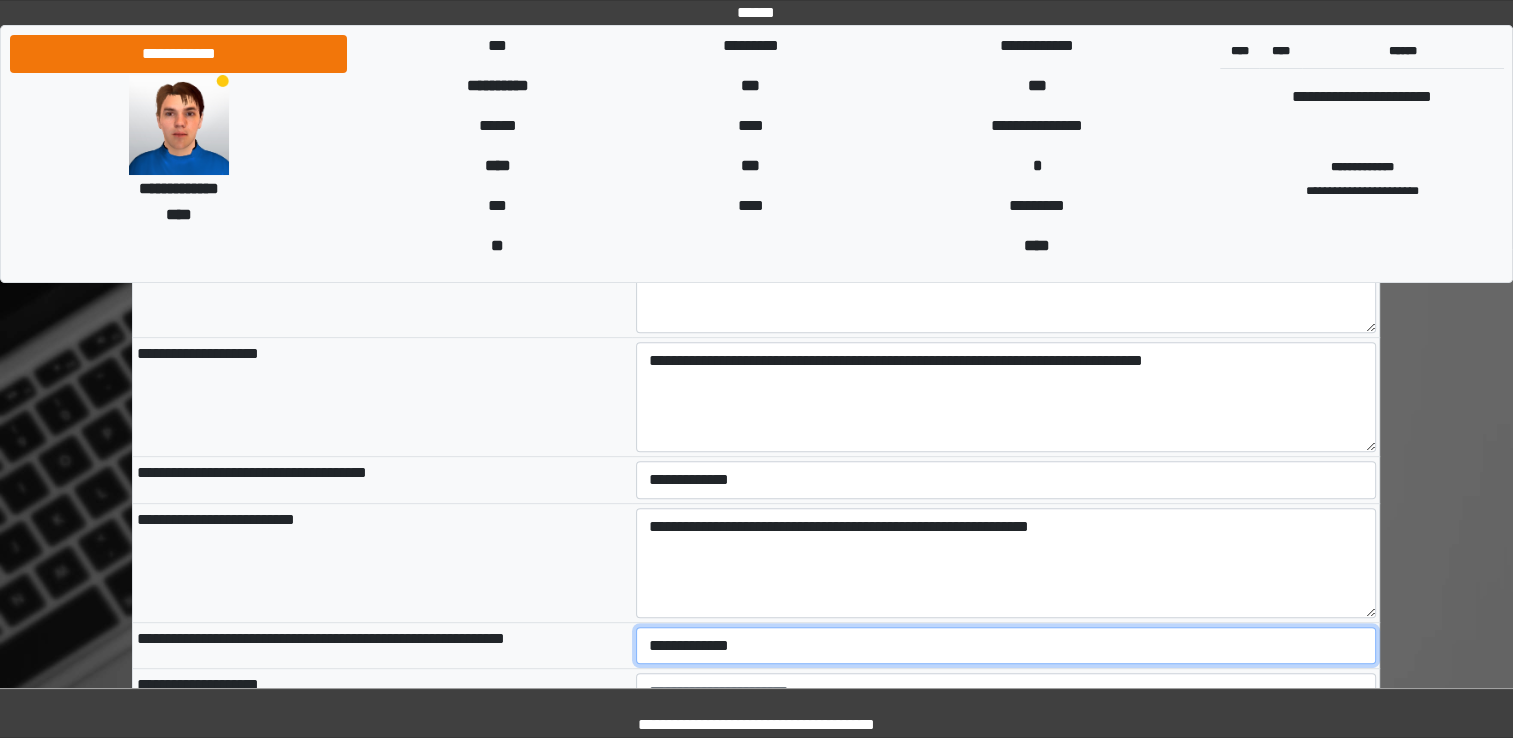 click on "**********" at bounding box center [1006, 646] 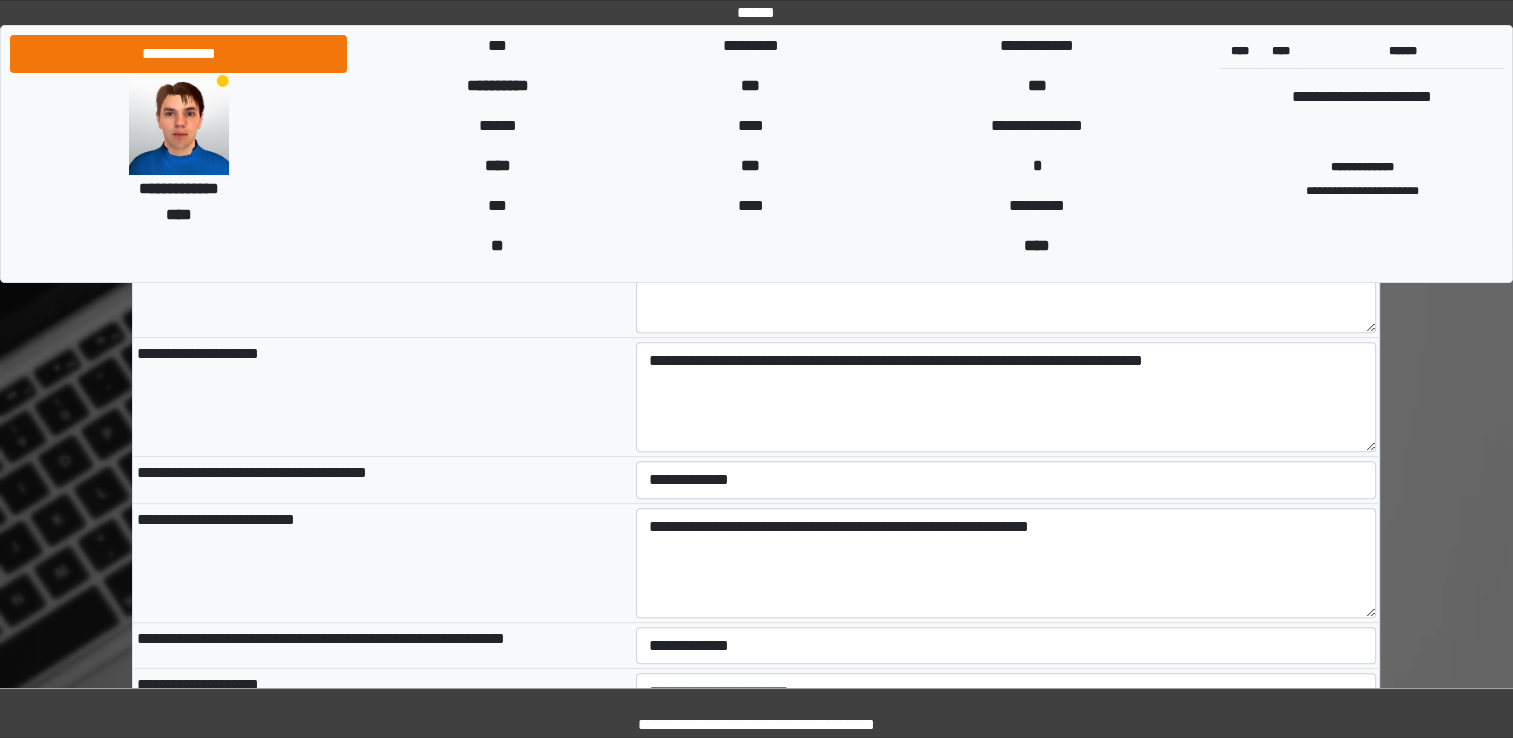 click on "**********" at bounding box center [382, 562] 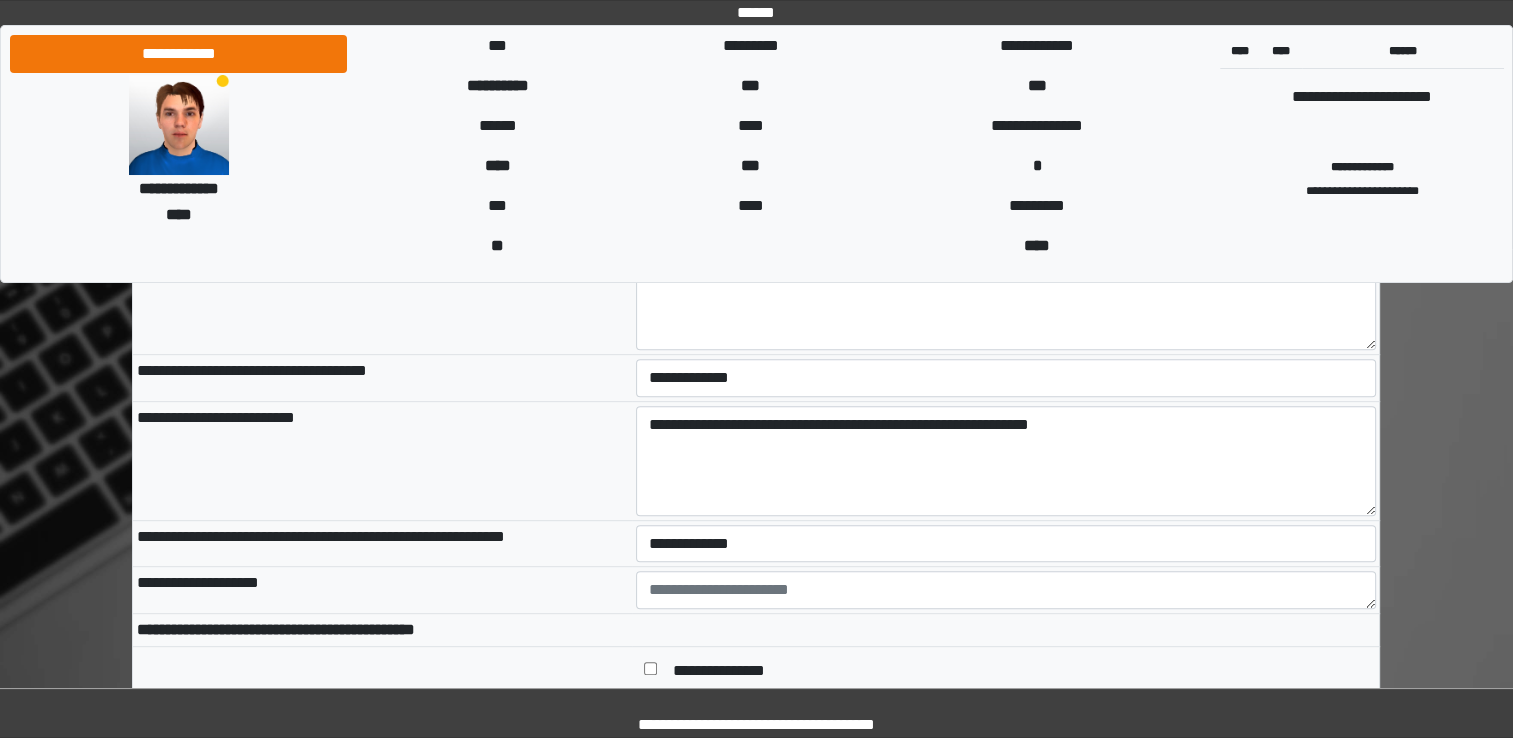 scroll, scrollTop: 920, scrollLeft: 0, axis: vertical 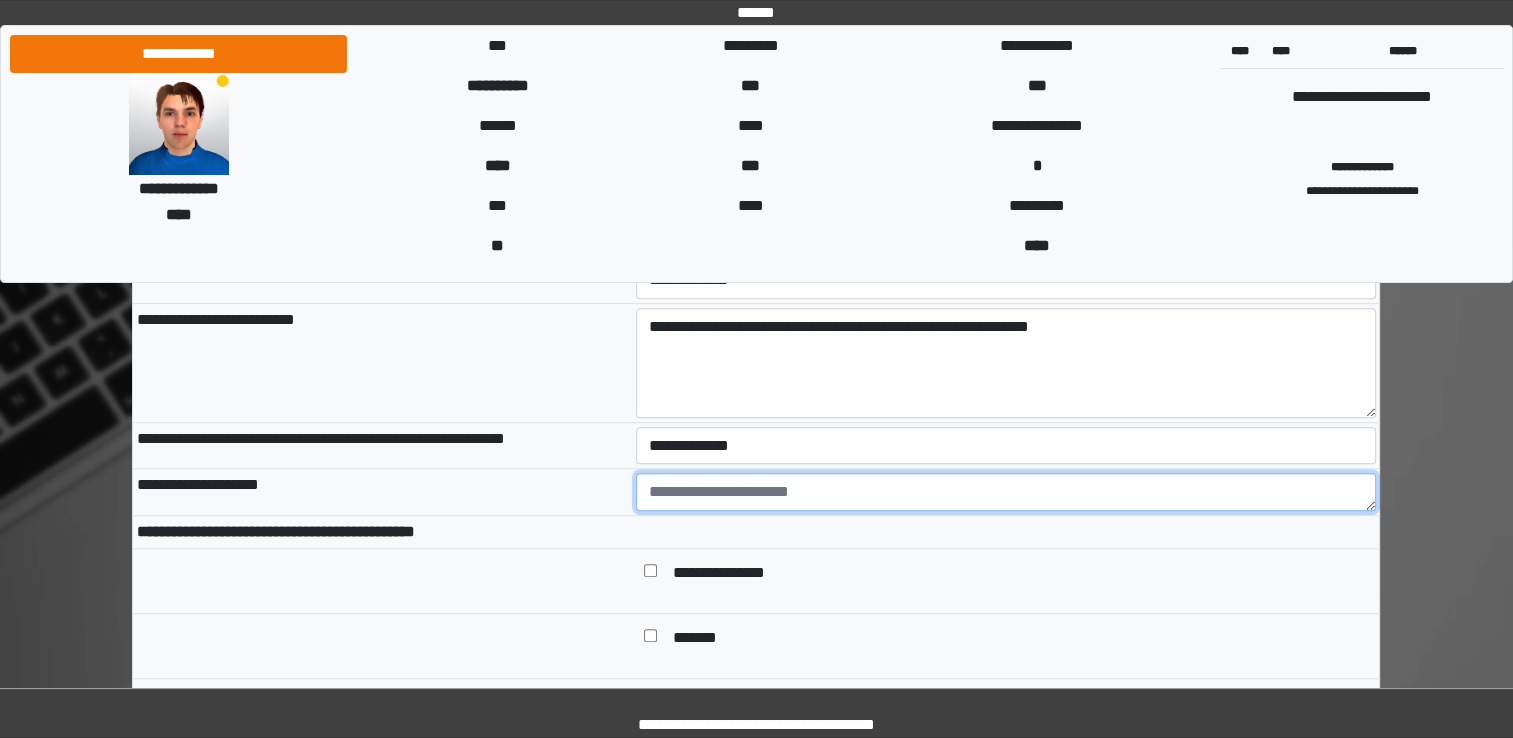 click at bounding box center [1006, 492] 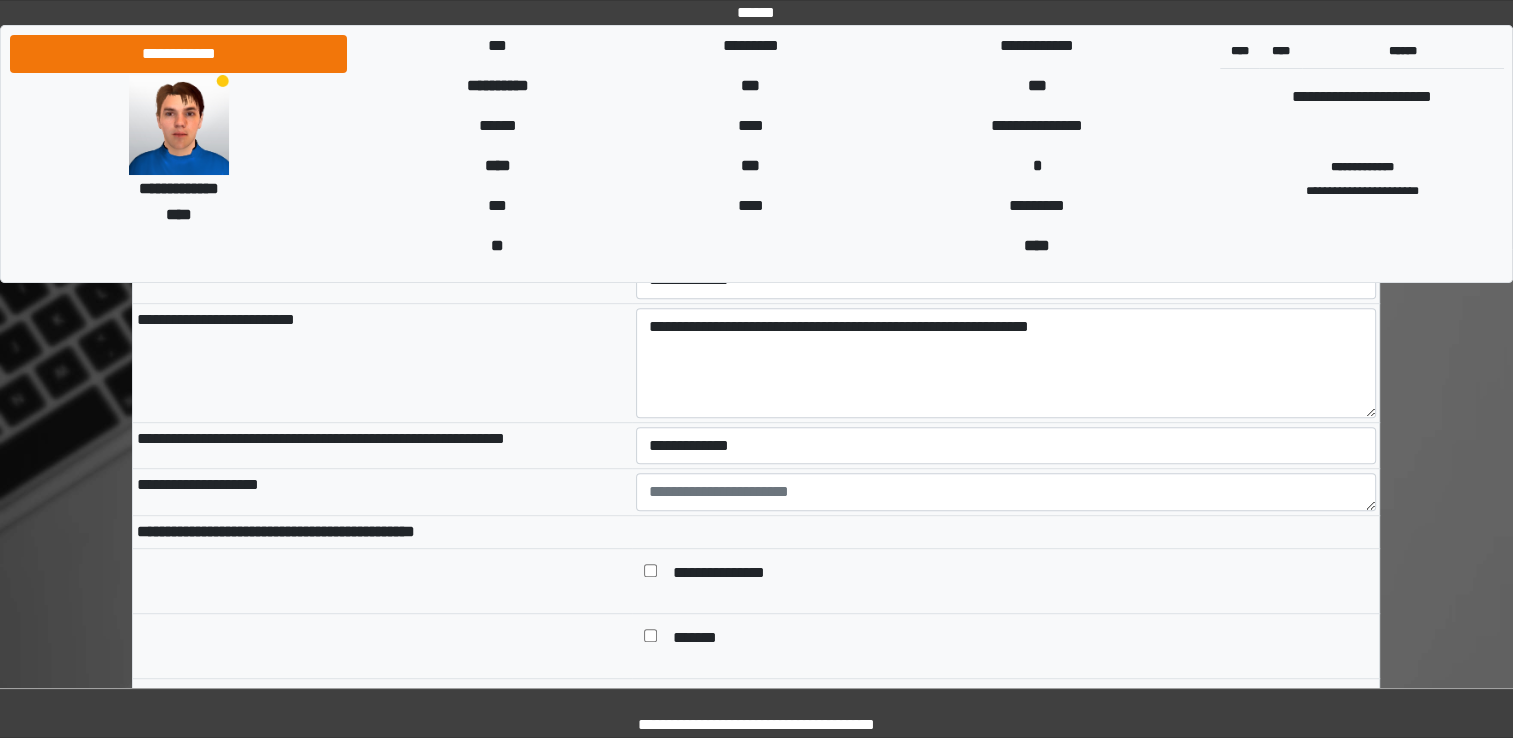click on "**********" at bounding box center (382, 492) 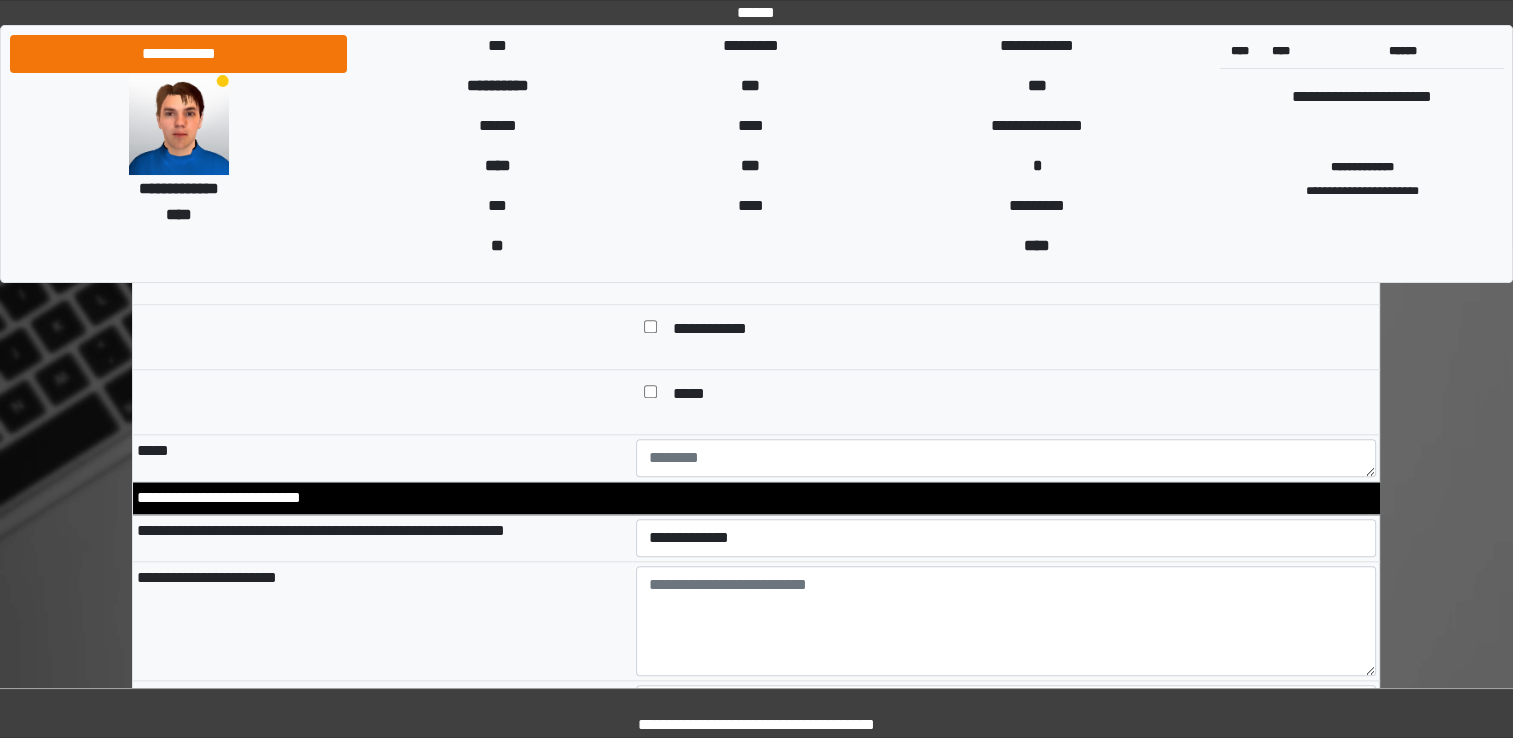 scroll, scrollTop: 1920, scrollLeft: 0, axis: vertical 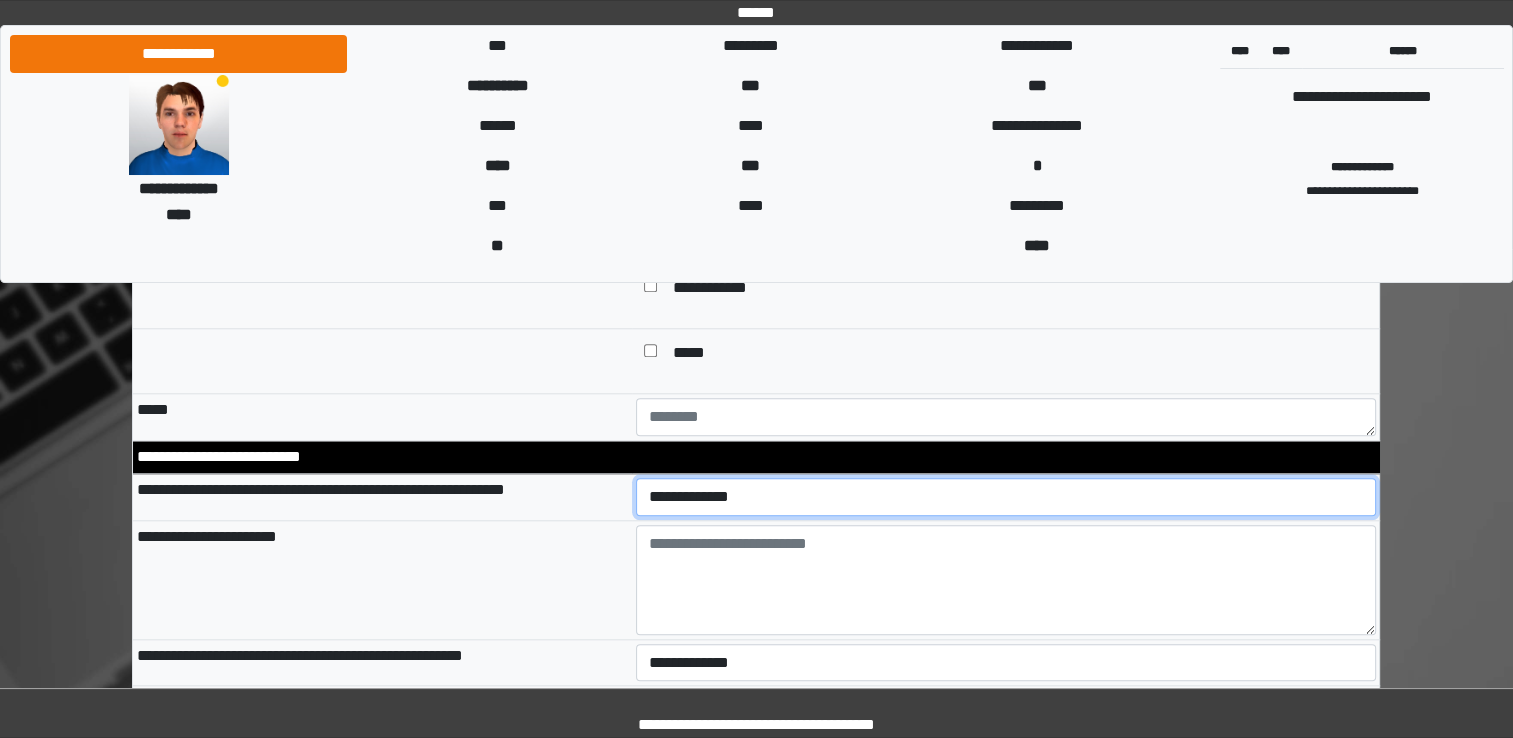 click on "**********" at bounding box center [1006, 497] 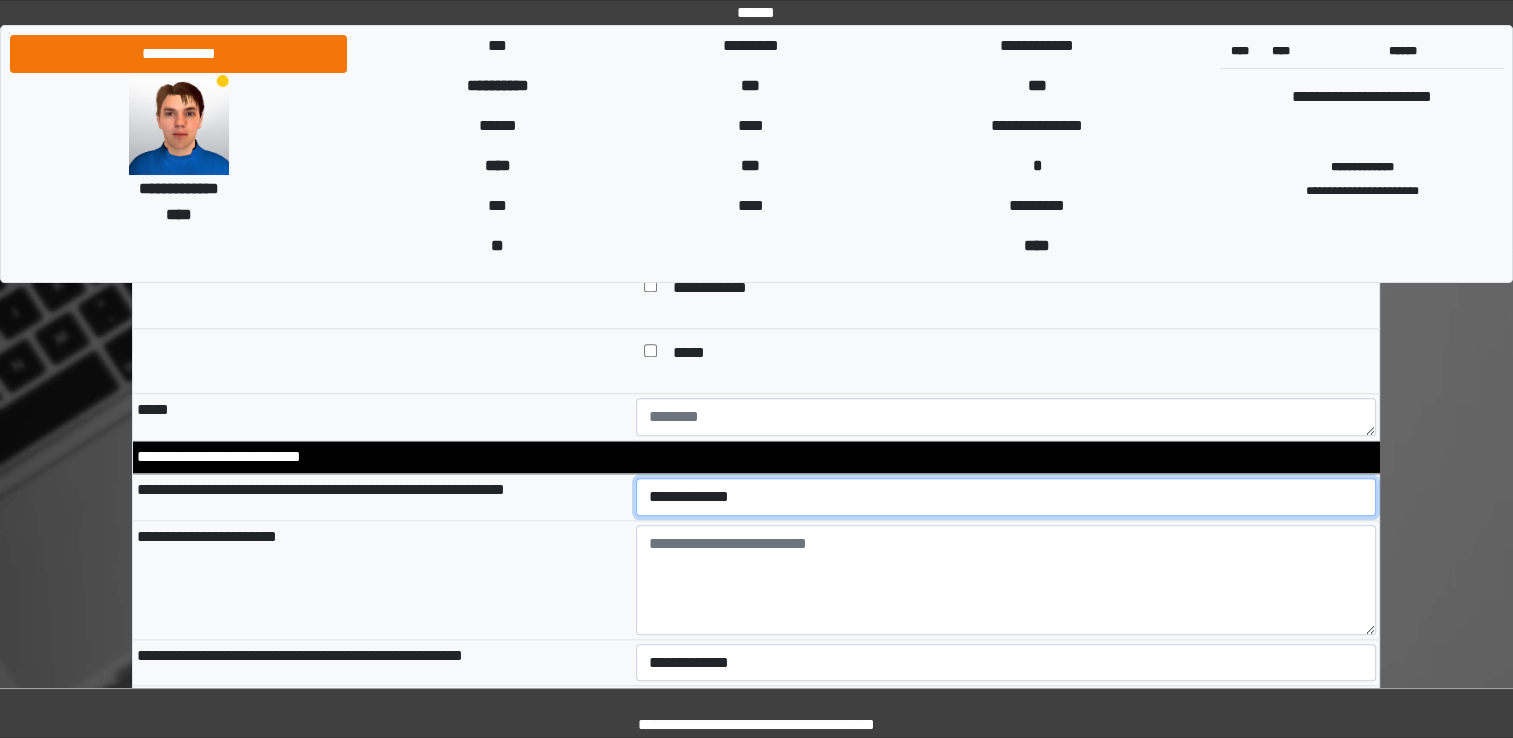 select on "*" 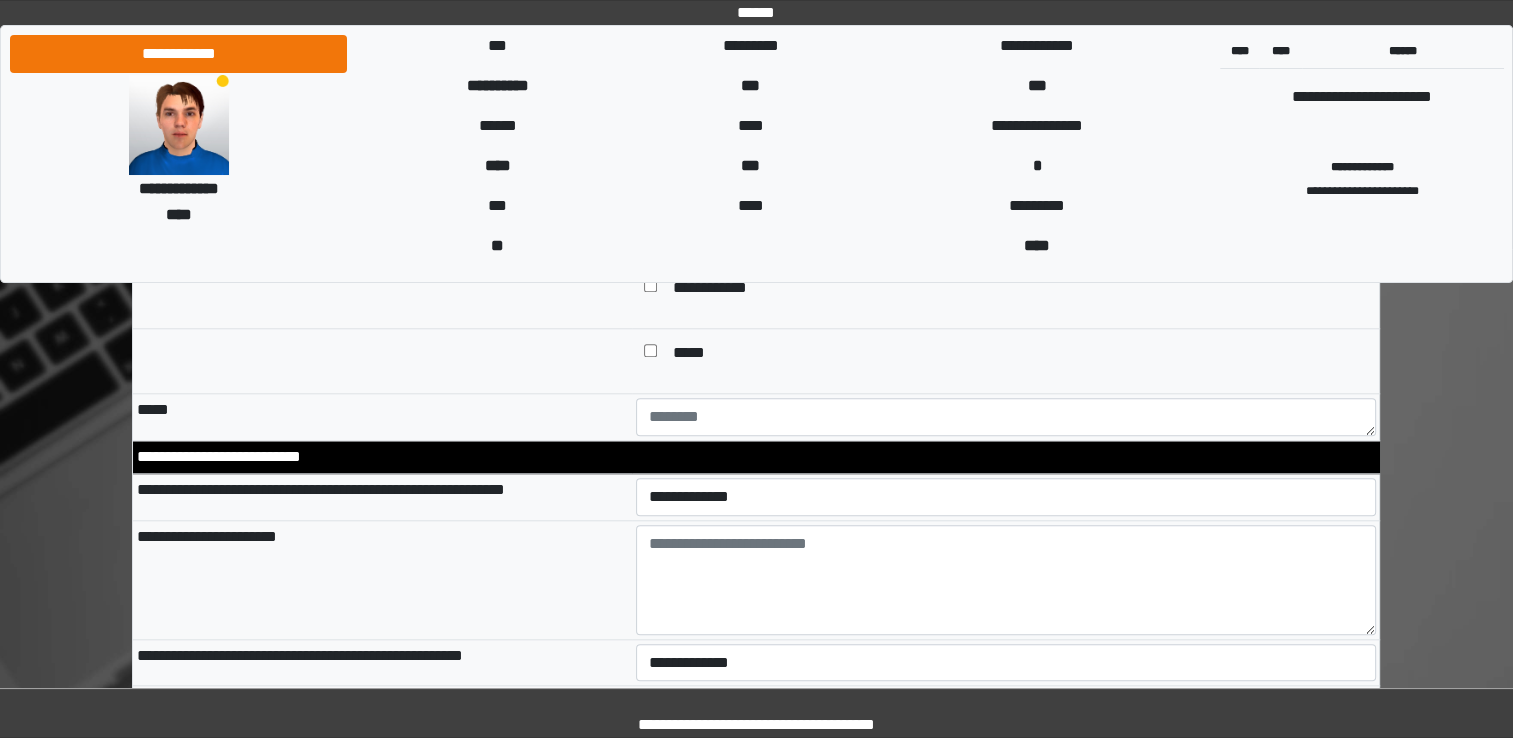click on "**********" at bounding box center (382, 662) 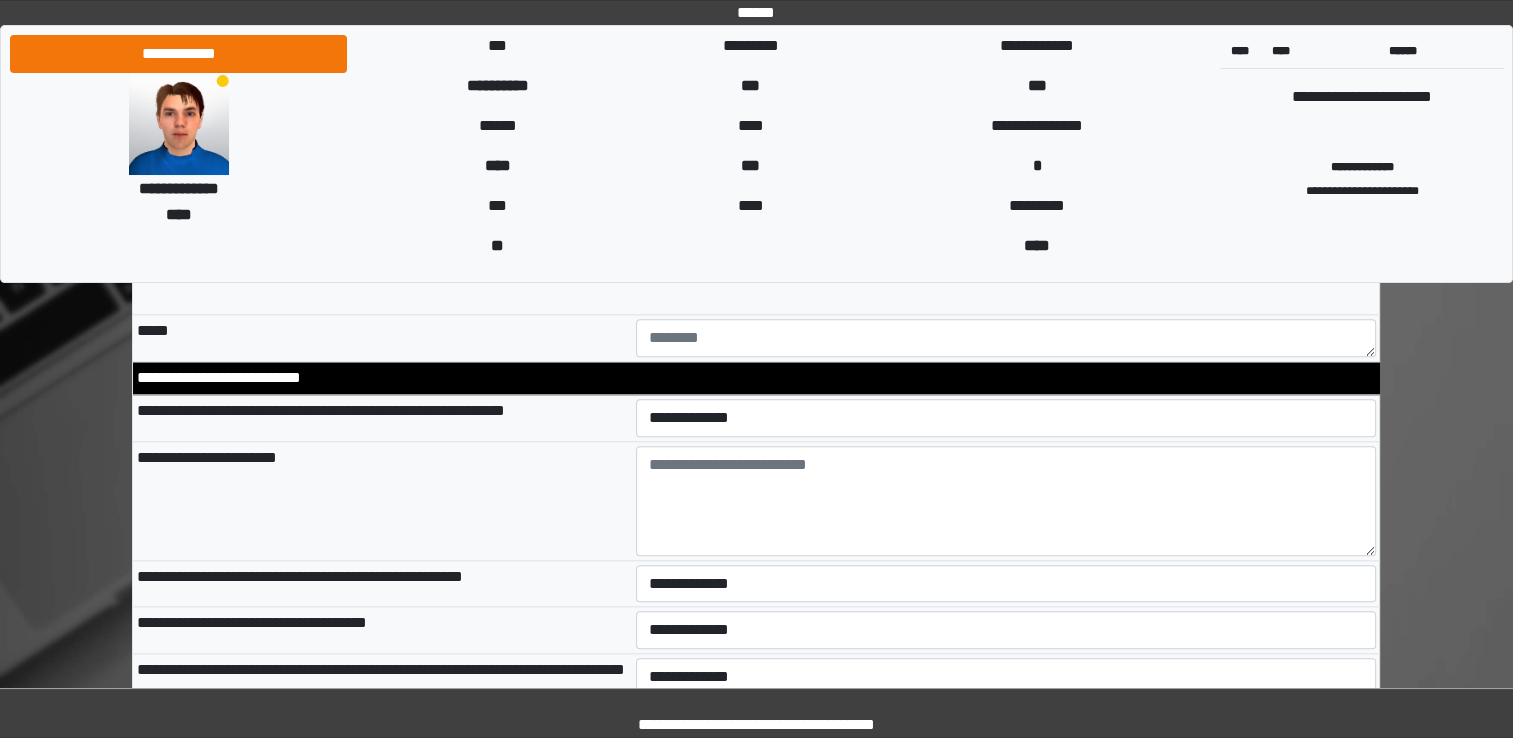 scroll, scrollTop: 2120, scrollLeft: 0, axis: vertical 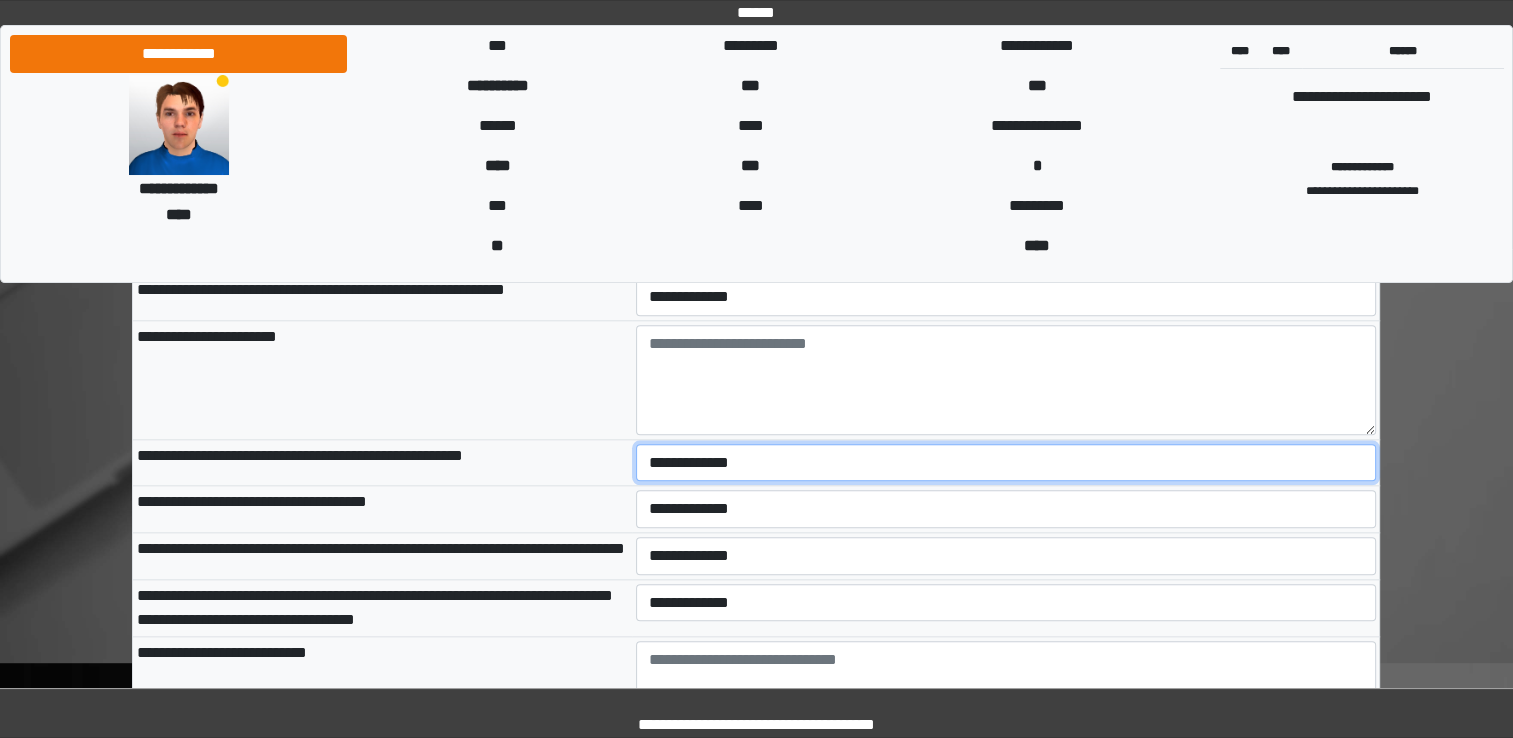 click on "**********" at bounding box center (1006, 463) 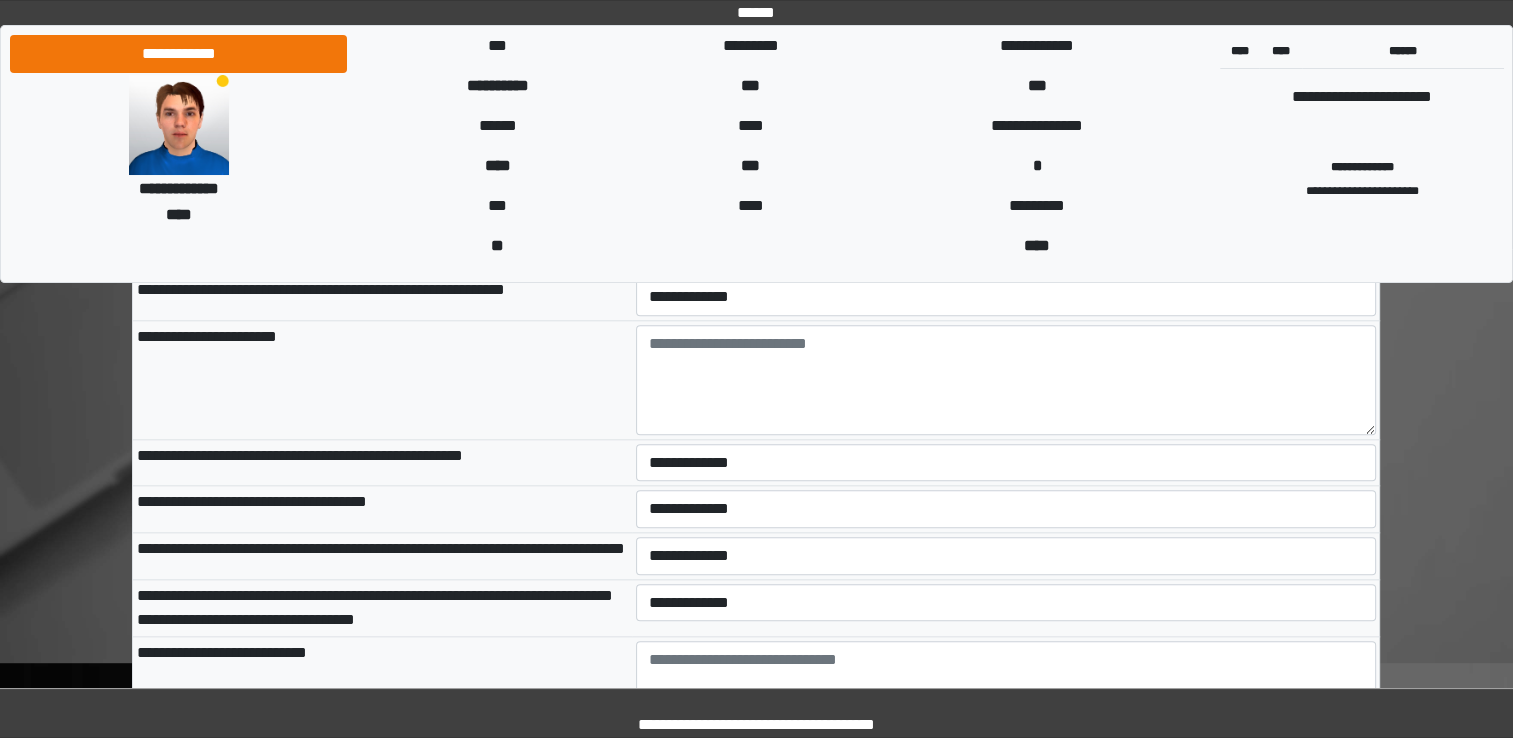 click on "**********" at bounding box center (382, 509) 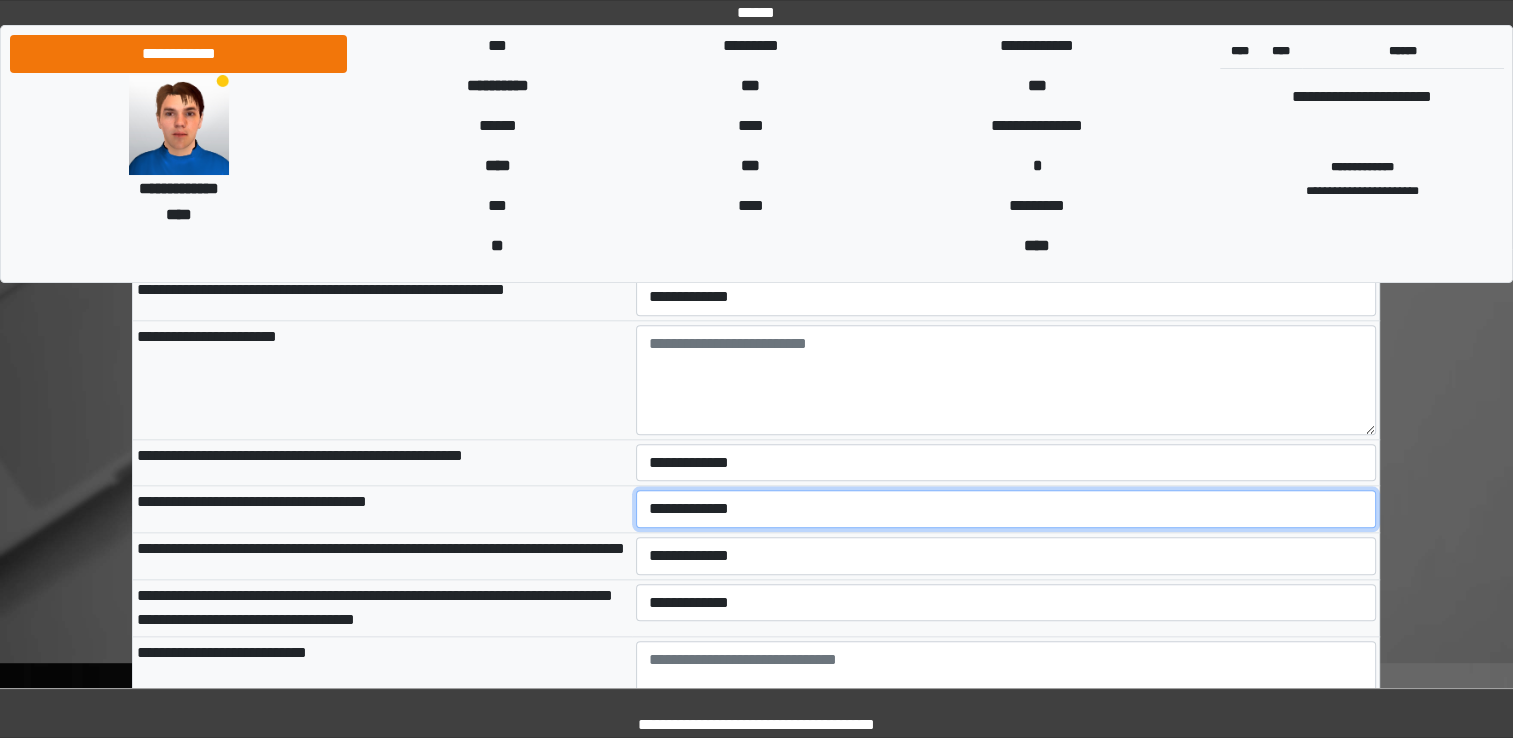 click on "**********" at bounding box center (1006, 509) 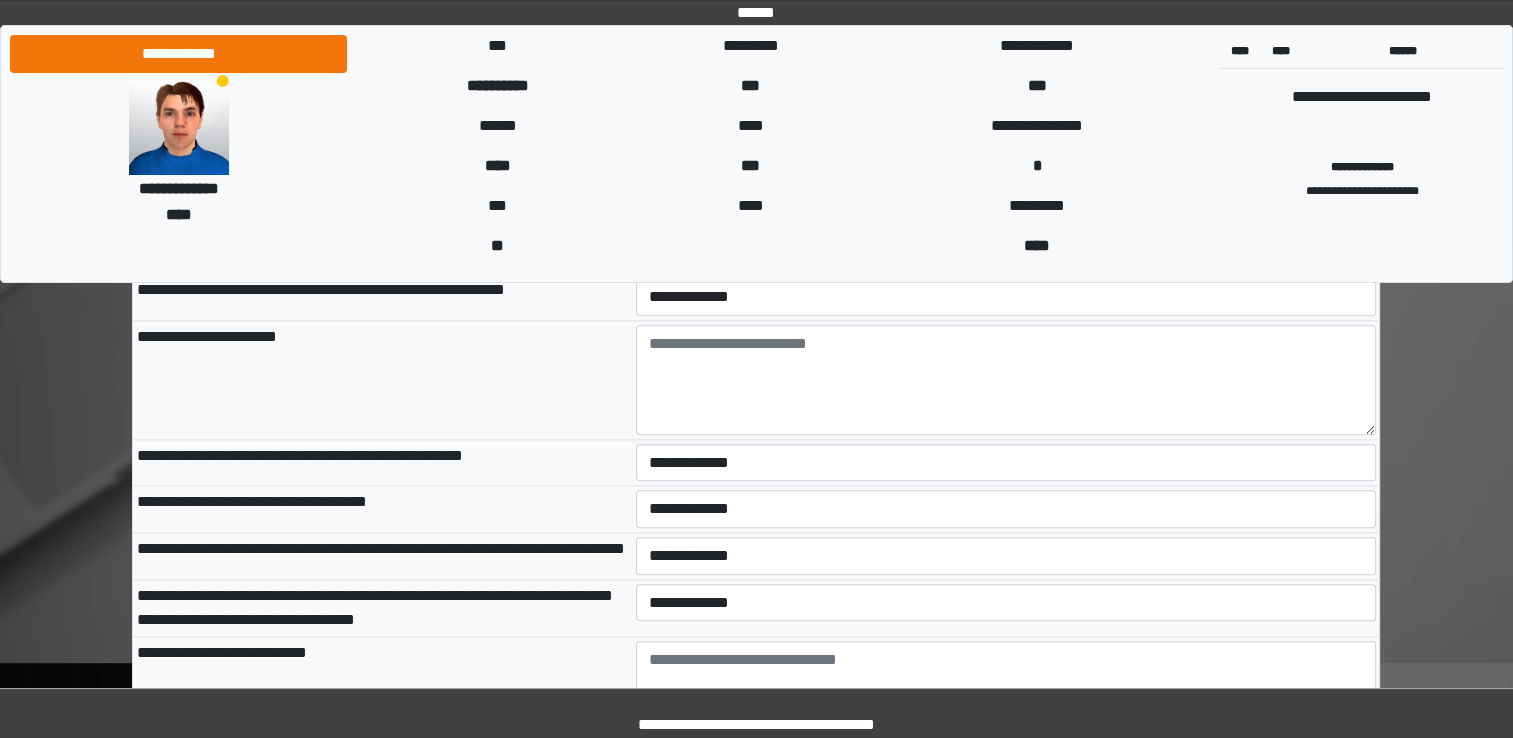 click on "**********" at bounding box center [382, 509] 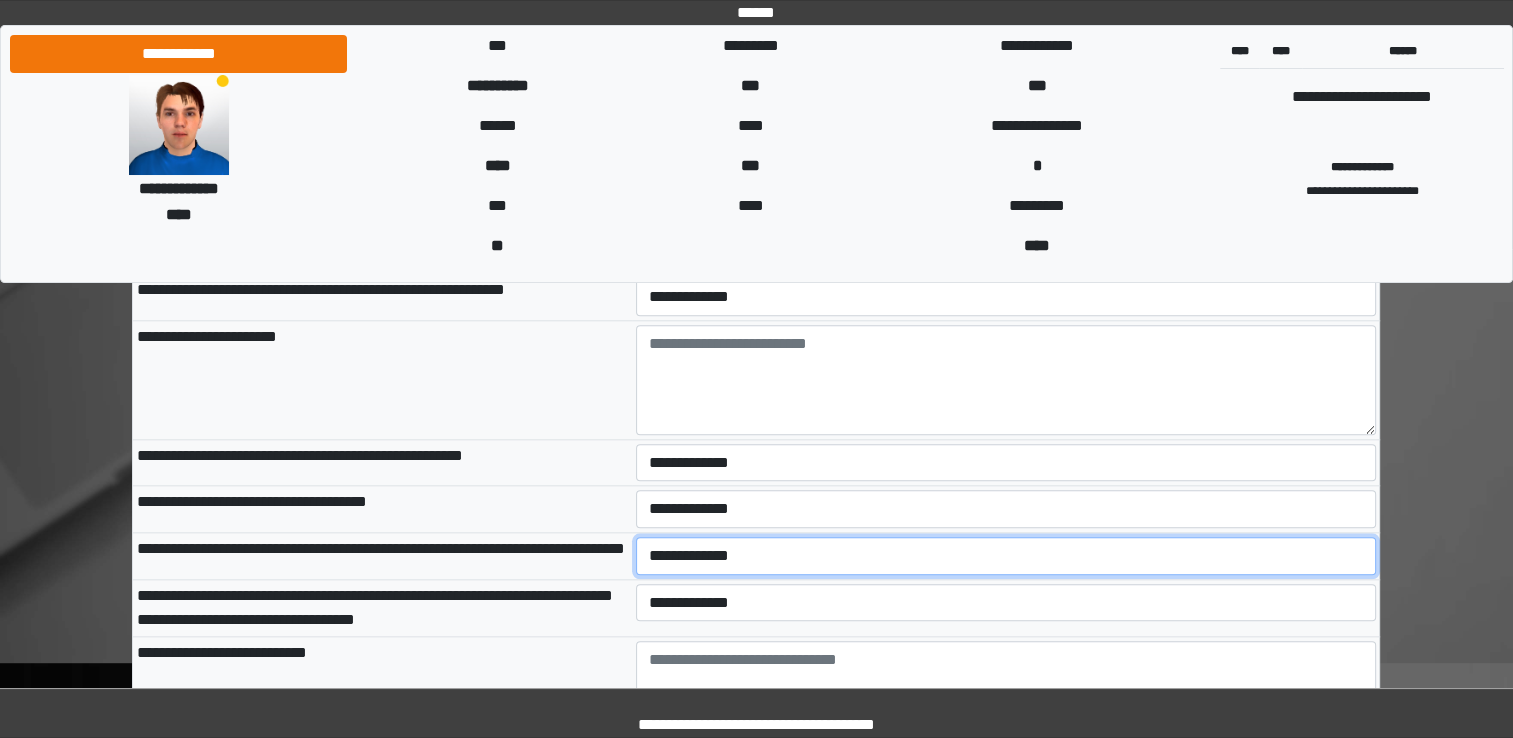 click on "**********" at bounding box center (1006, 556) 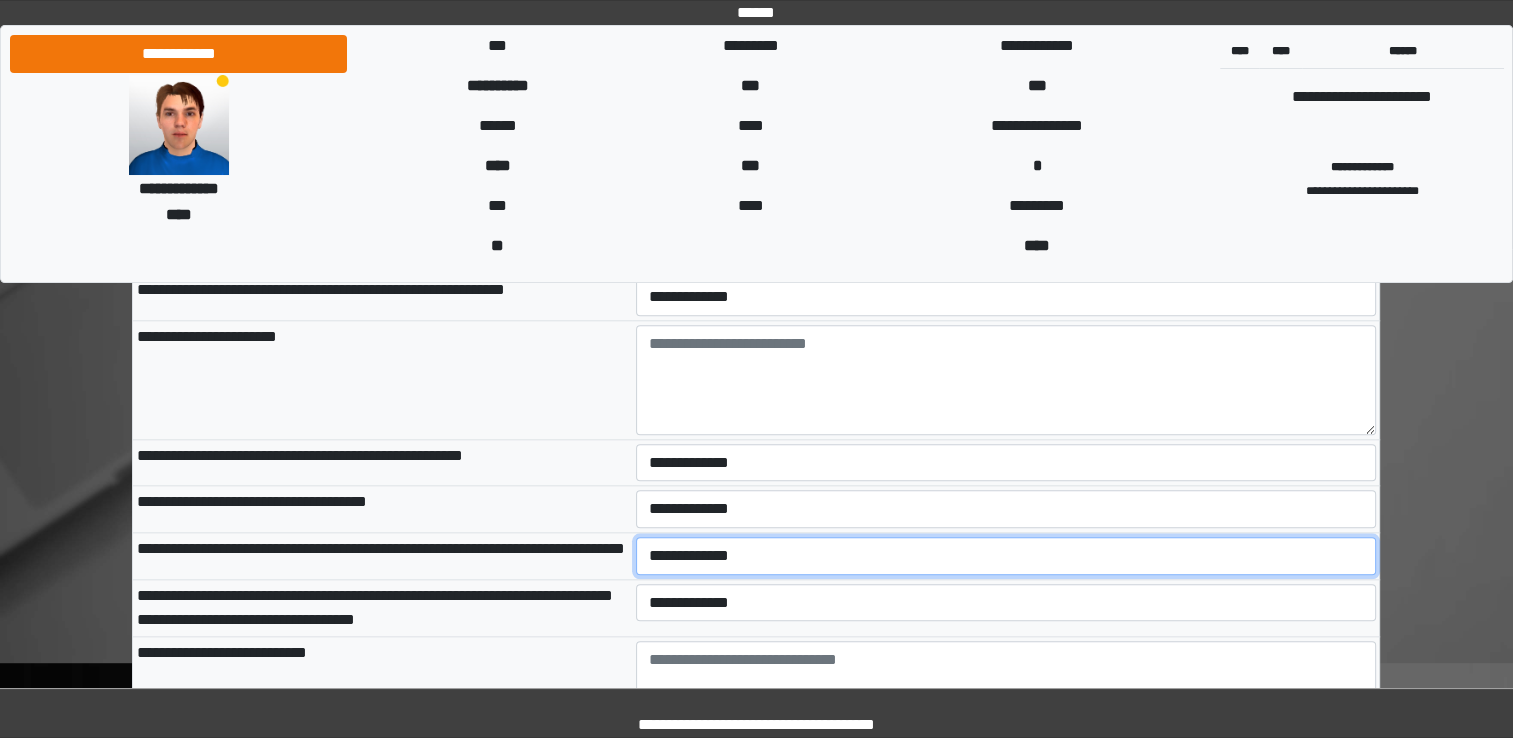 select on "*" 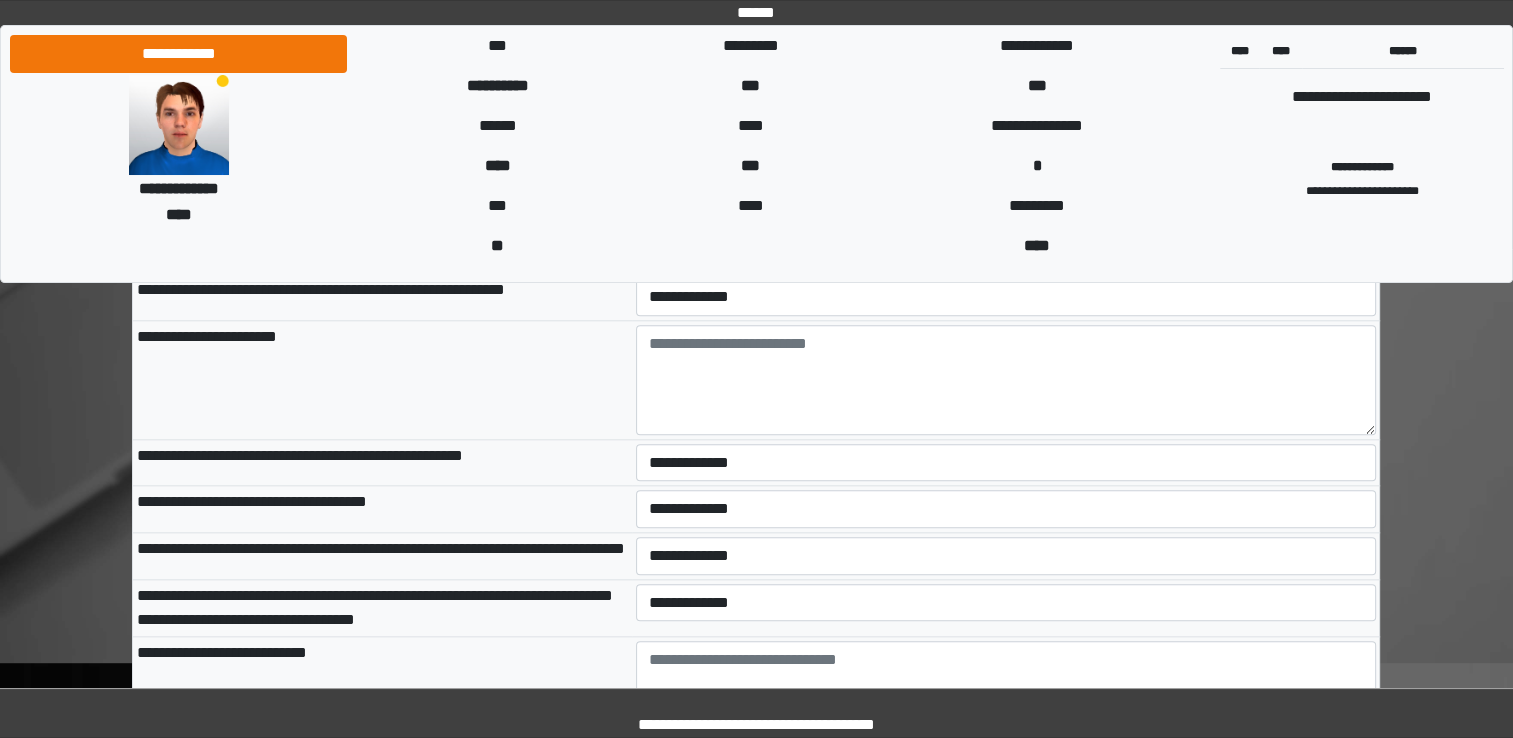 click on "**********" at bounding box center (382, 607) 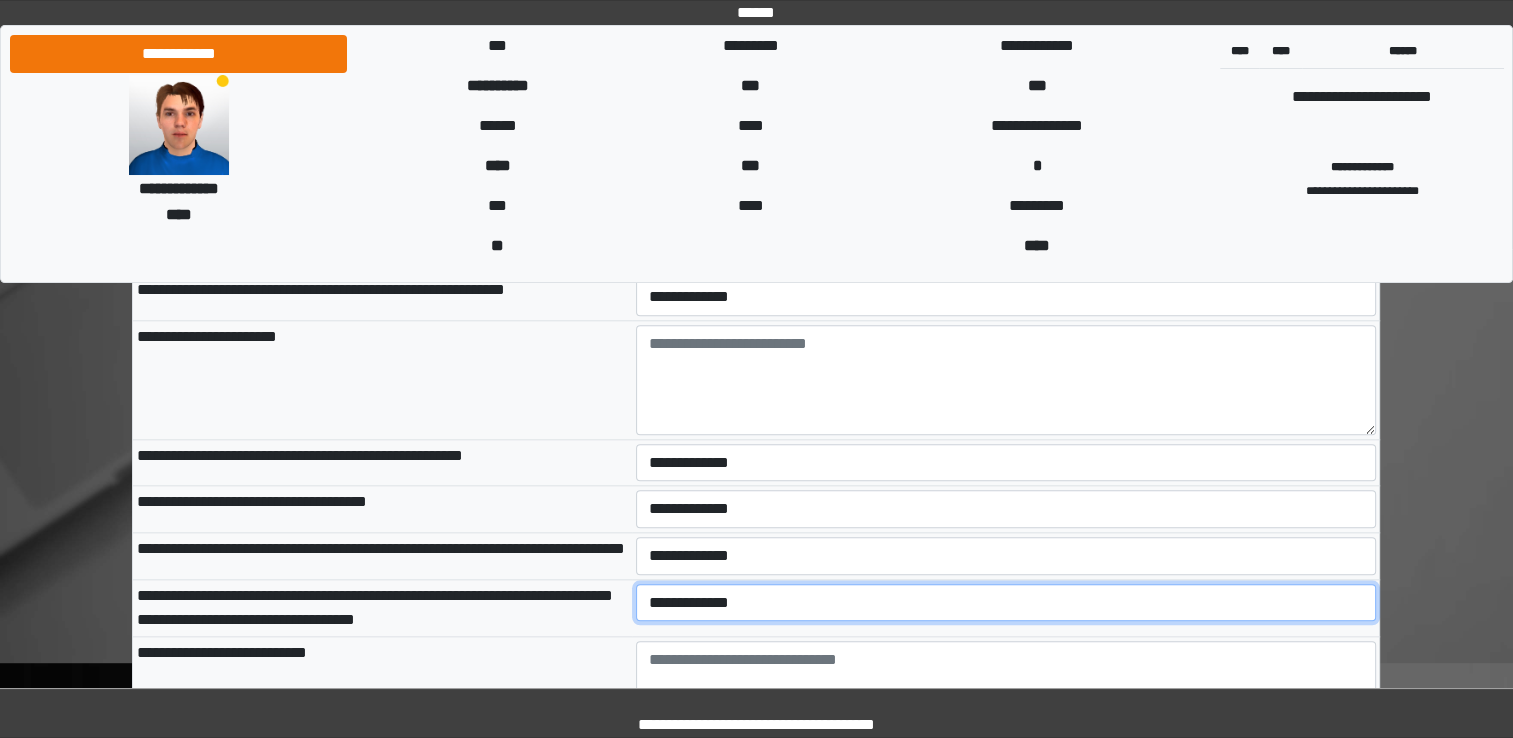click on "**********" at bounding box center (1006, 603) 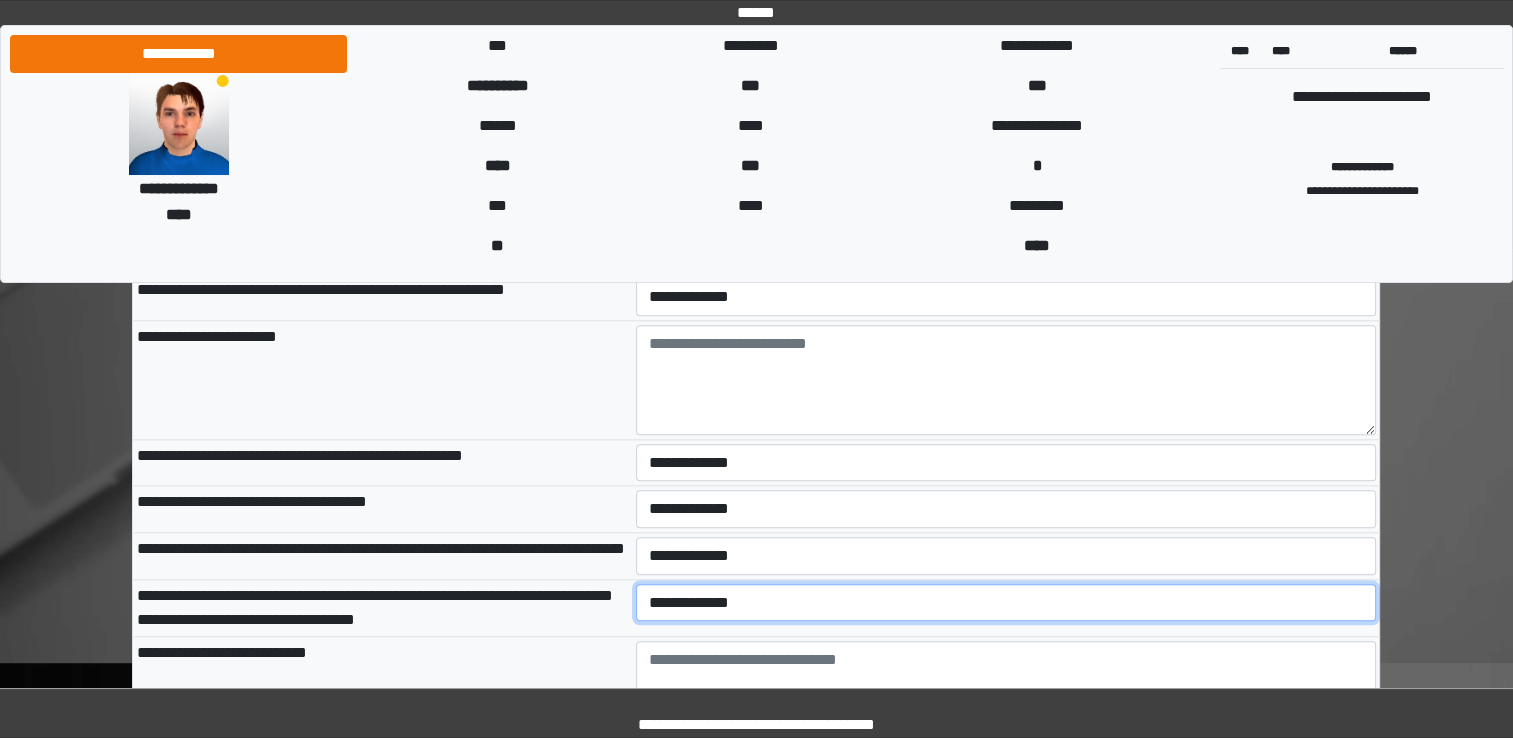 select on "*" 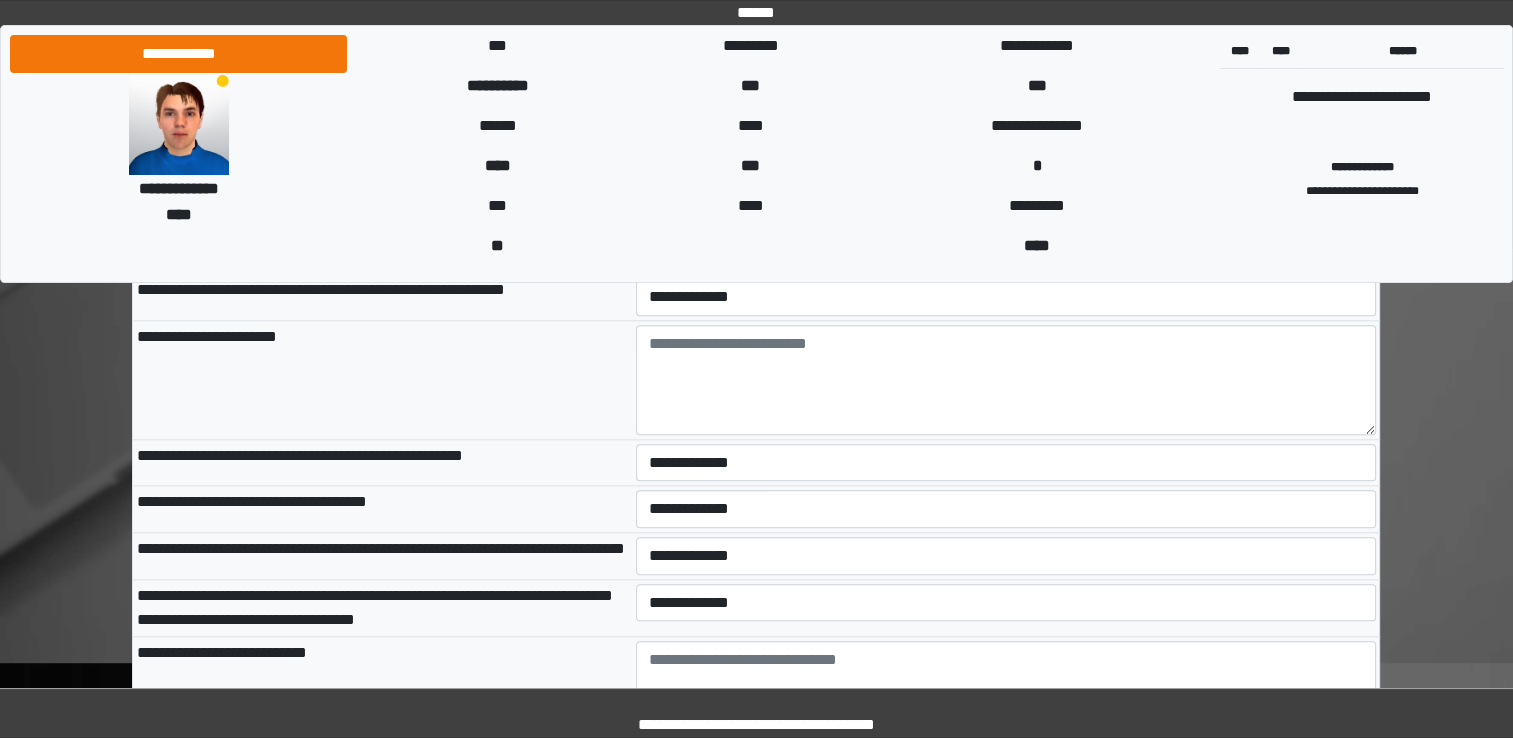 click on "**********" at bounding box center (382, 607) 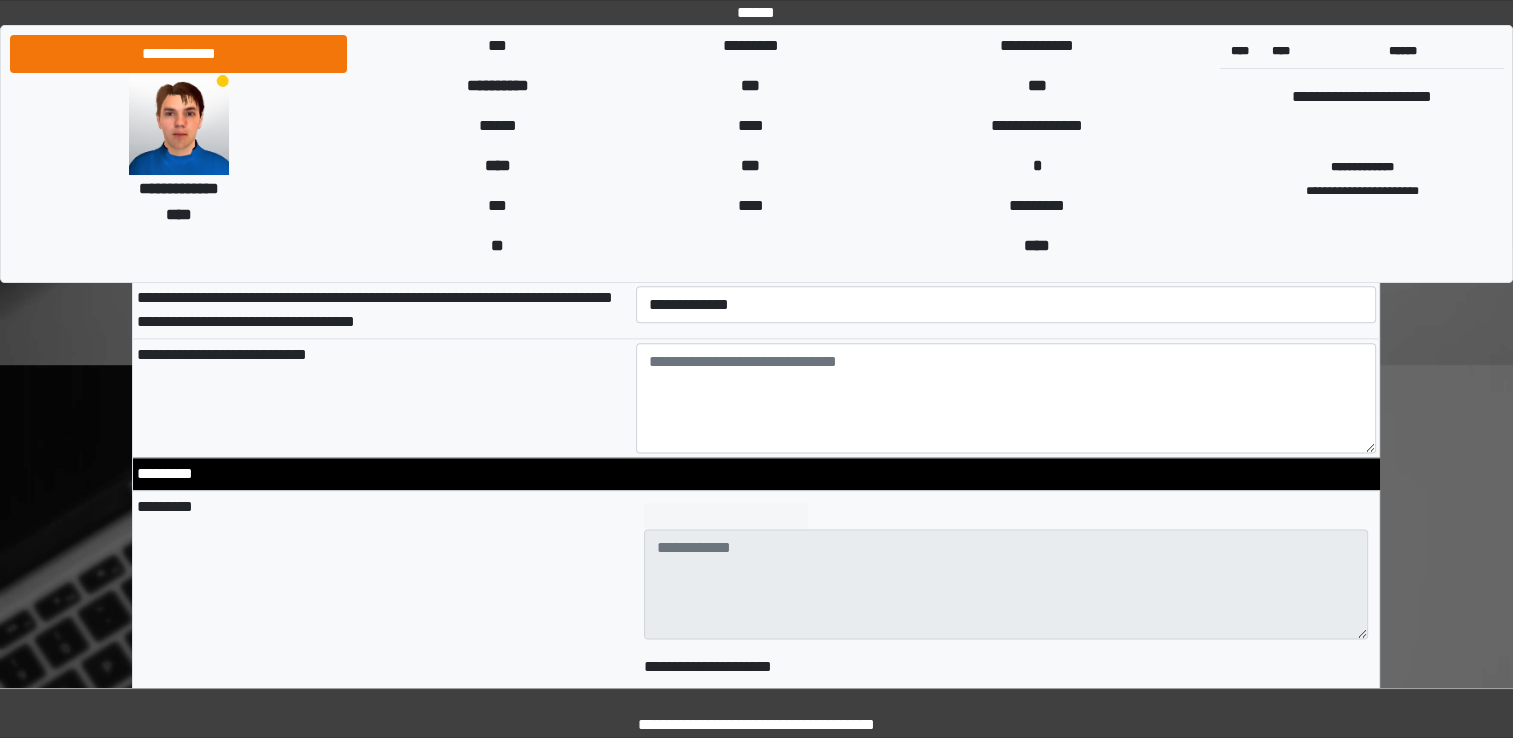 scroll, scrollTop: 2420, scrollLeft: 0, axis: vertical 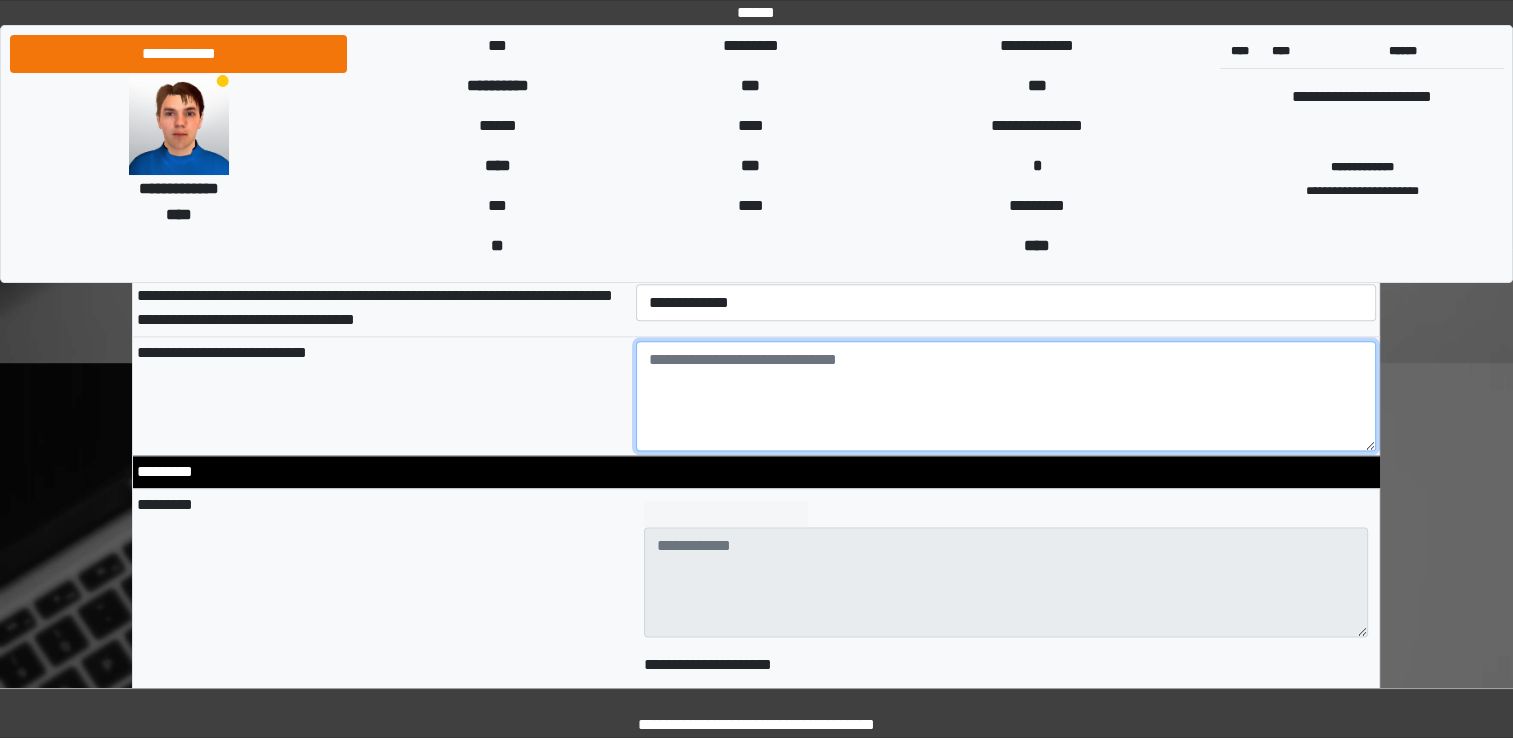 click at bounding box center (1006, 396) 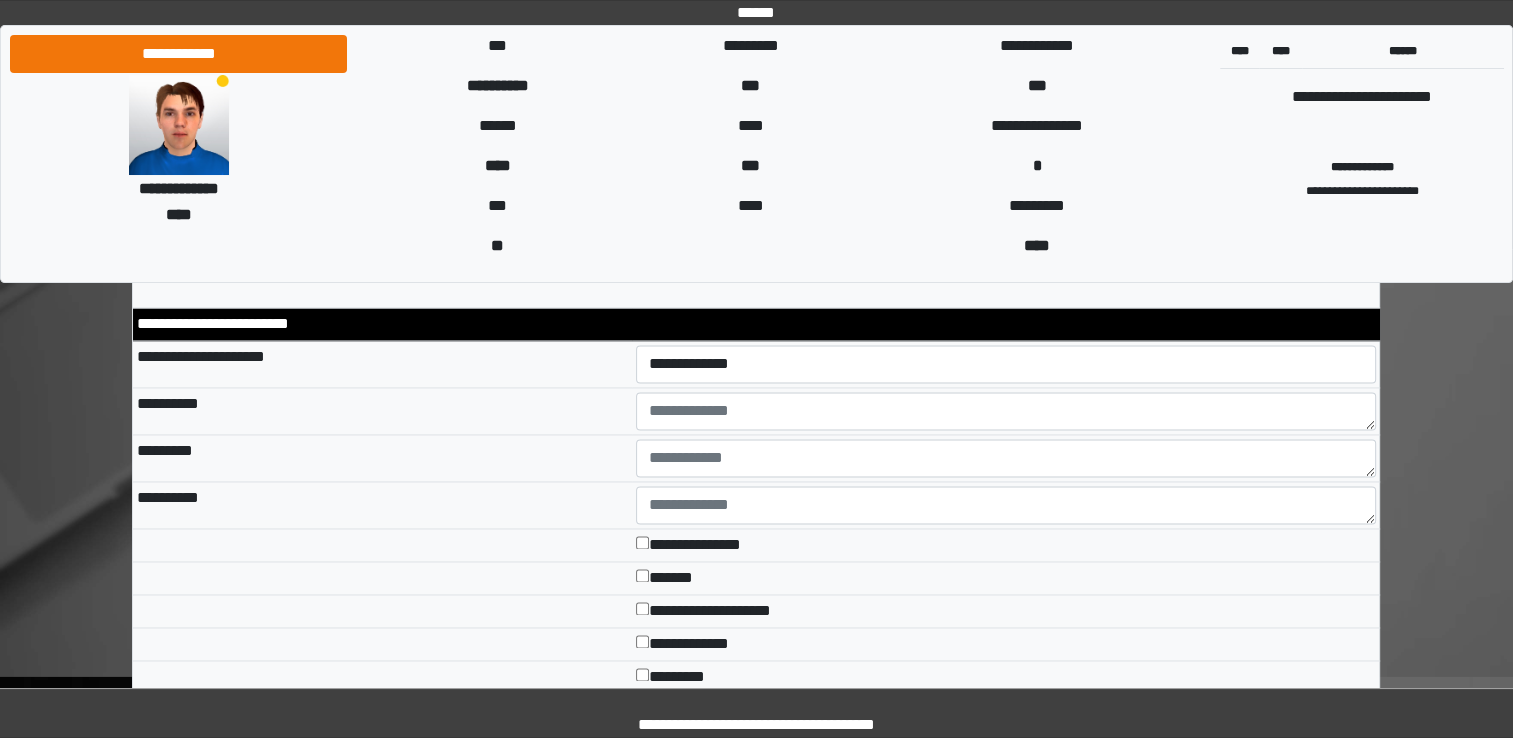 scroll, scrollTop: 3120, scrollLeft: 0, axis: vertical 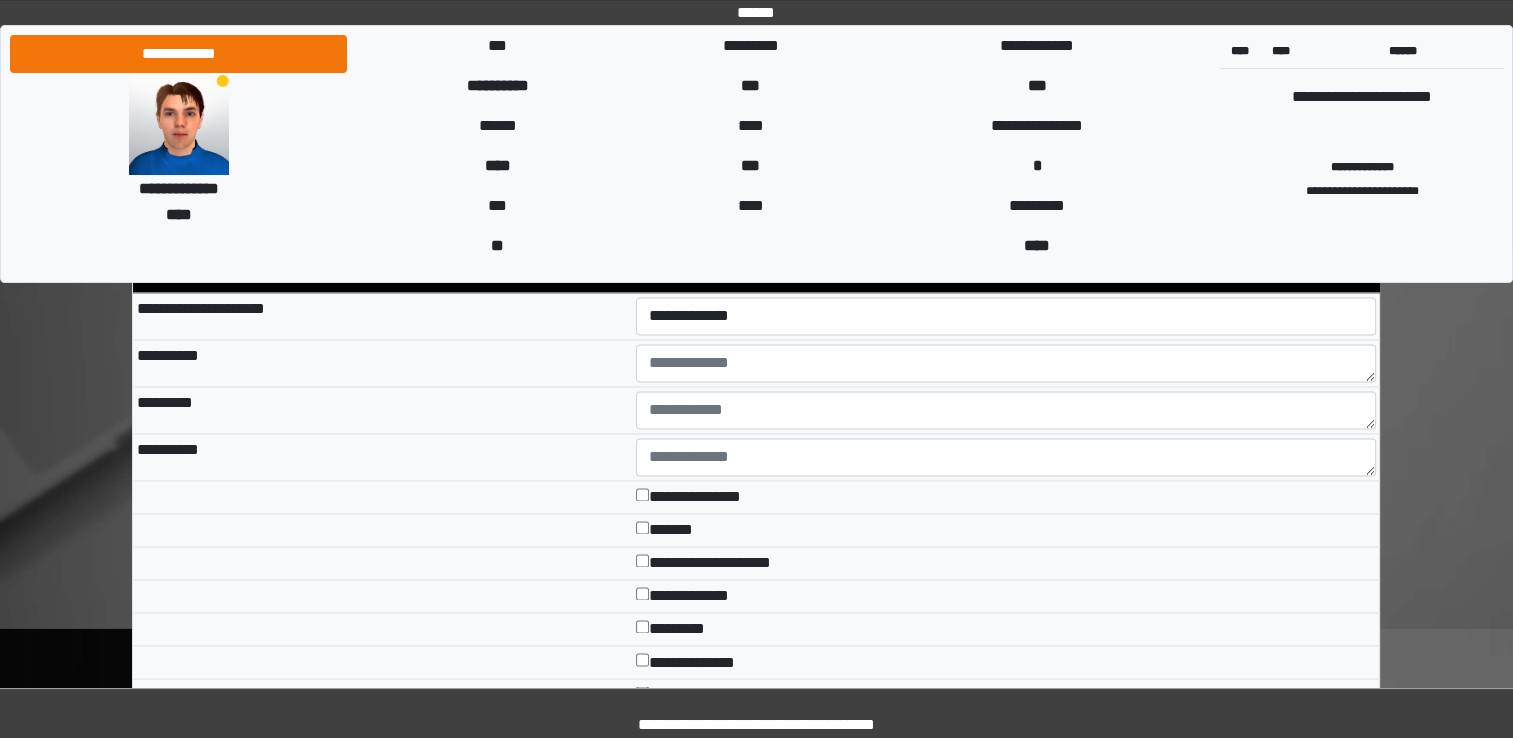 type on "**********" 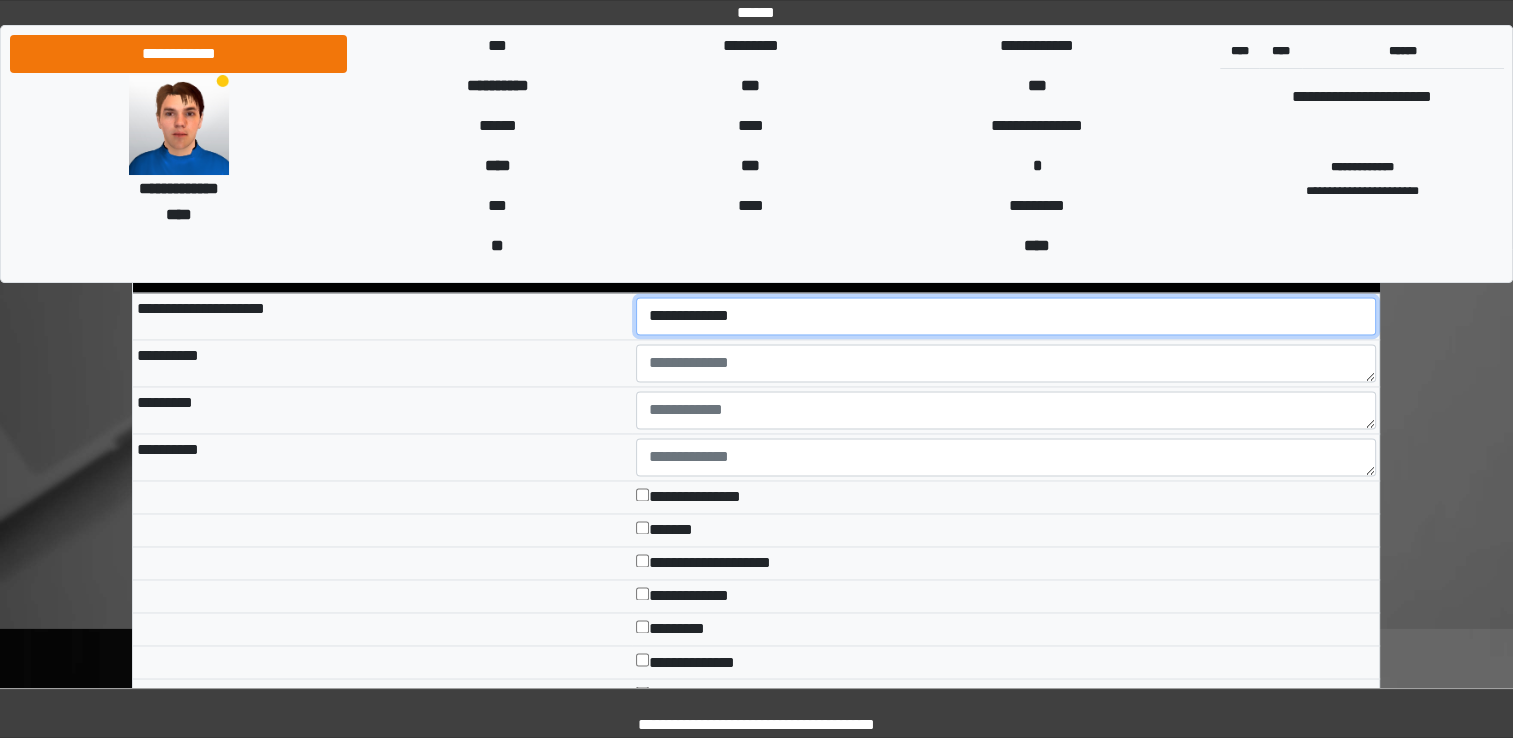 click on "**********" at bounding box center (1006, 316) 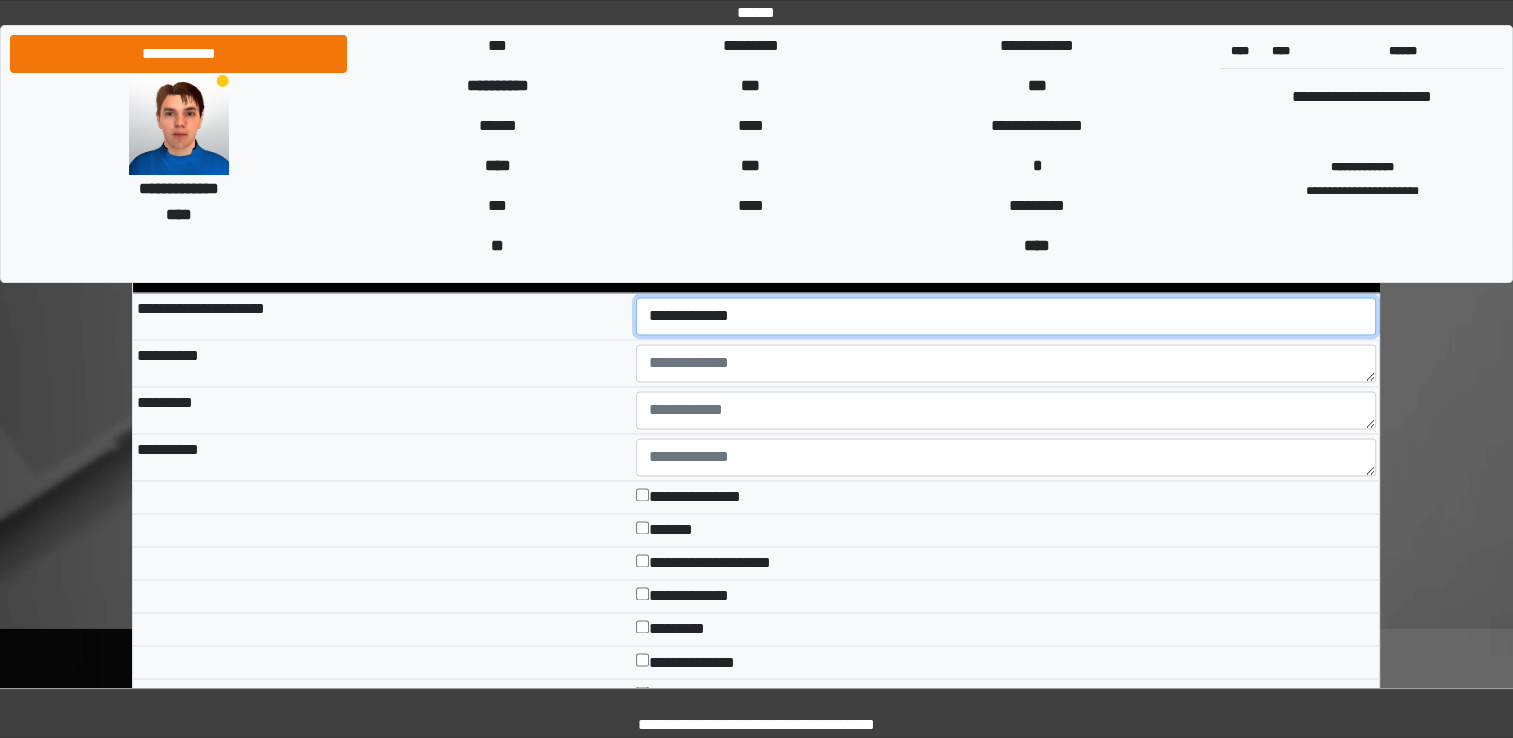 select on "*" 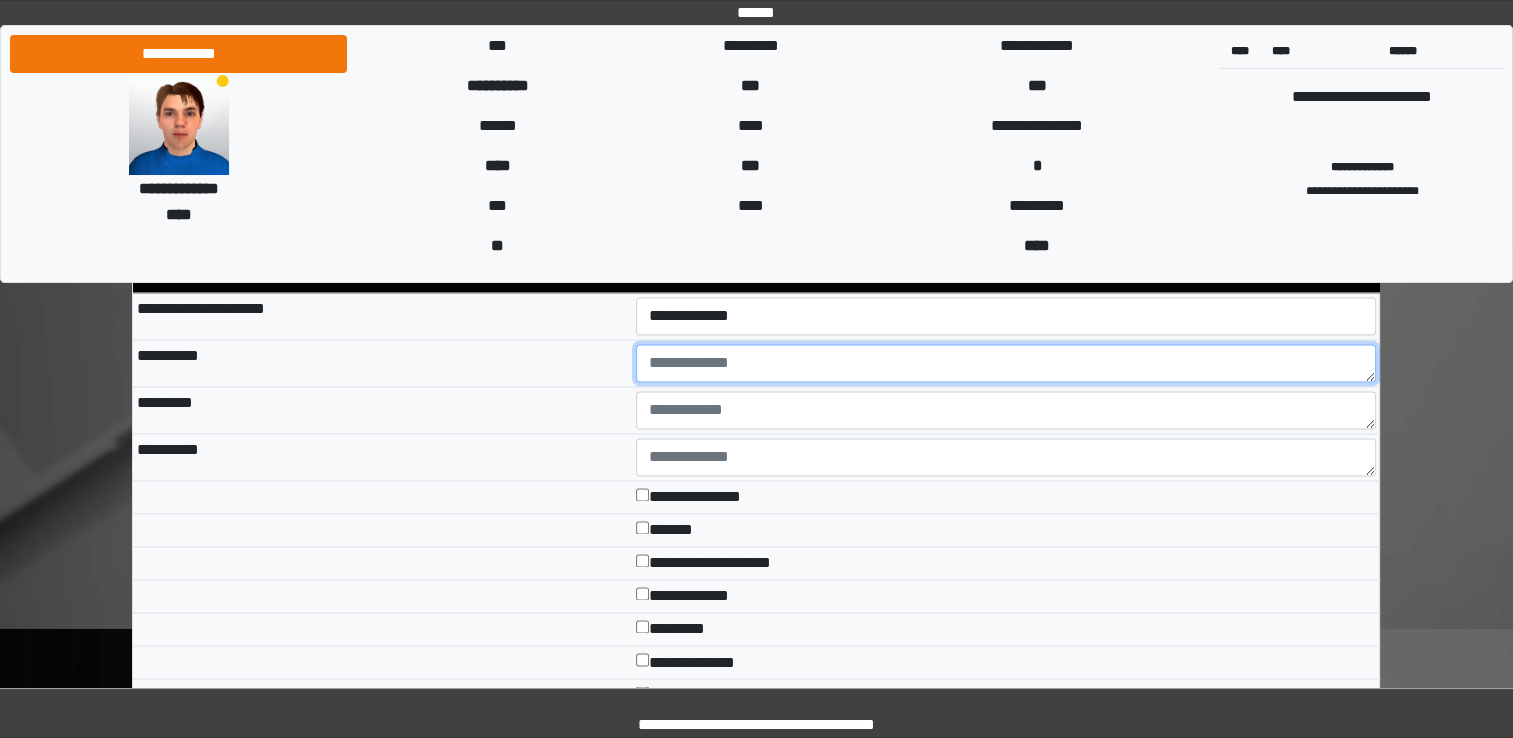click at bounding box center (1006, 363) 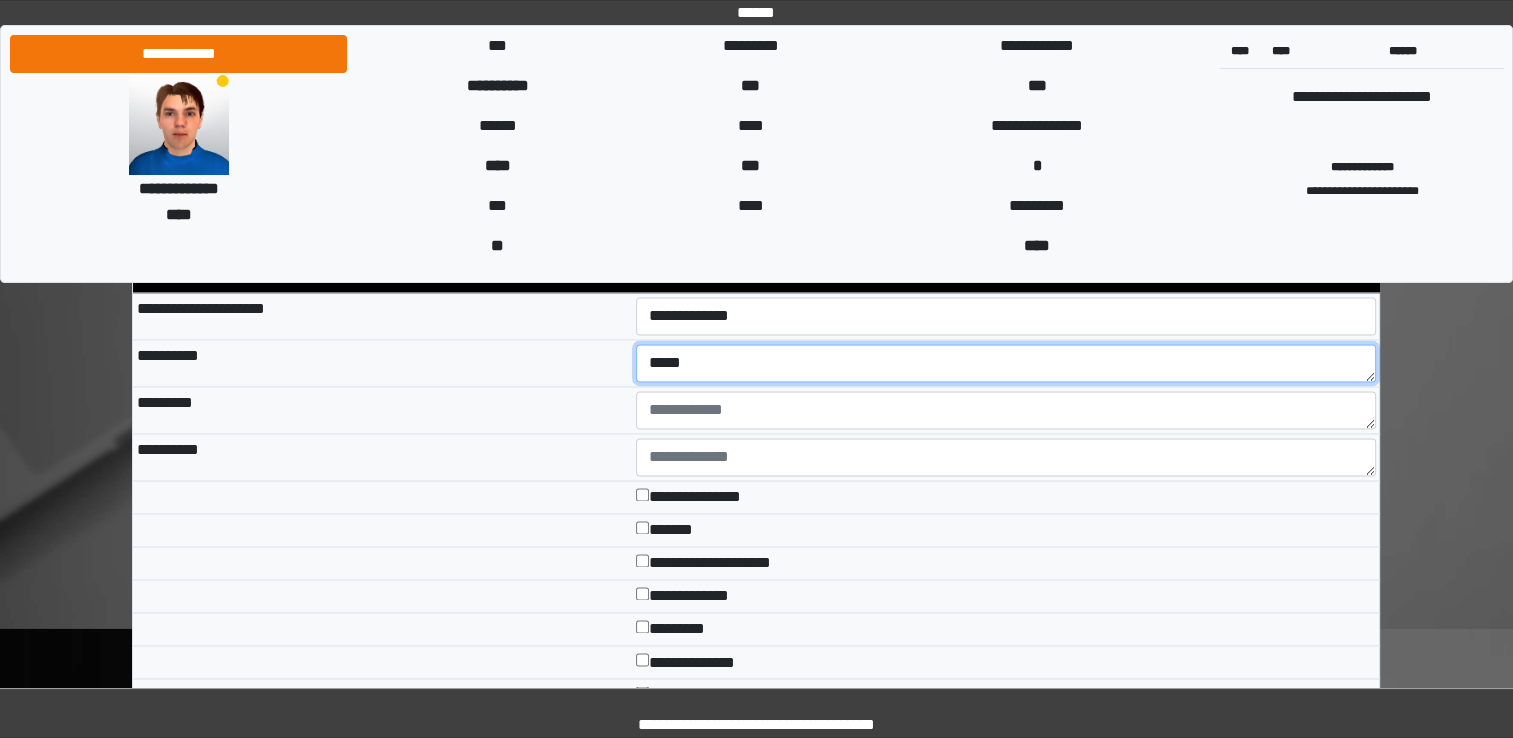 type on "*****" 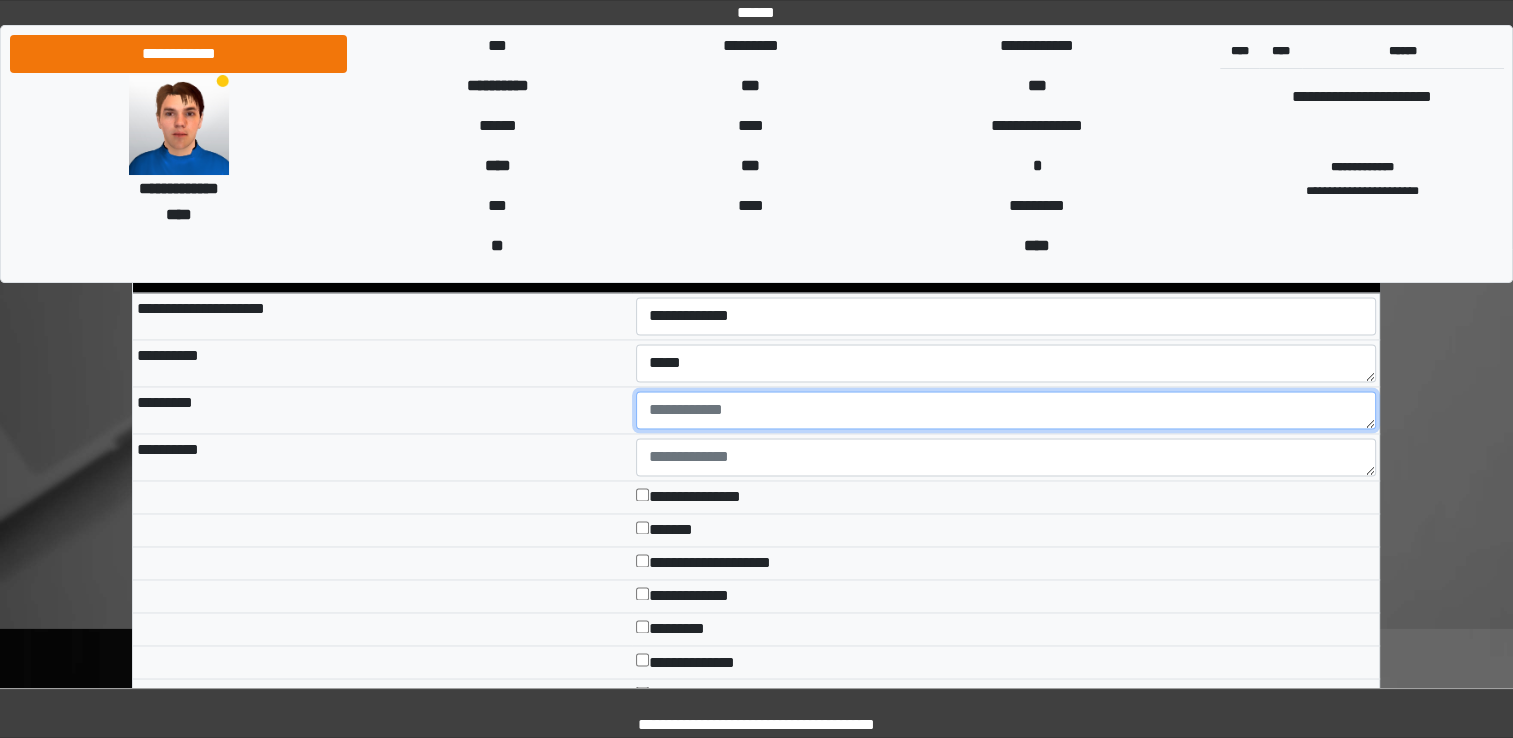 click at bounding box center (1006, 410) 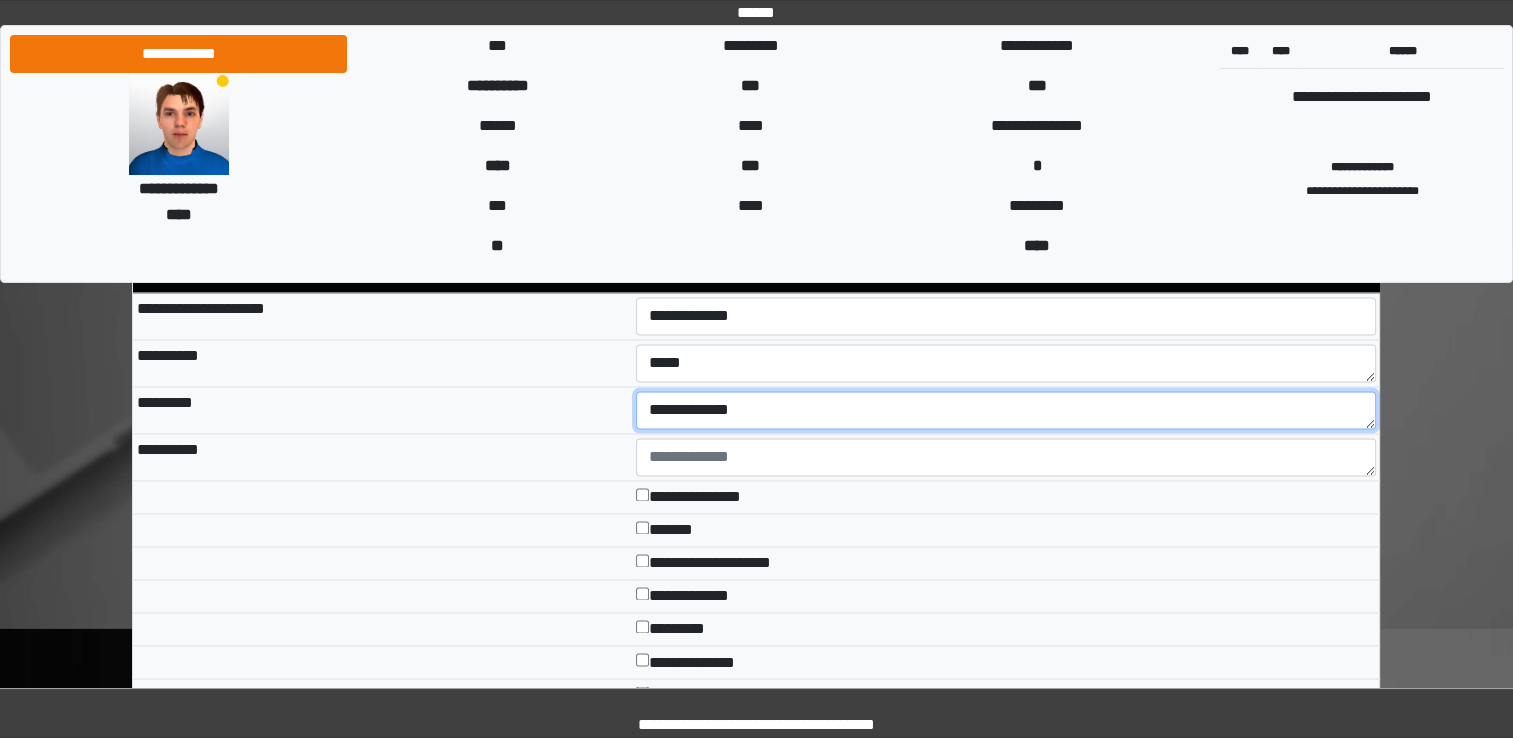 type on "**********" 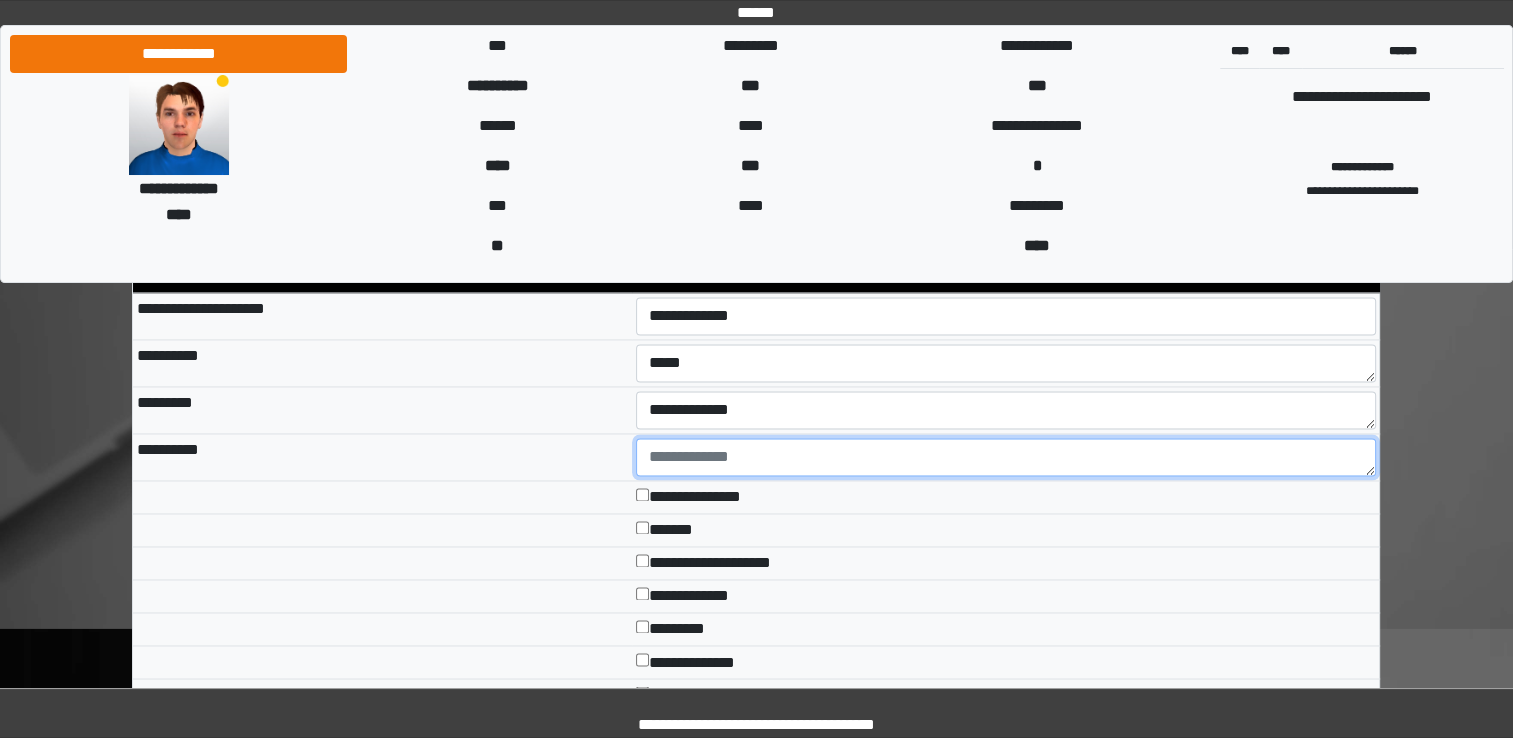 click at bounding box center (1006, 457) 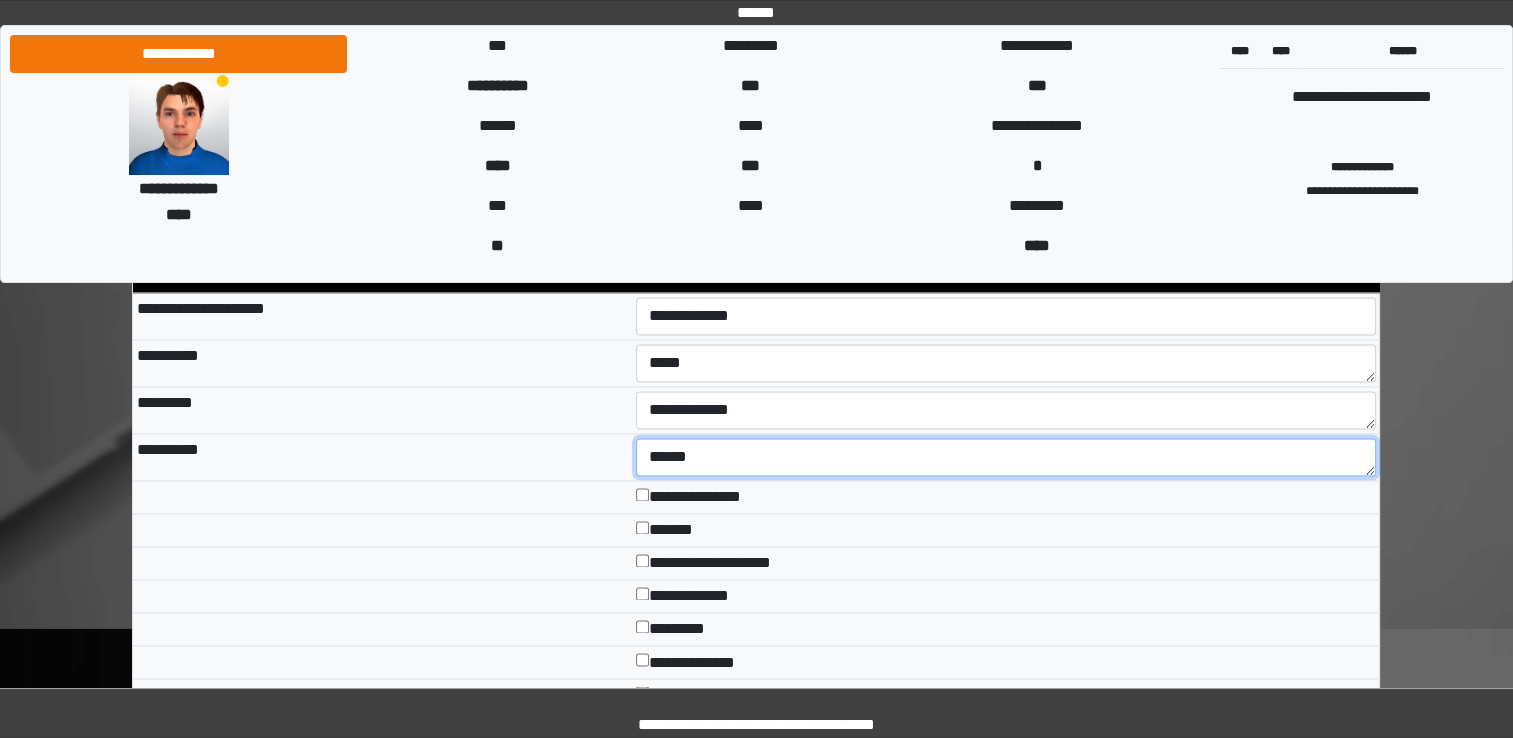 type on "******" 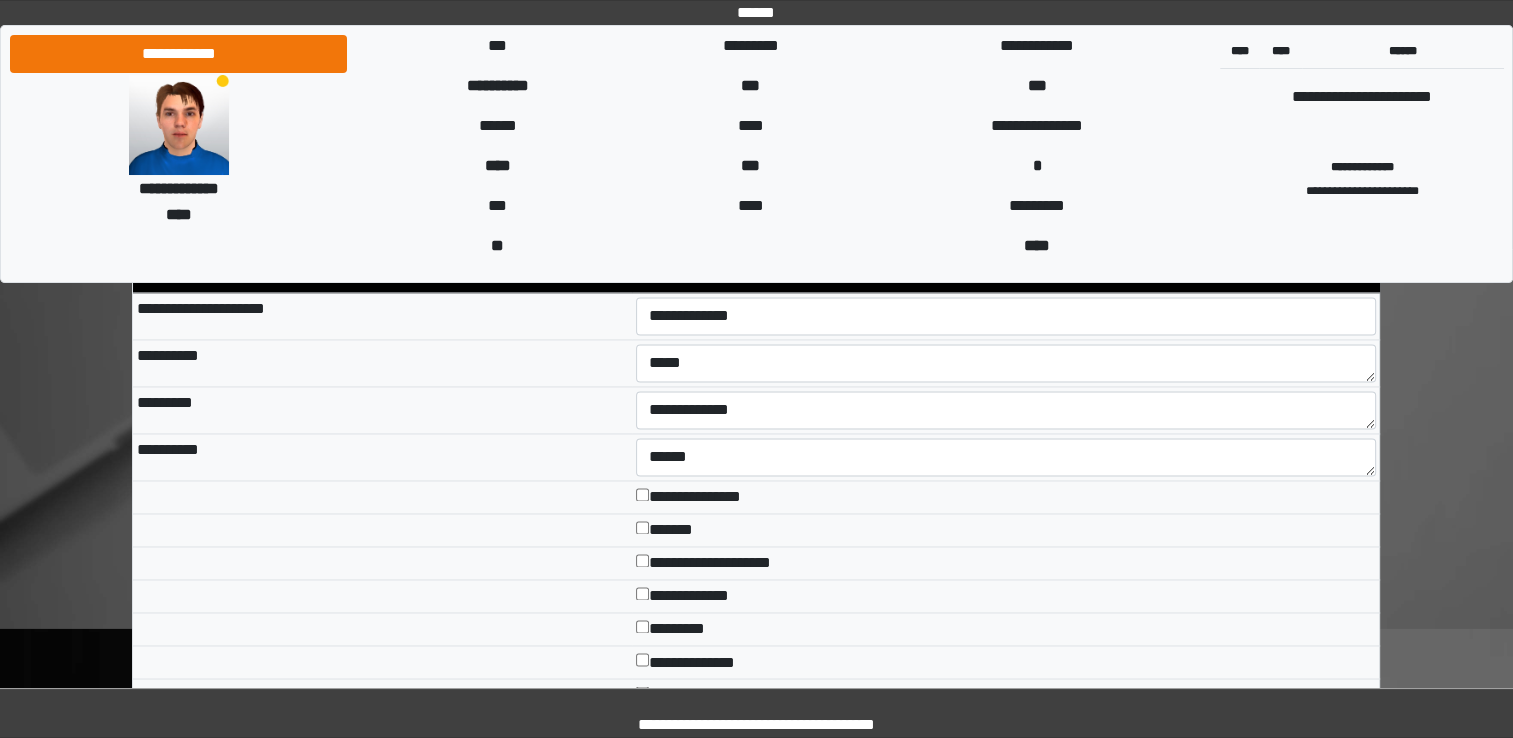 click at bounding box center [382, 496] 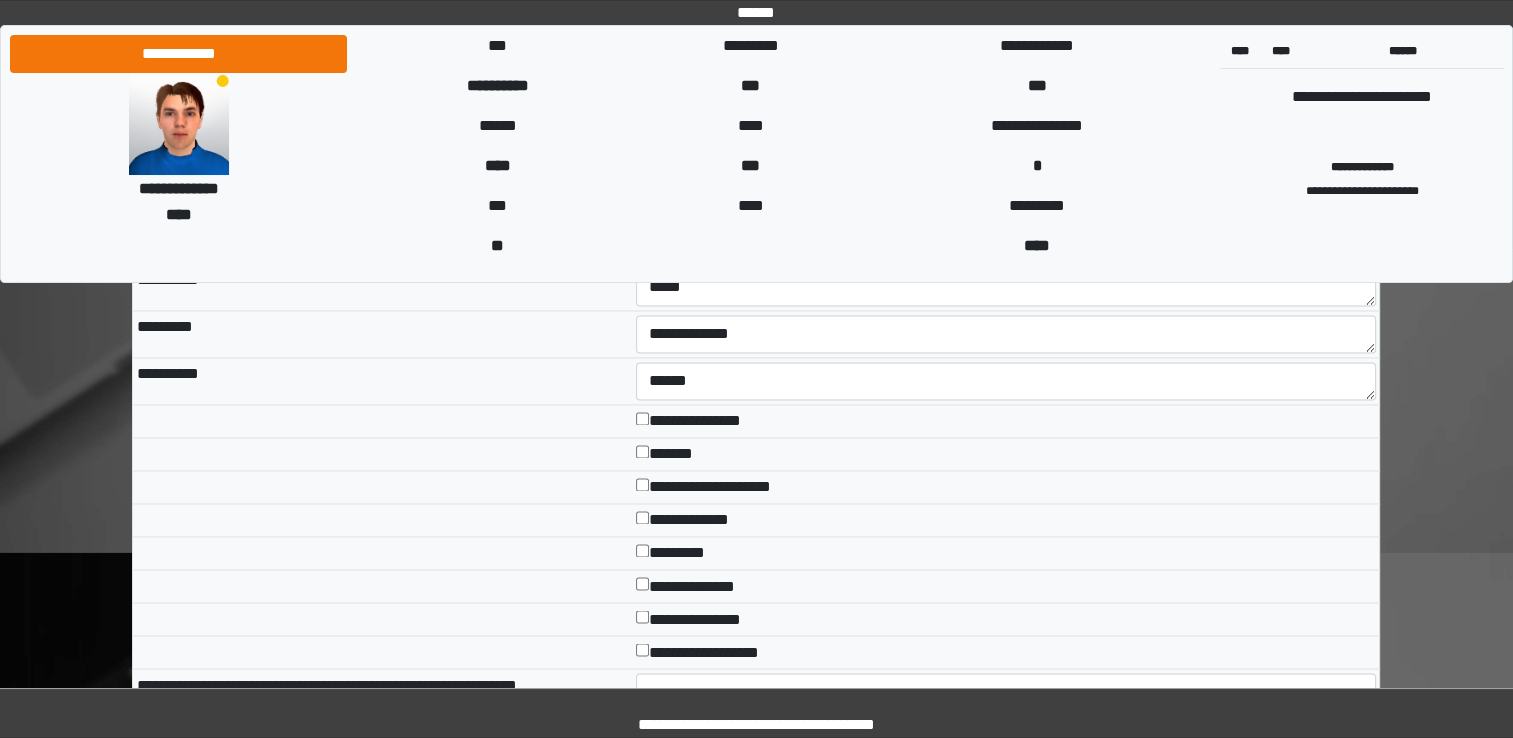 scroll, scrollTop: 3200, scrollLeft: 0, axis: vertical 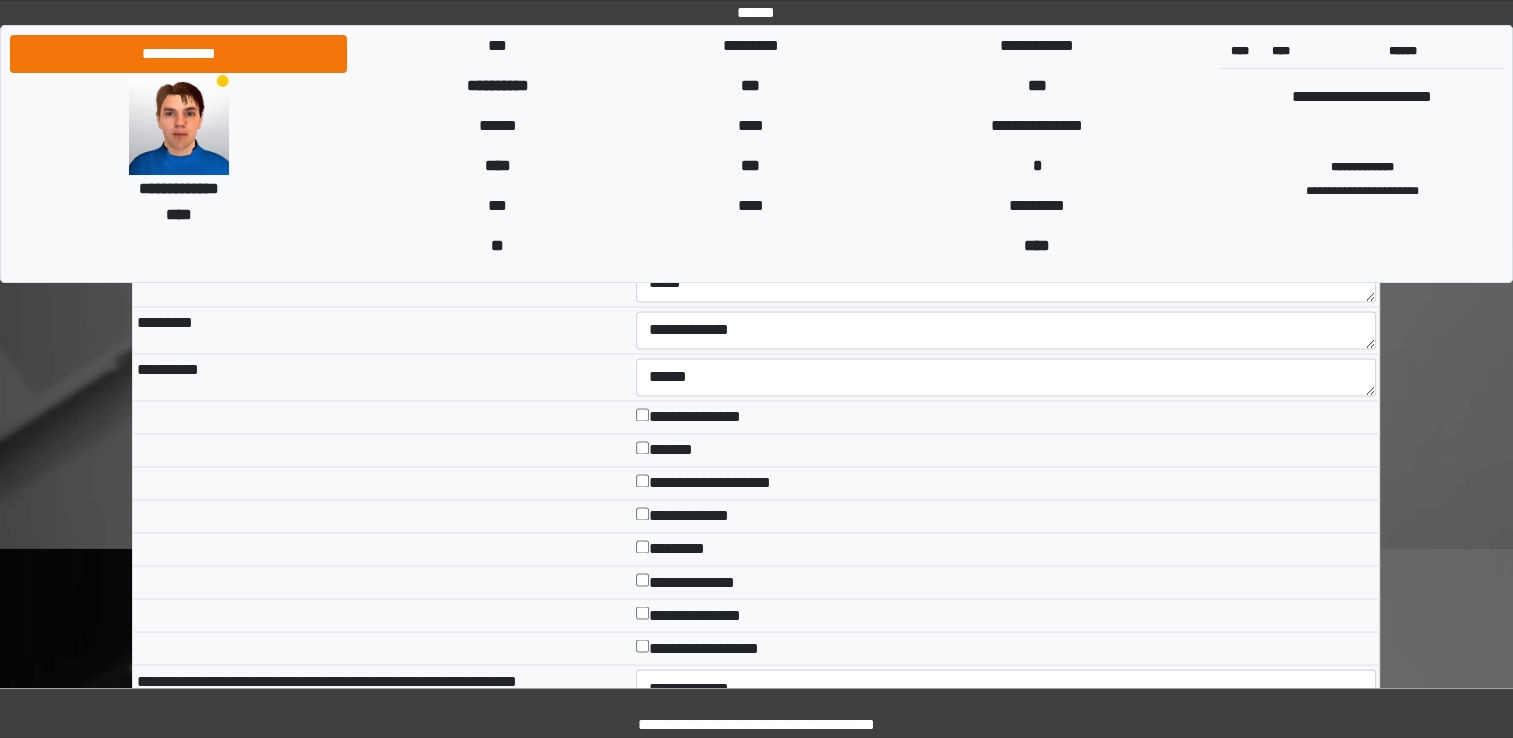 click at bounding box center (382, 647) 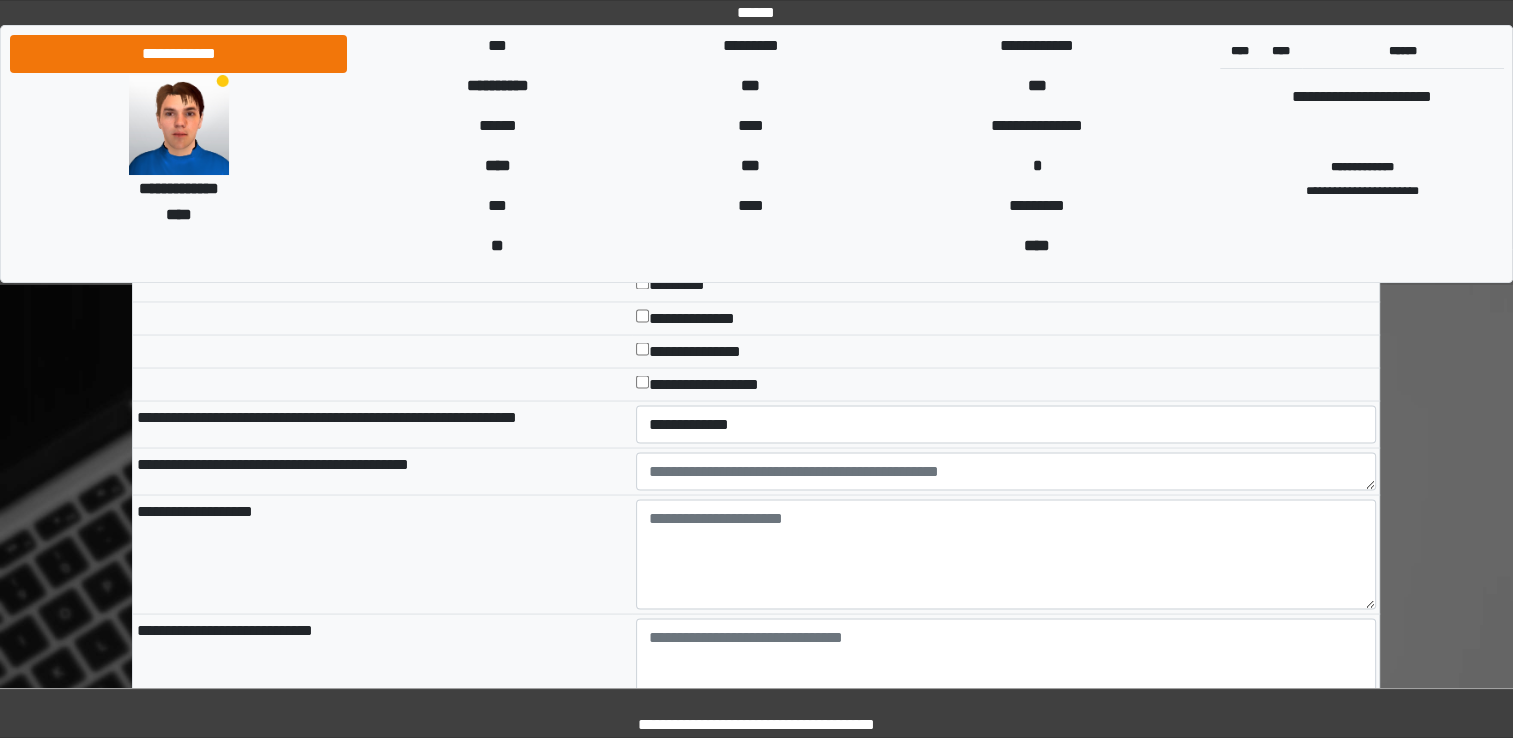 scroll, scrollTop: 3440, scrollLeft: 0, axis: vertical 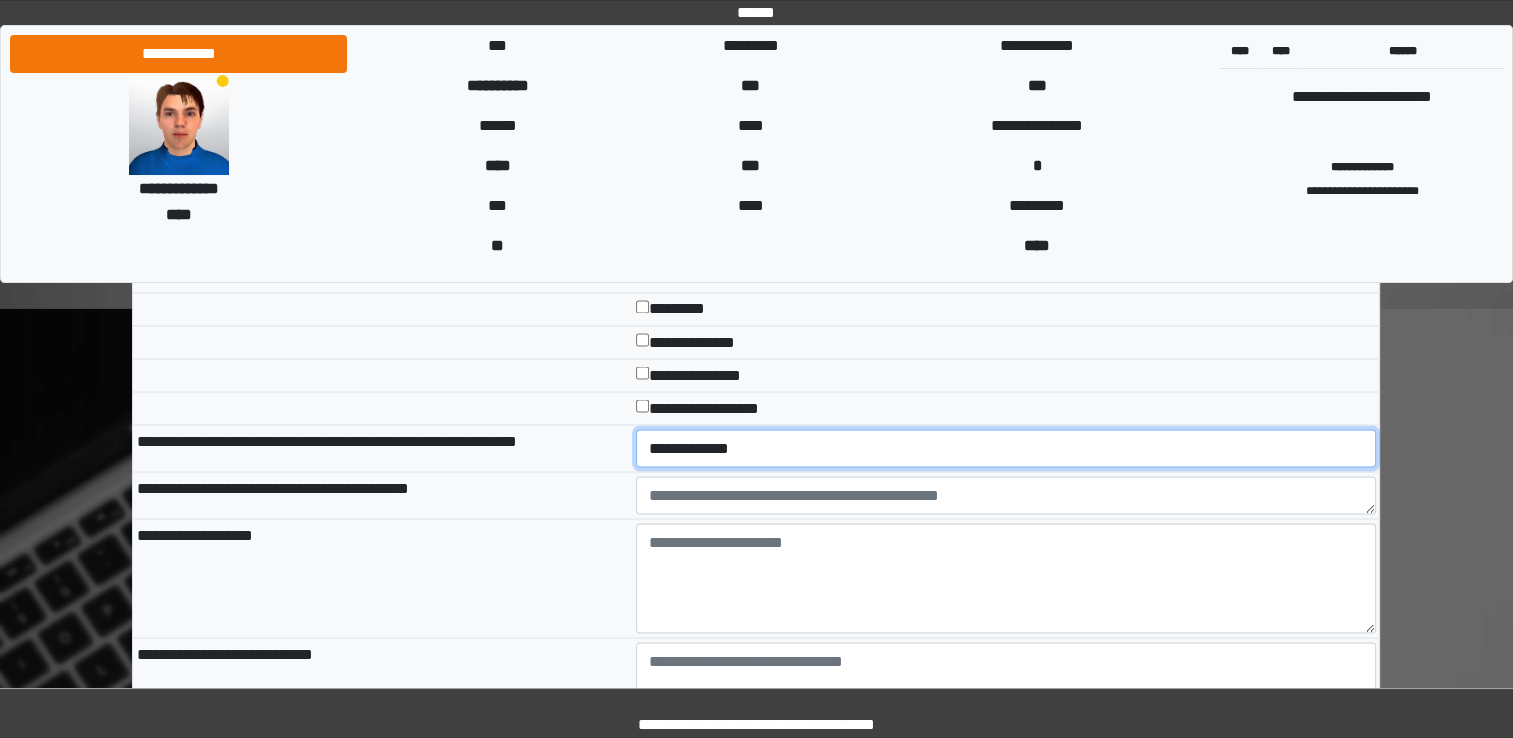 click on "**********" at bounding box center [1006, 448] 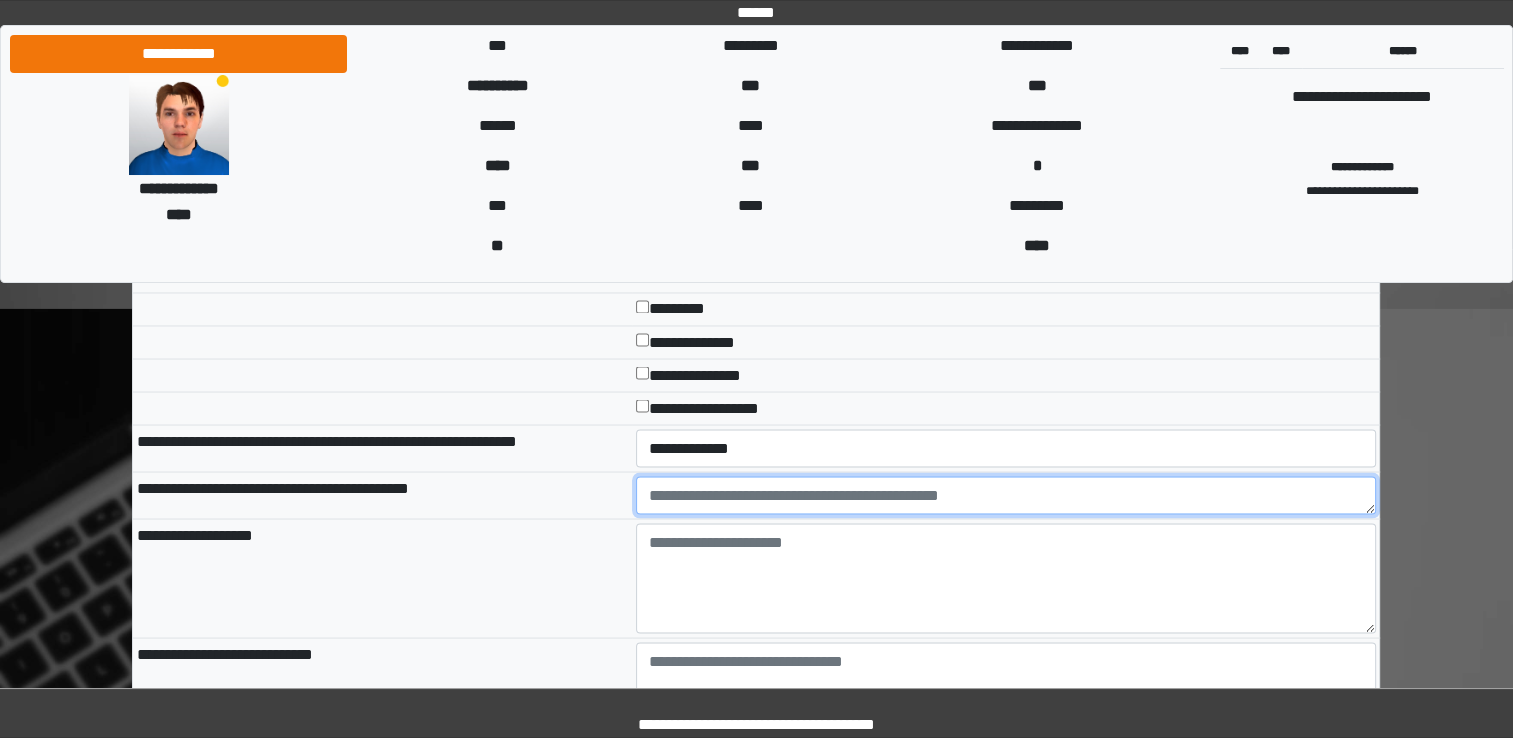 click at bounding box center (1006, 495) 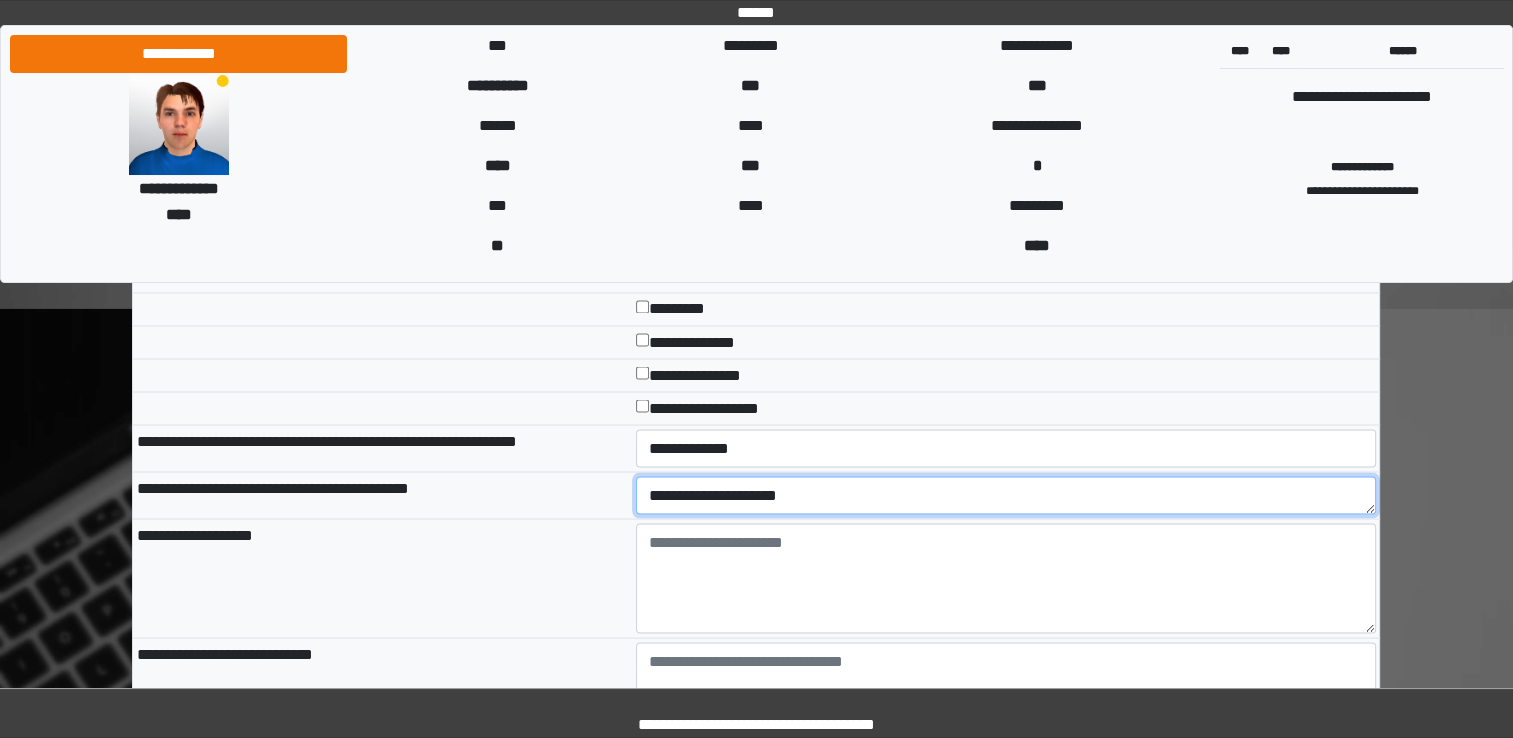 type on "**********" 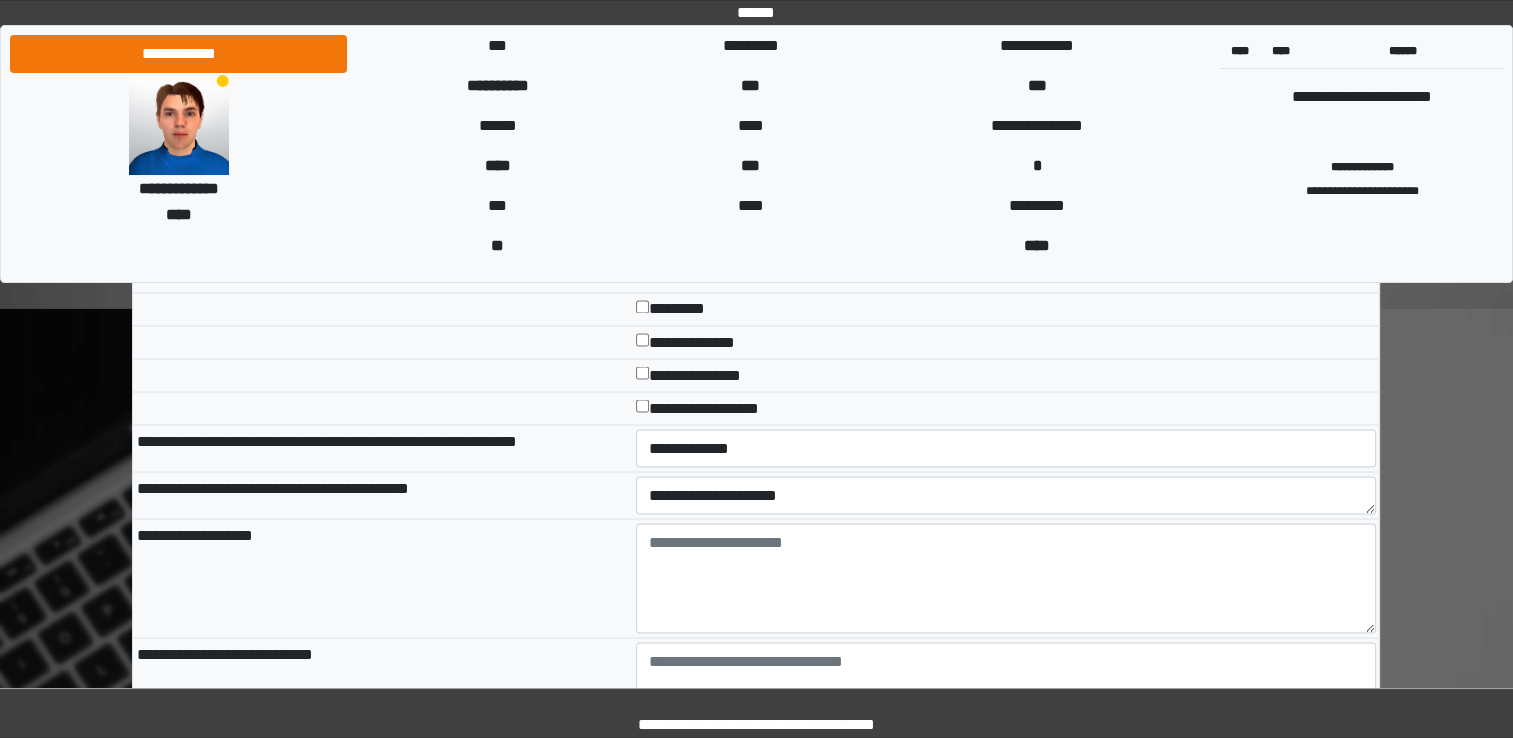 click on "**********" at bounding box center [382, 577] 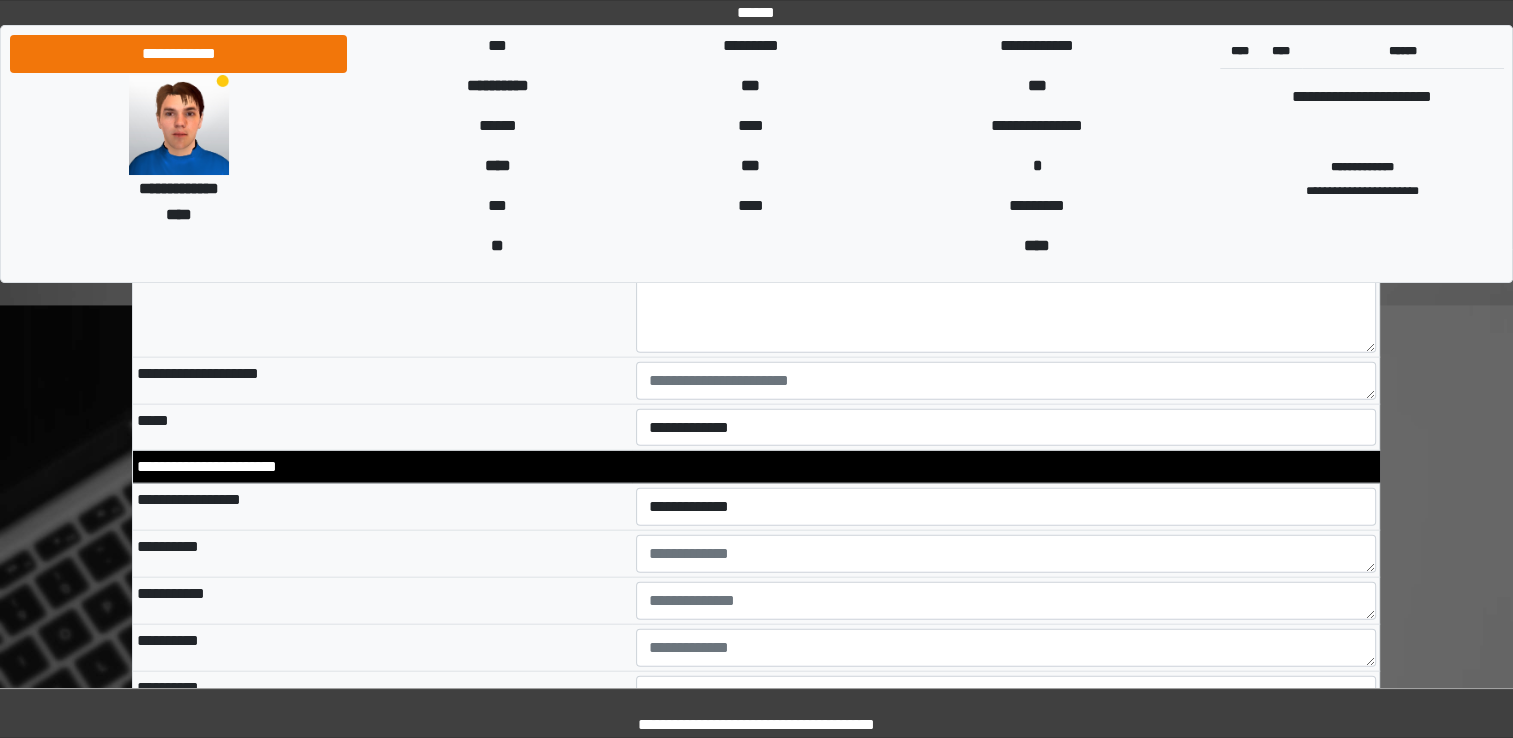 scroll, scrollTop: 4560, scrollLeft: 0, axis: vertical 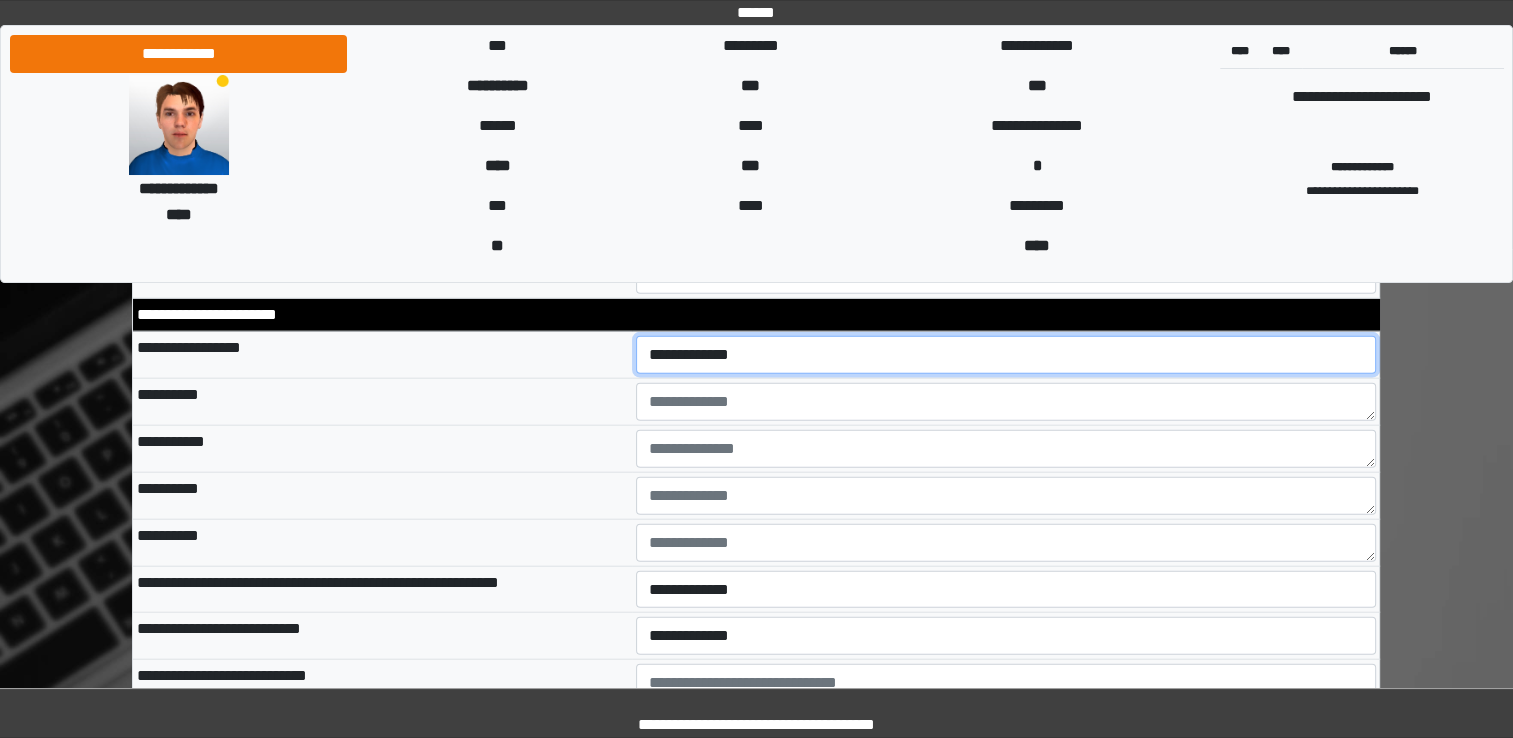 click on "**********" at bounding box center (1006, 355) 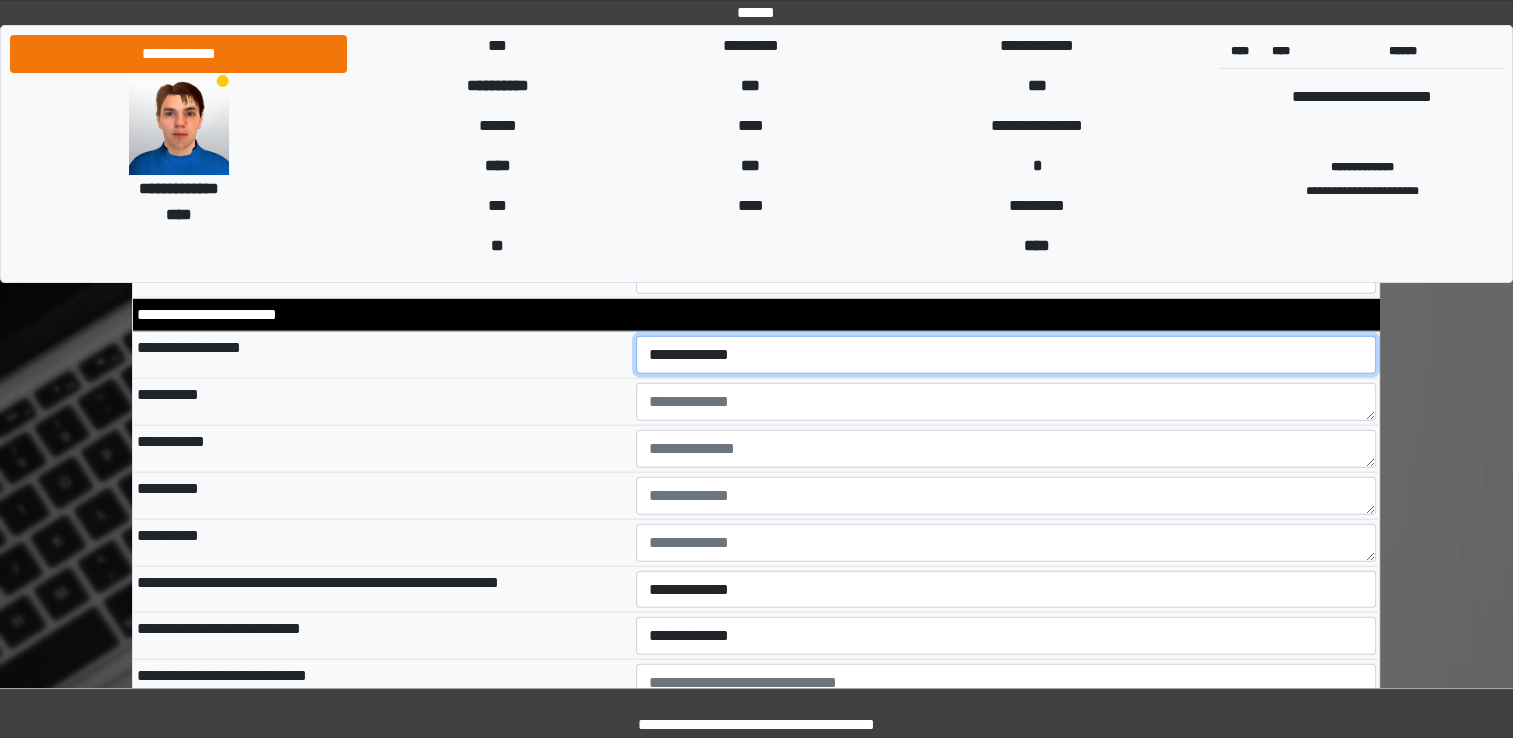 select on "*" 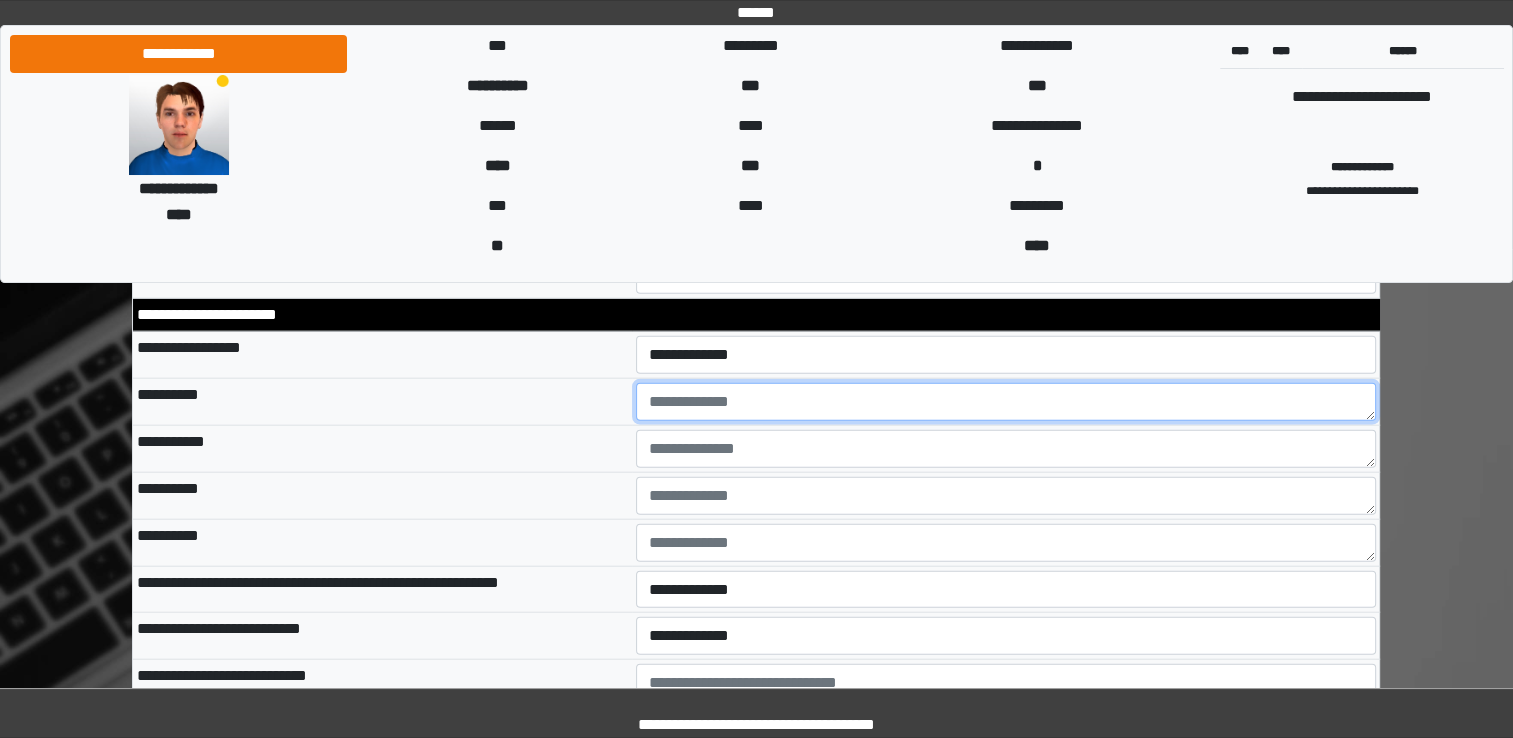 click at bounding box center [1006, 402] 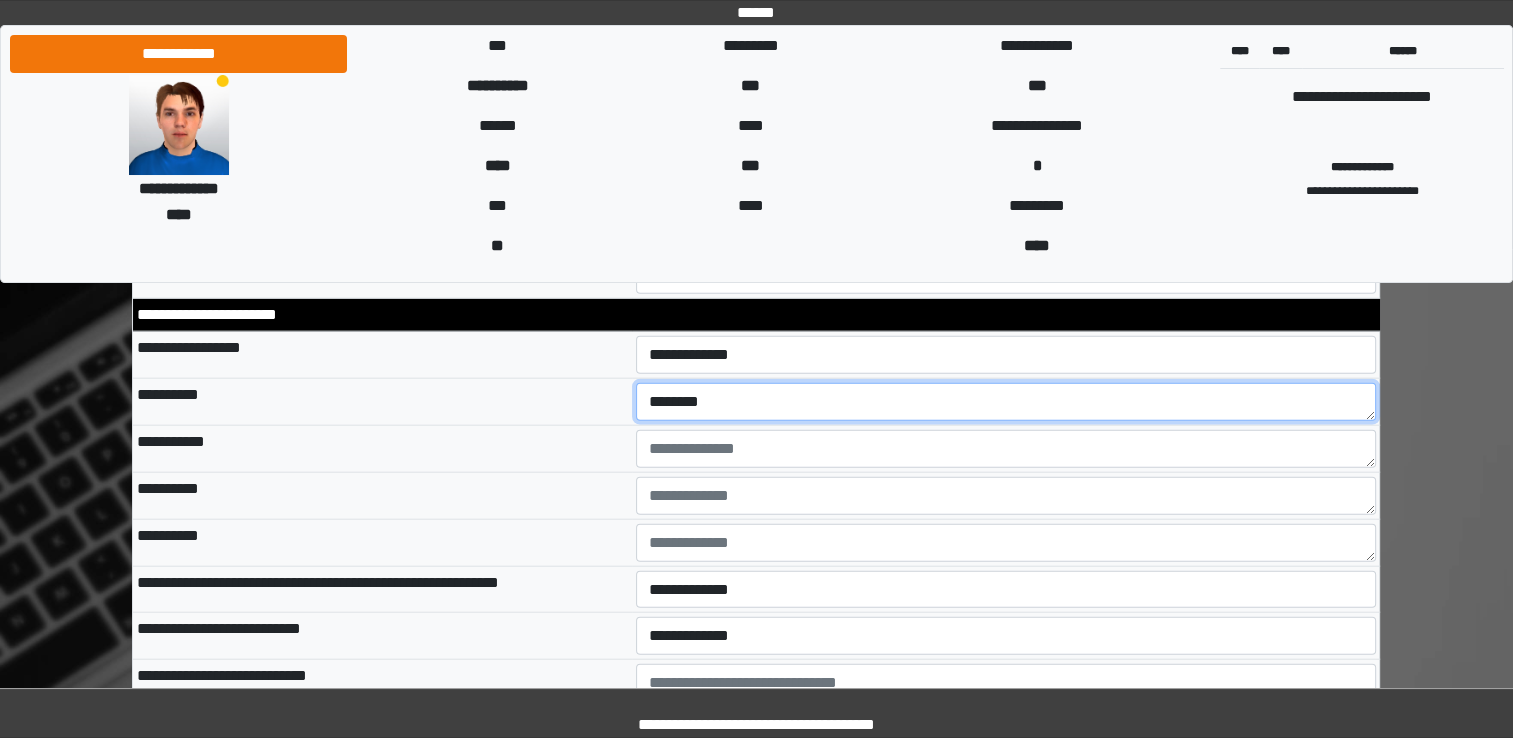type on "********" 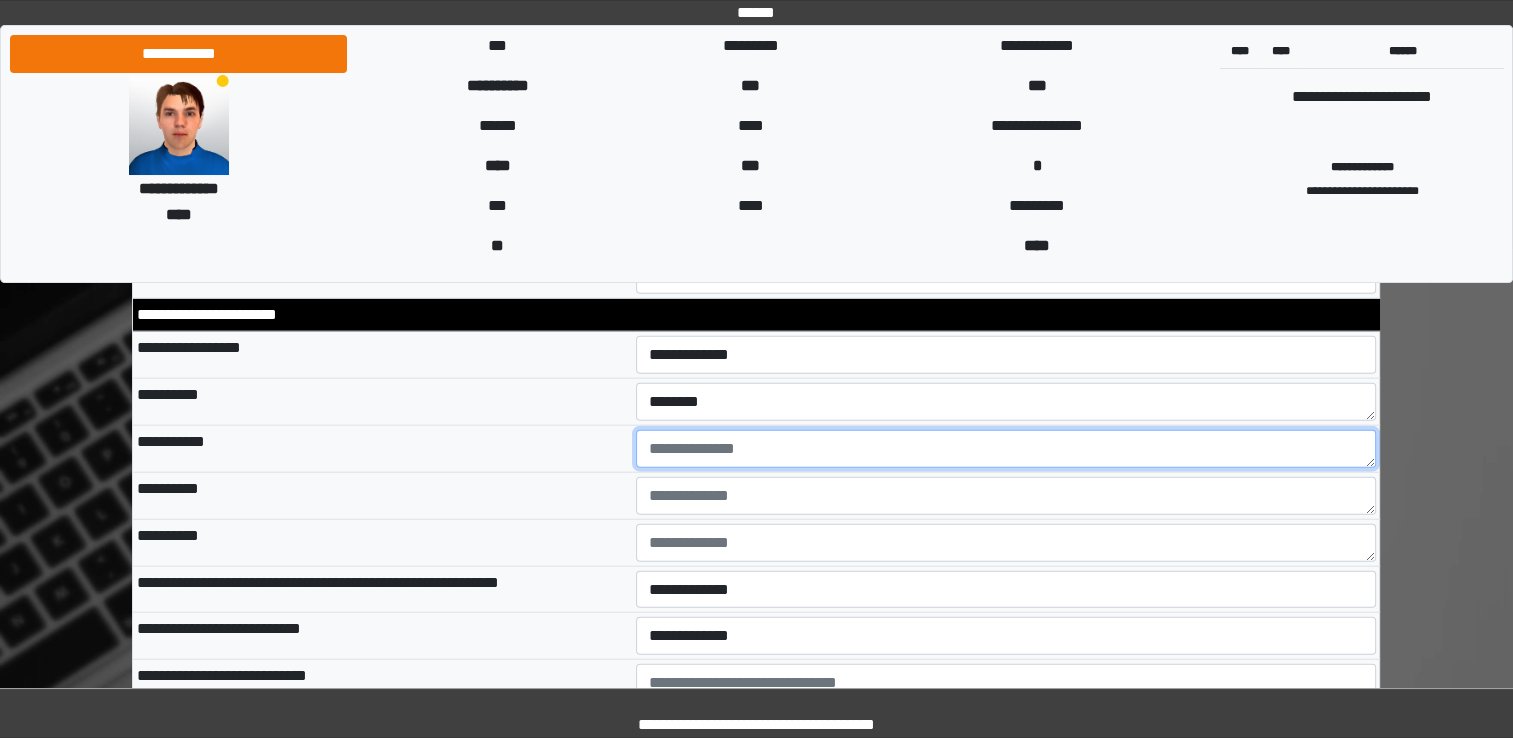 click at bounding box center [1006, 449] 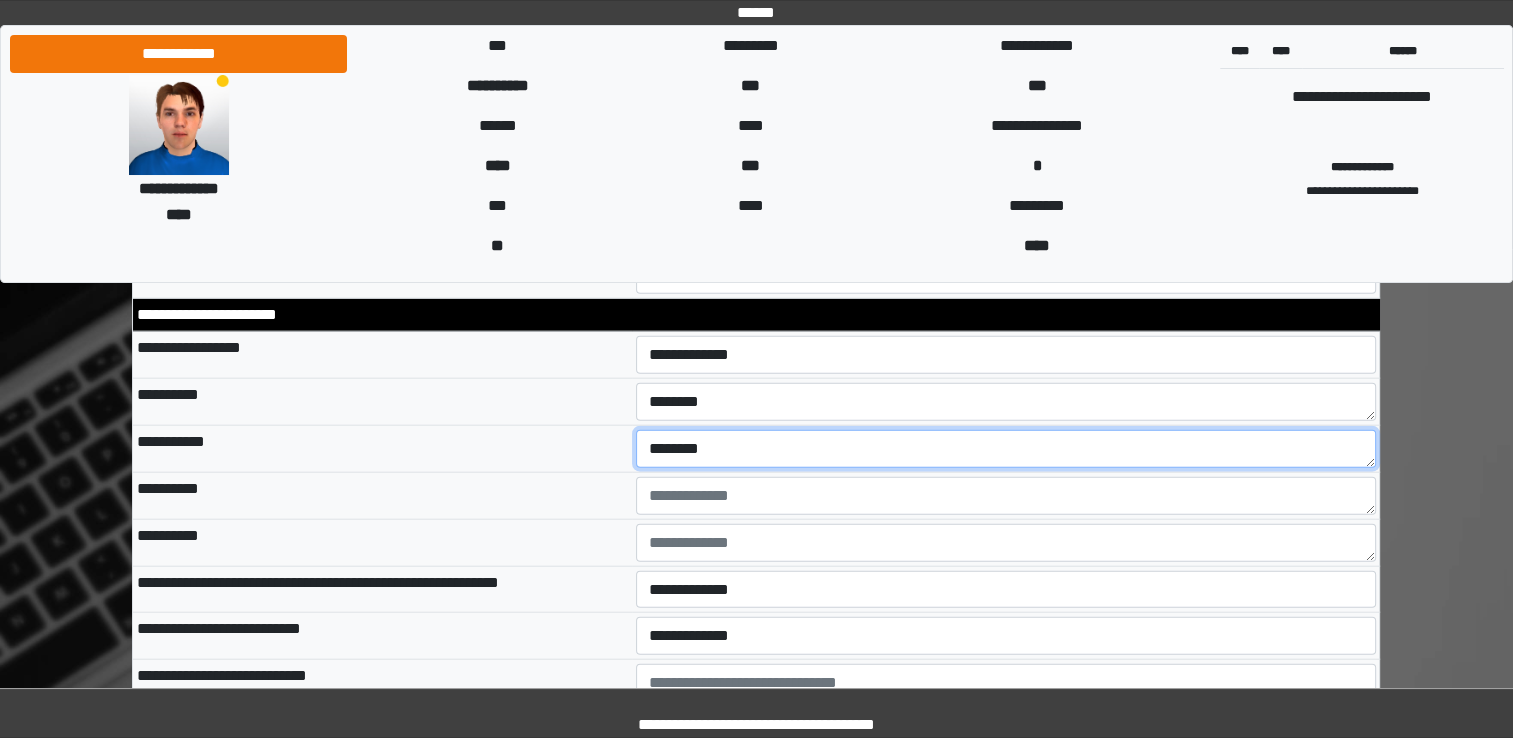 type on "********" 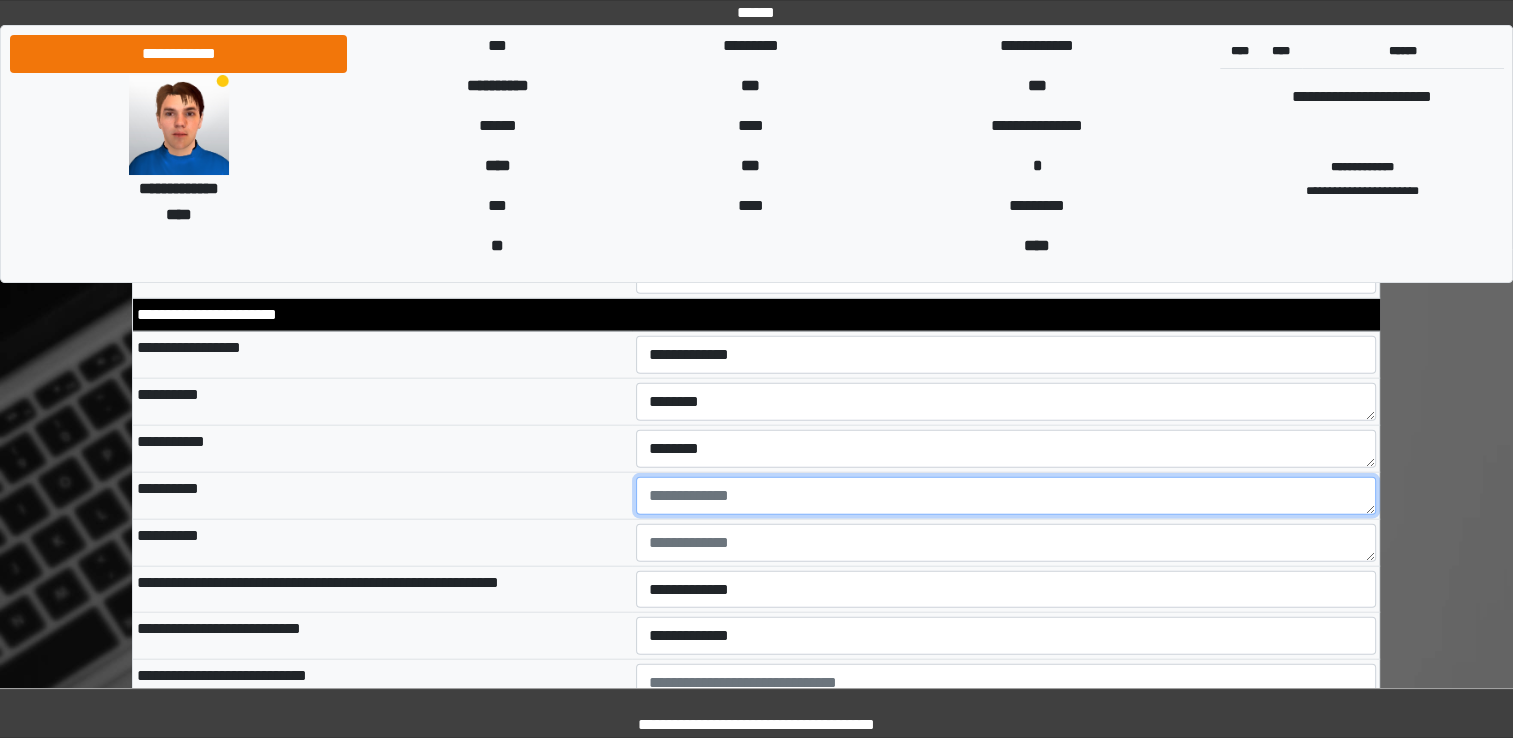 click at bounding box center (1006, 496) 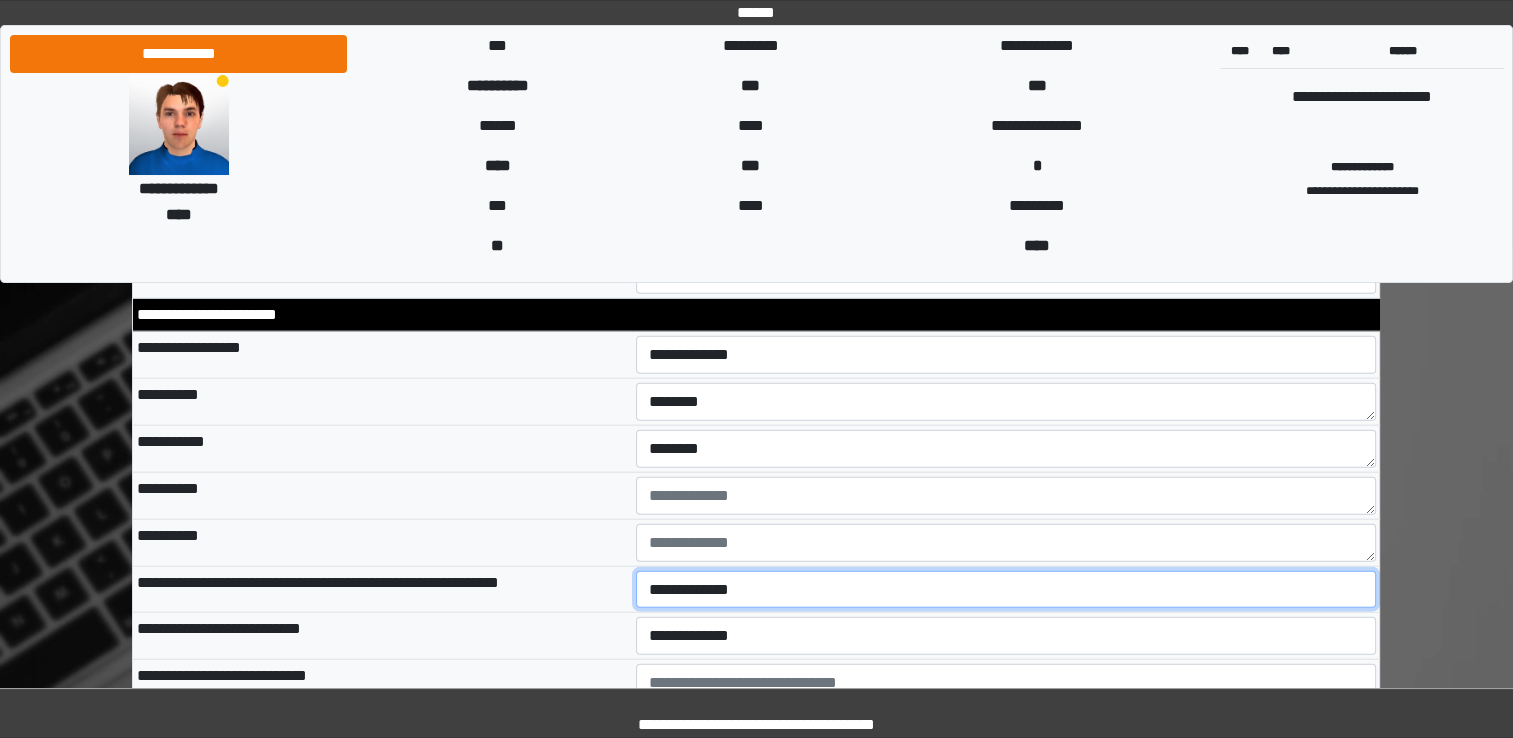 click on "**********" at bounding box center (1006, 590) 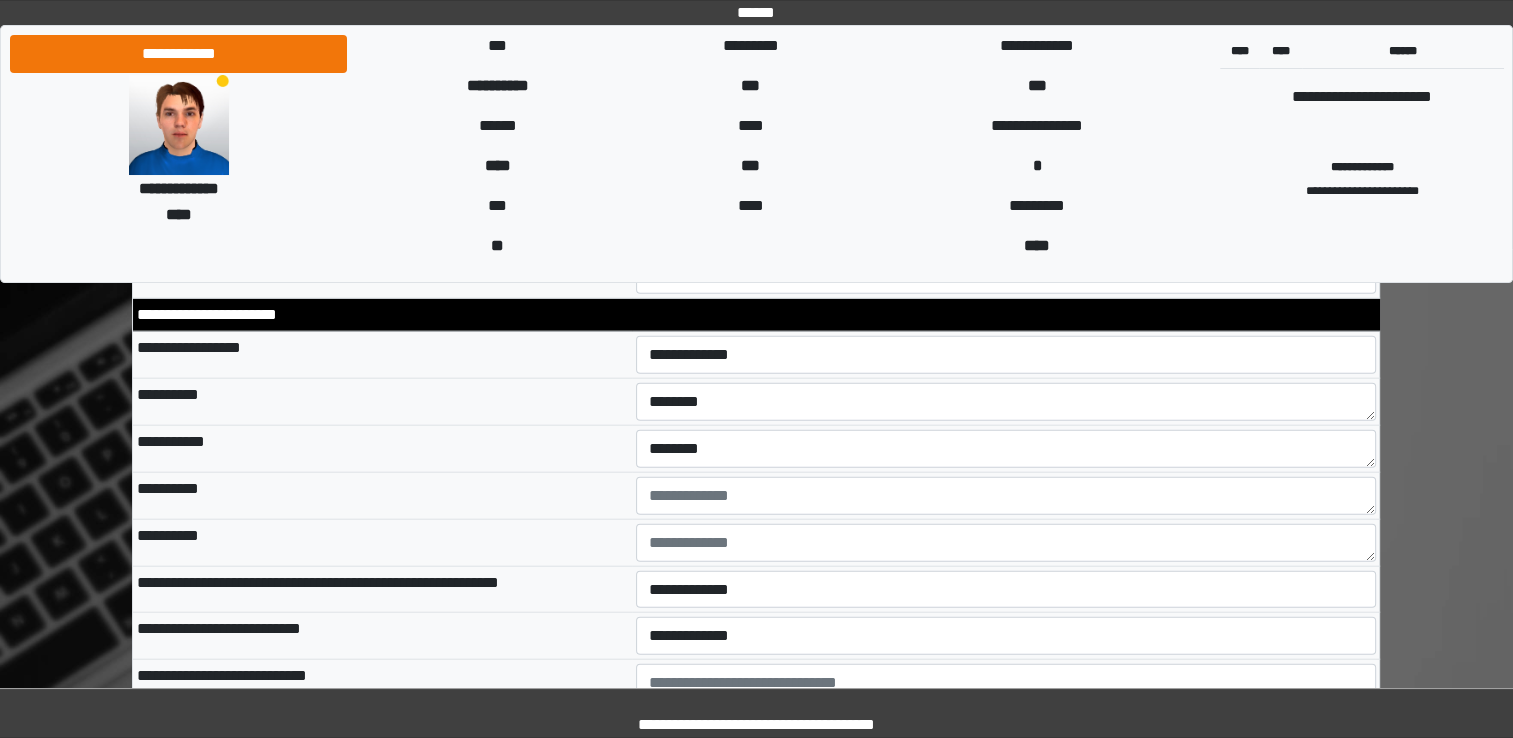 click on "**********" at bounding box center (382, 589) 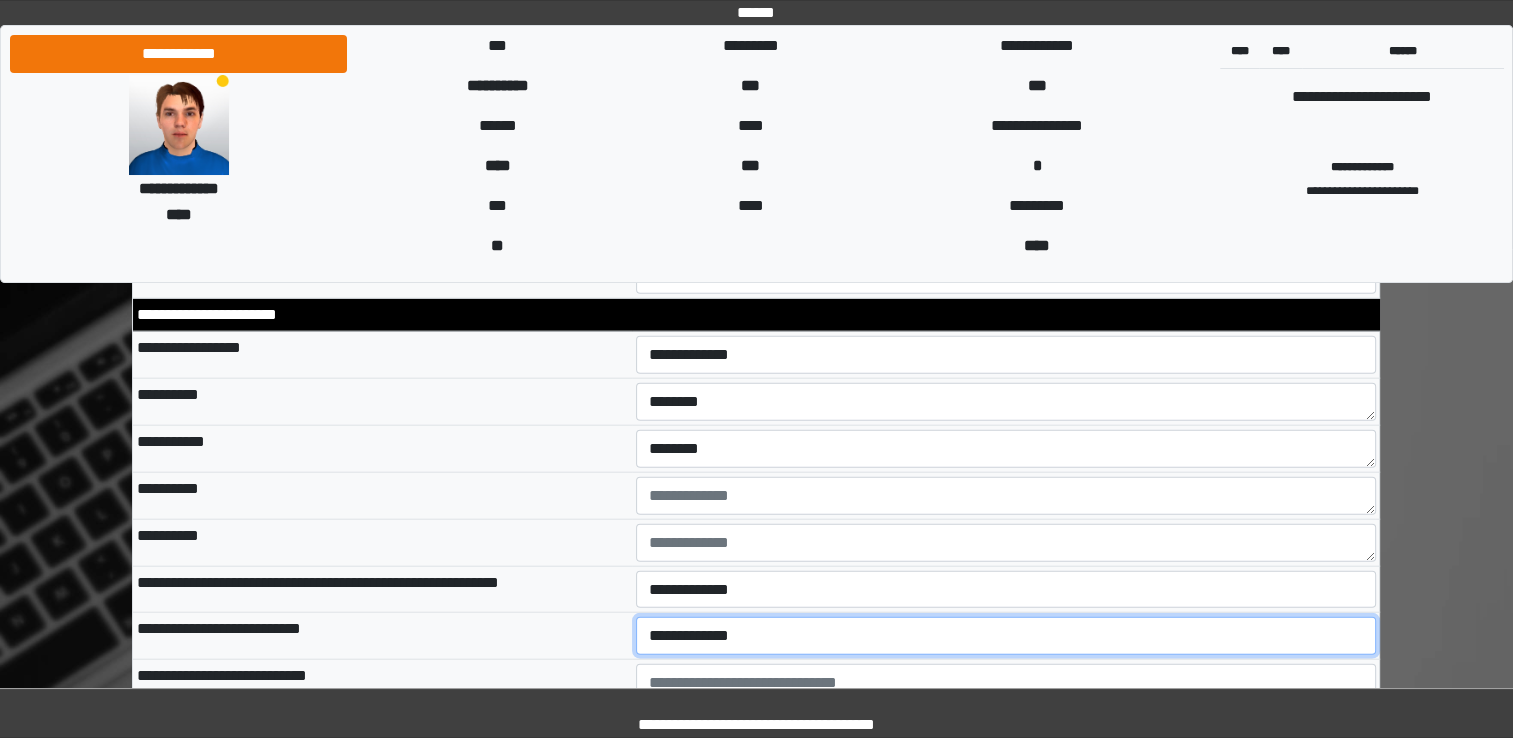 click on "**********" at bounding box center (1006, 636) 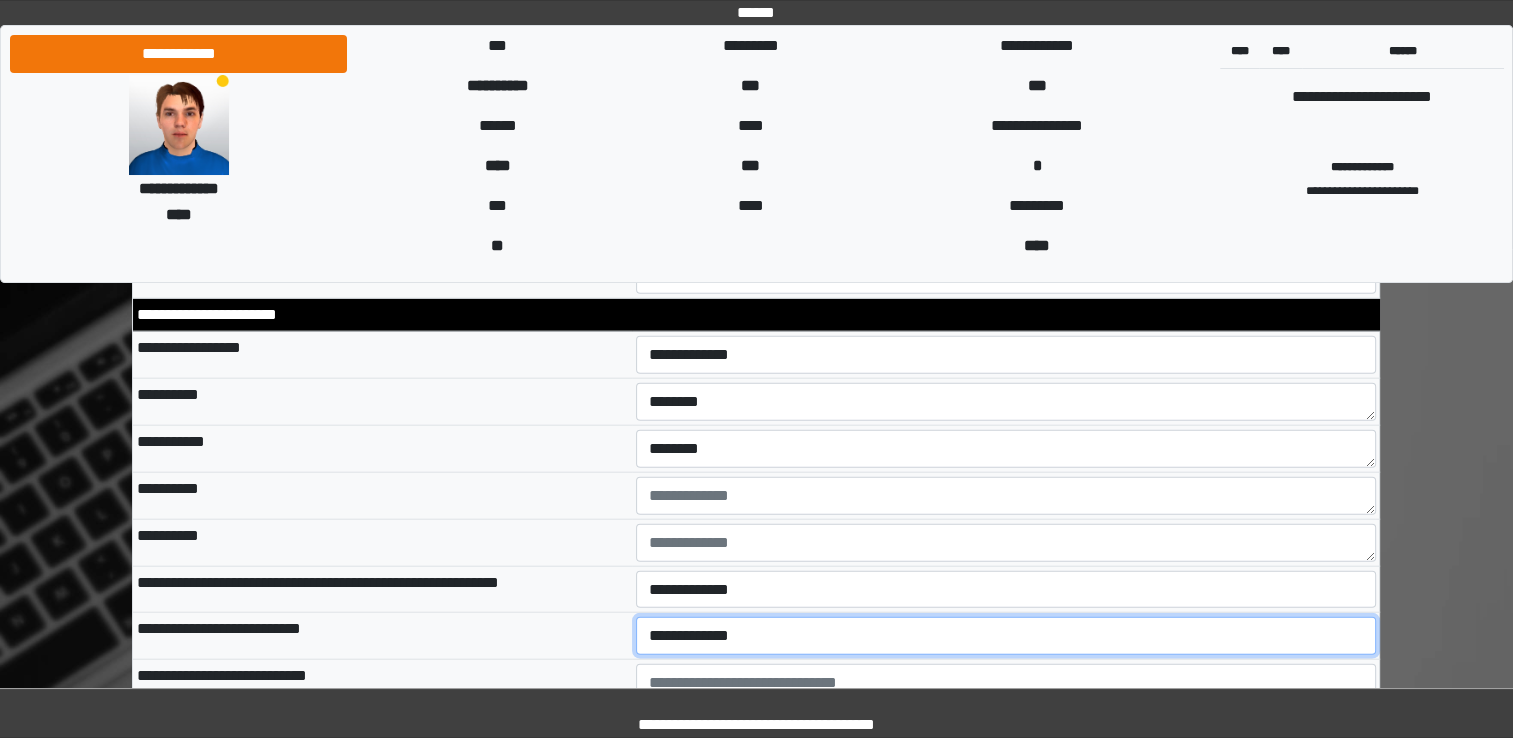 click on "**********" at bounding box center [1006, 636] 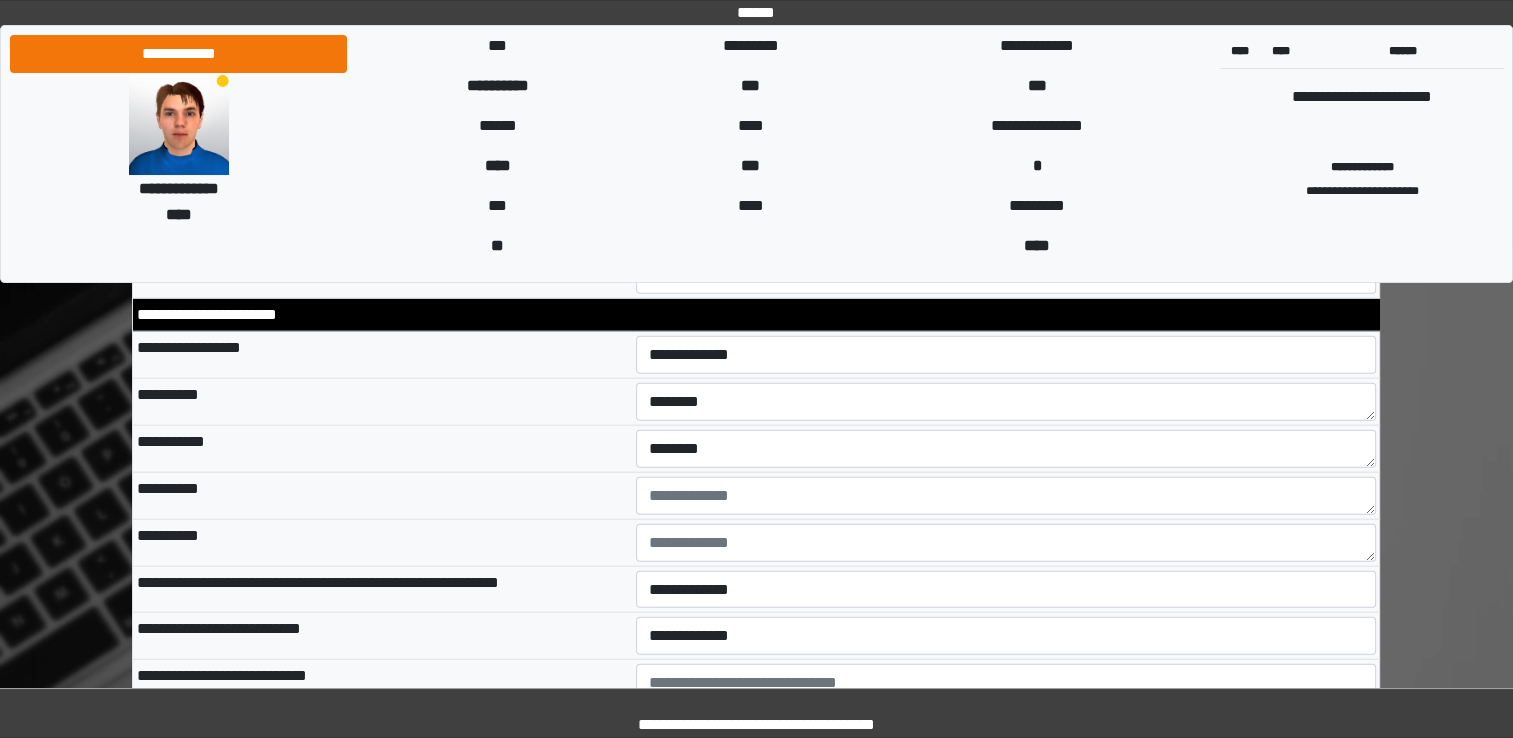 click on "**********" at bounding box center (382, 589) 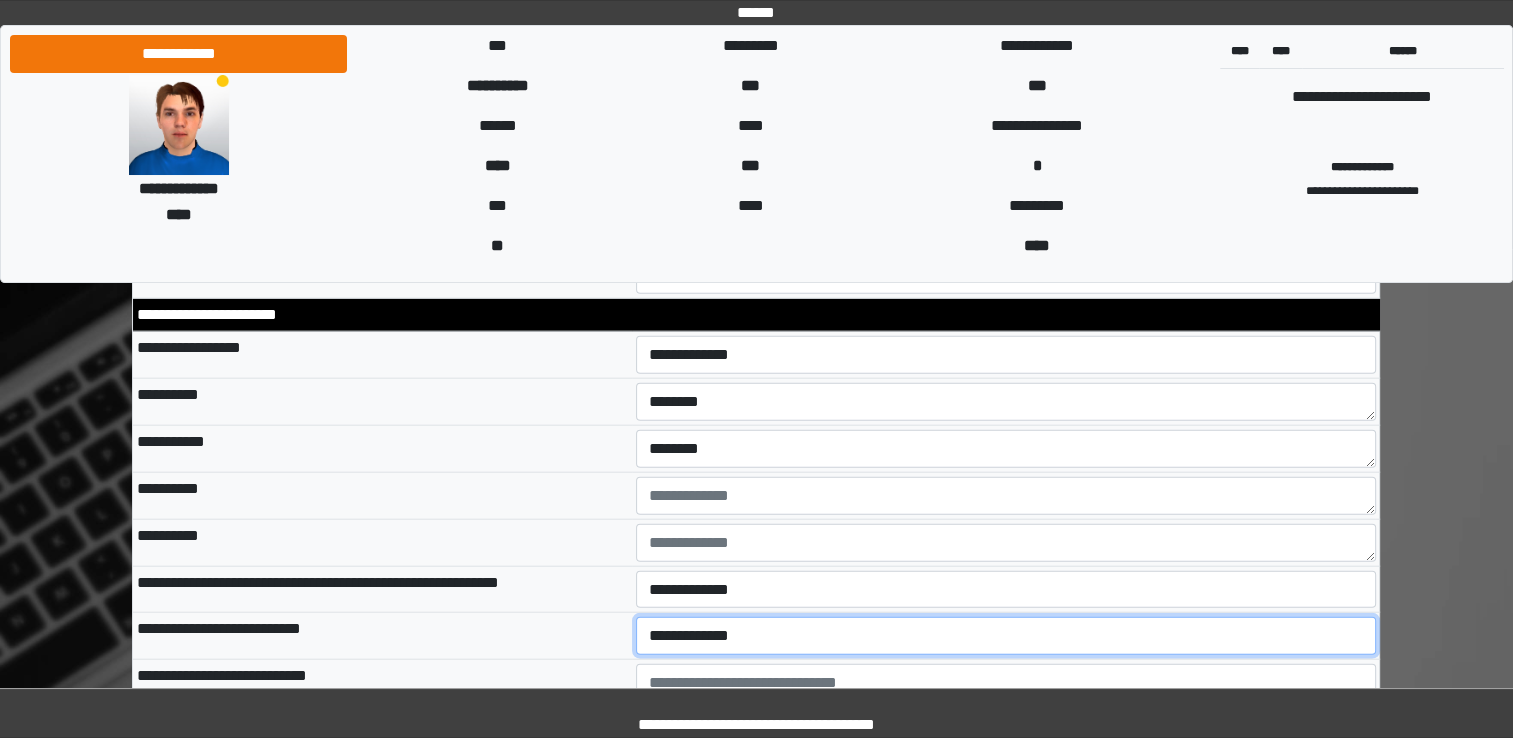 click on "**********" at bounding box center (1006, 636) 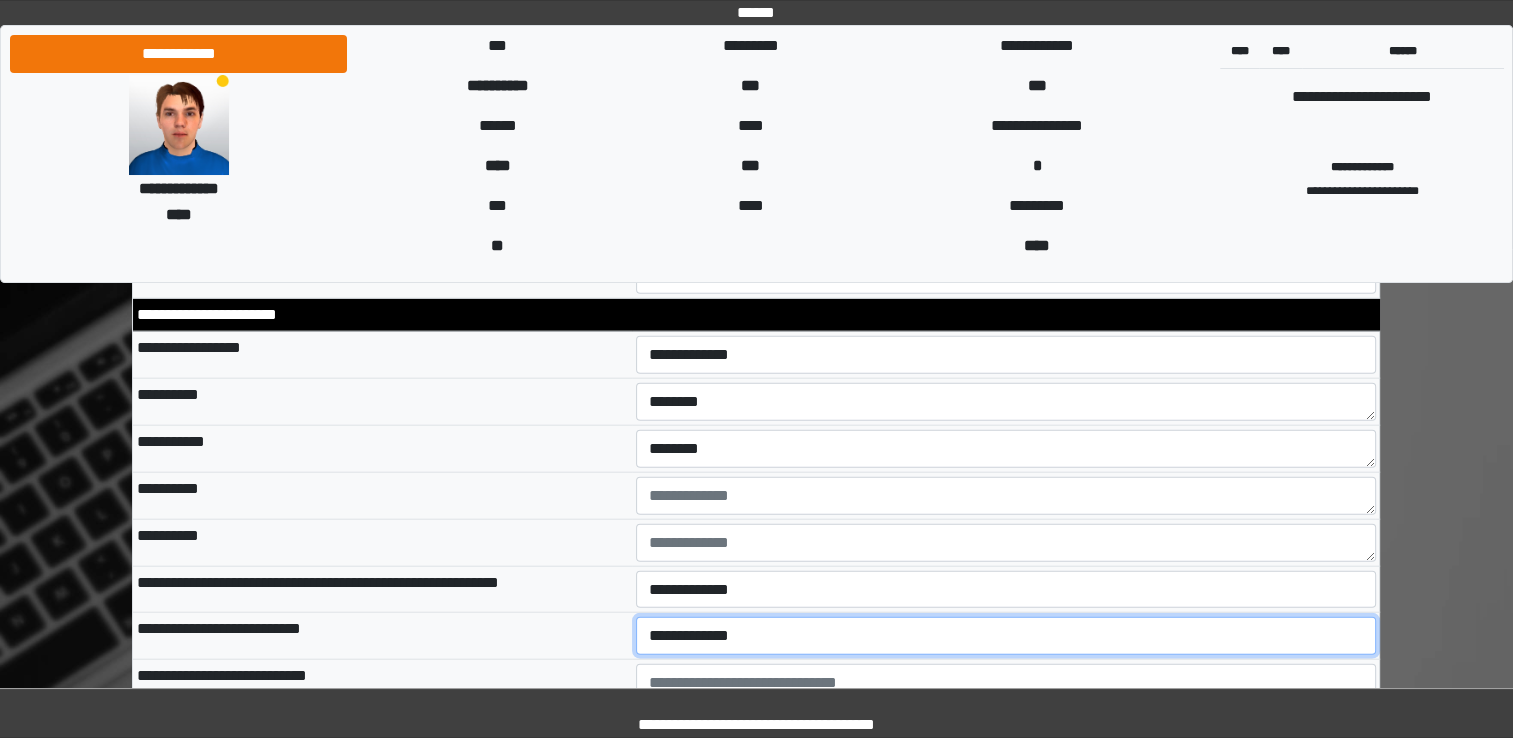 select on "*" 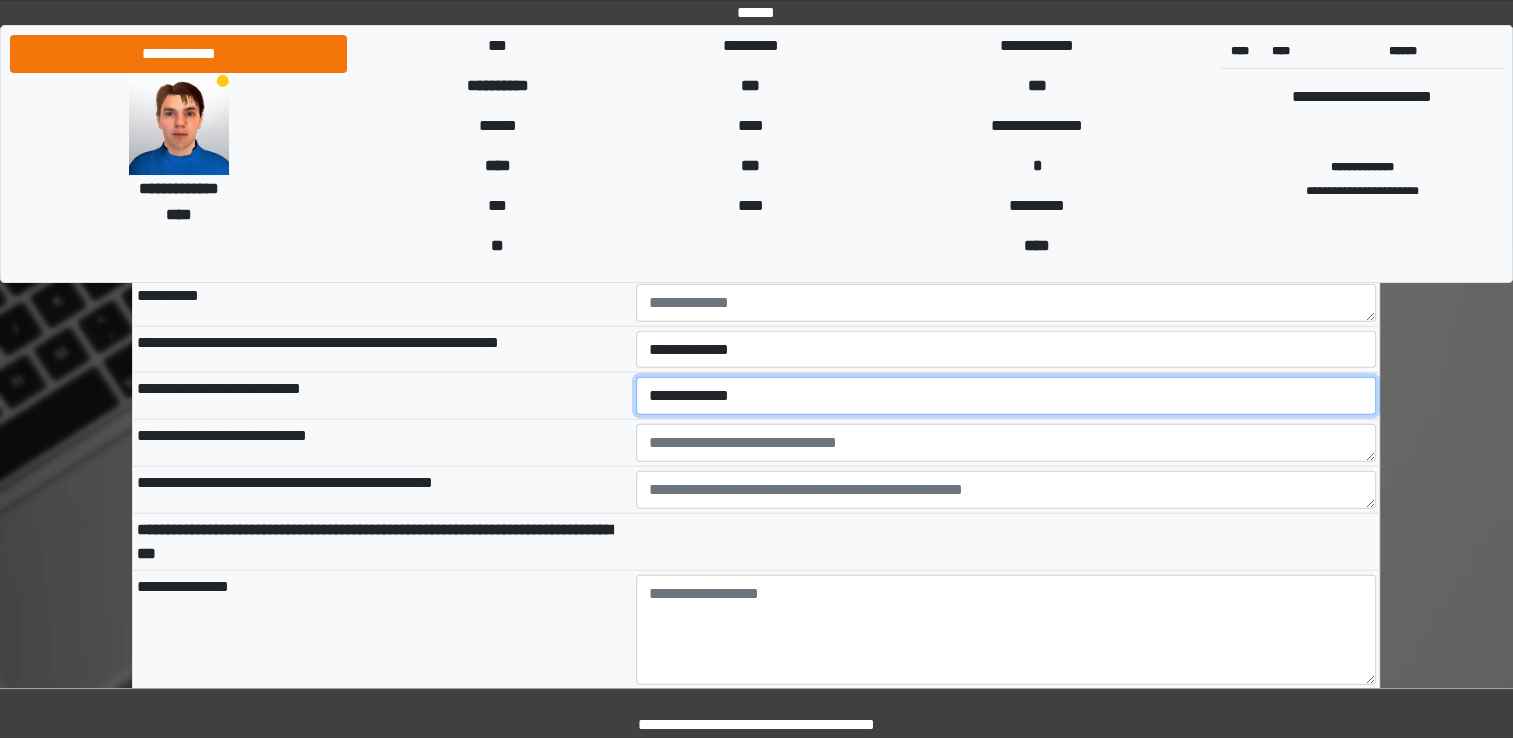scroll, scrollTop: 4860, scrollLeft: 0, axis: vertical 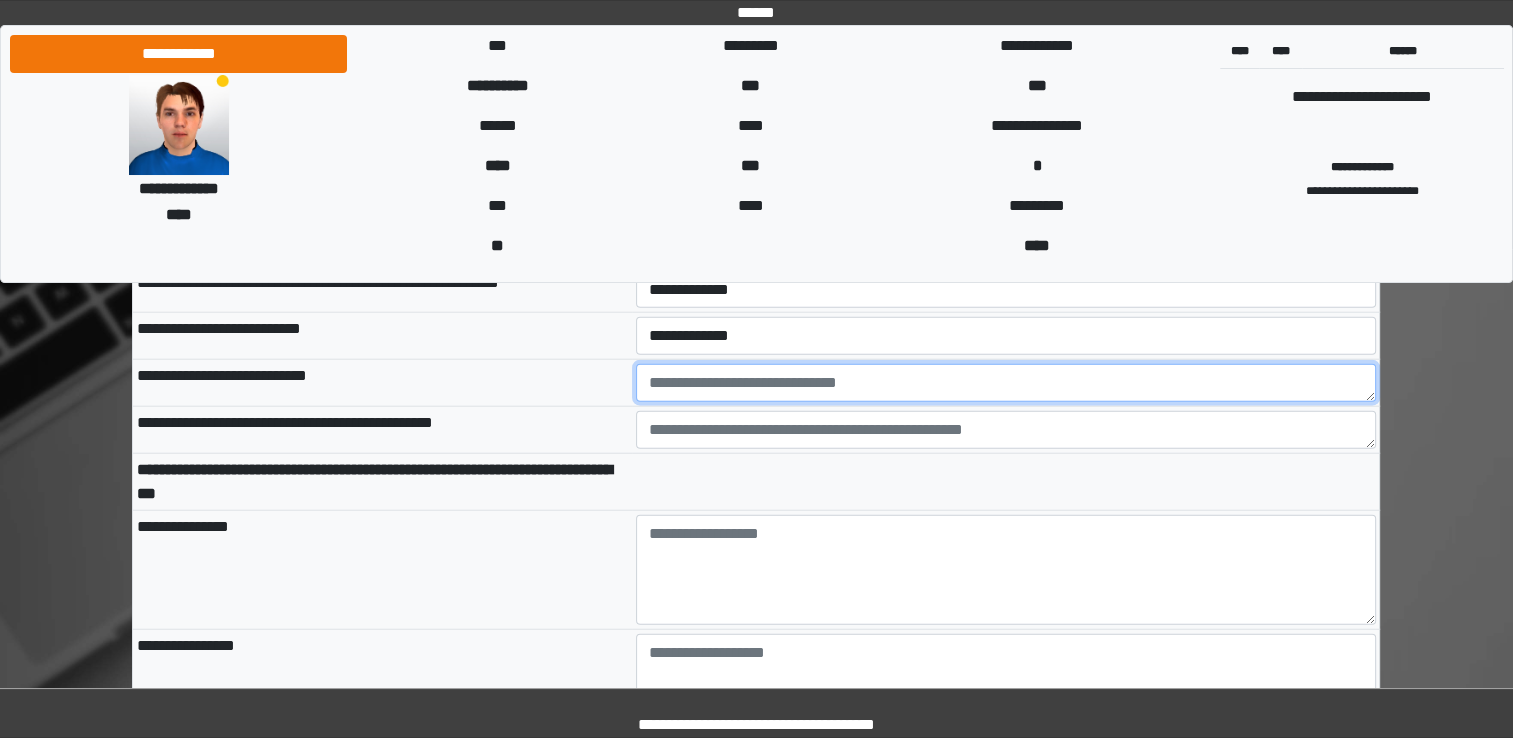 click at bounding box center [1006, 383] 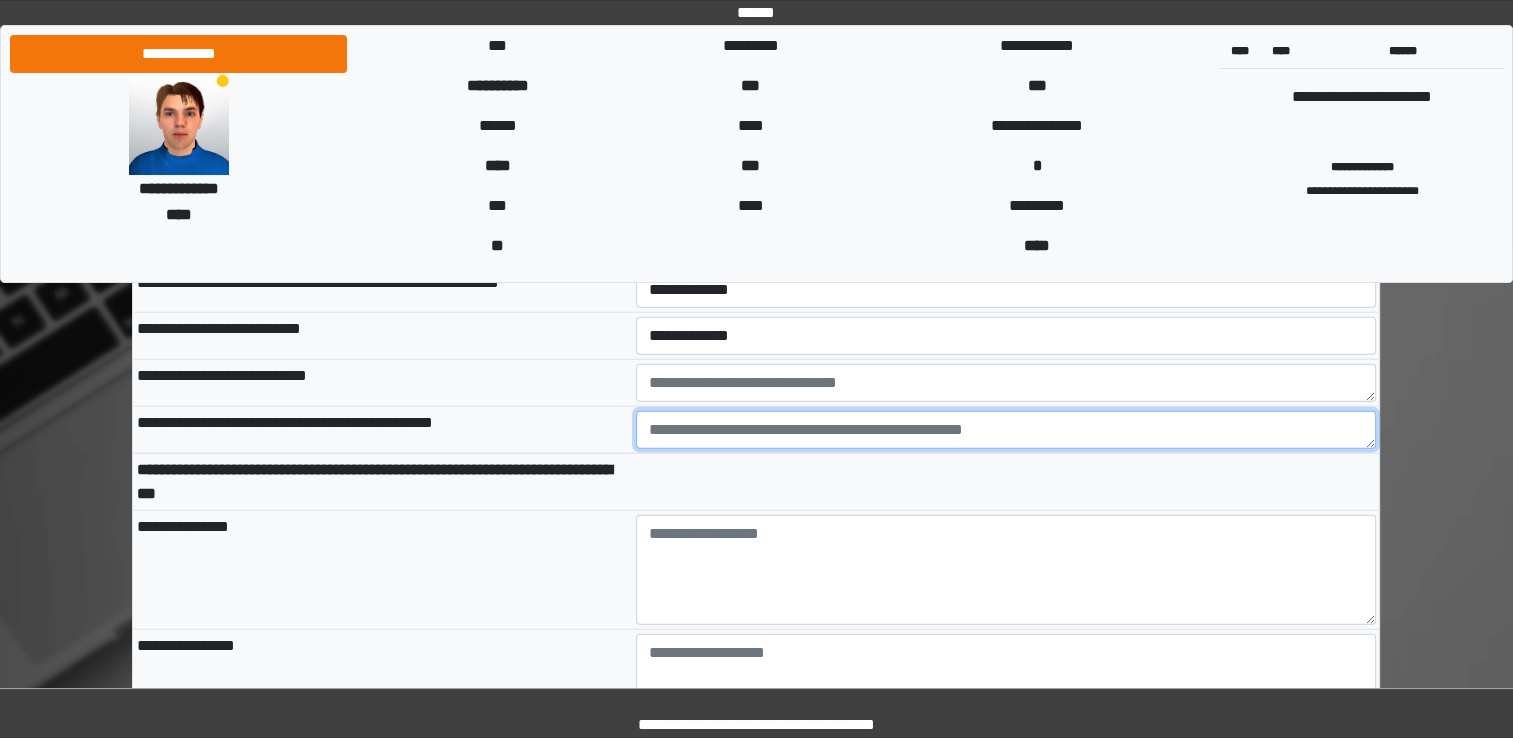 click at bounding box center [1006, 430] 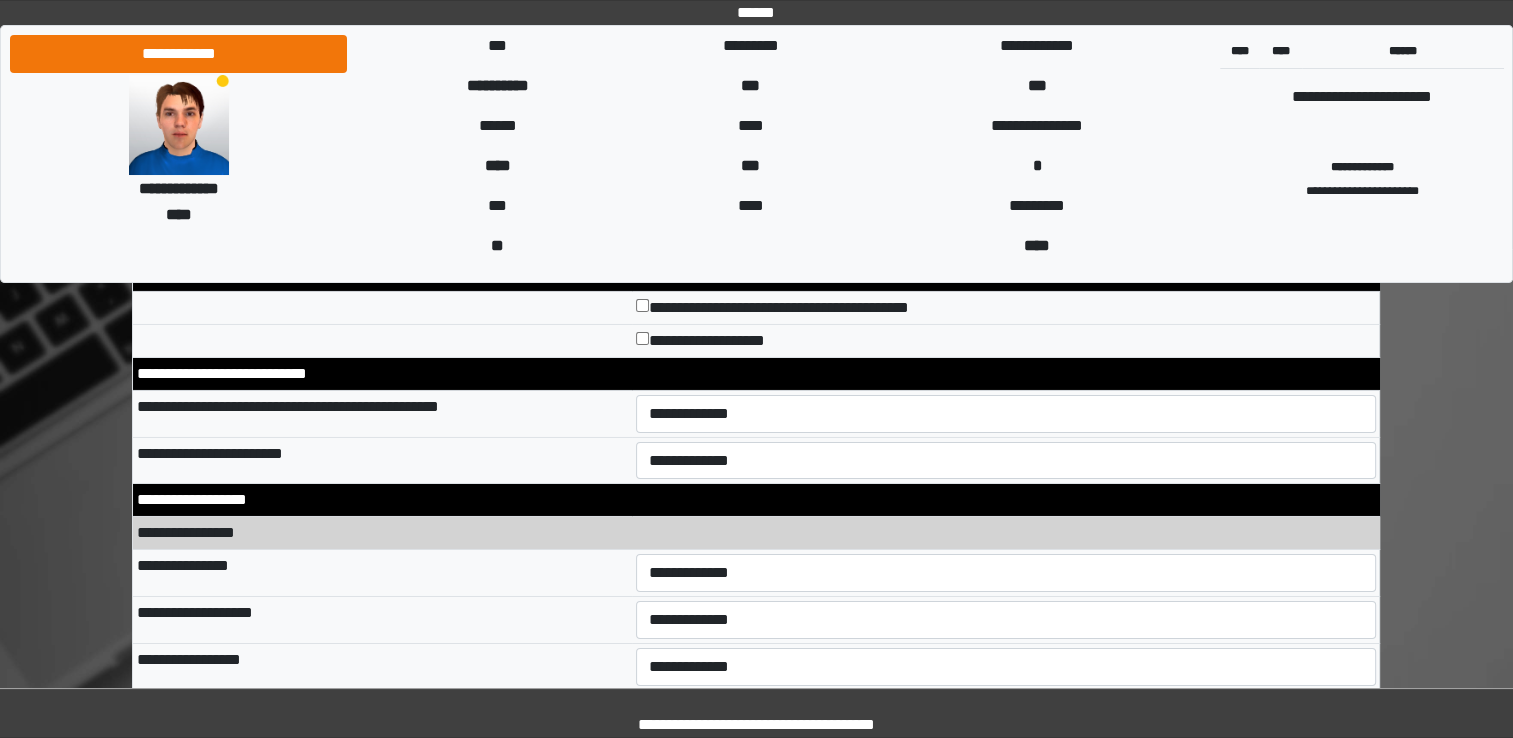 scroll, scrollTop: 6760, scrollLeft: 0, axis: vertical 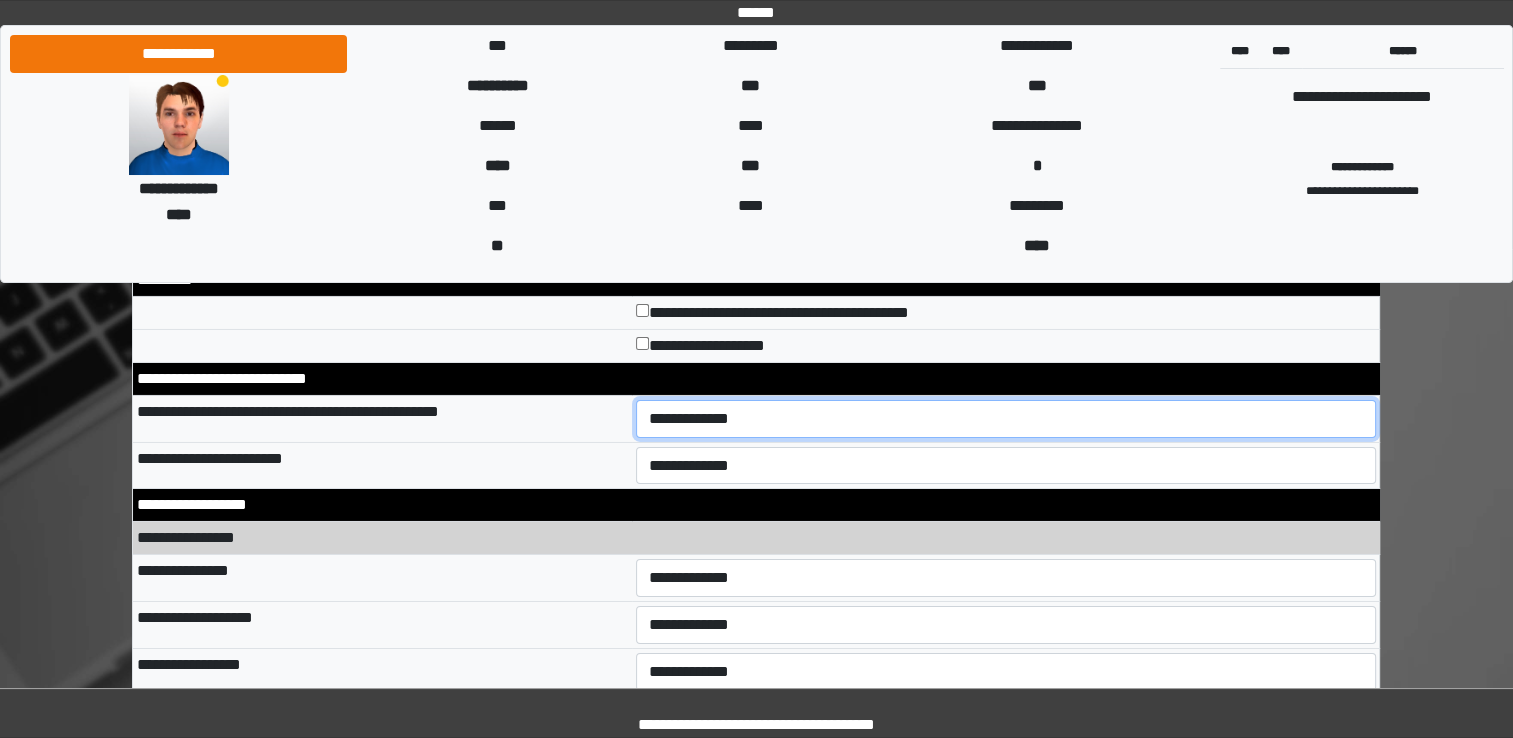 click on "**********" at bounding box center (1006, 419) 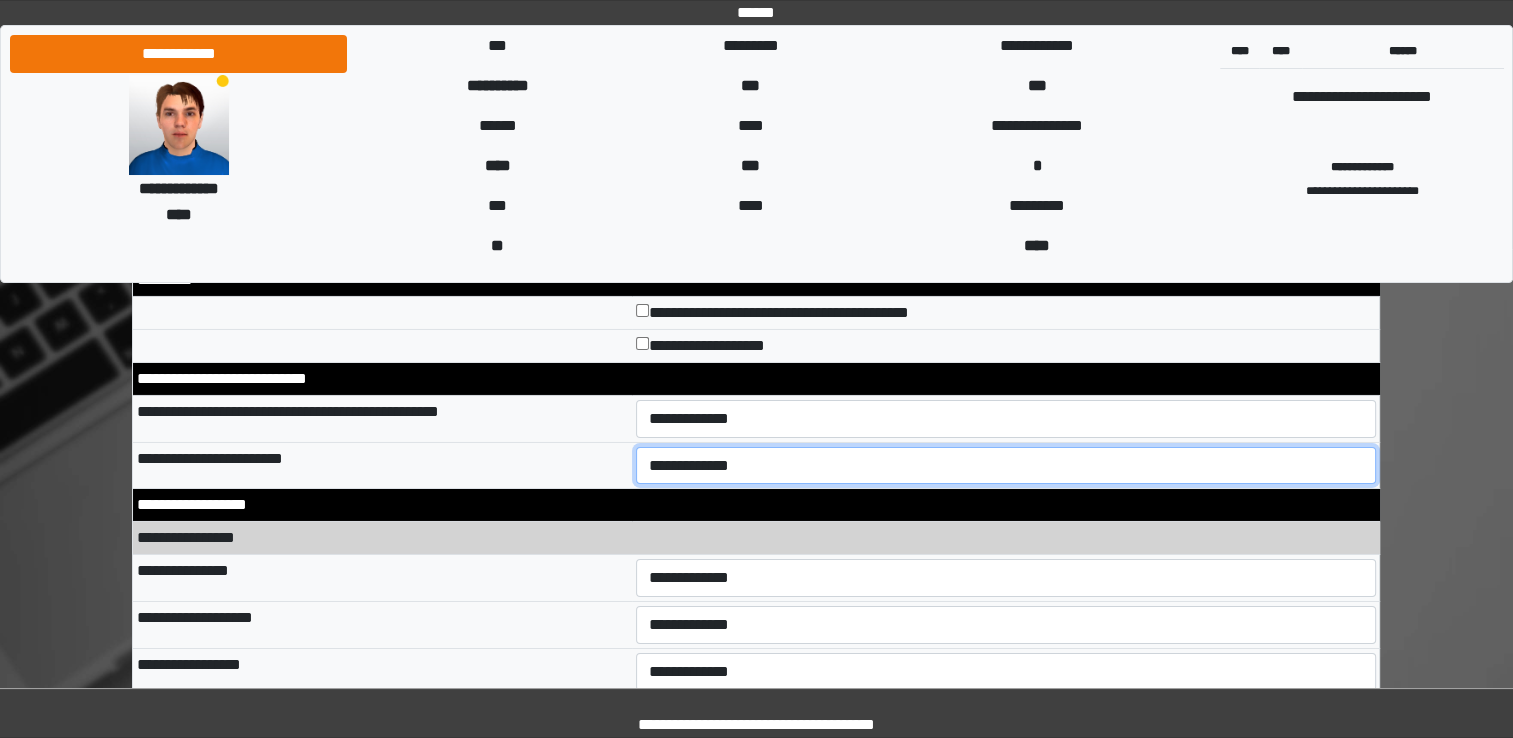 click on "**********" at bounding box center [1006, 466] 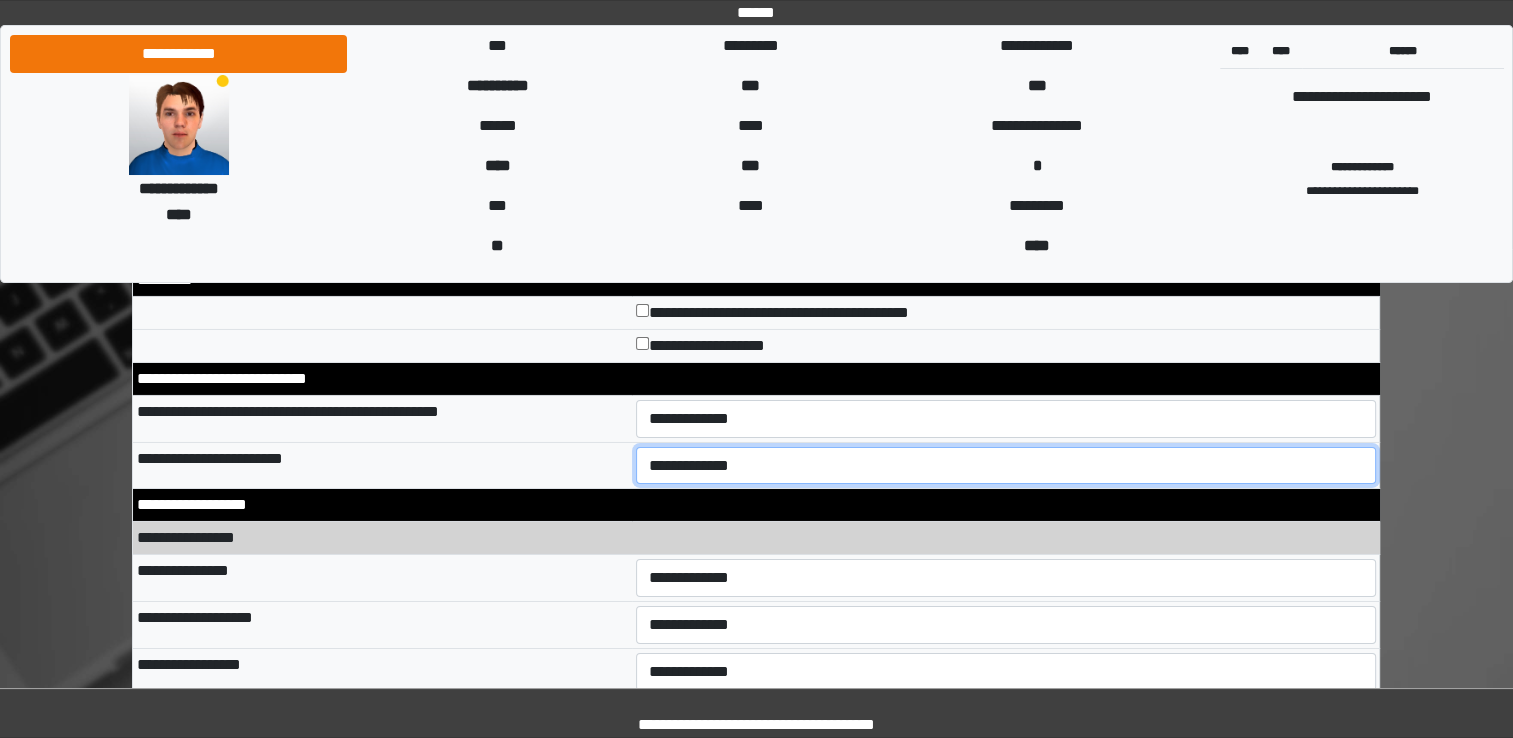 select on "*" 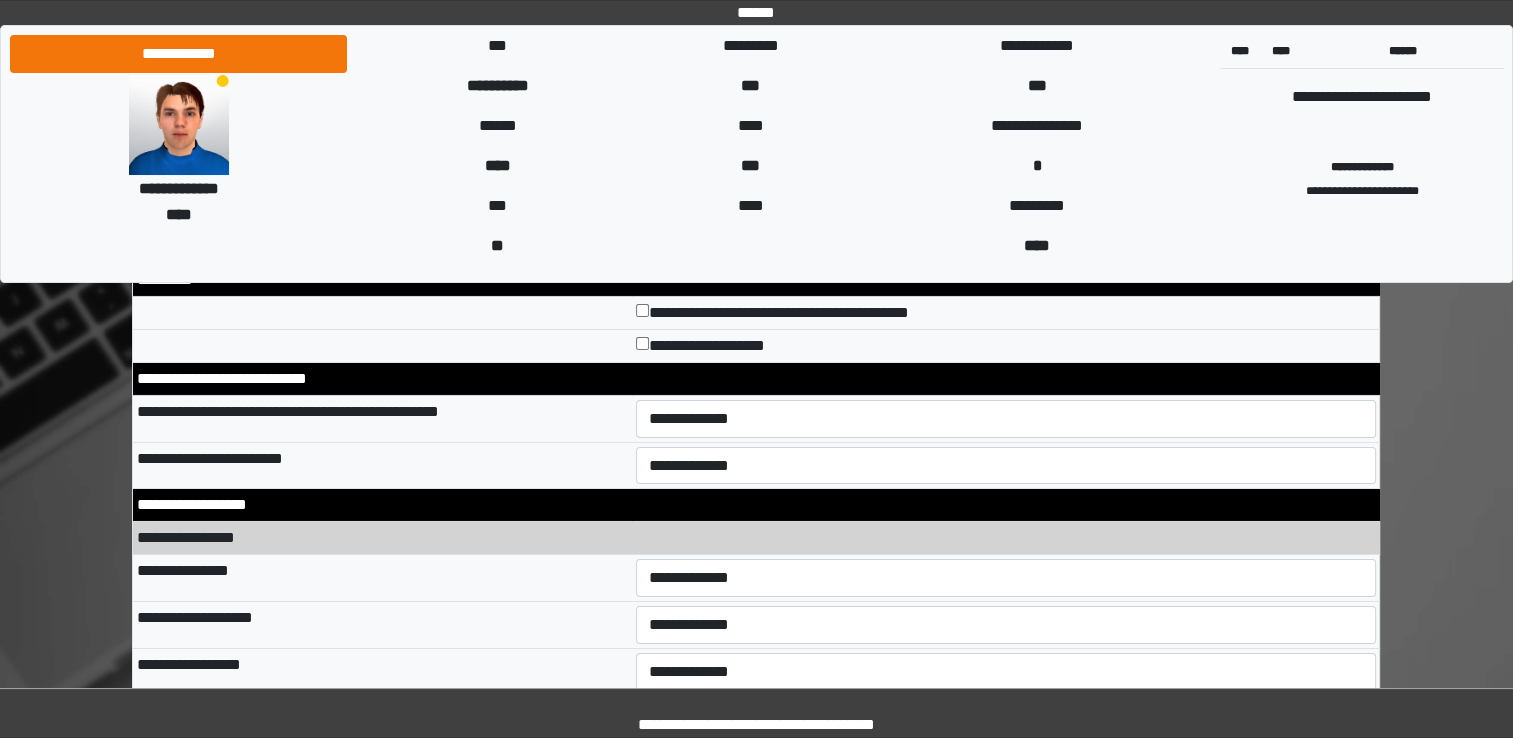 click on "**********" at bounding box center [756, 538] 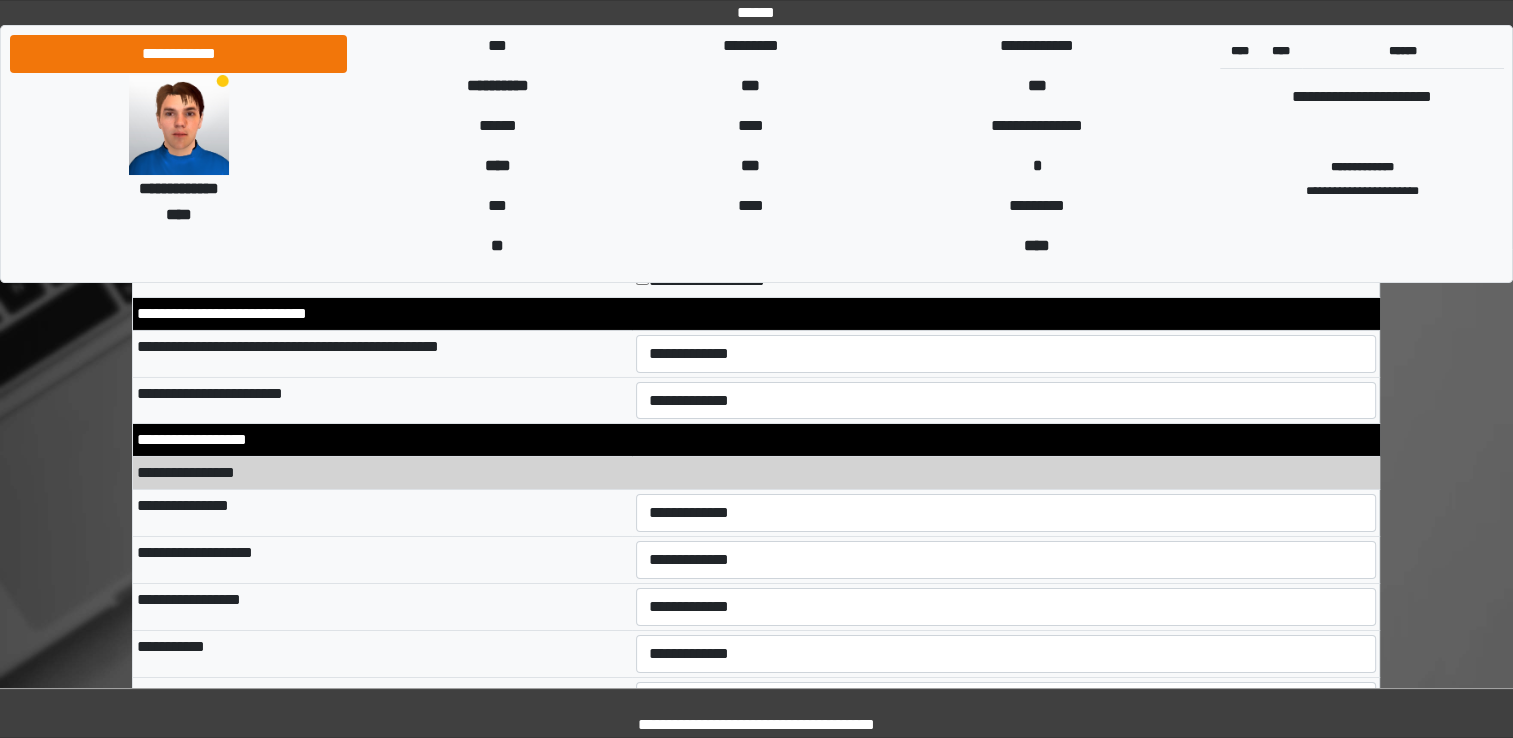 scroll, scrollTop: 6860, scrollLeft: 0, axis: vertical 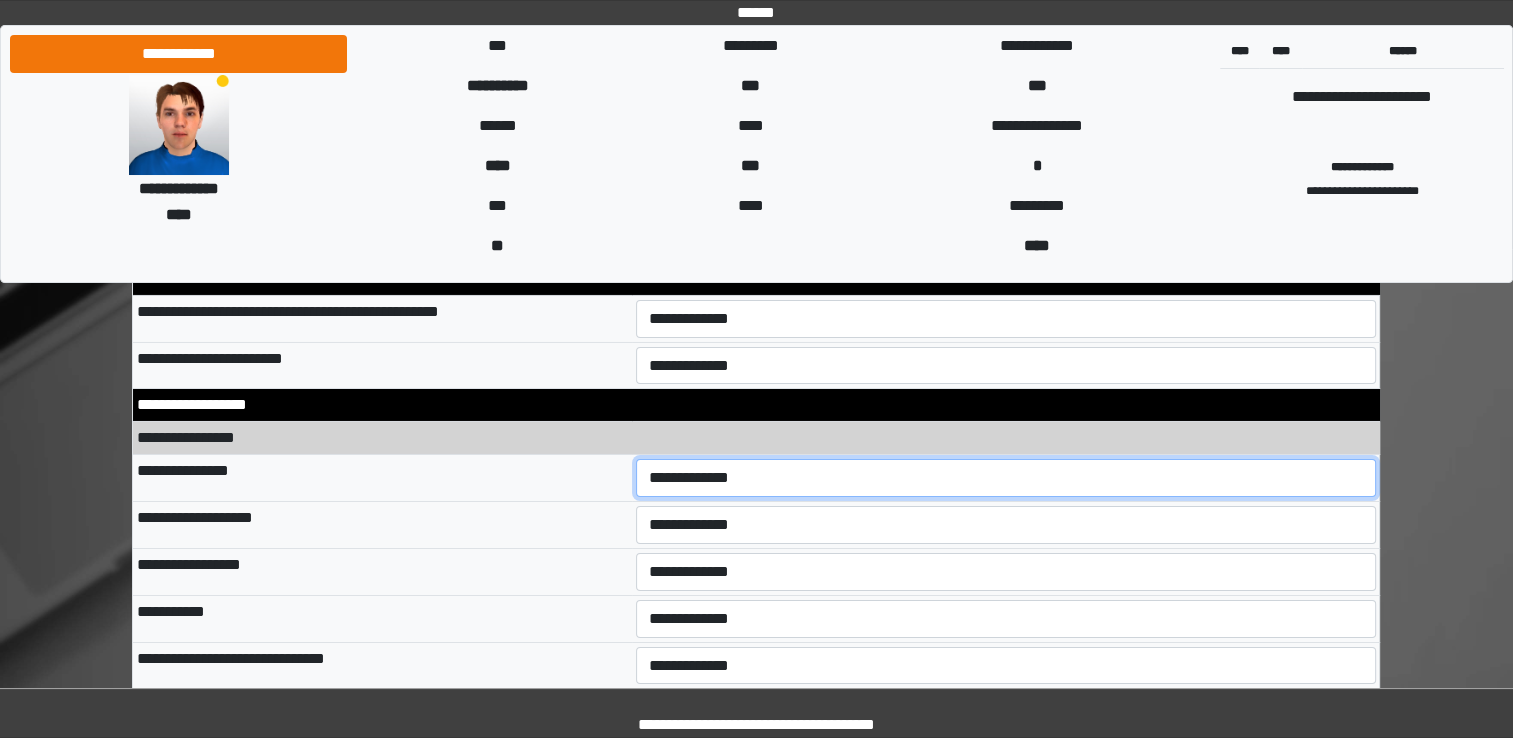 click on "**********" at bounding box center [1006, 478] 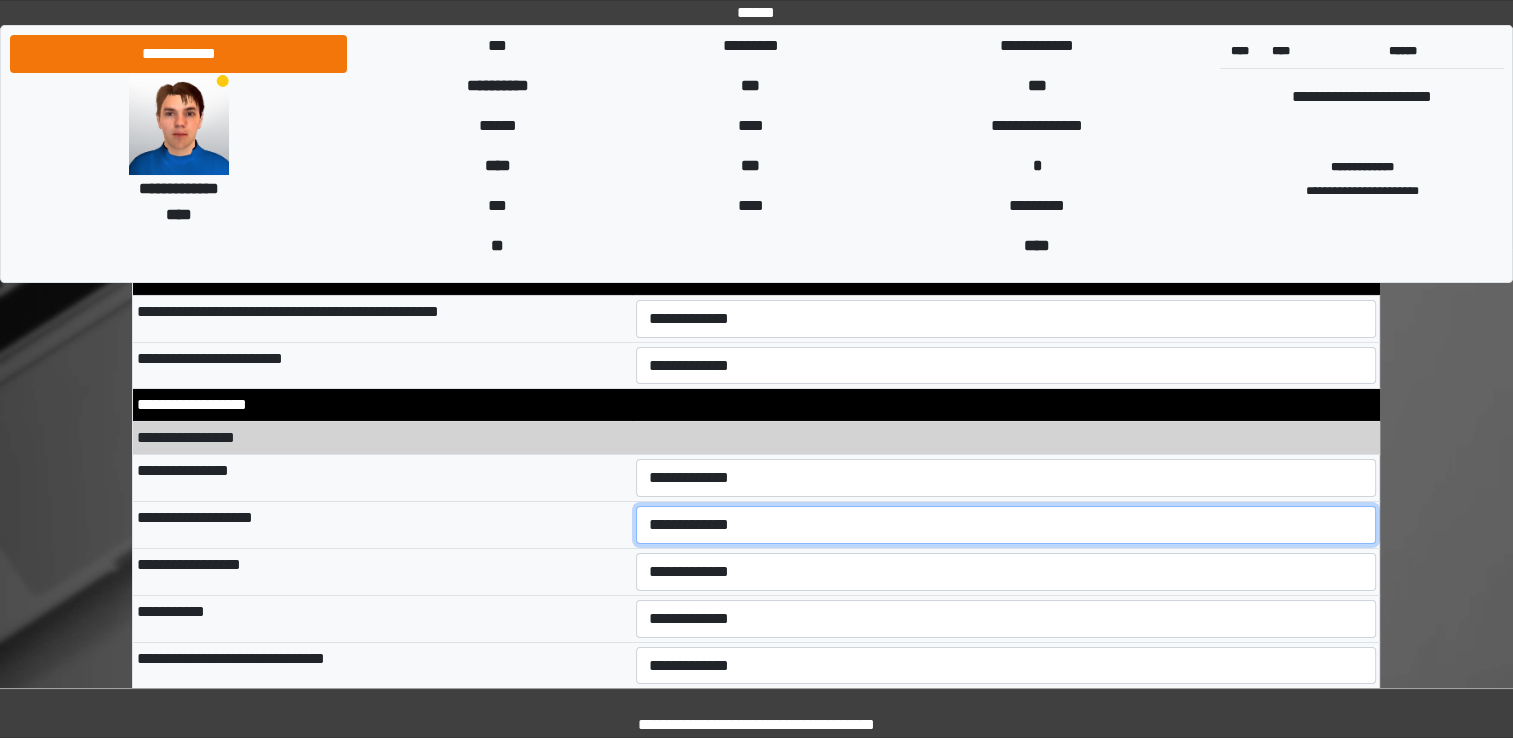 click on "**********" at bounding box center (1006, 525) 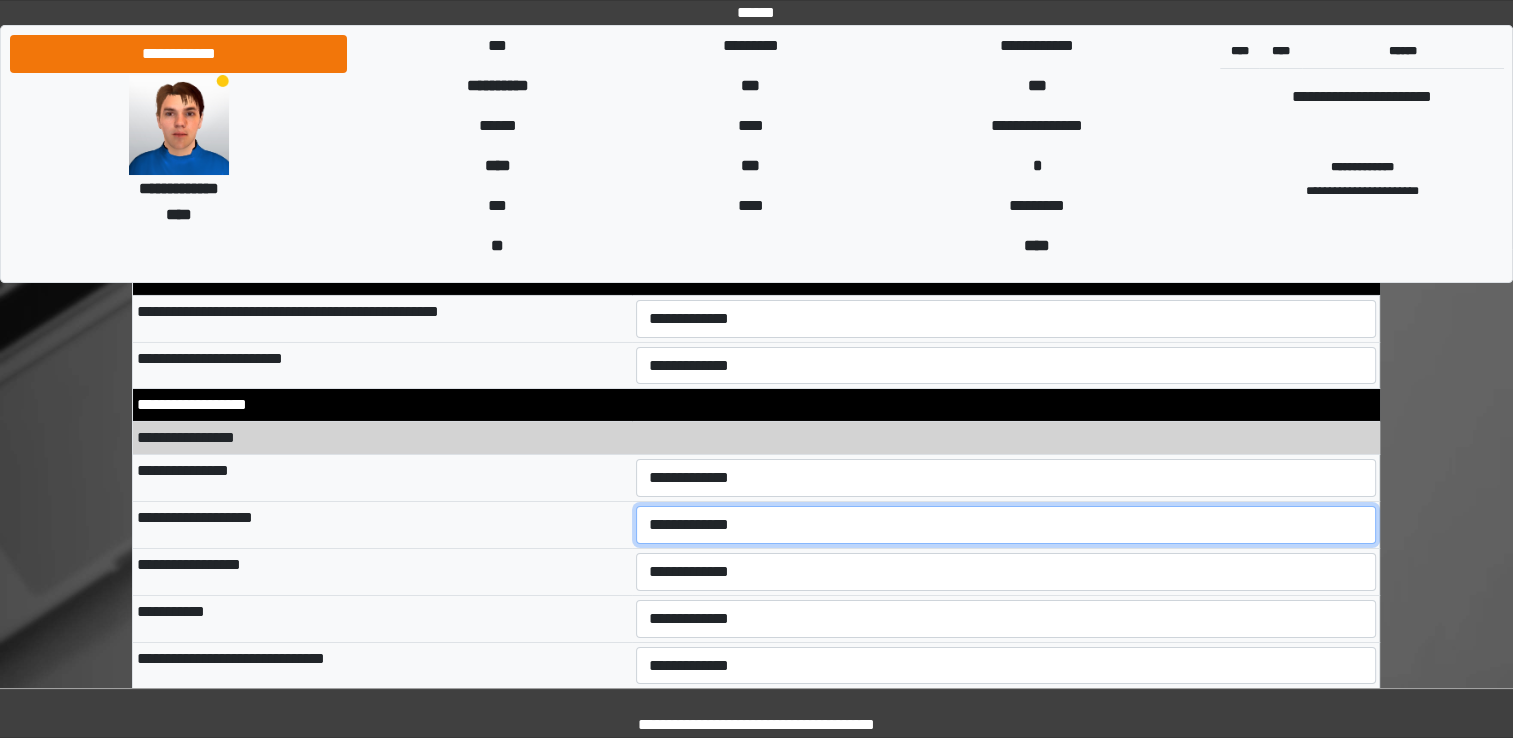 select on "**" 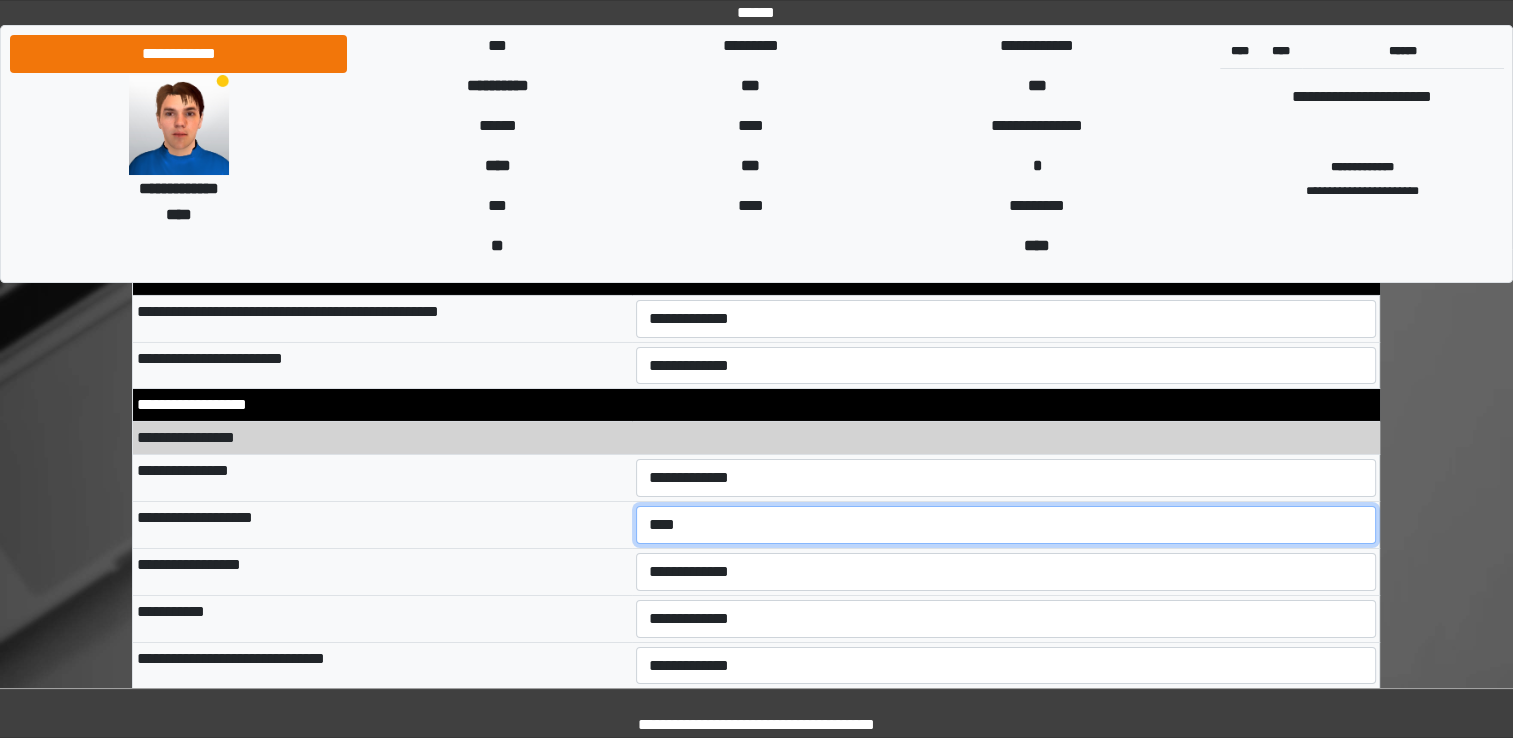 click on "**********" at bounding box center (1006, 525) 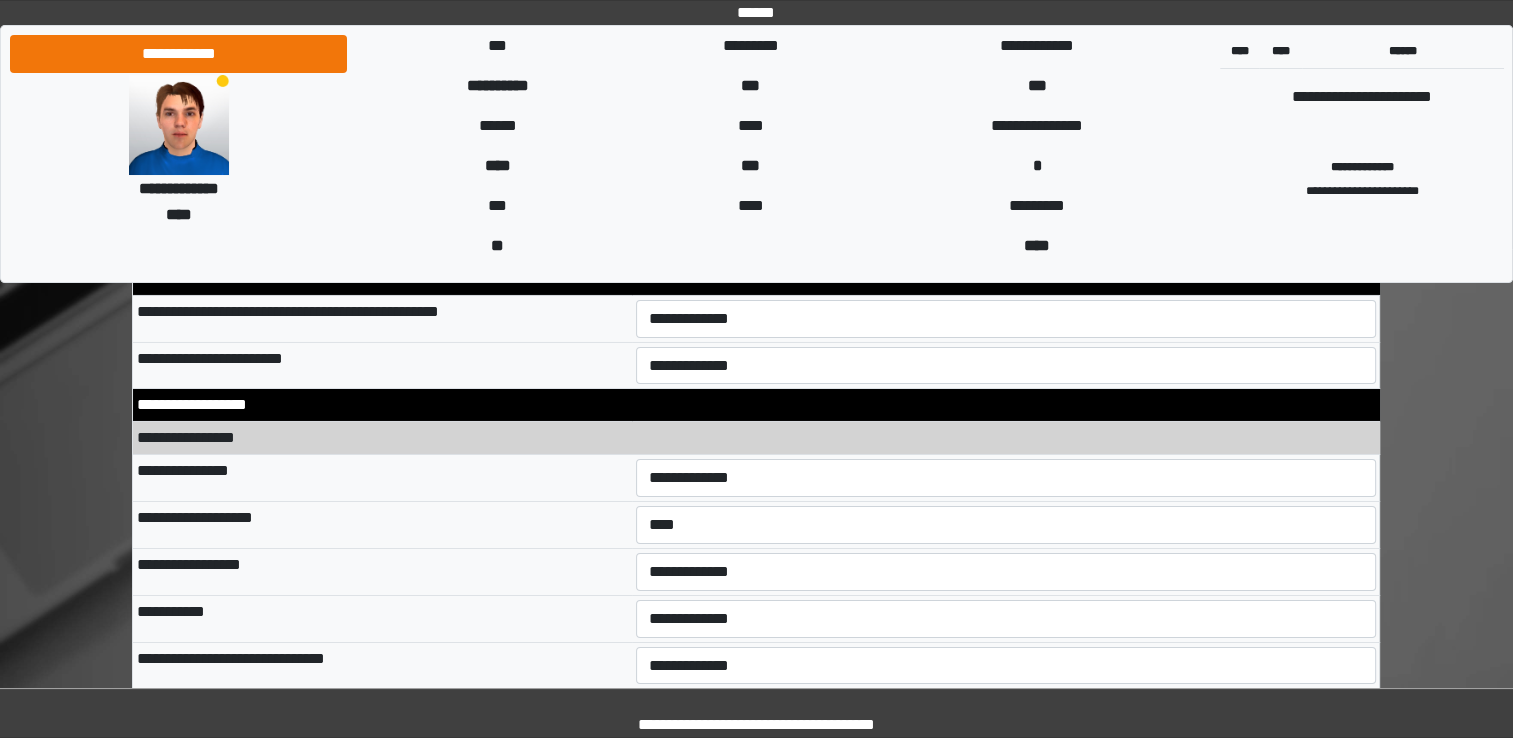 click on "**********" at bounding box center (382, 571) 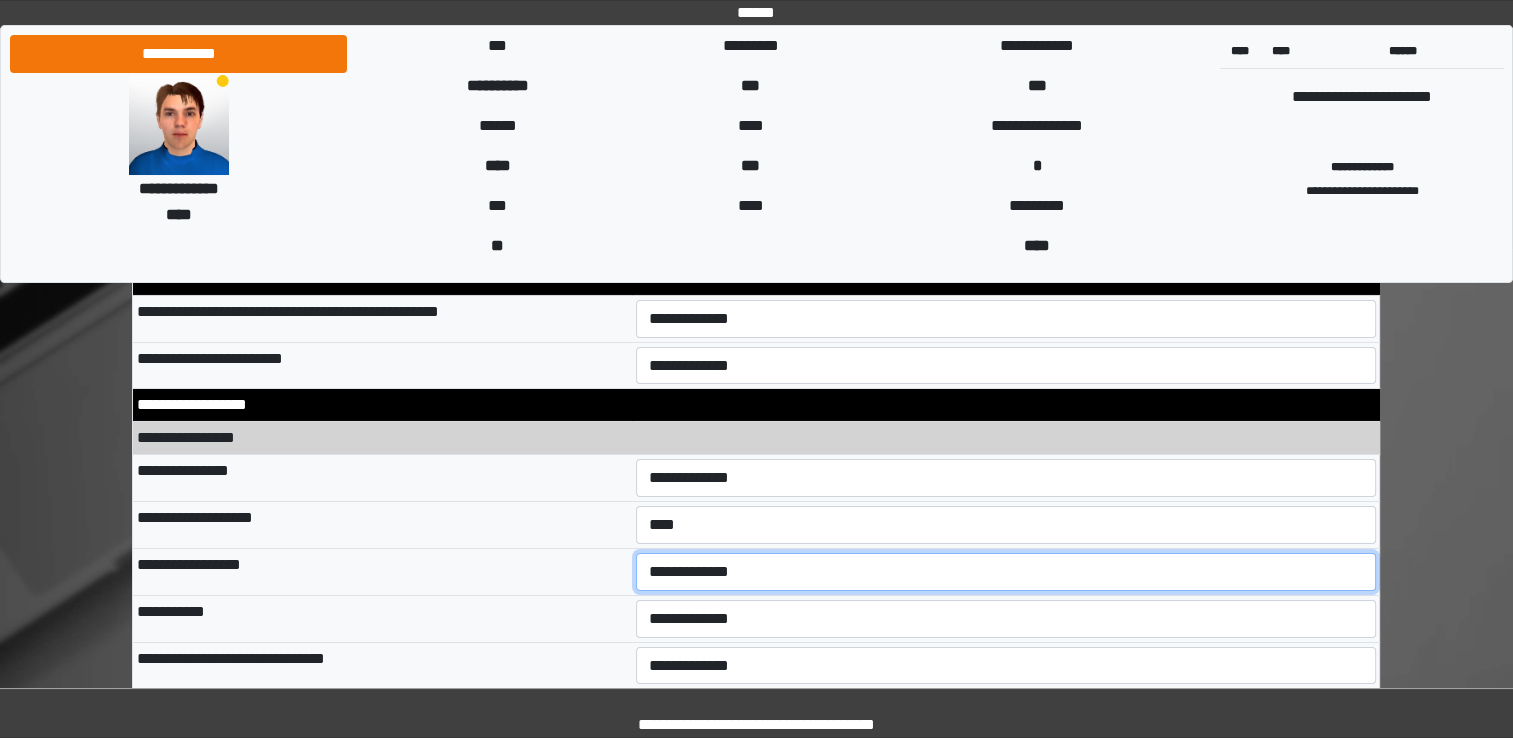 click on "**********" at bounding box center [1006, 572] 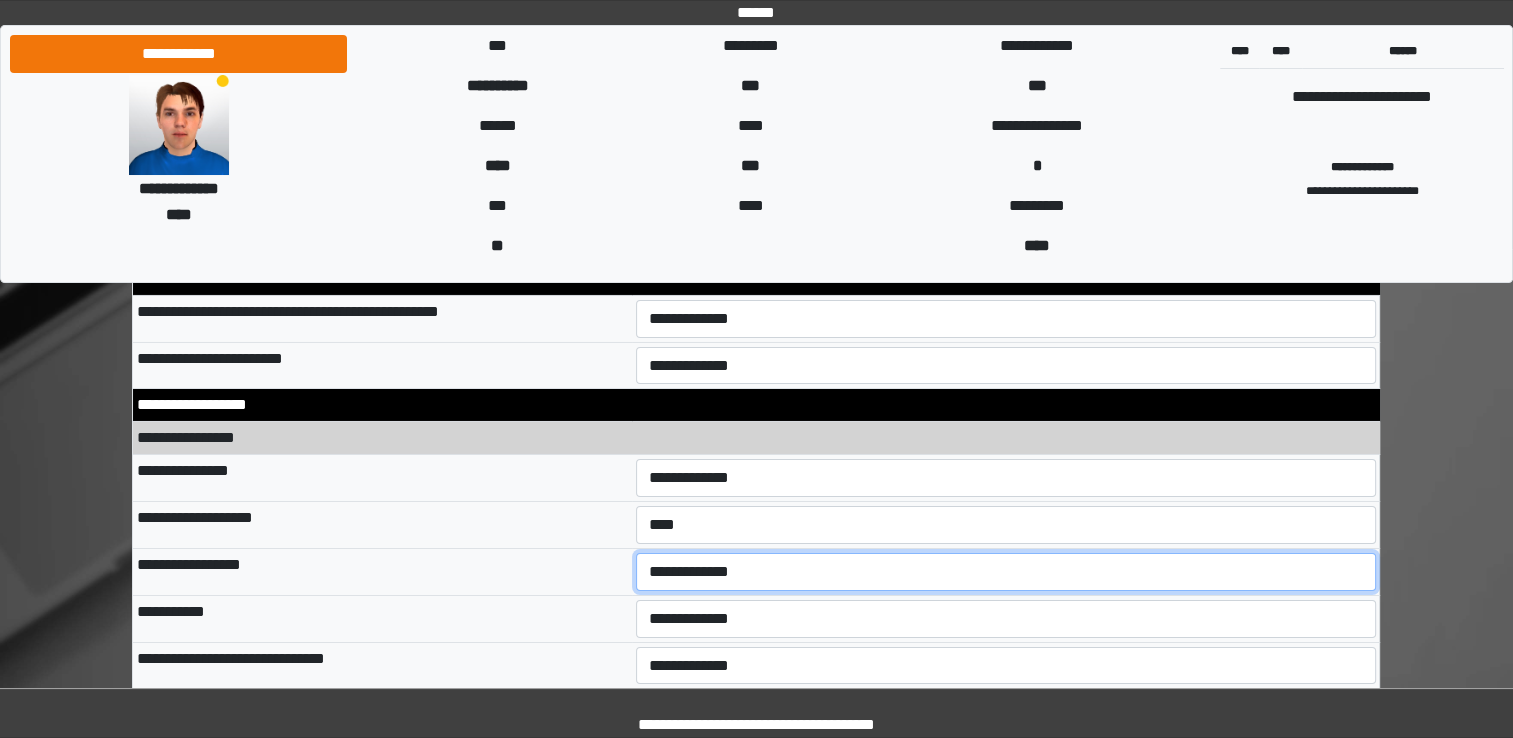 select on "**" 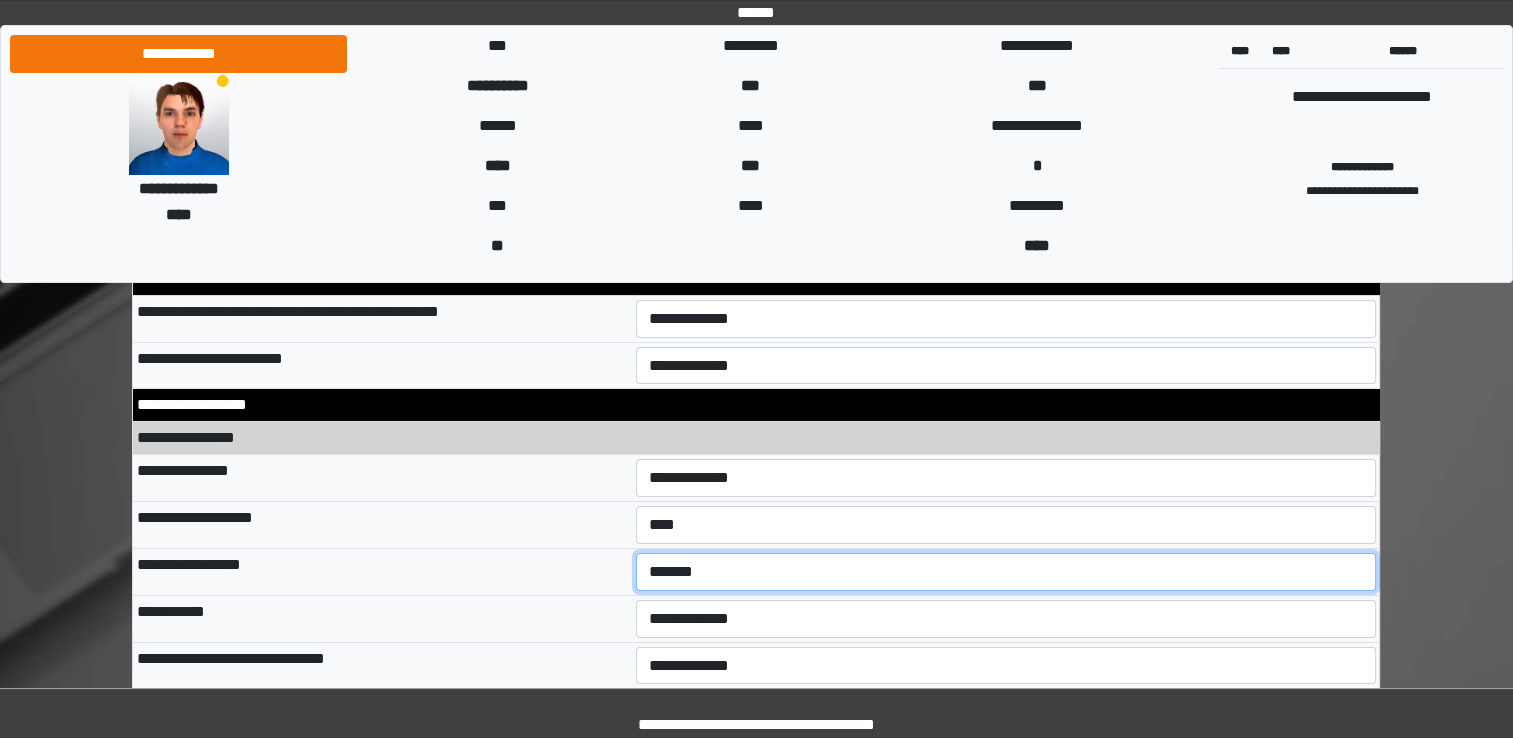 click on "**********" at bounding box center (1006, 572) 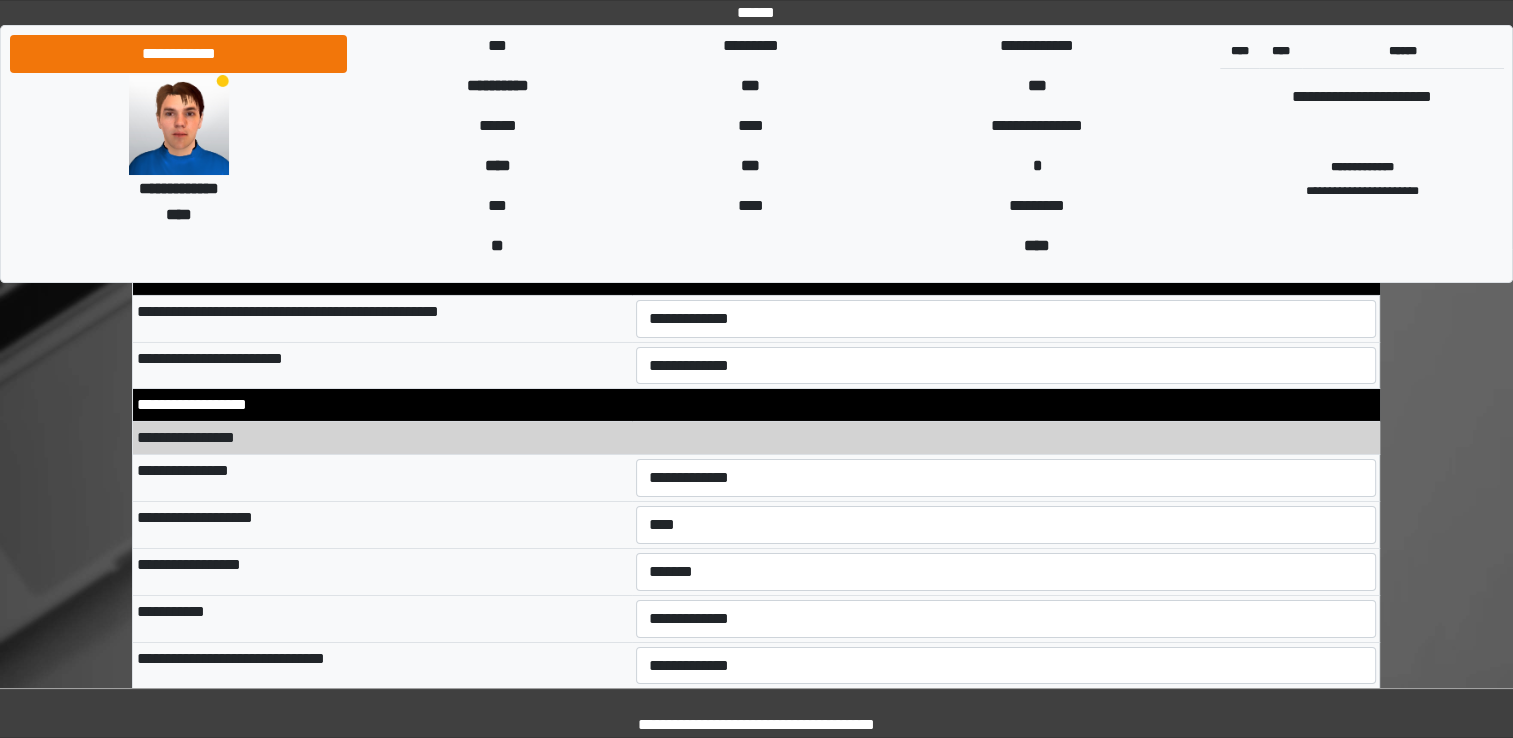 click on "**********" at bounding box center (382, 665) 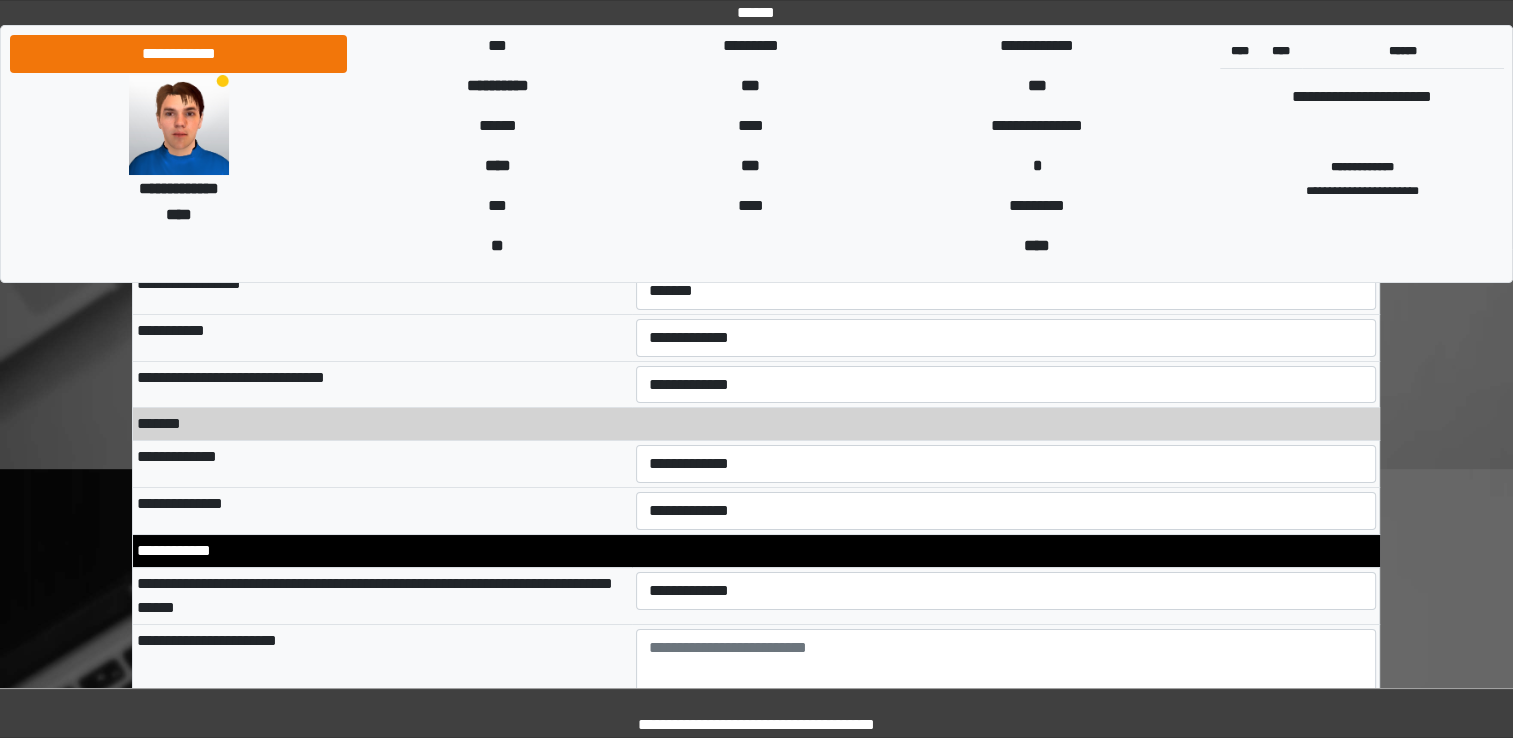 scroll, scrollTop: 7160, scrollLeft: 0, axis: vertical 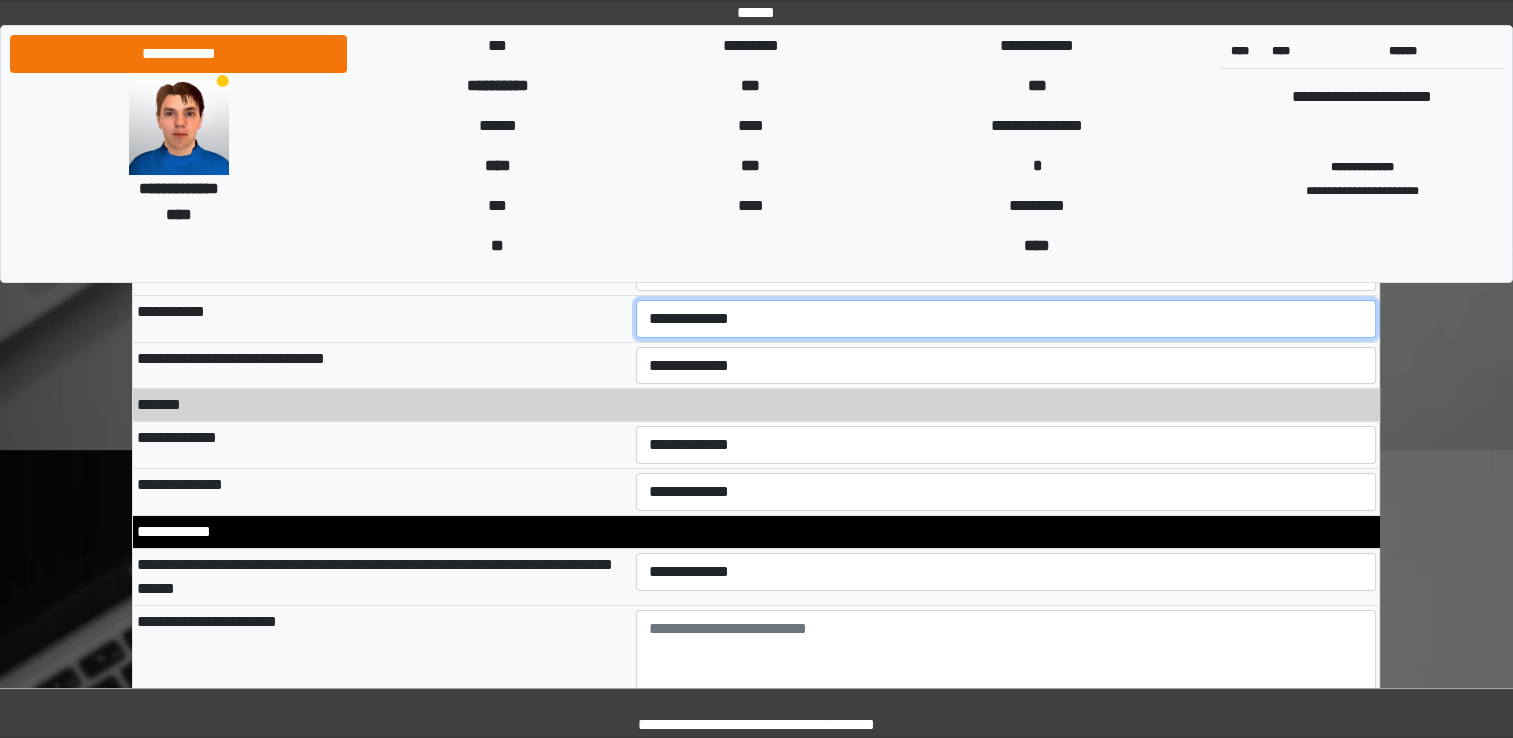 click on "**********" at bounding box center (1006, 319) 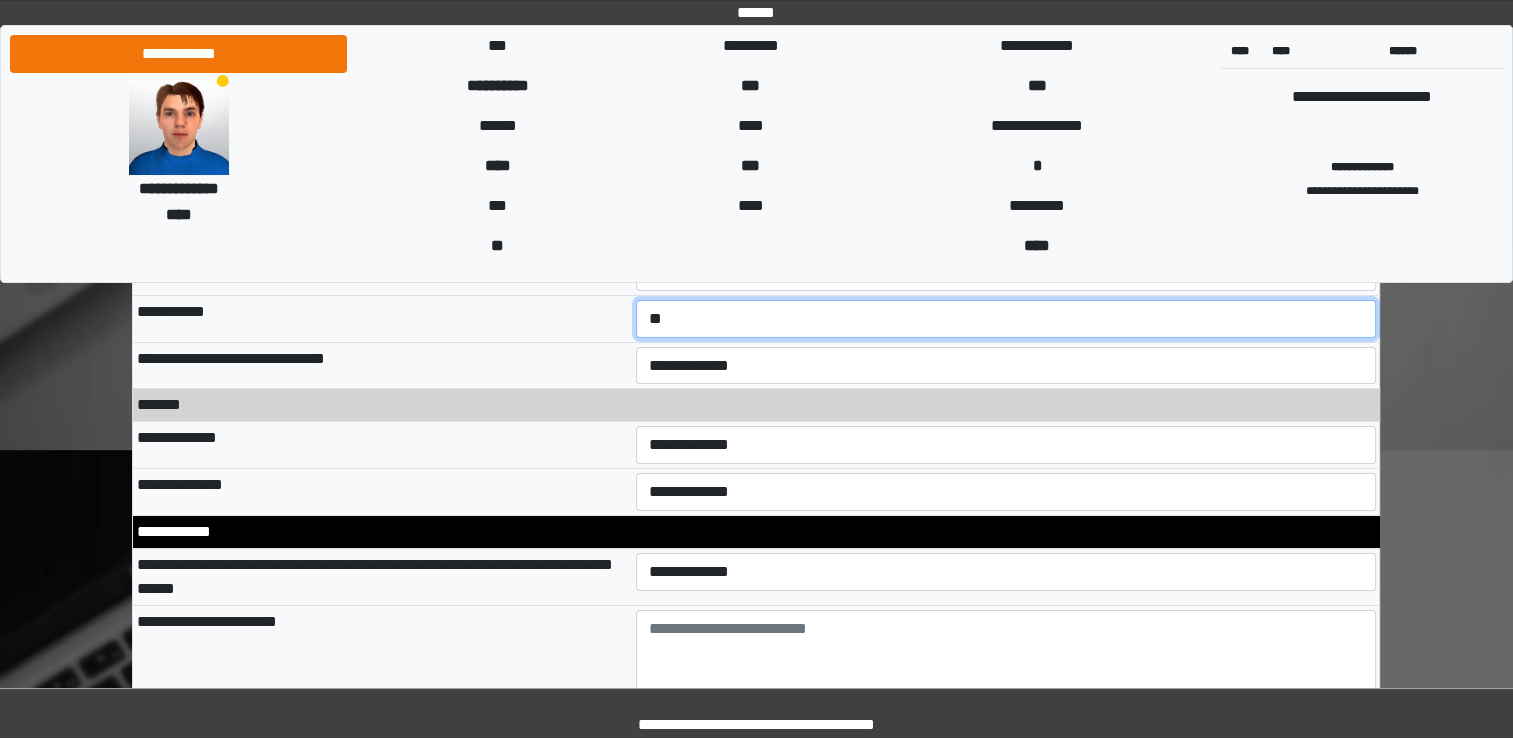 click on "**********" at bounding box center [1006, 319] 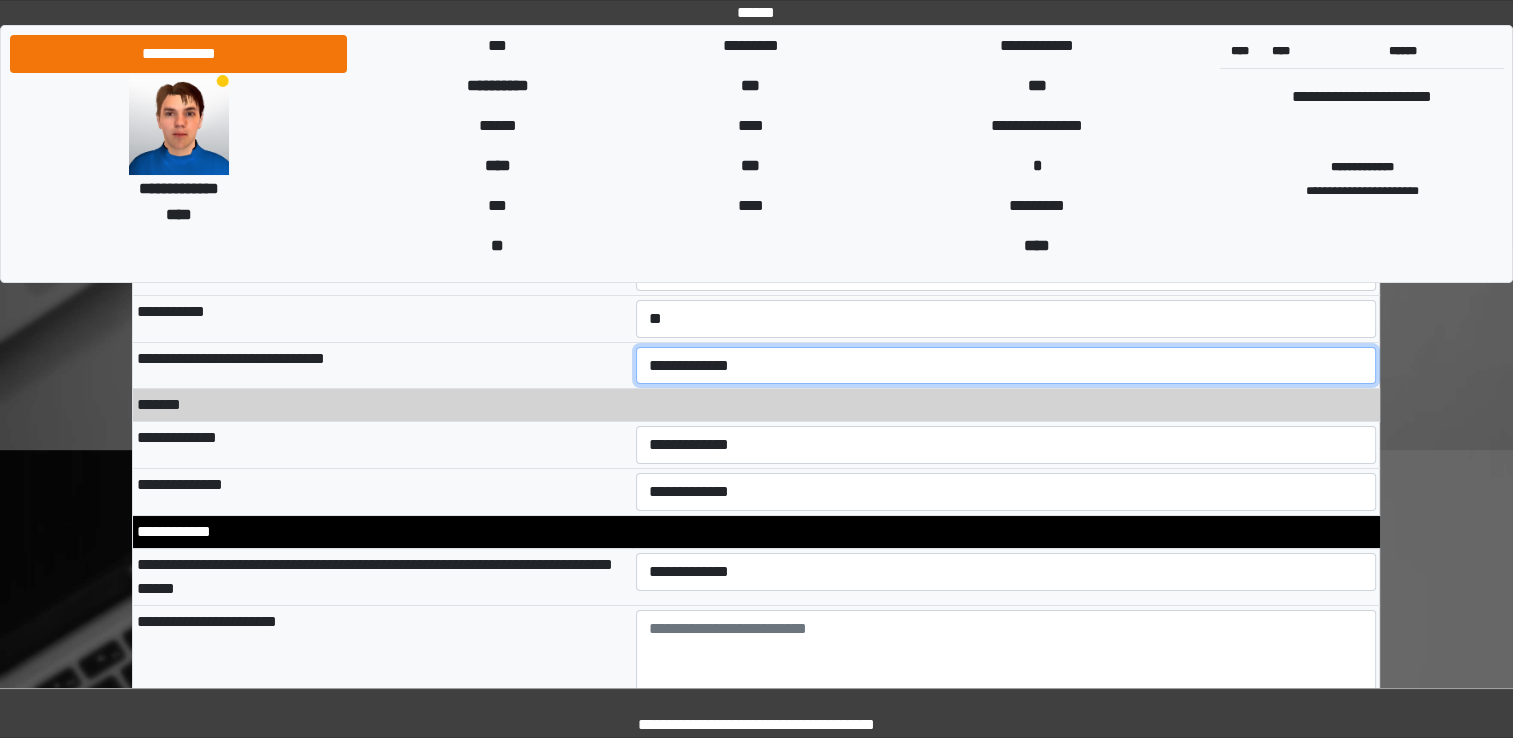 click on "**********" at bounding box center (1006, 366) 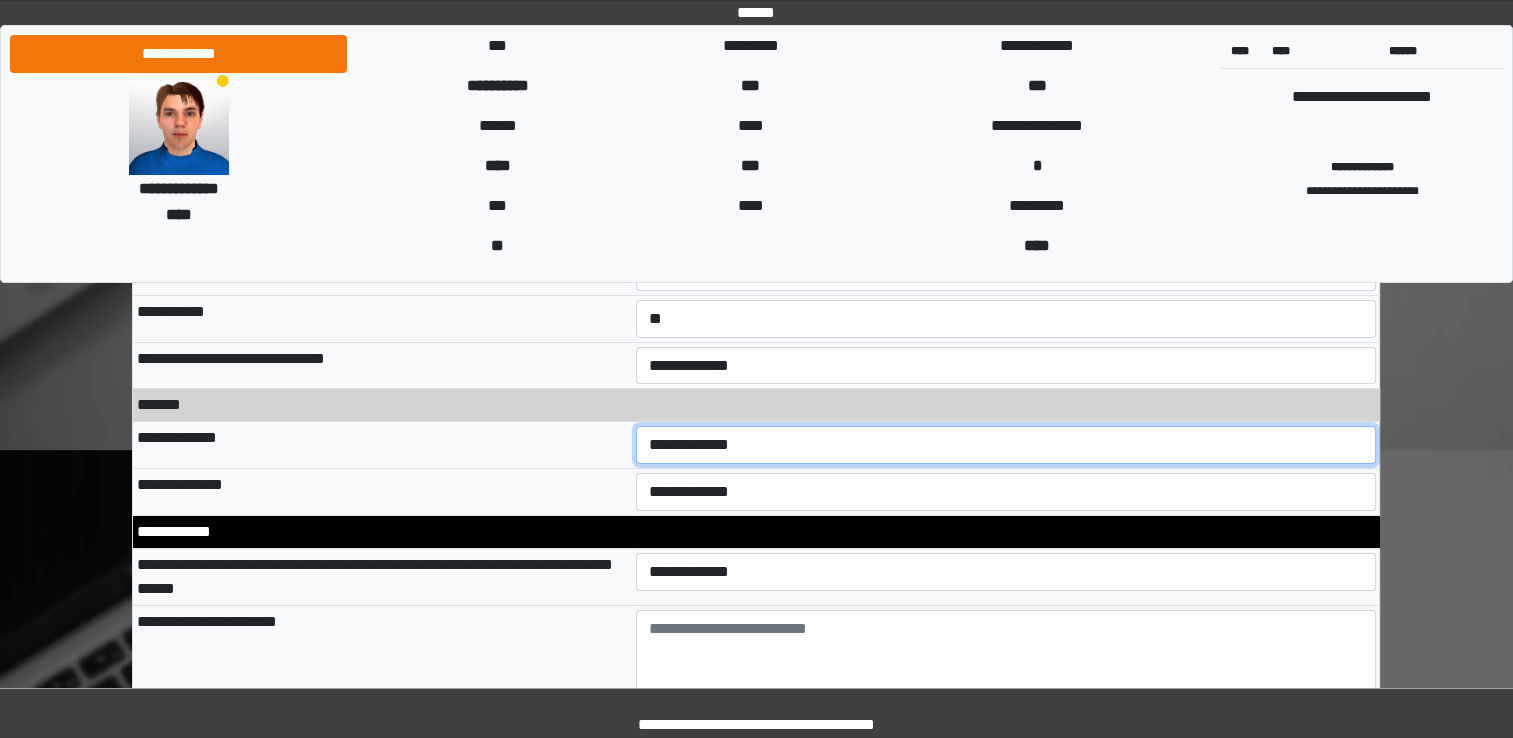 click on "**********" at bounding box center (1006, 445) 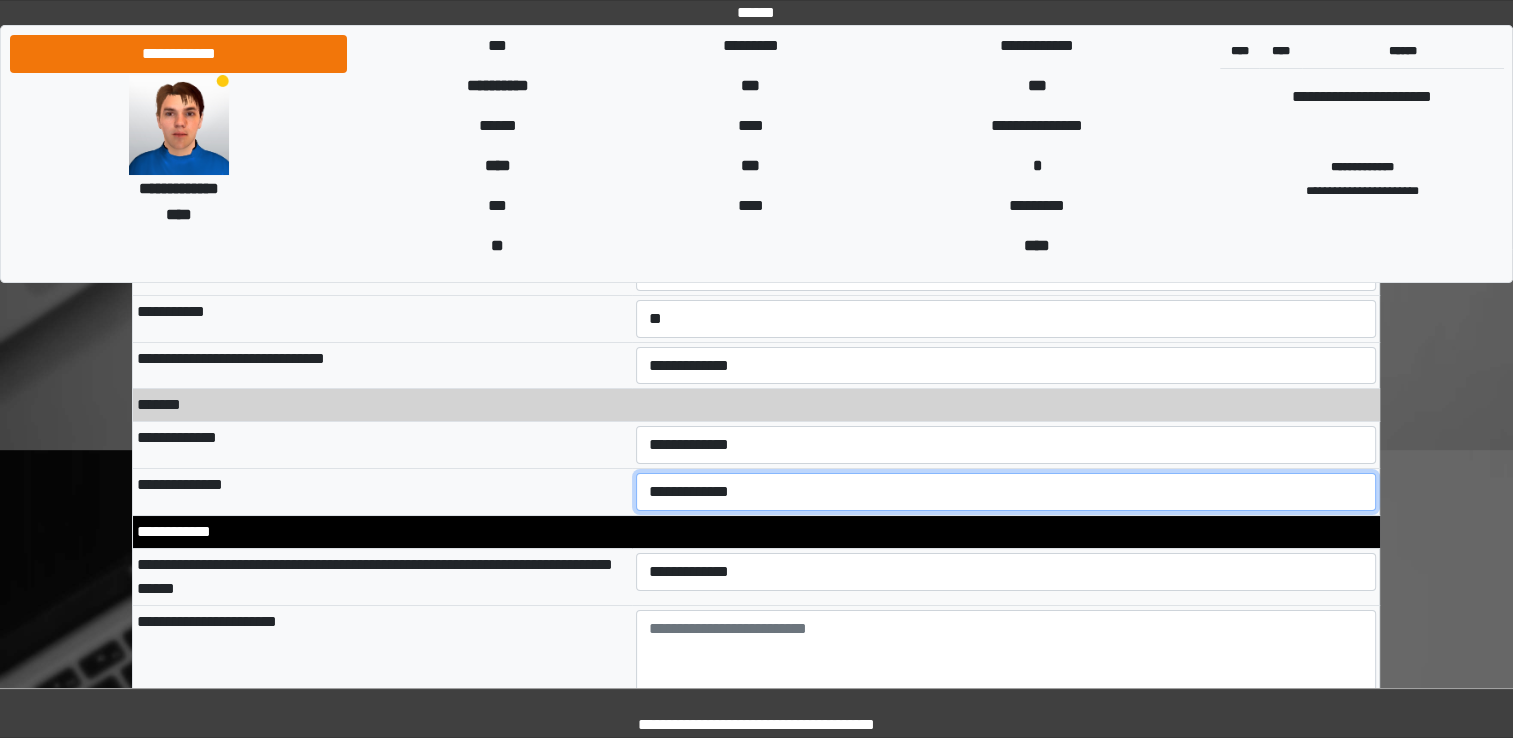 click on "**********" at bounding box center [1006, 492] 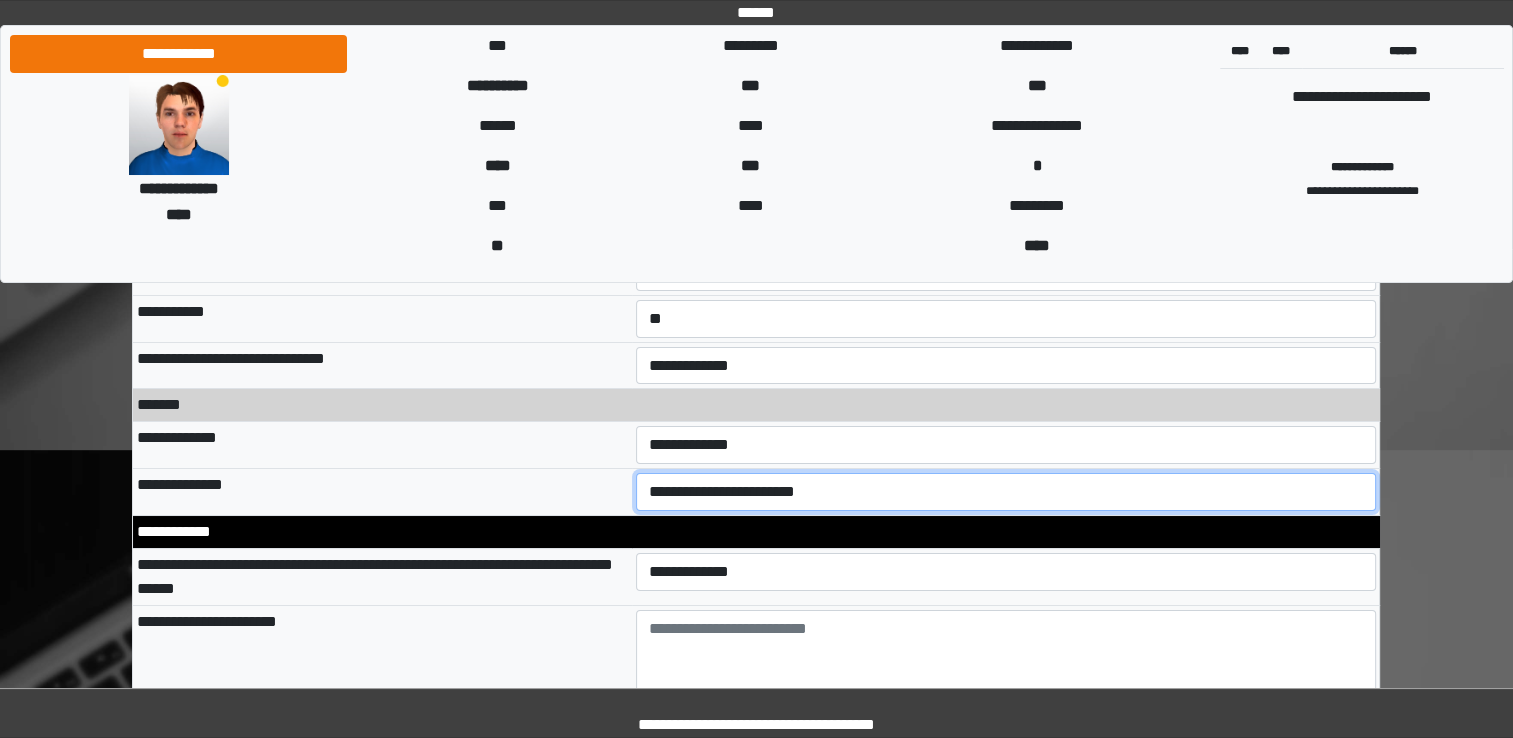 click on "**********" at bounding box center [1006, 492] 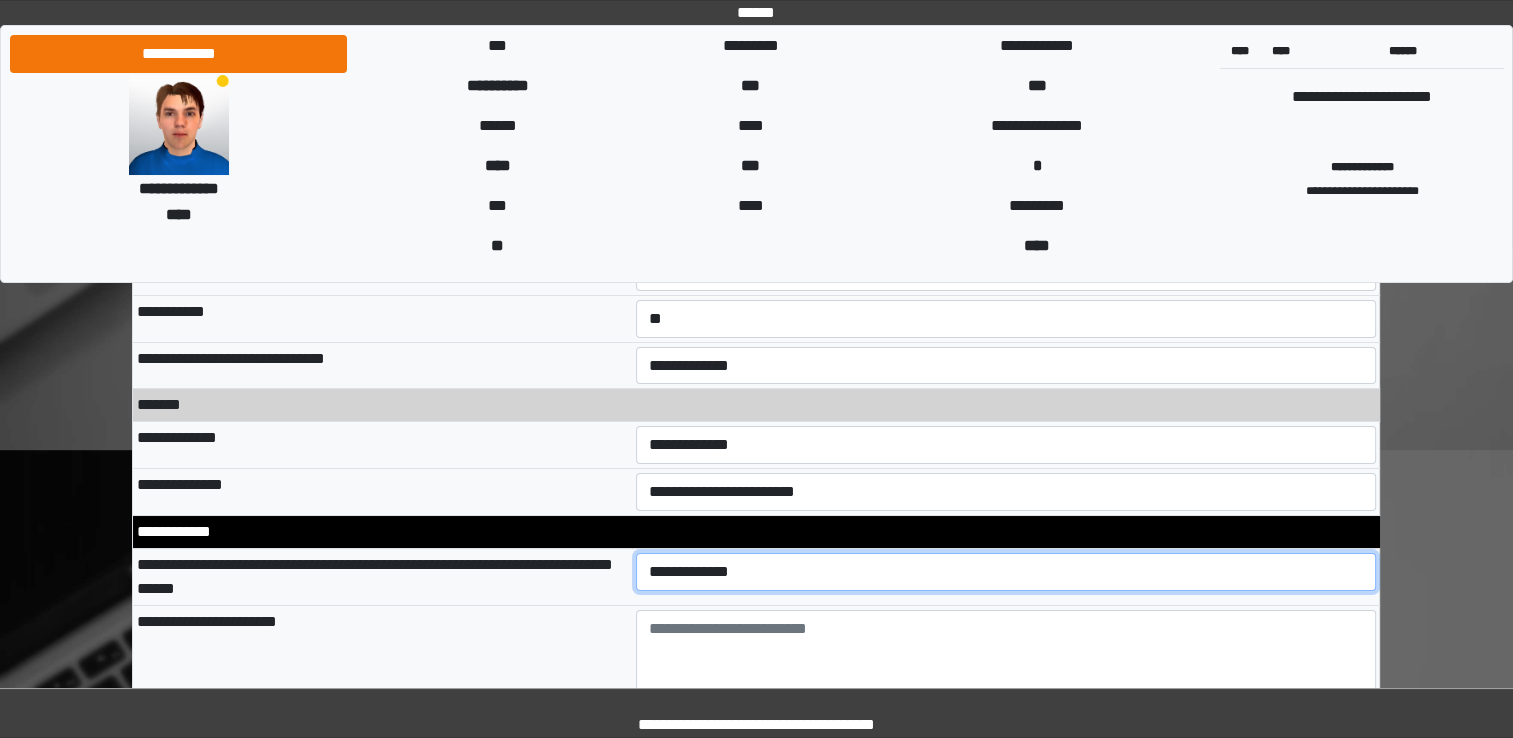 click on "**********" at bounding box center (1006, 572) 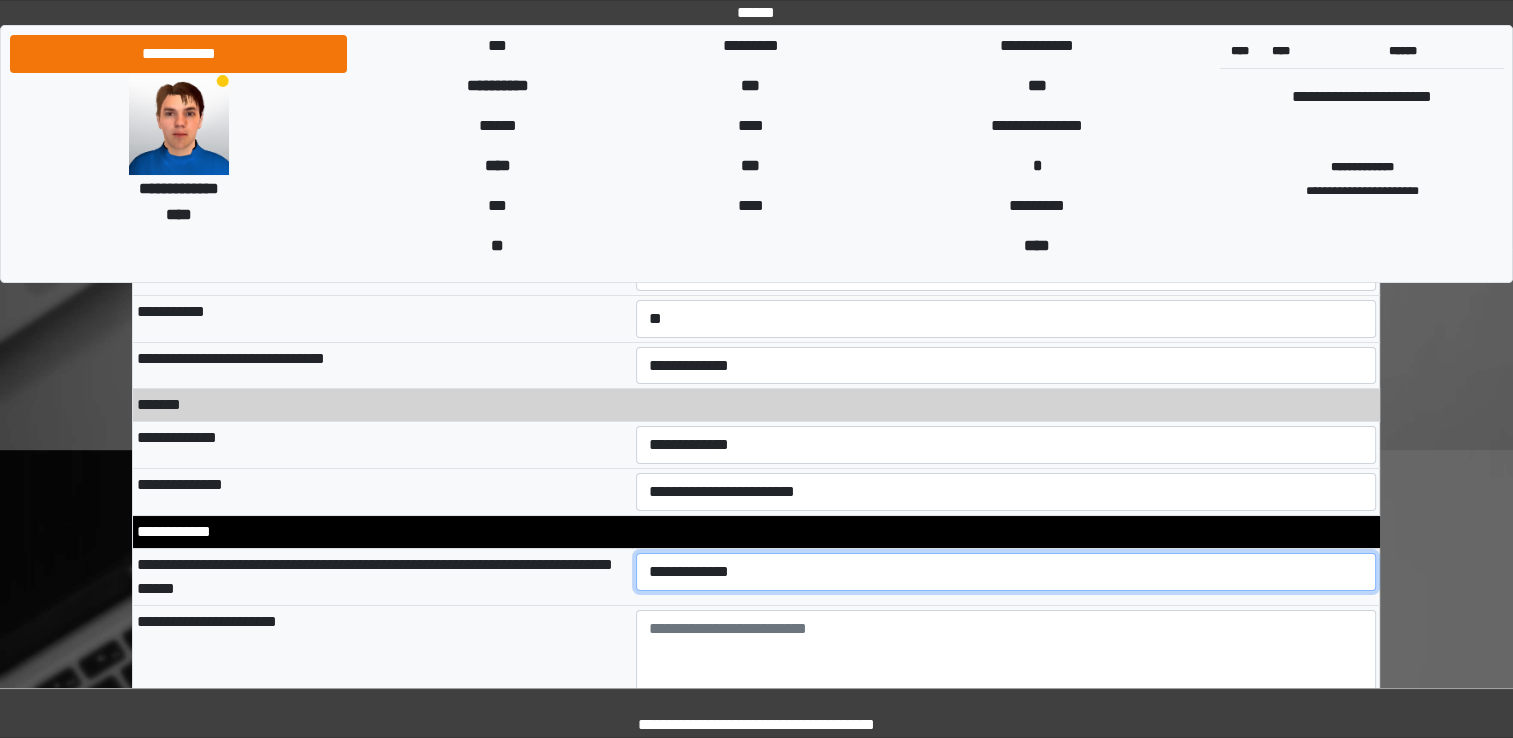 select on "*" 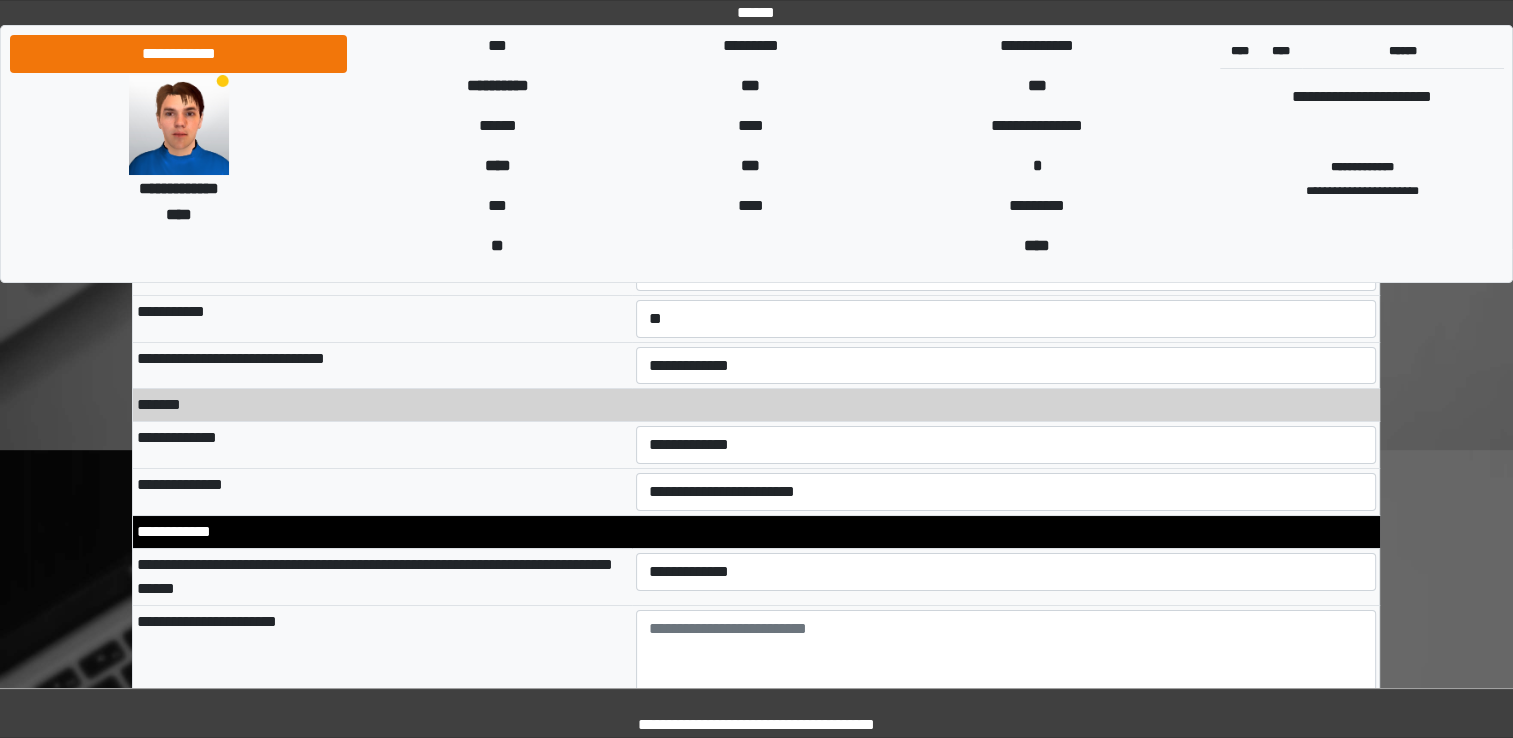 click on "**********" at bounding box center [382, 665] 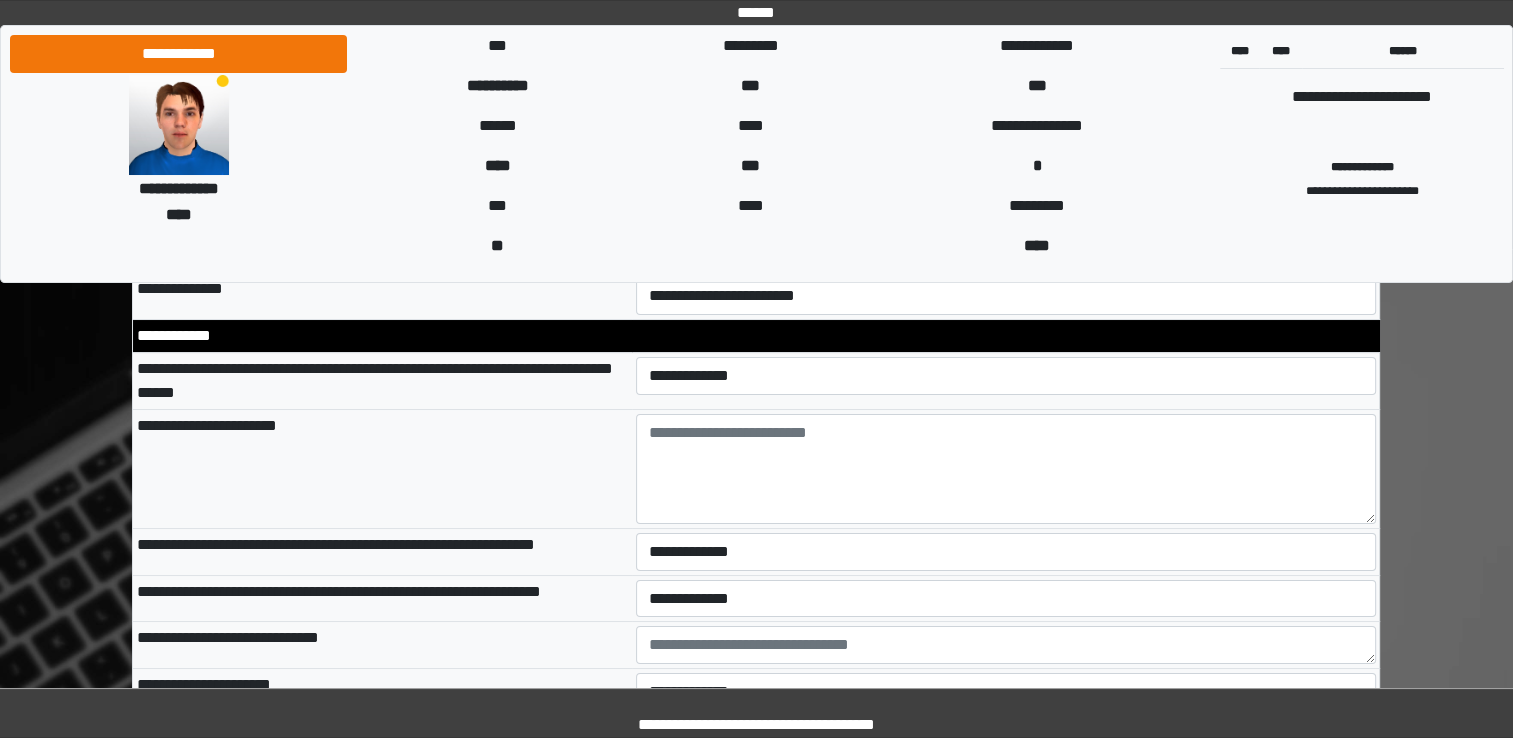 scroll, scrollTop: 7360, scrollLeft: 0, axis: vertical 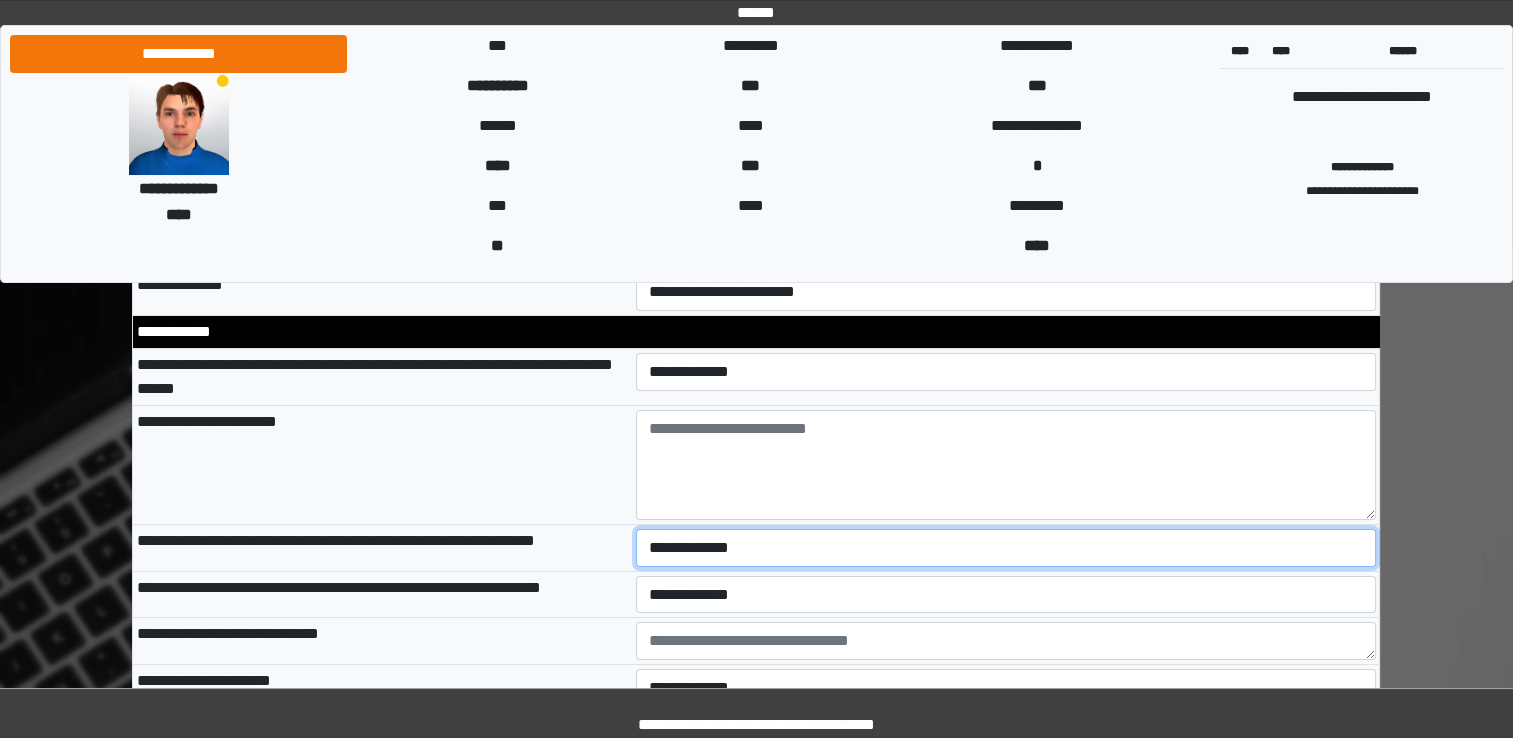 click on "**********" at bounding box center [1006, 548] 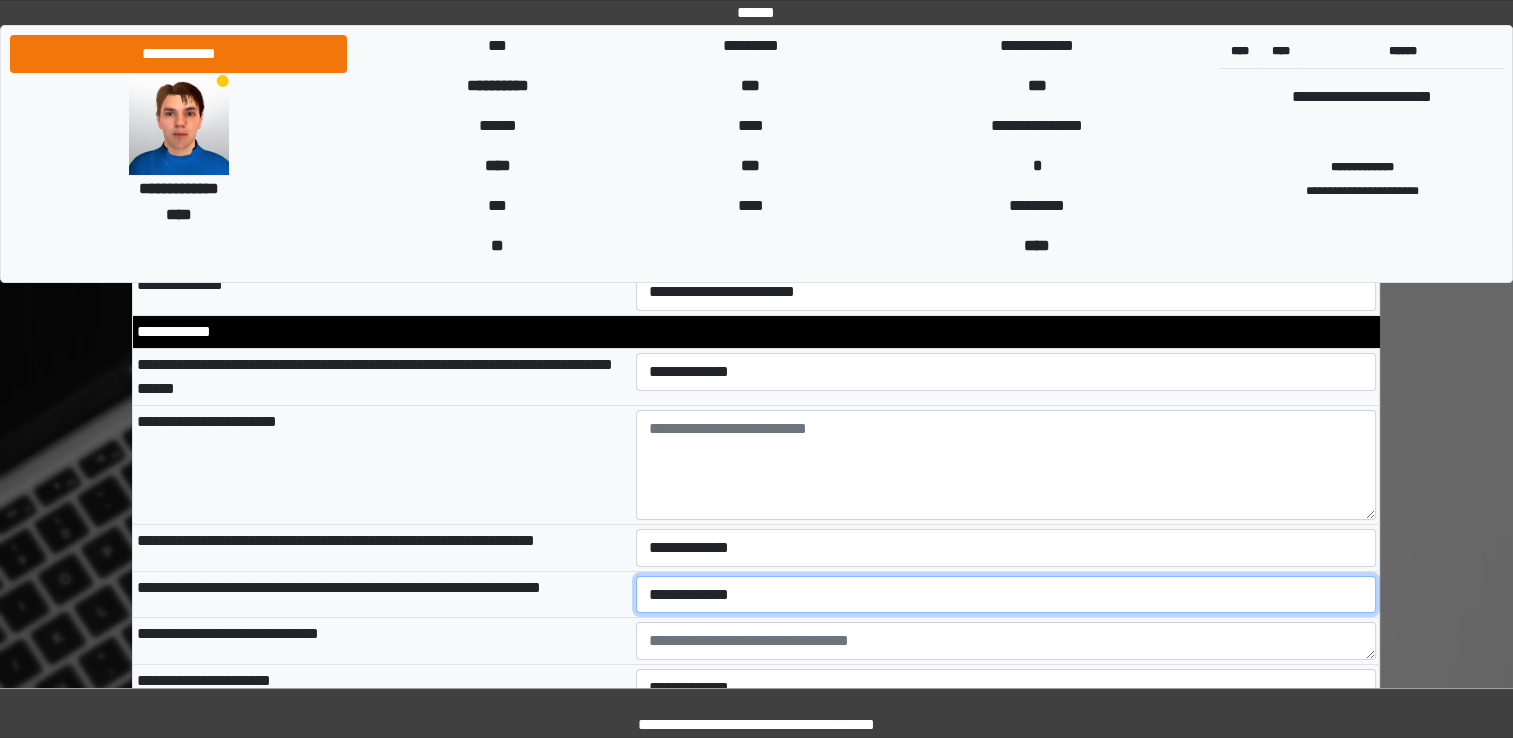 click on "**********" at bounding box center [1006, 595] 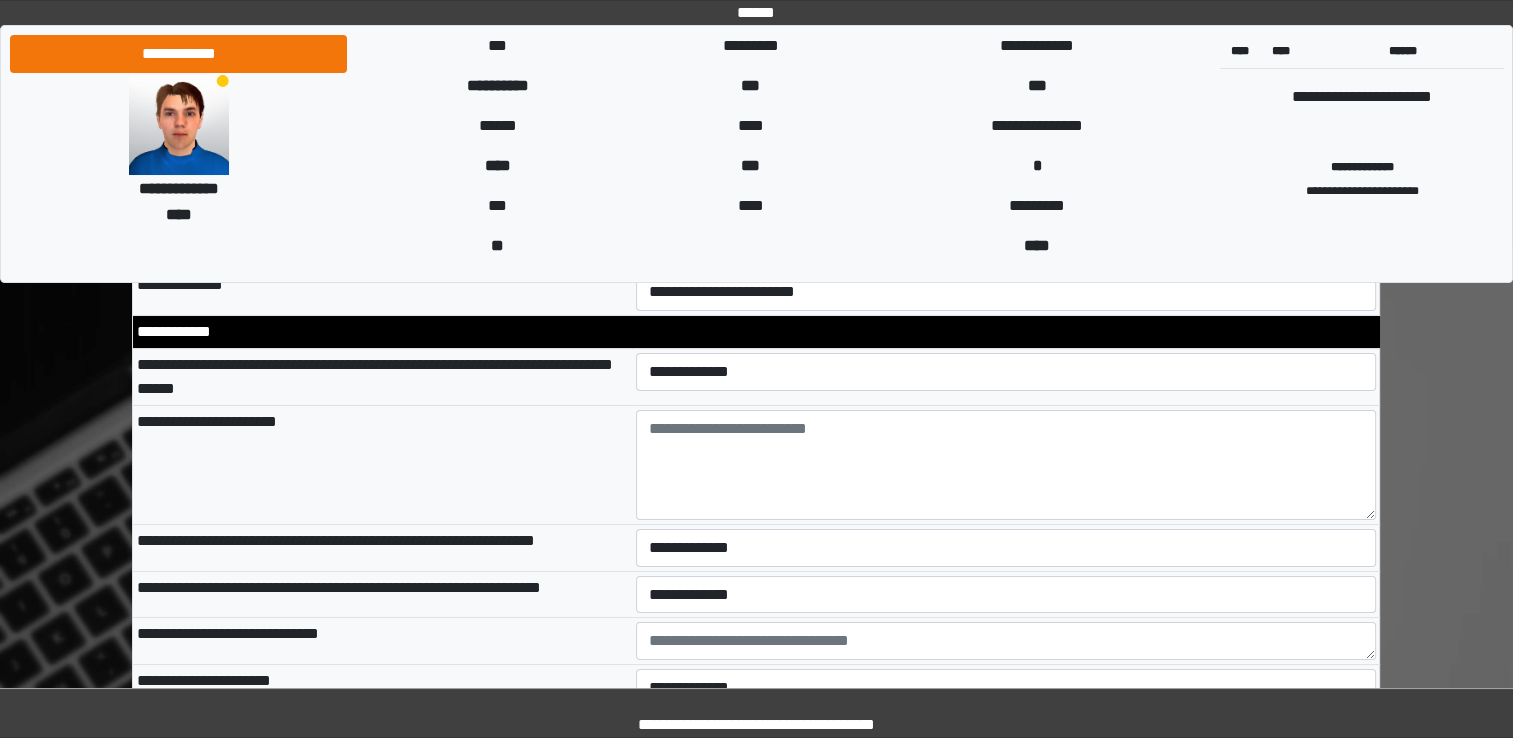 click on "**********" at bounding box center [382, 641] 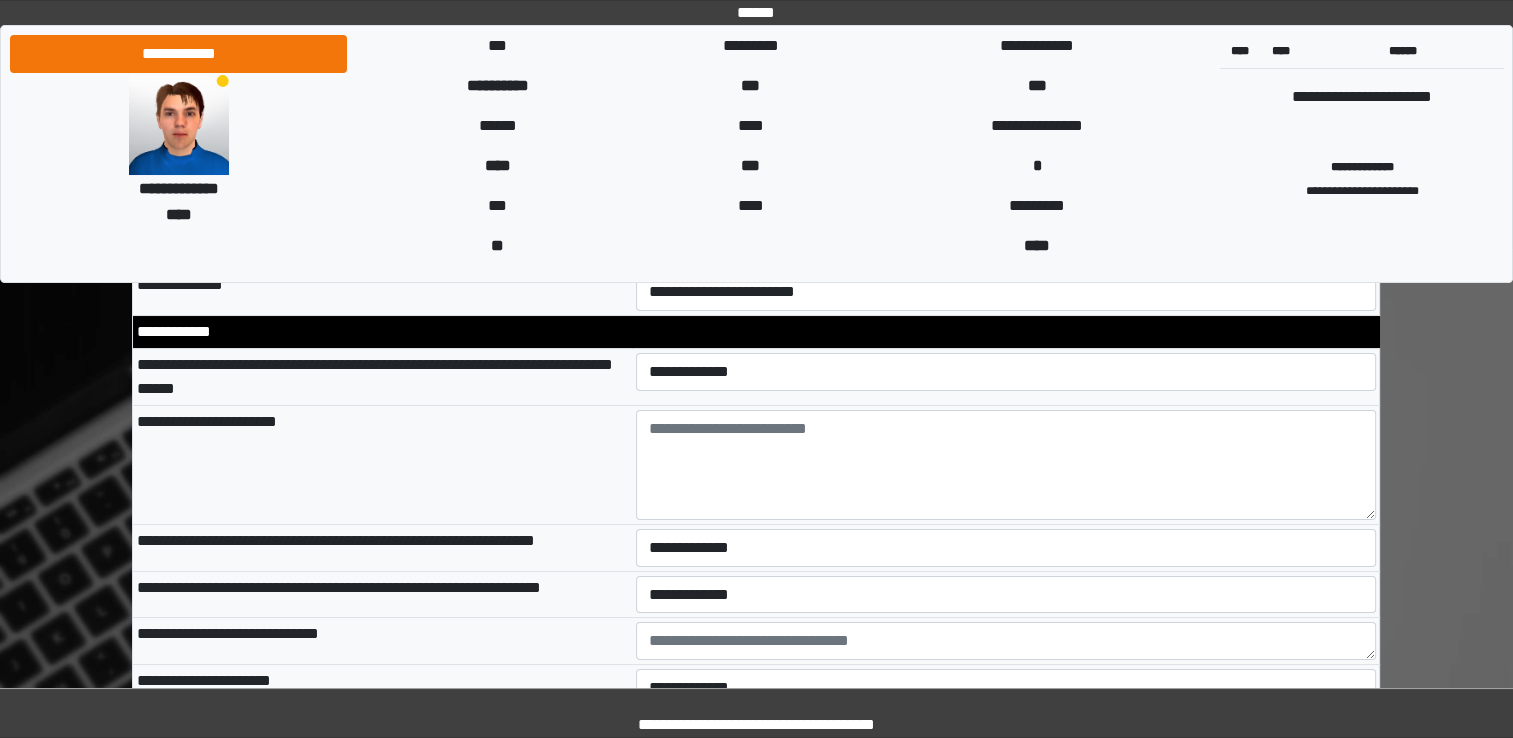 scroll, scrollTop: 7460, scrollLeft: 0, axis: vertical 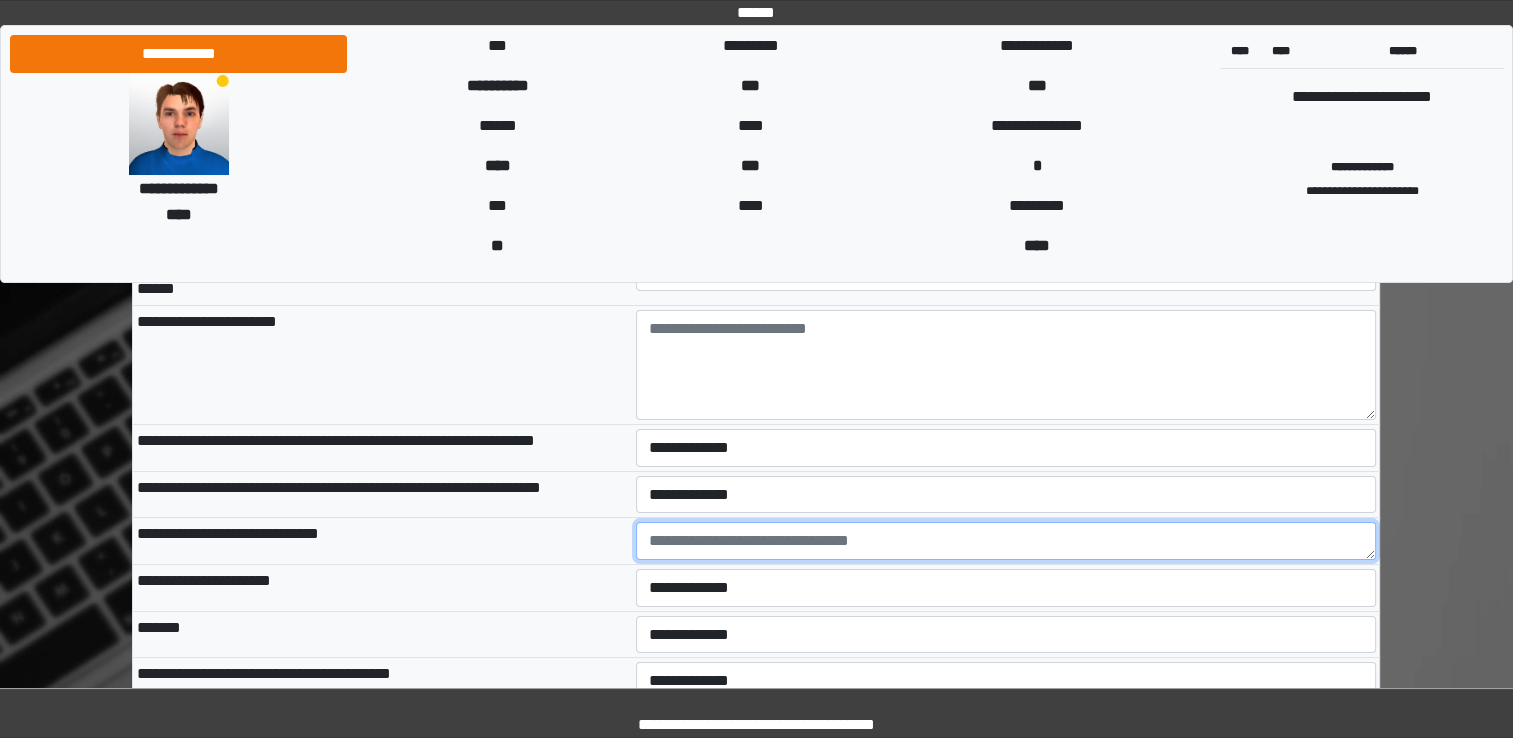 click at bounding box center (1006, 541) 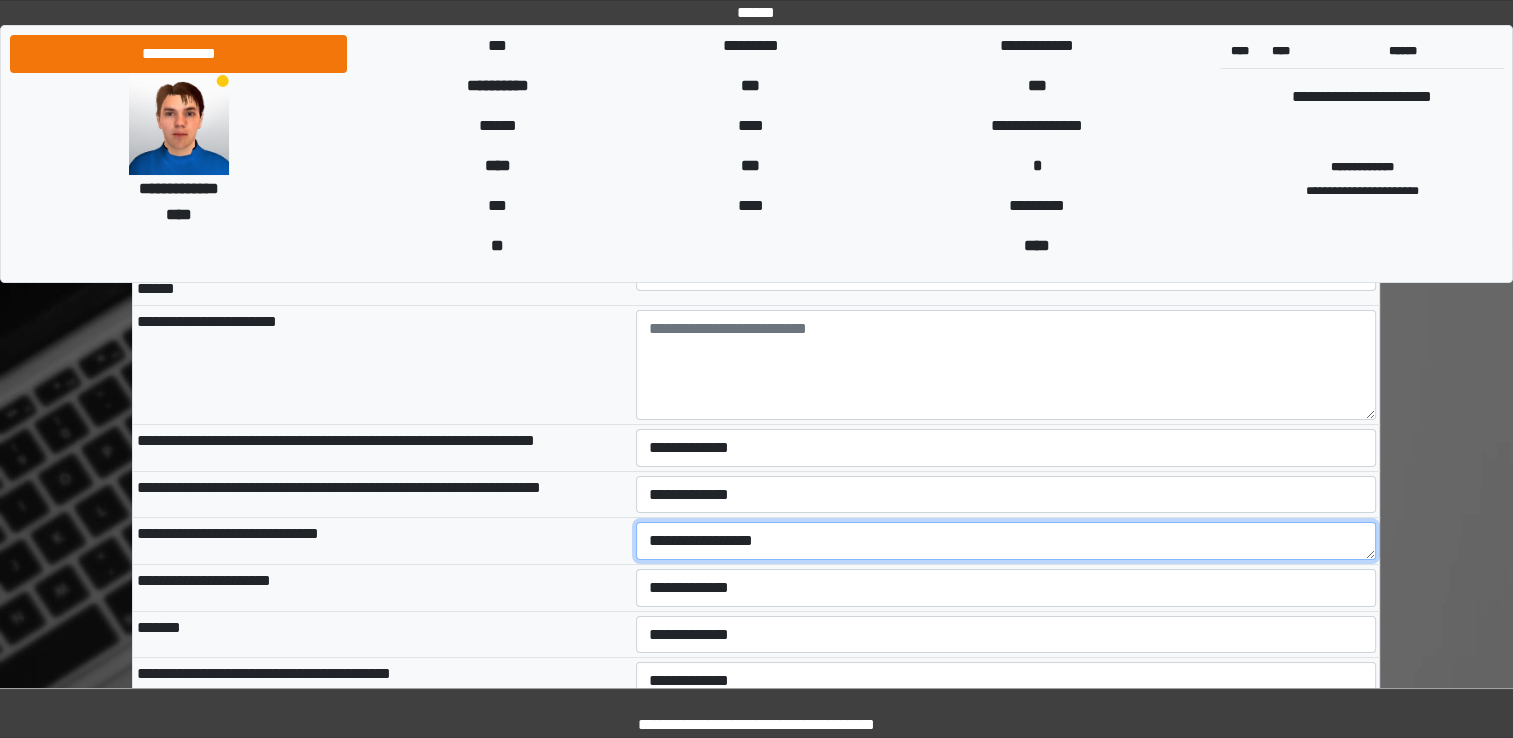 type on "**********" 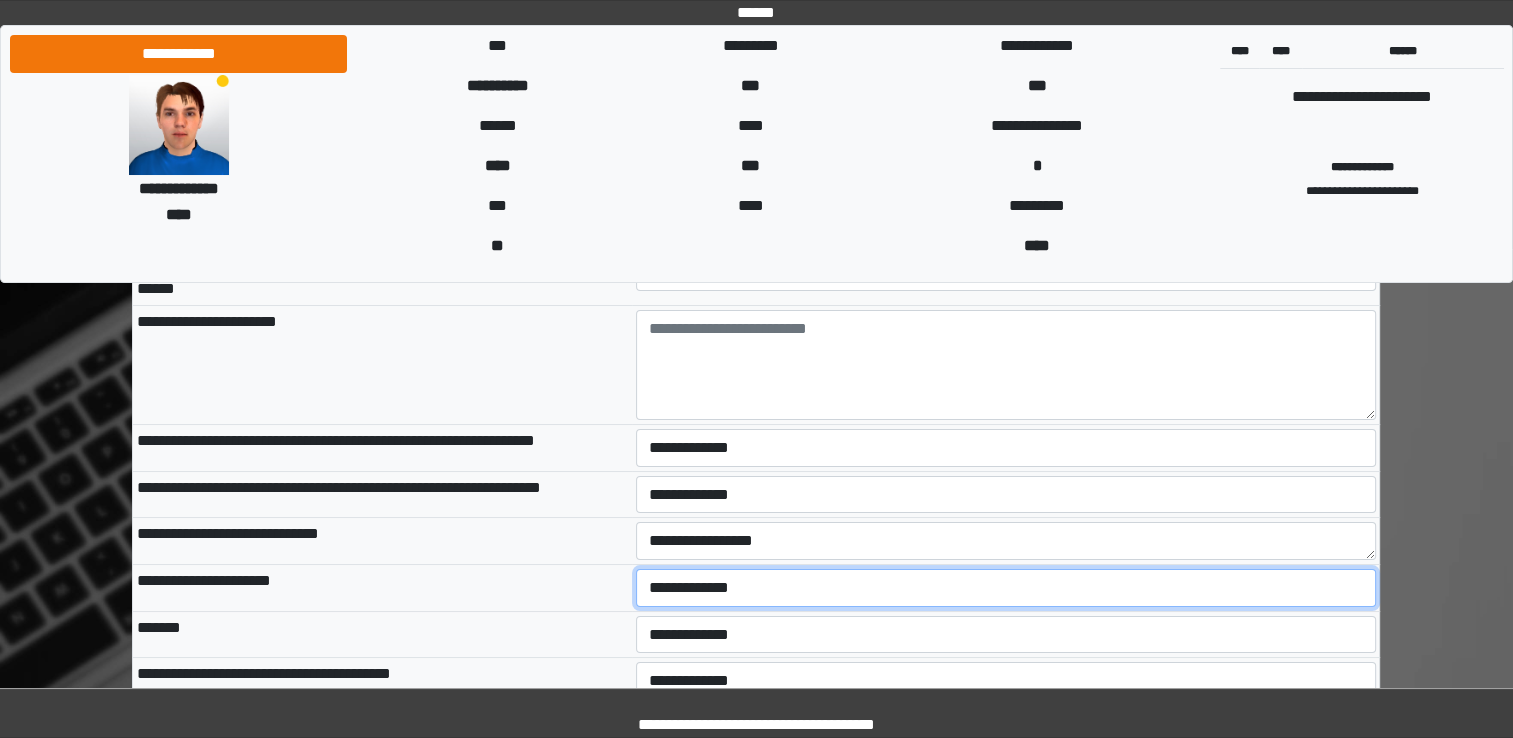 click on "**********" at bounding box center [1006, 588] 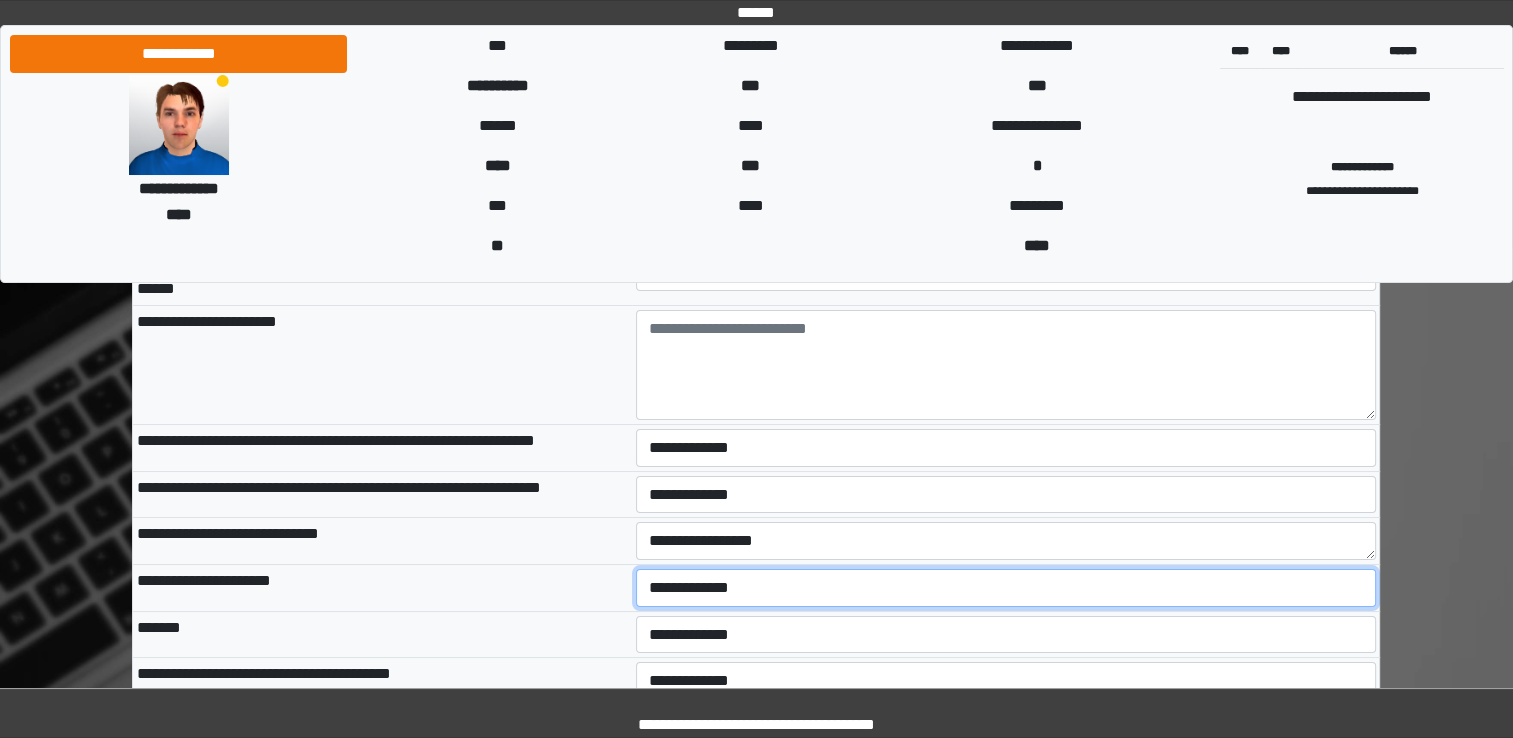select on "*" 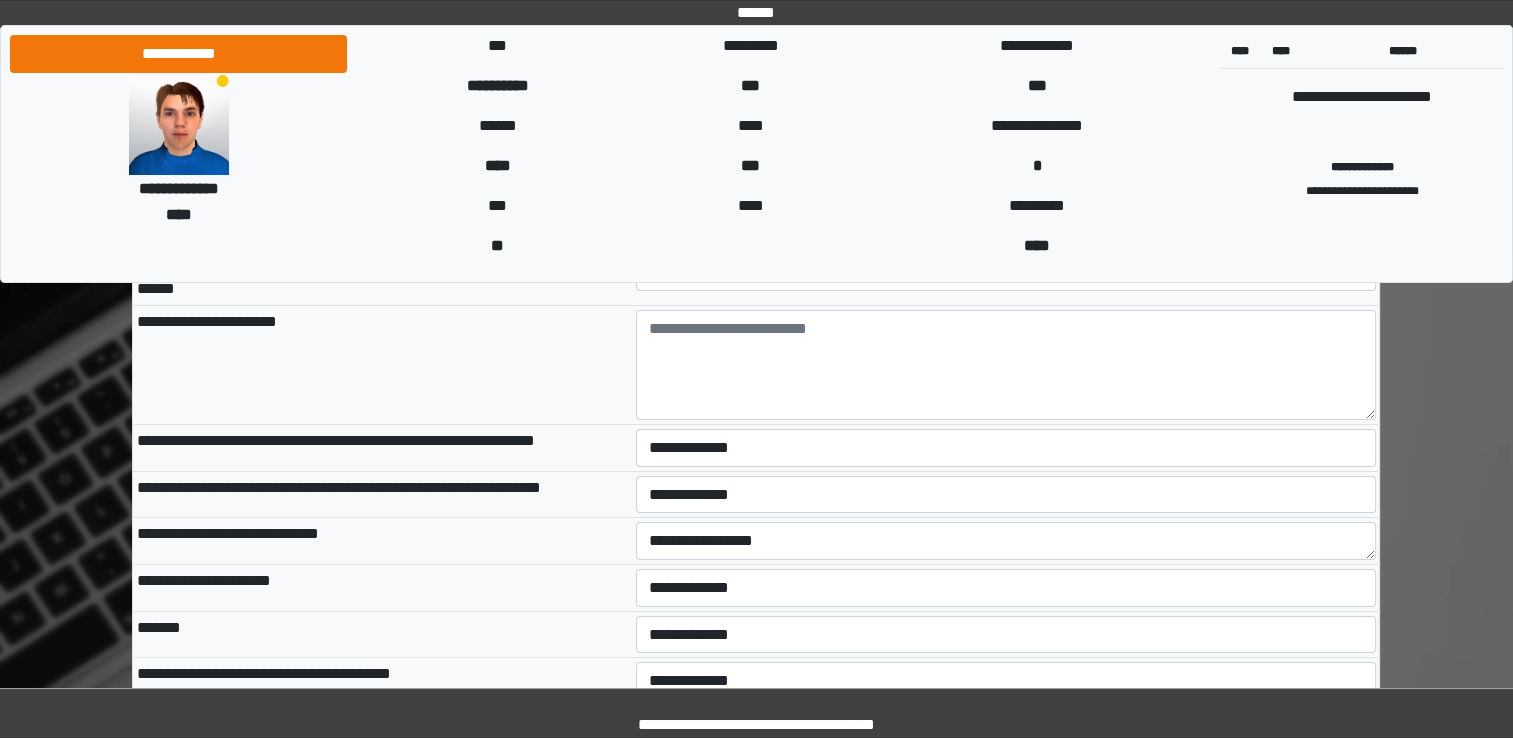 click on "*******" at bounding box center (382, 634) 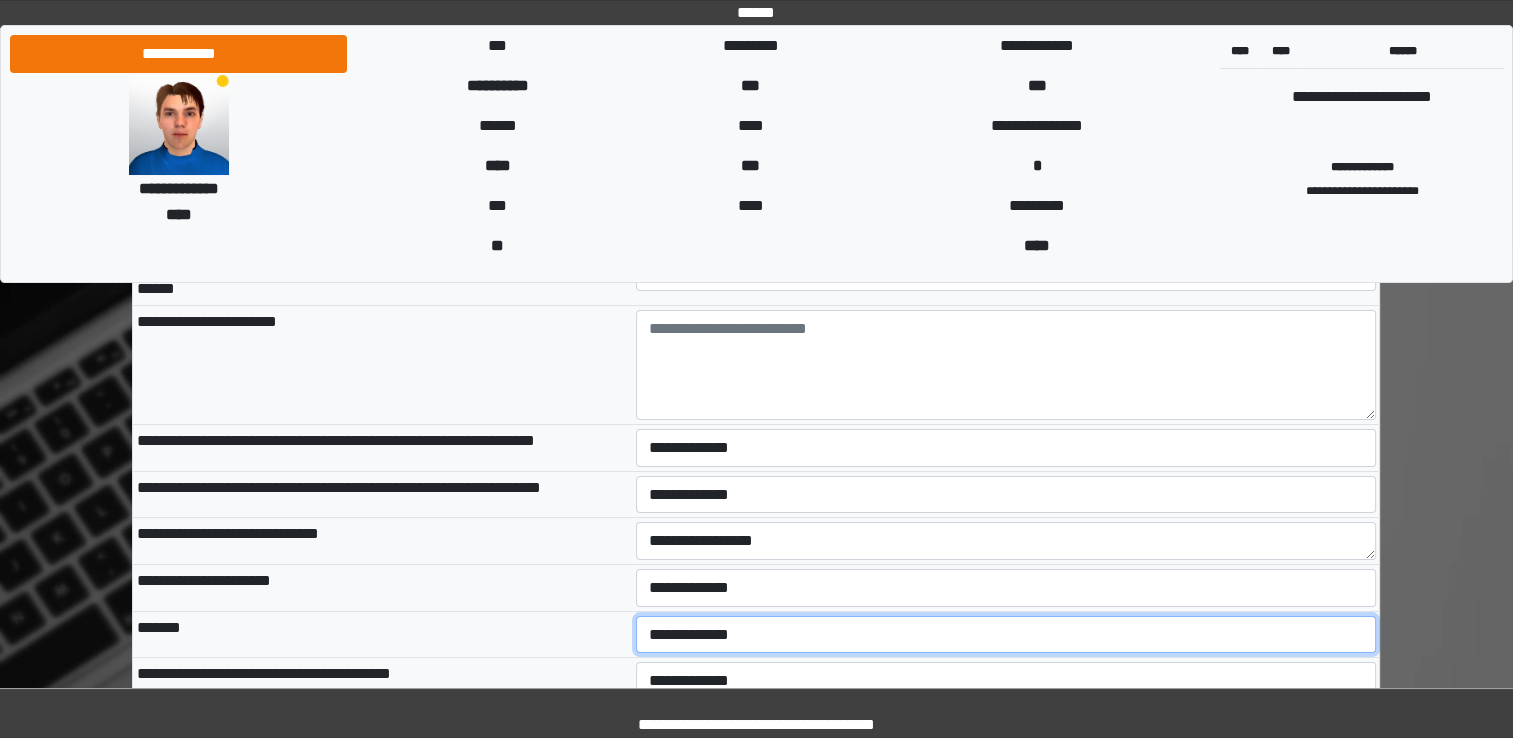 click on "**********" at bounding box center [1006, 635] 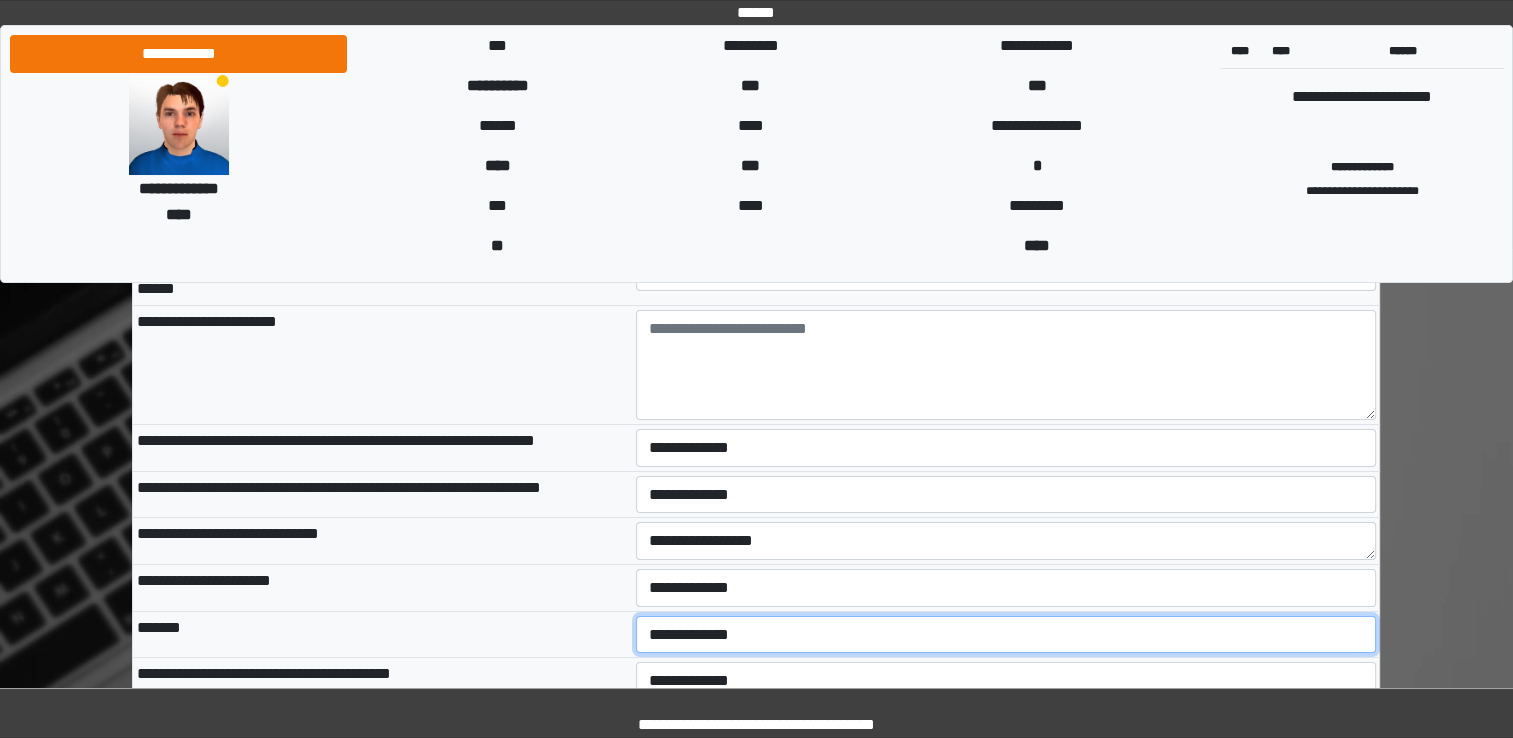 select on "*" 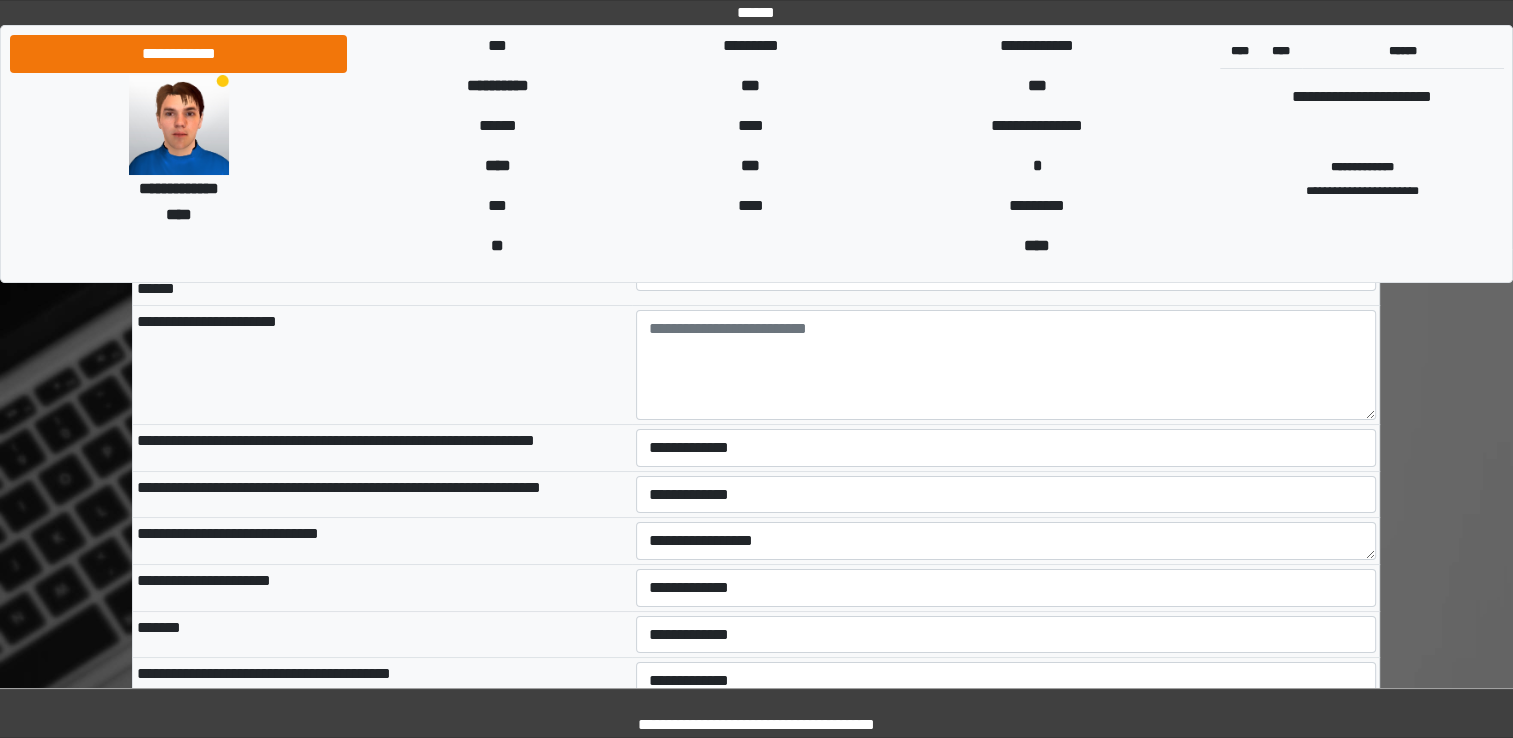 click on "*******" at bounding box center (382, 634) 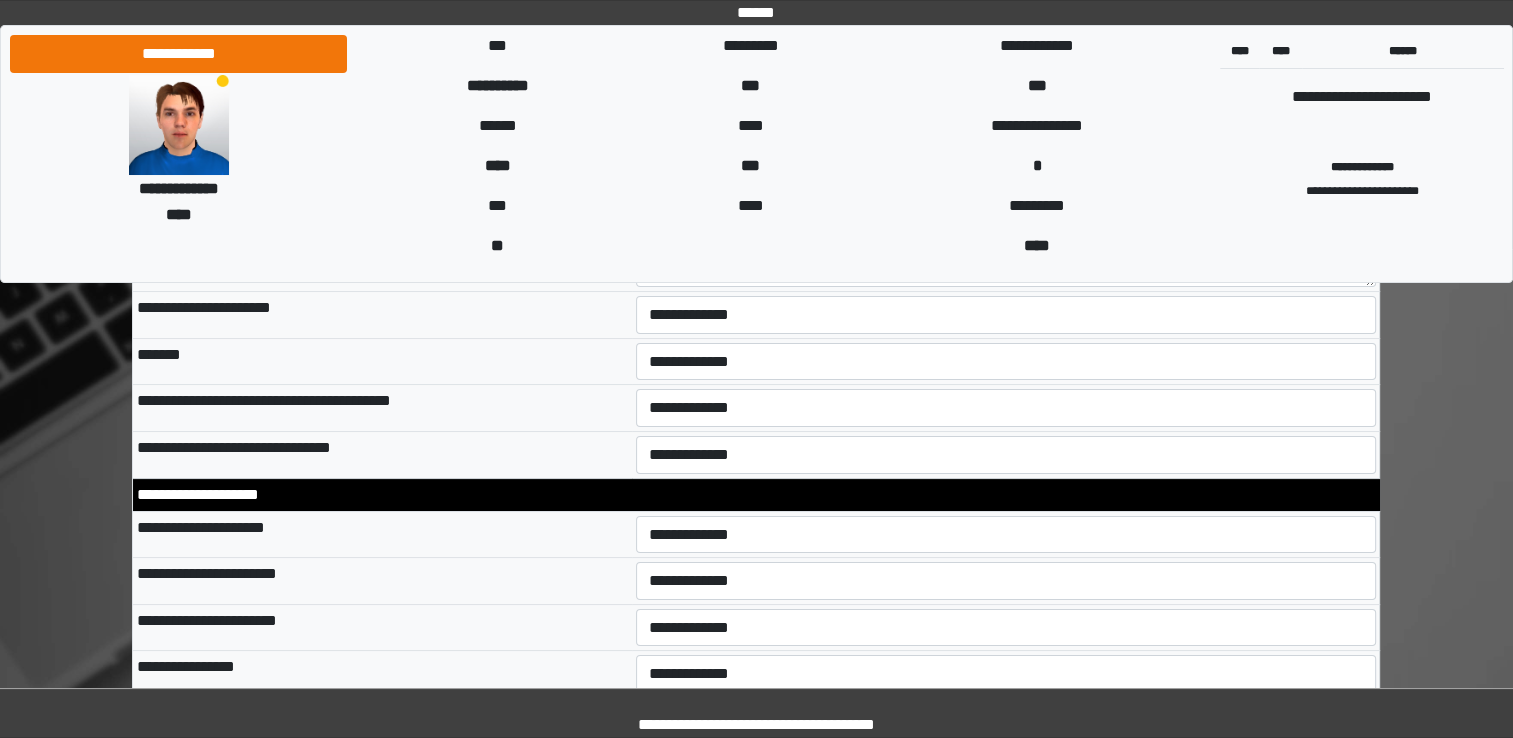 scroll, scrollTop: 7760, scrollLeft: 0, axis: vertical 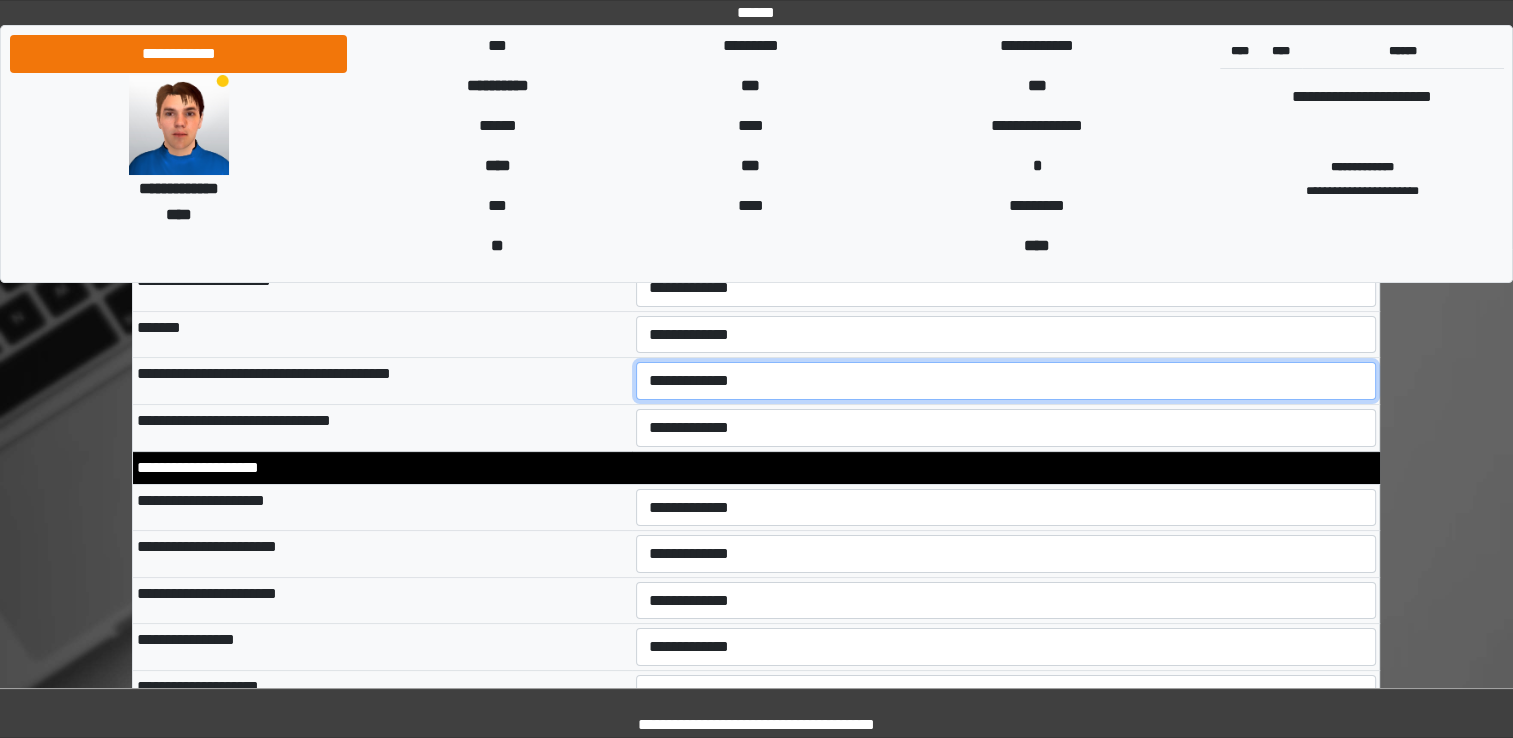 click on "**********" at bounding box center [1006, 381] 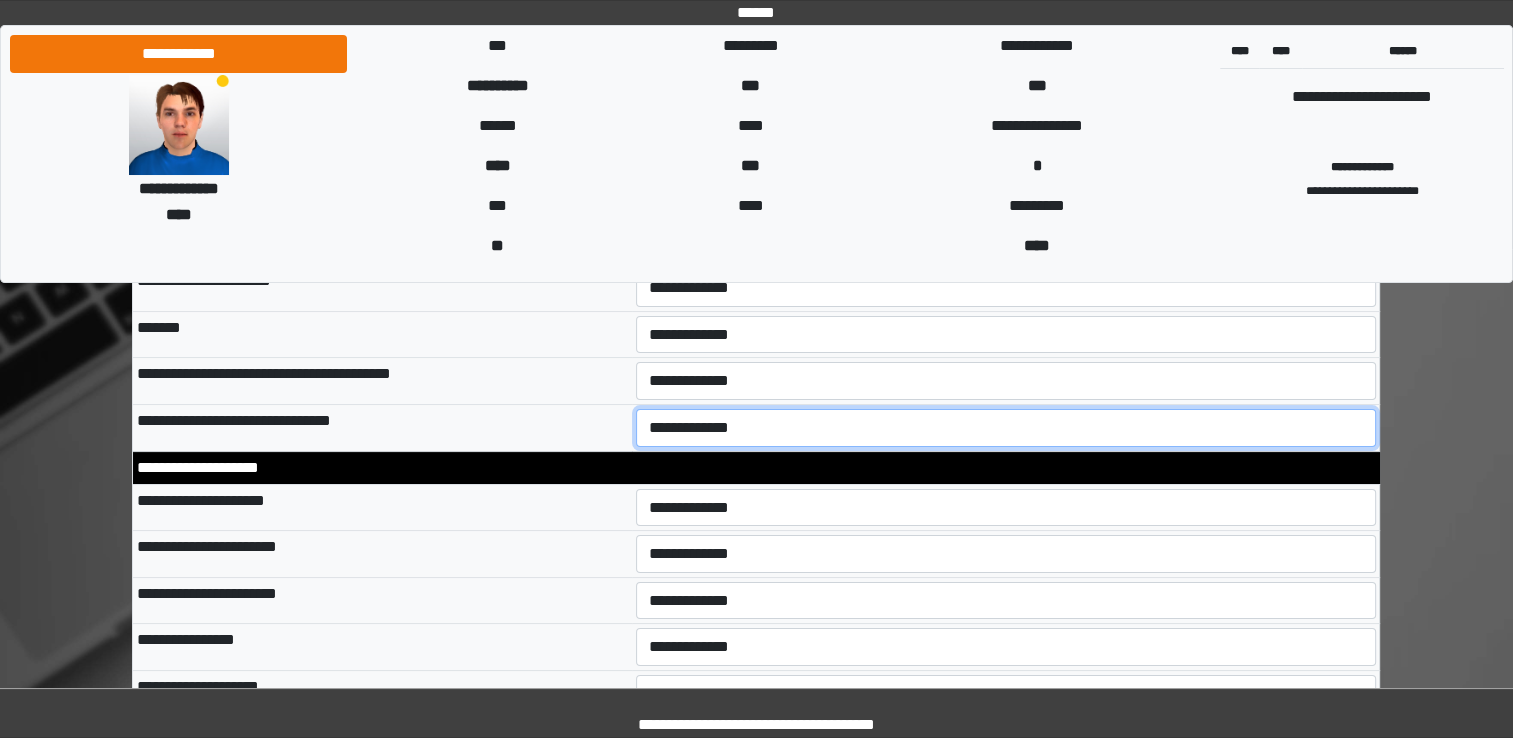 click on "**********" at bounding box center [1006, 428] 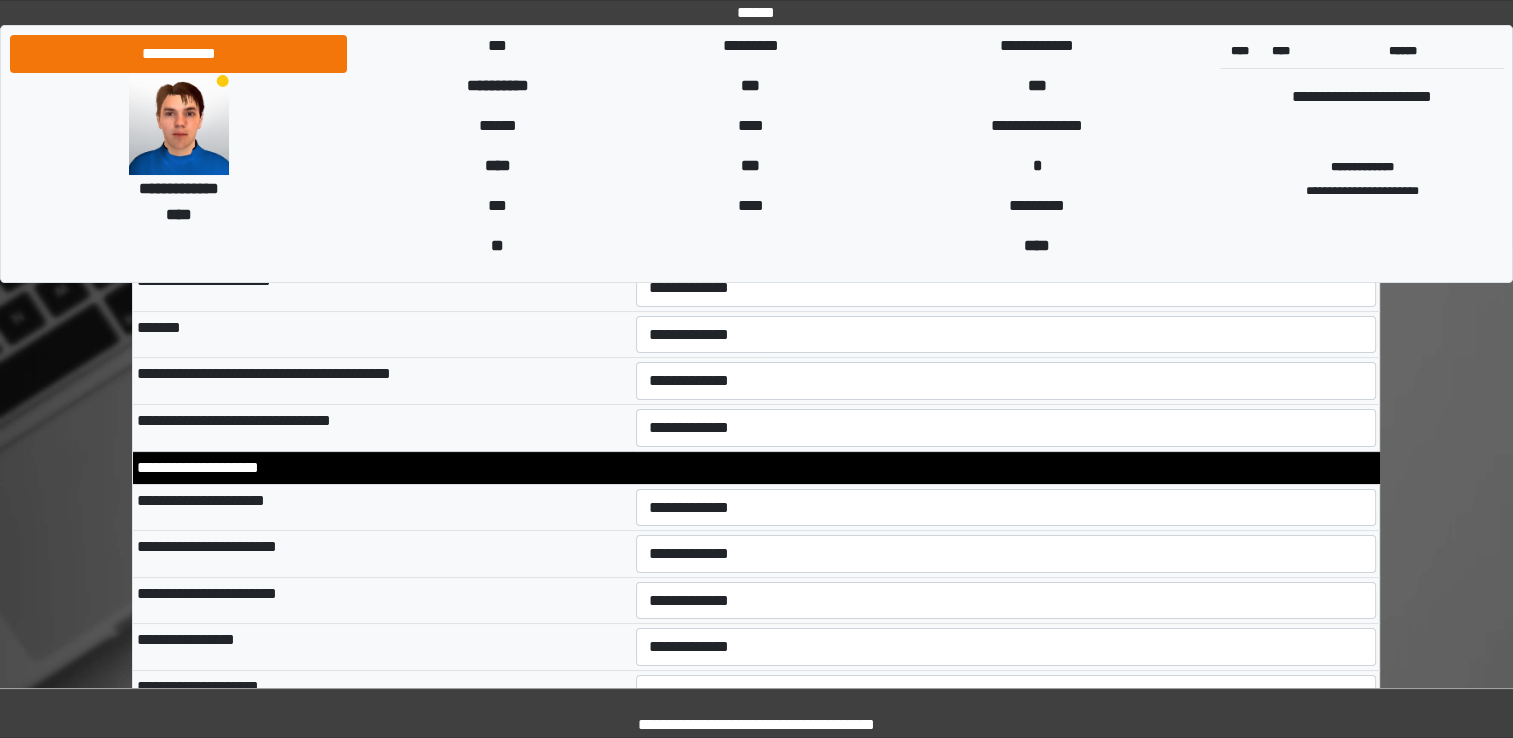 click on "**********" at bounding box center [382, 507] 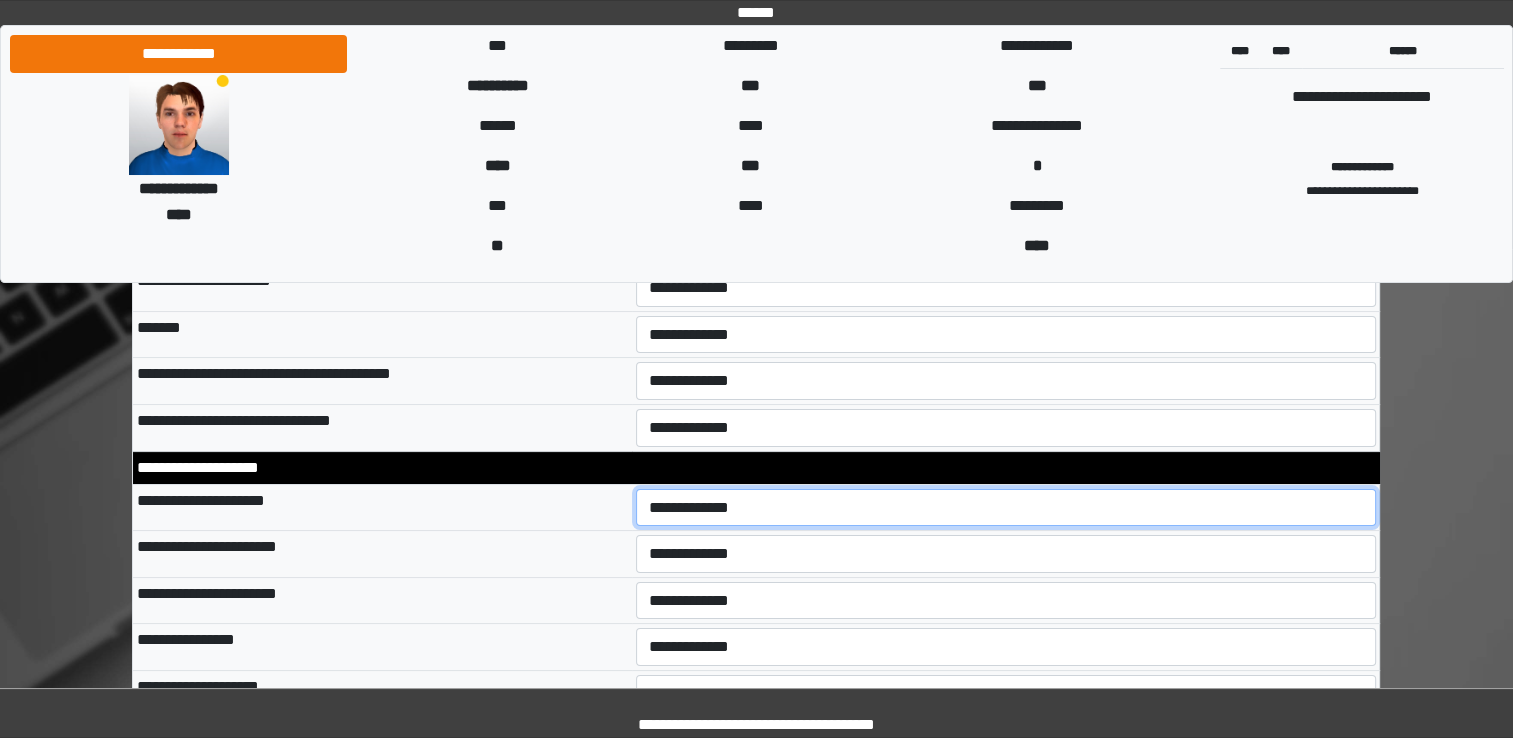 click on "**********" at bounding box center (1006, 508) 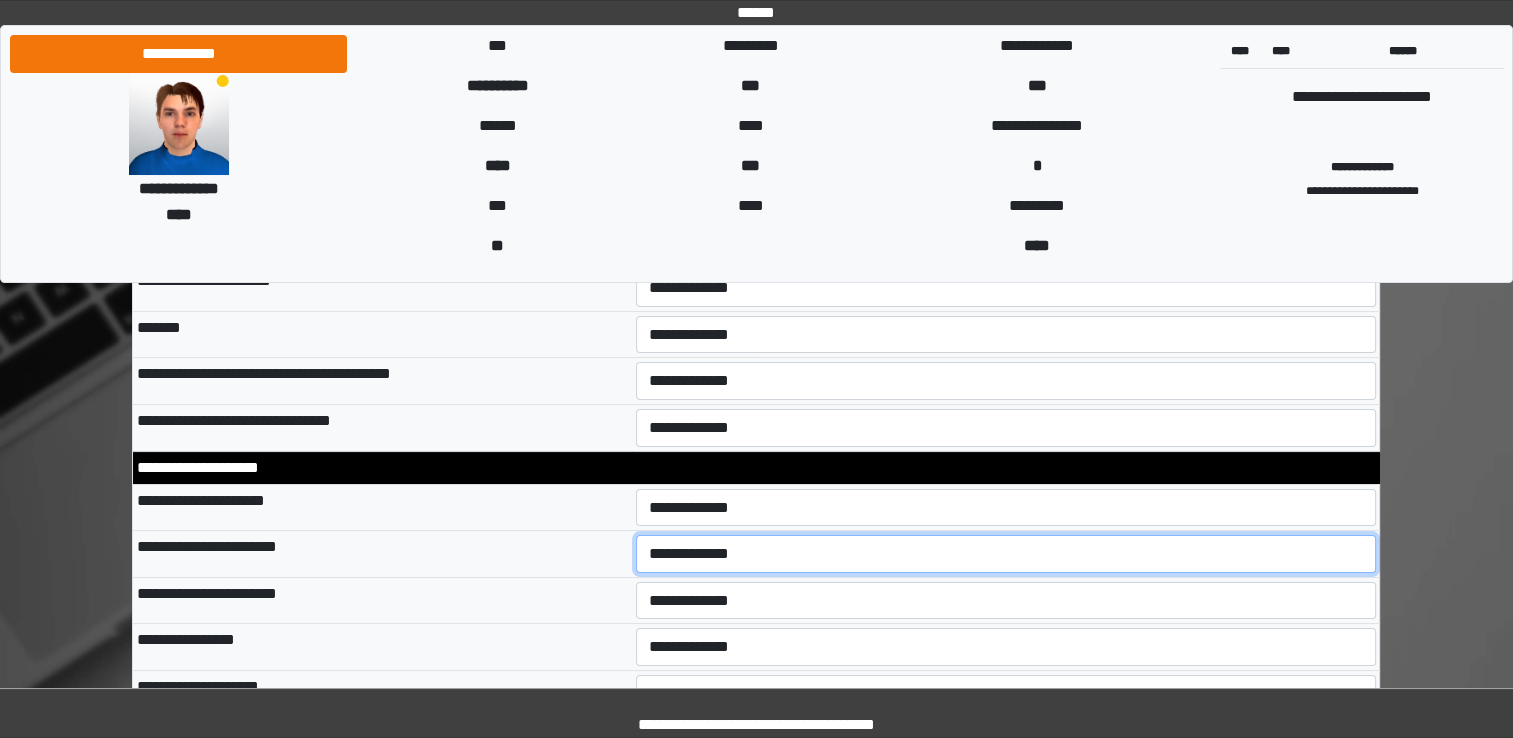 click on "**********" at bounding box center (1006, 554) 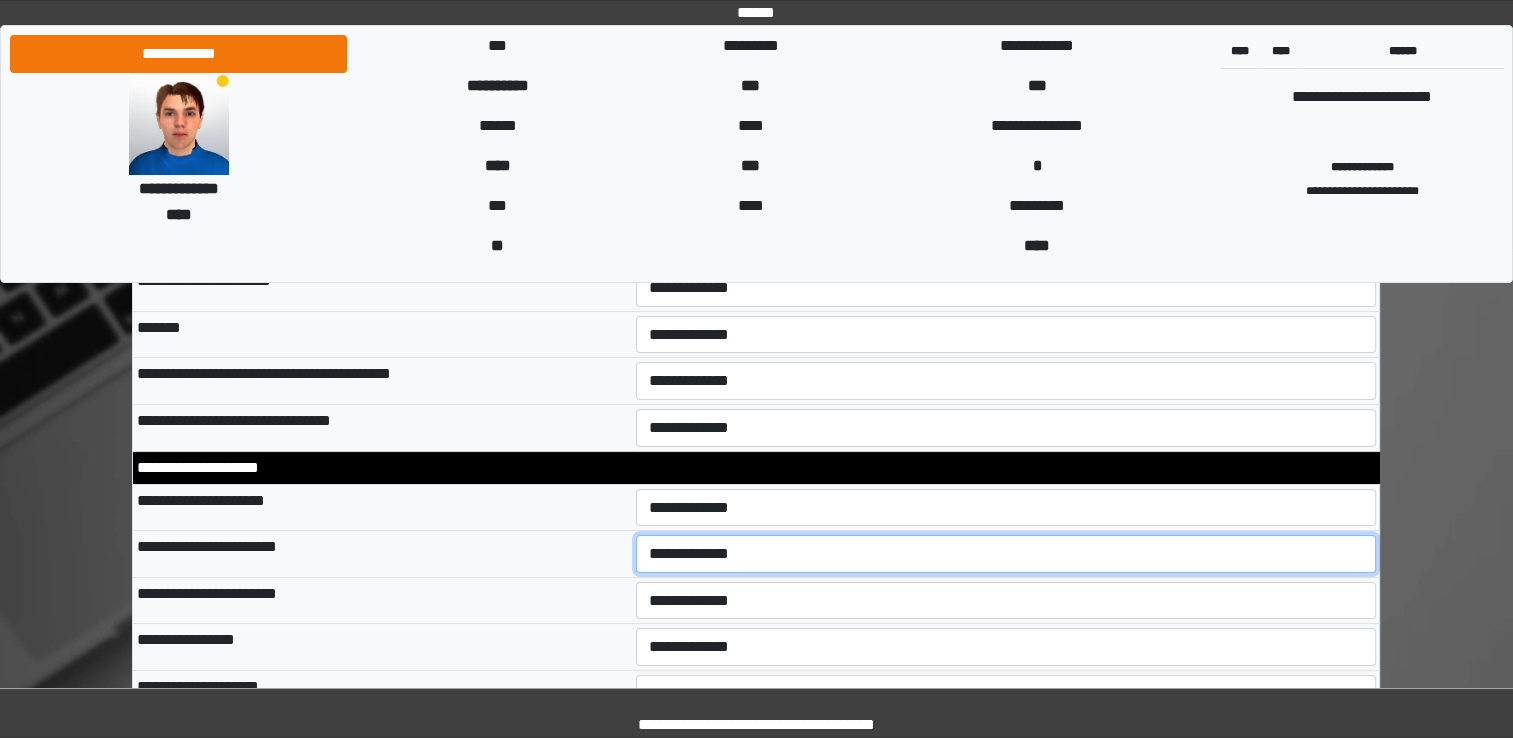 select on "*" 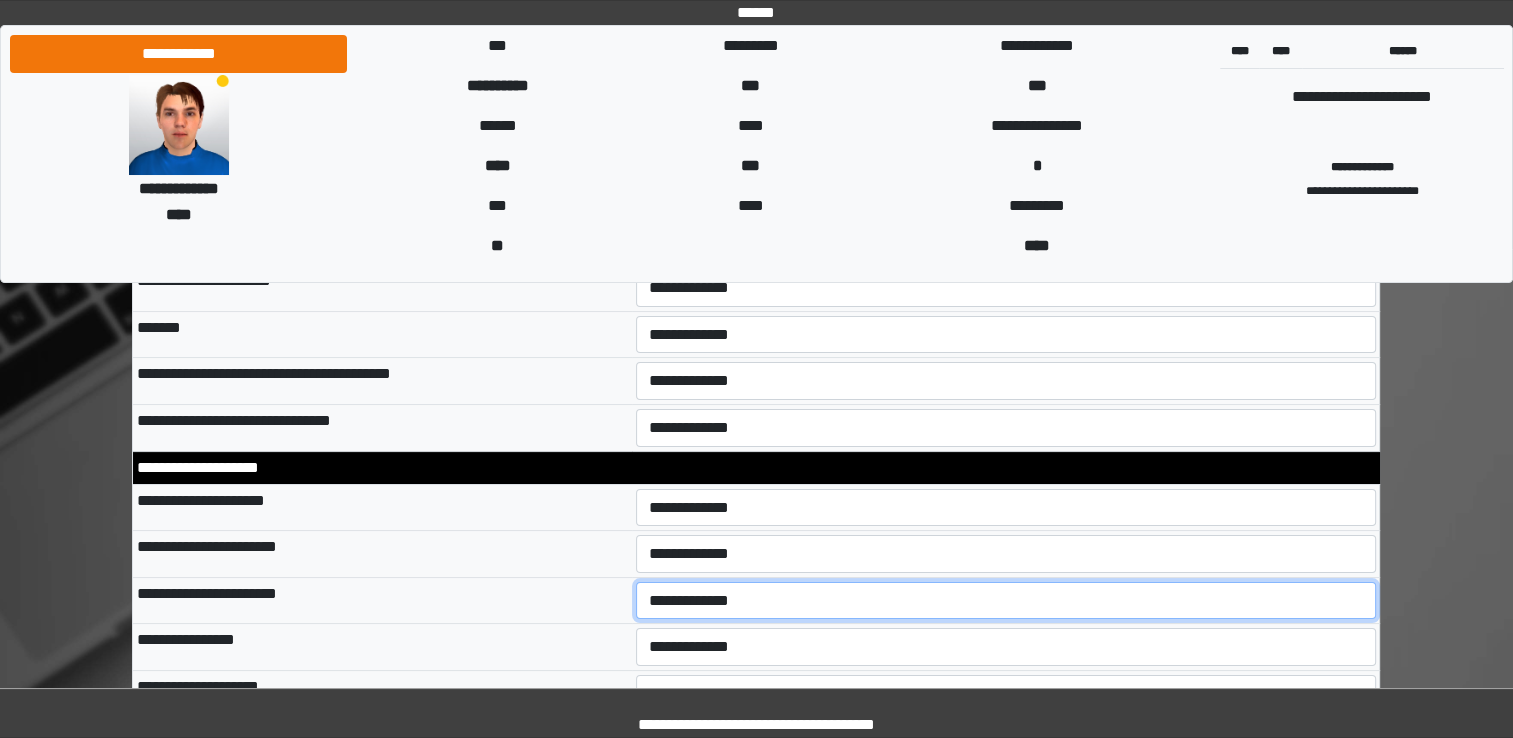 click on "**********" at bounding box center (1006, 601) 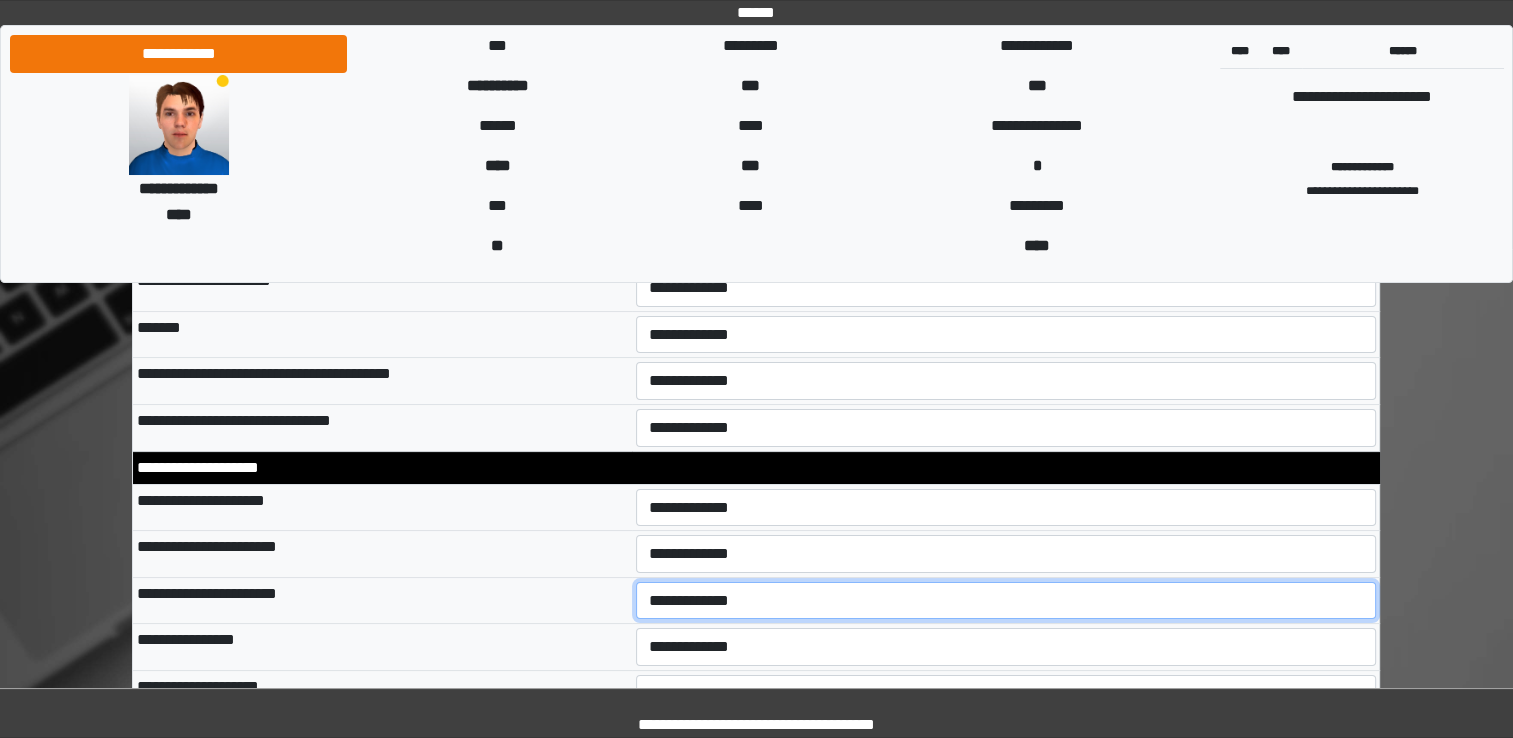 select on "*" 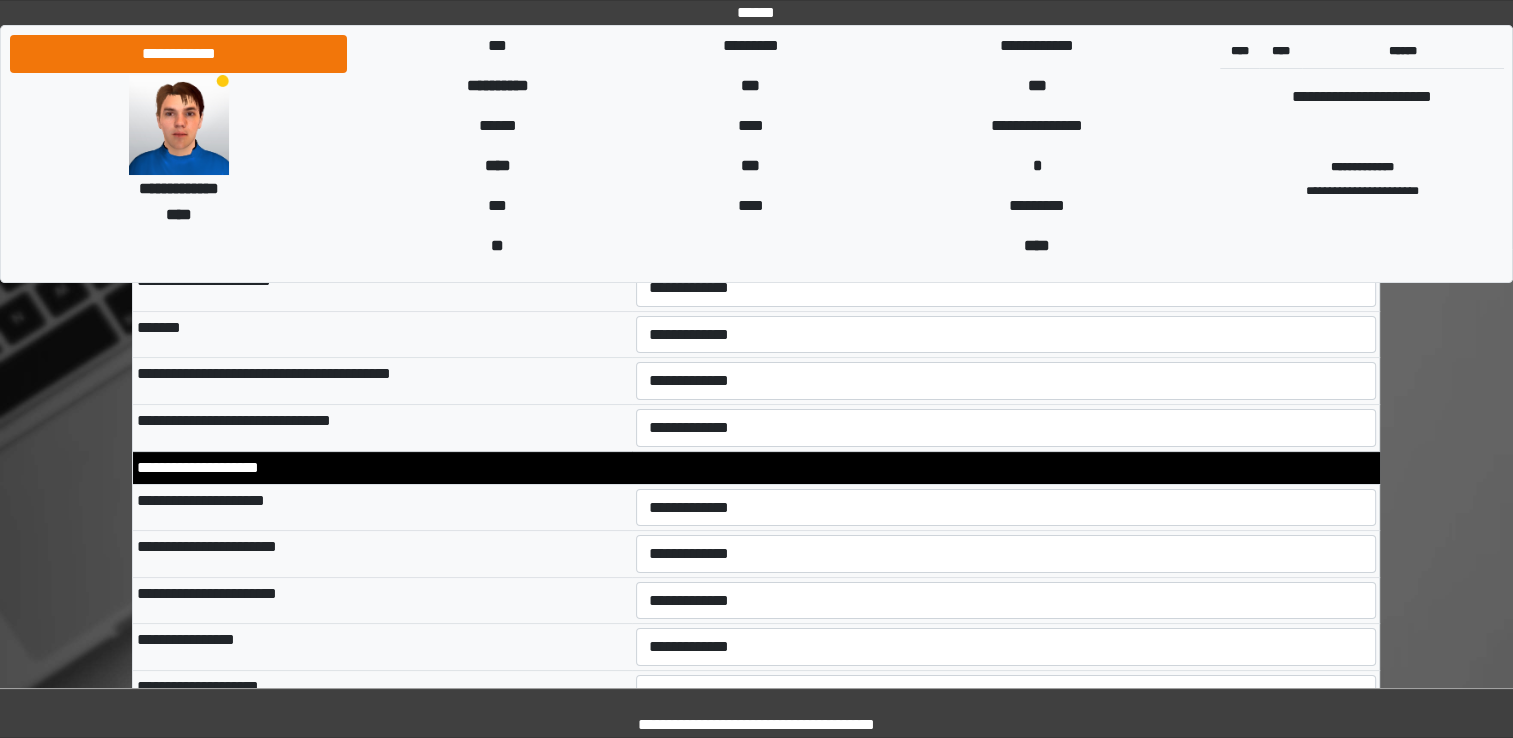 click on "**********" at bounding box center [382, 647] 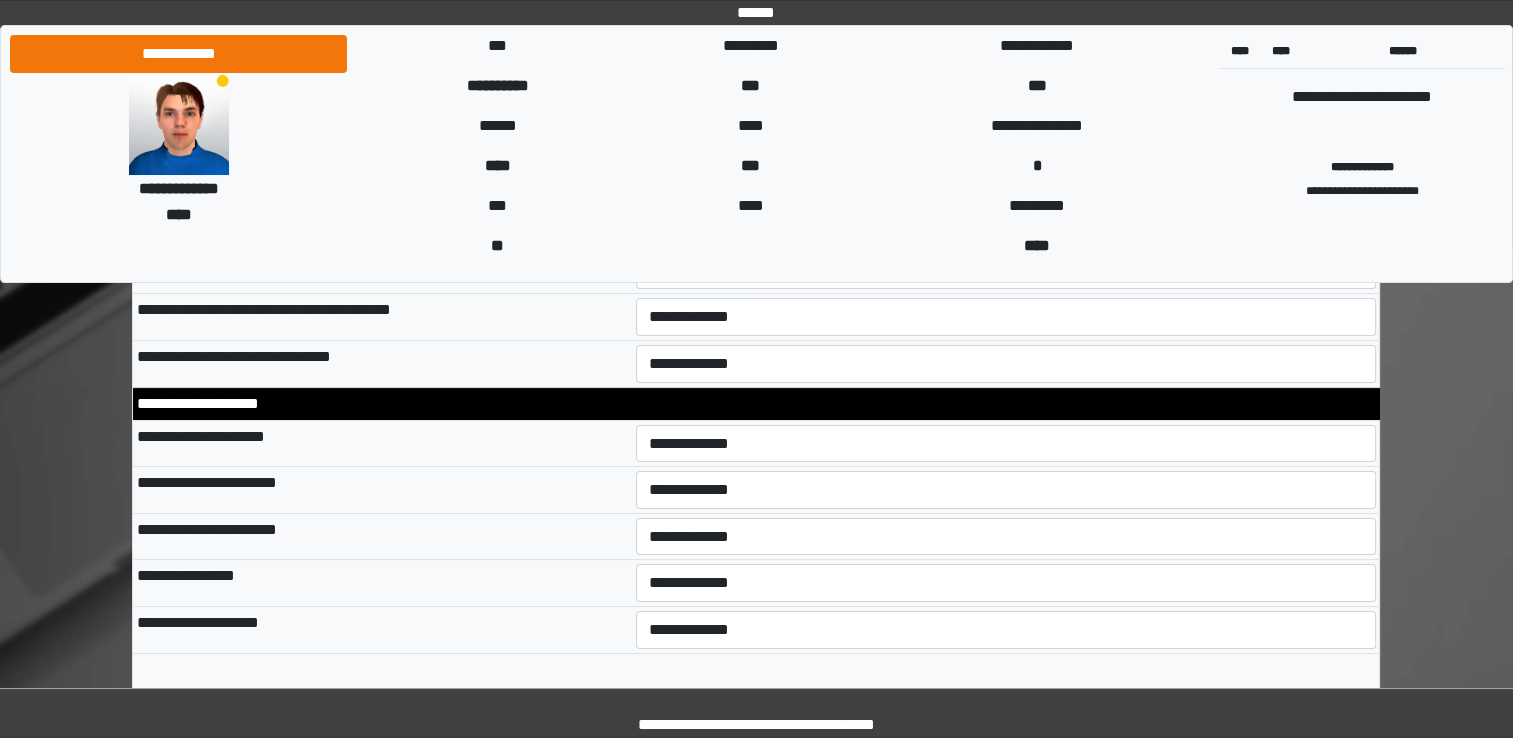 scroll, scrollTop: 7860, scrollLeft: 0, axis: vertical 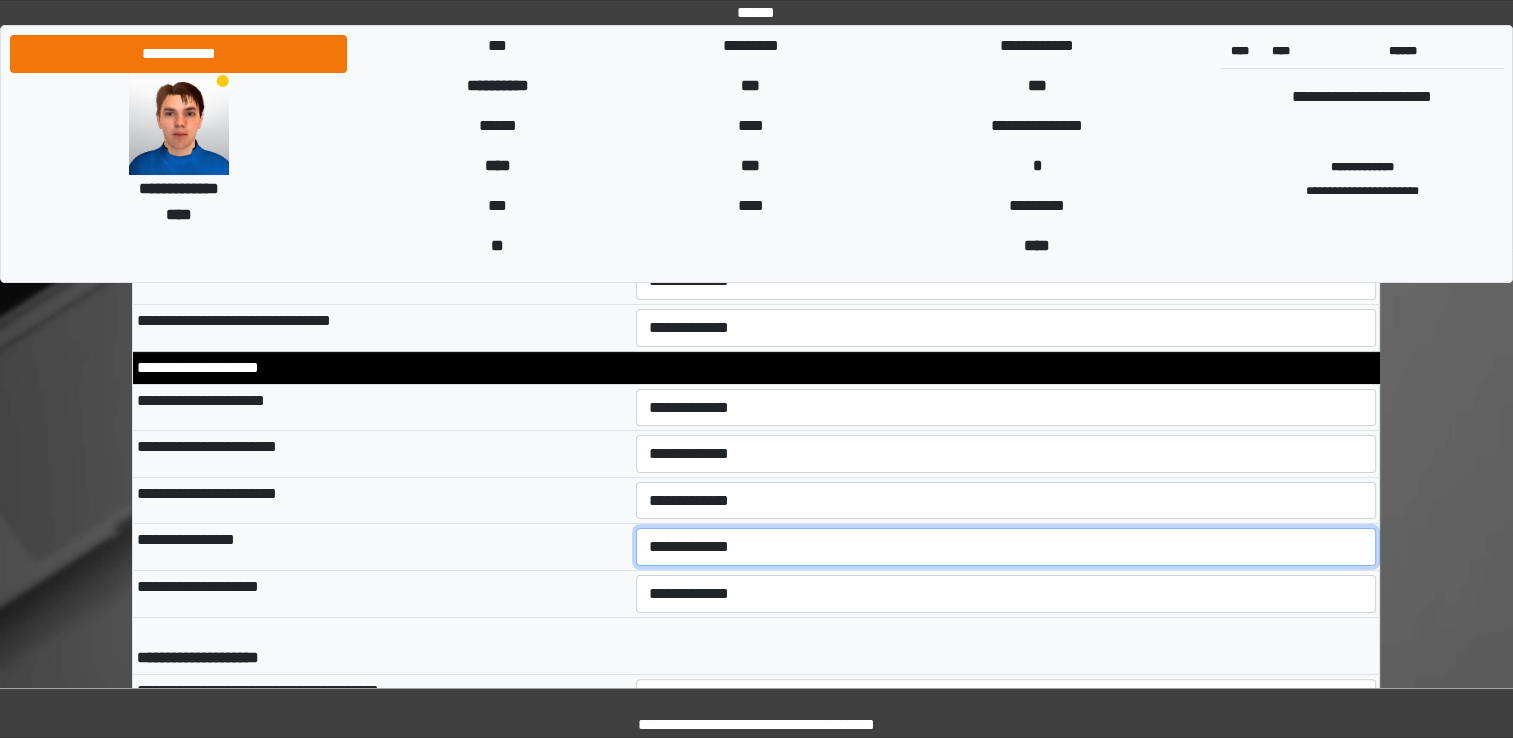 click on "**********" at bounding box center [1006, 547] 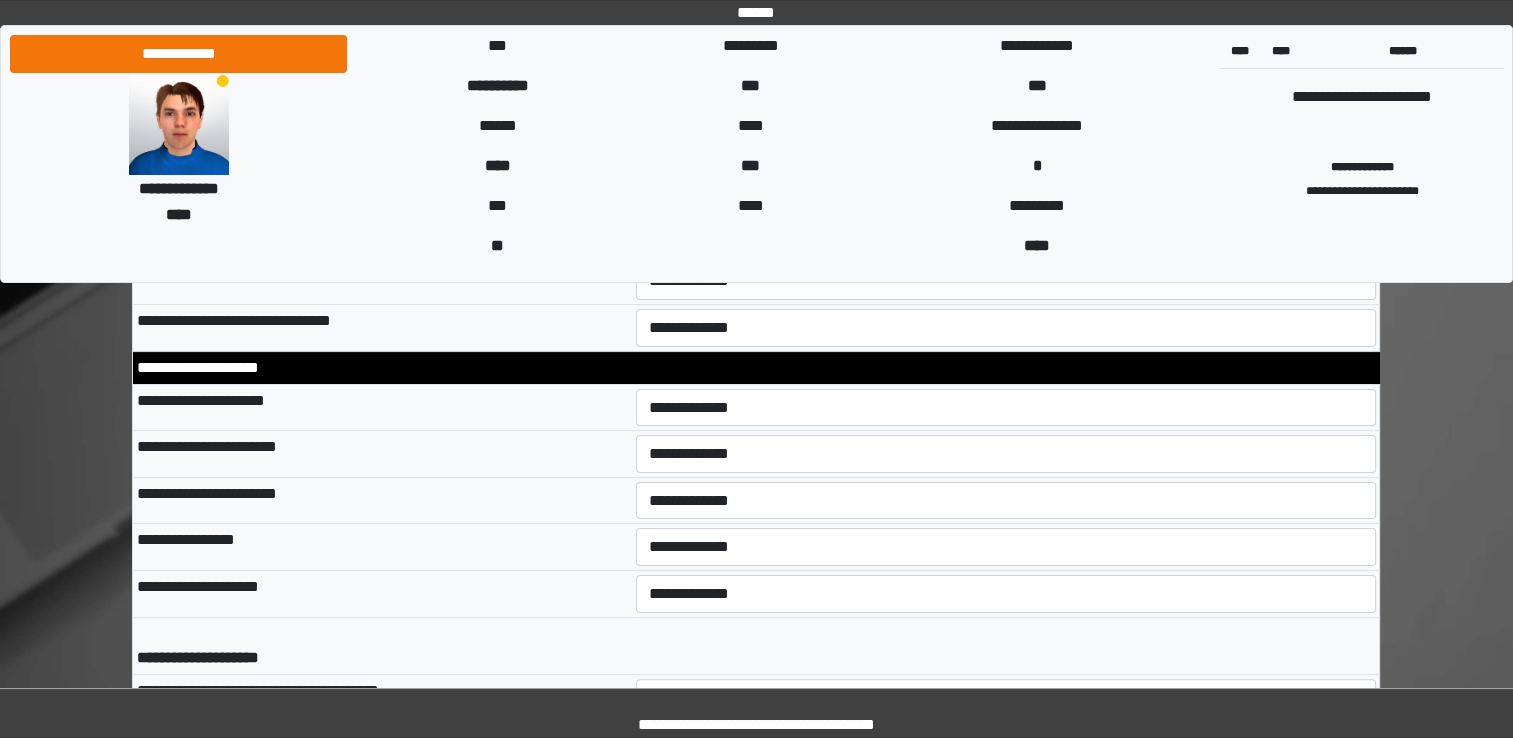 click on "**********" at bounding box center (382, 593) 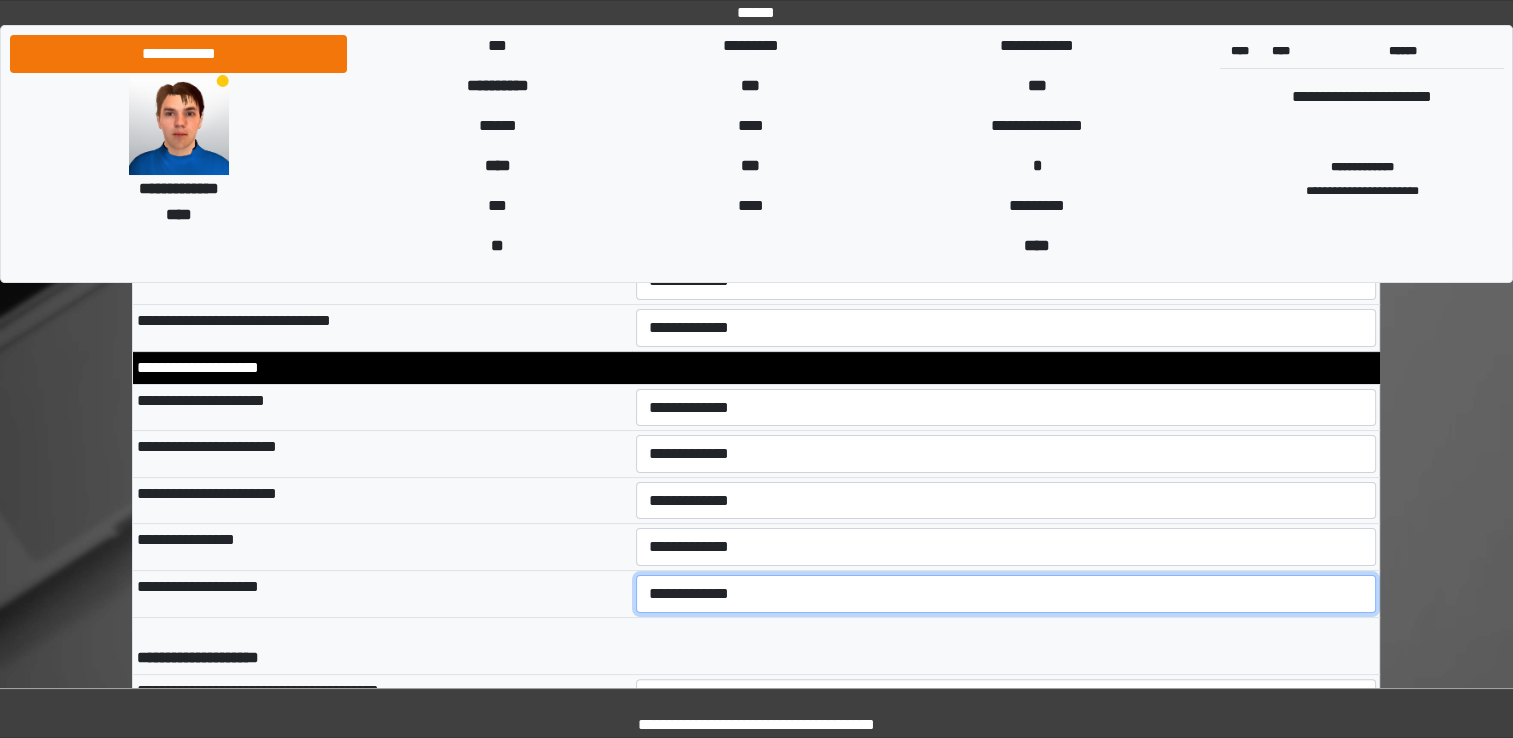 click on "**********" at bounding box center [1006, 594] 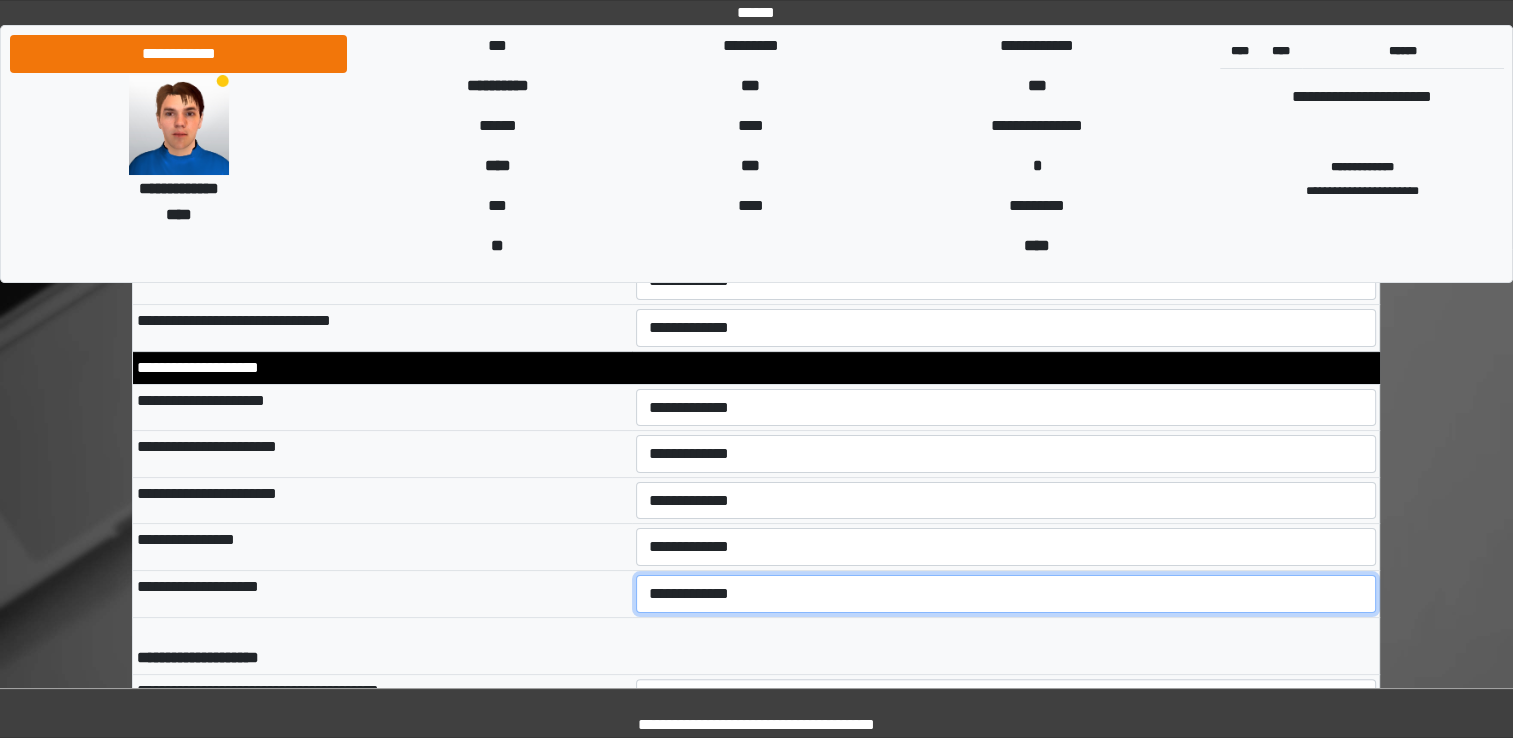 select on "*" 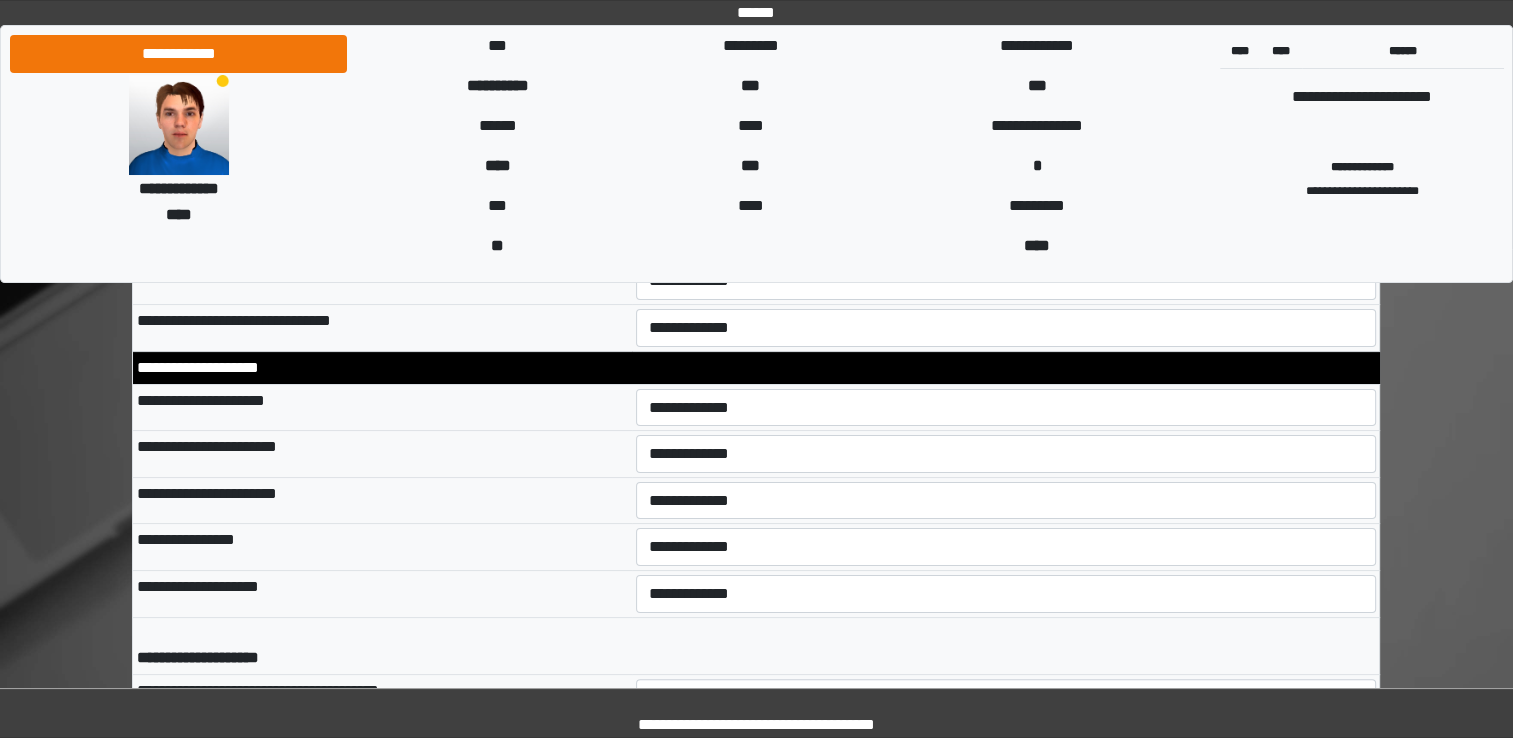 click on "**********" at bounding box center (382, 593) 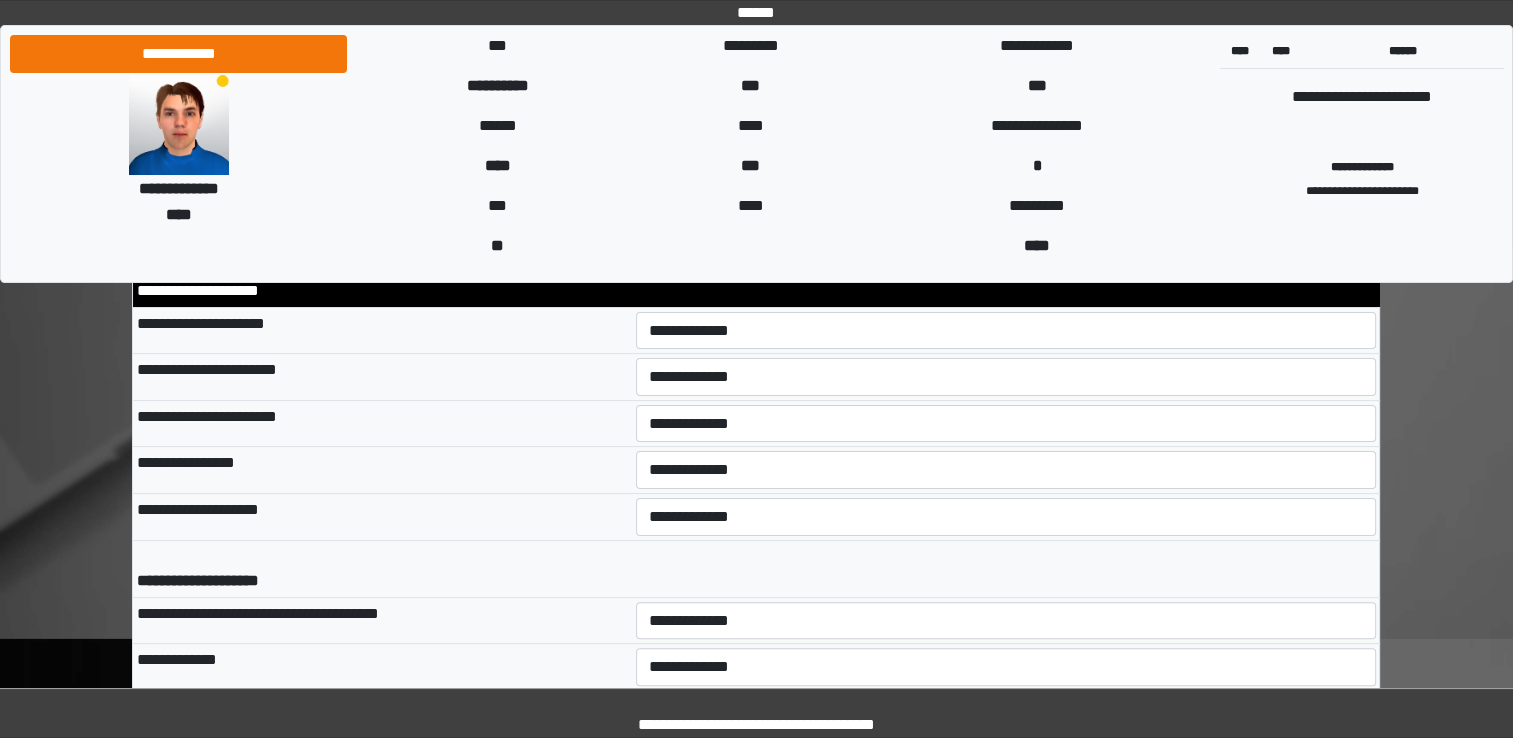 scroll, scrollTop: 8060, scrollLeft: 0, axis: vertical 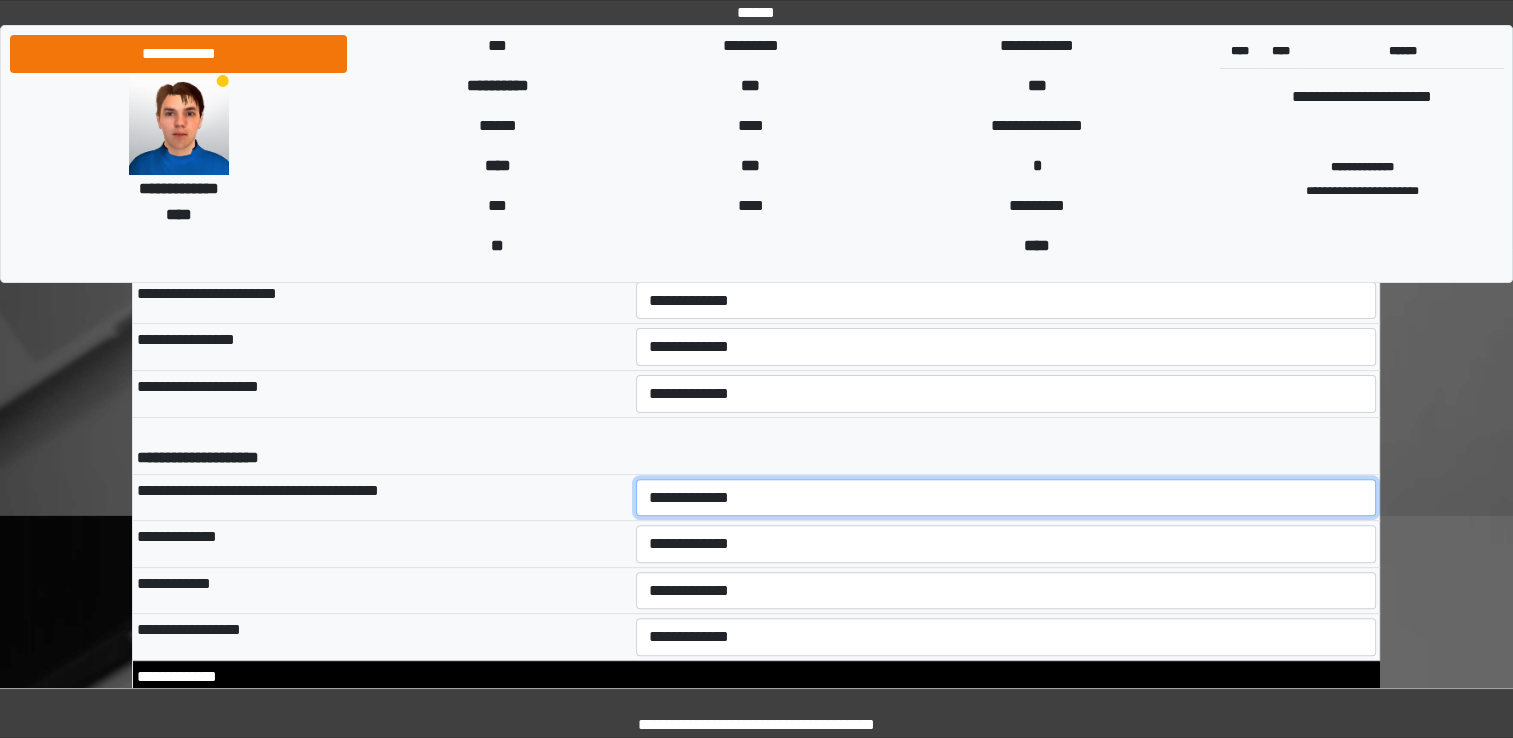 click on "**********" at bounding box center (1006, 498) 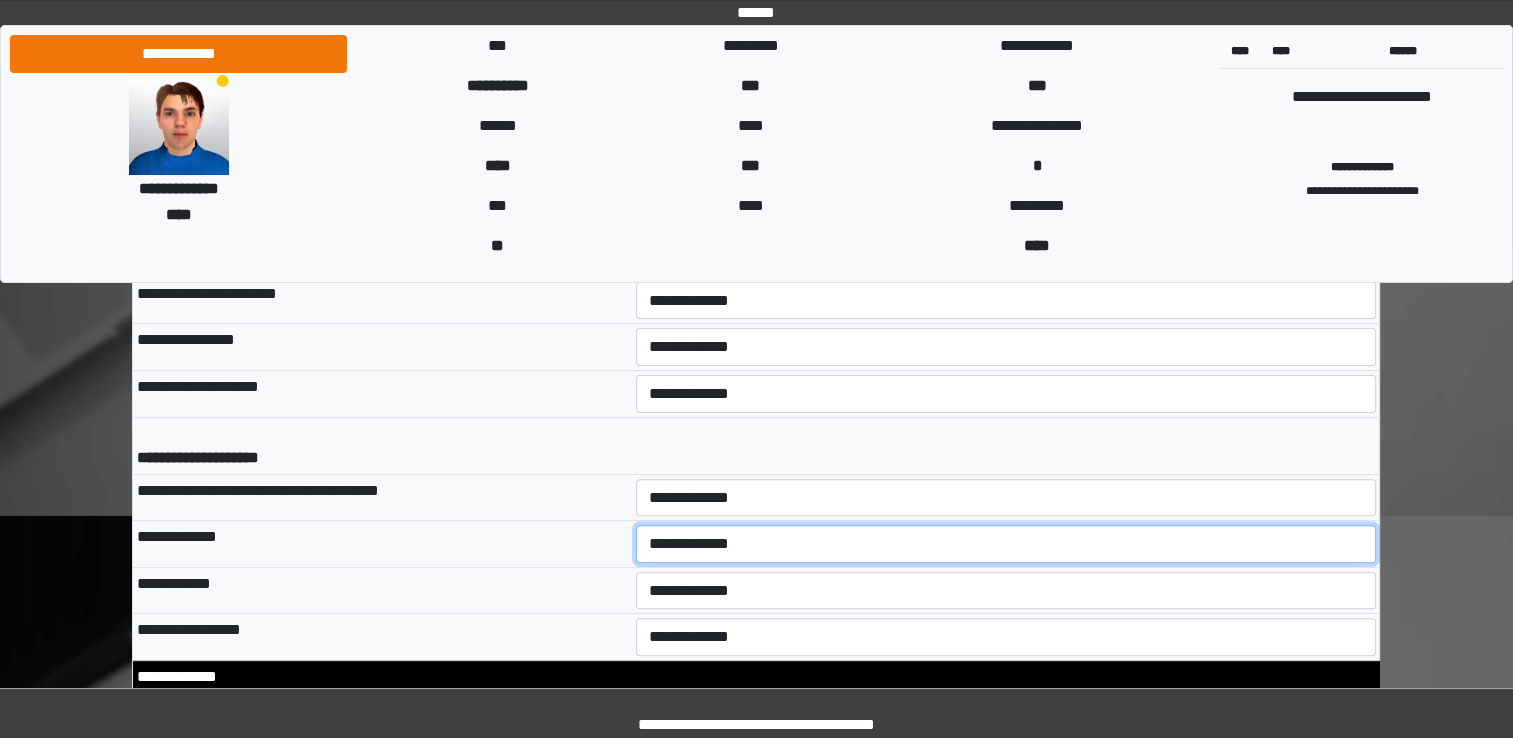 click on "**********" at bounding box center (1006, 544) 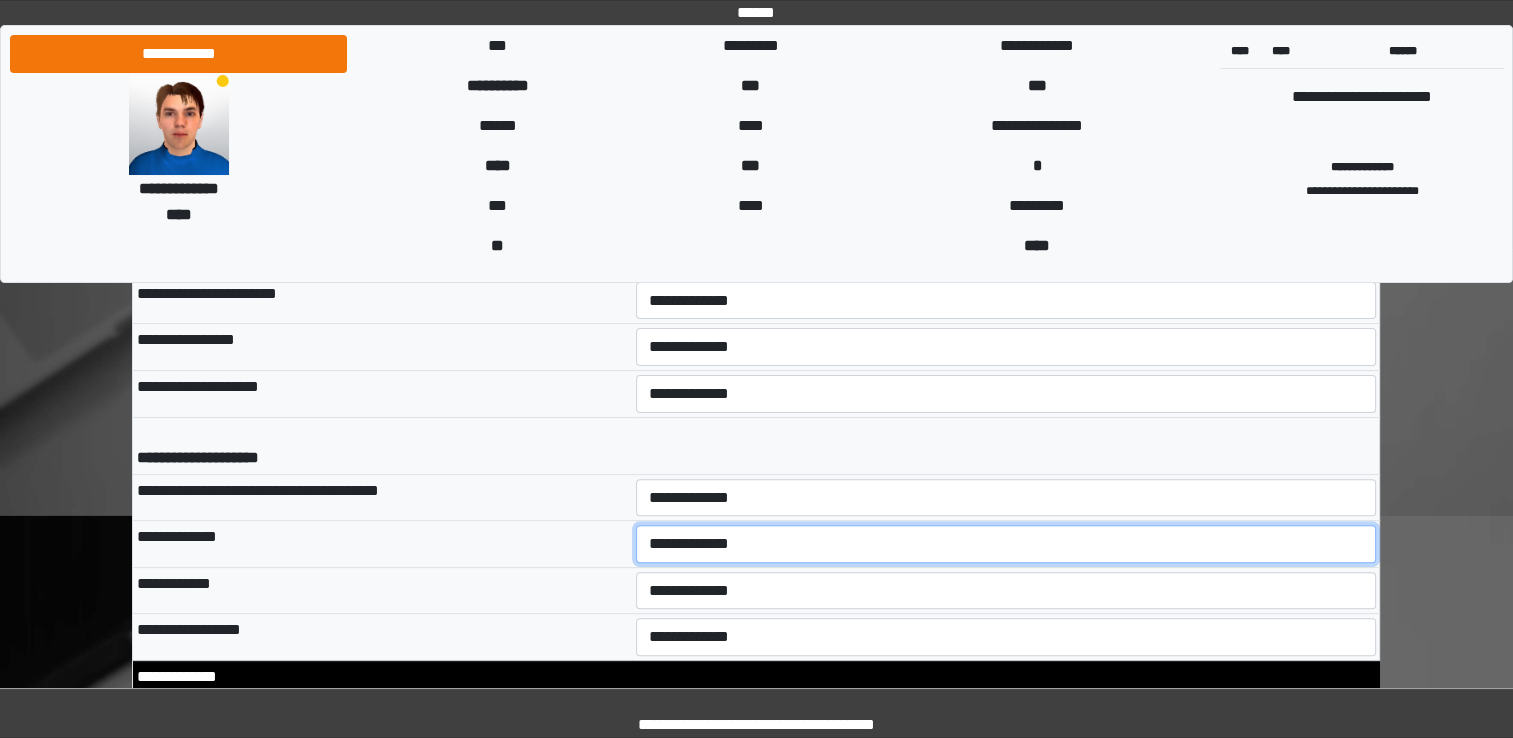 select on "*" 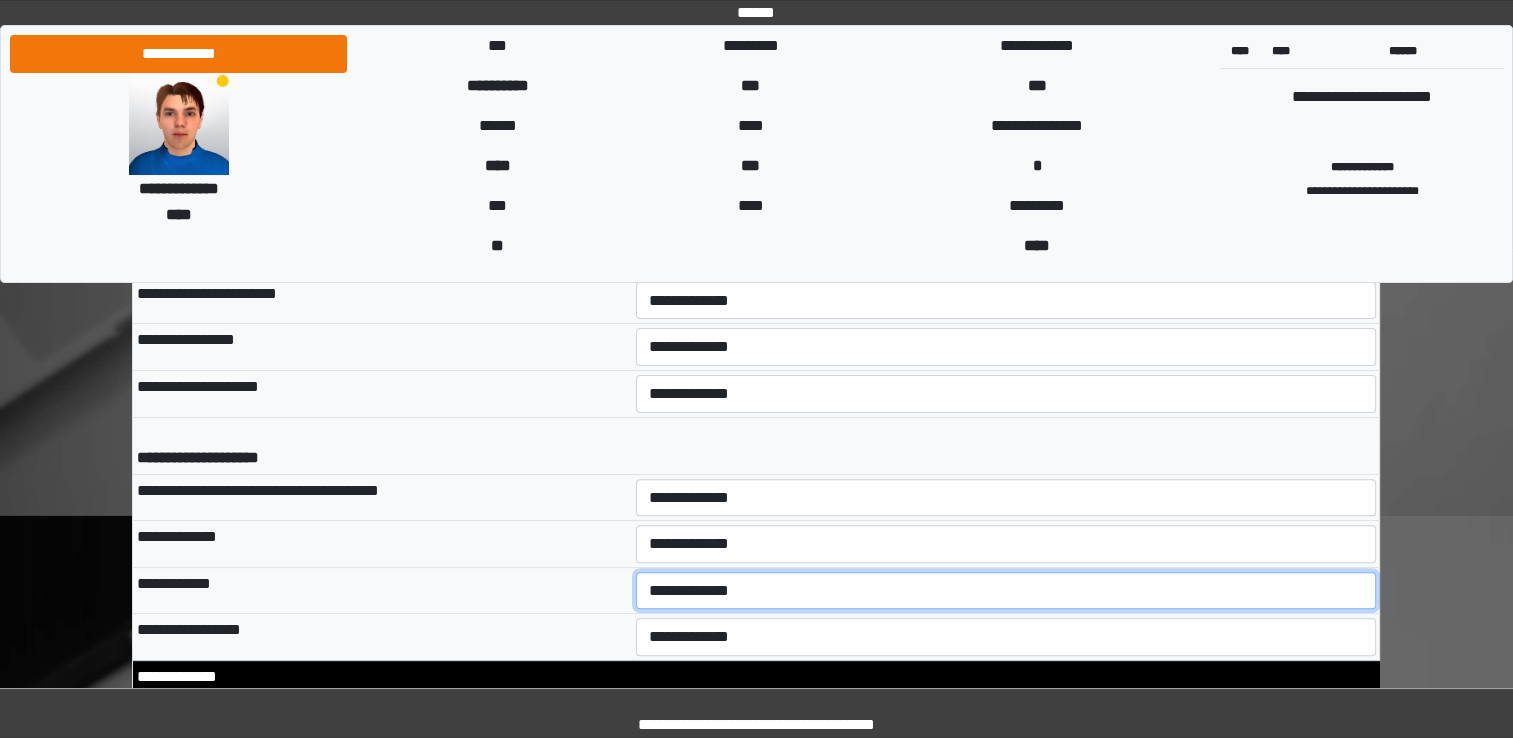 click on "**********" at bounding box center (1006, 591) 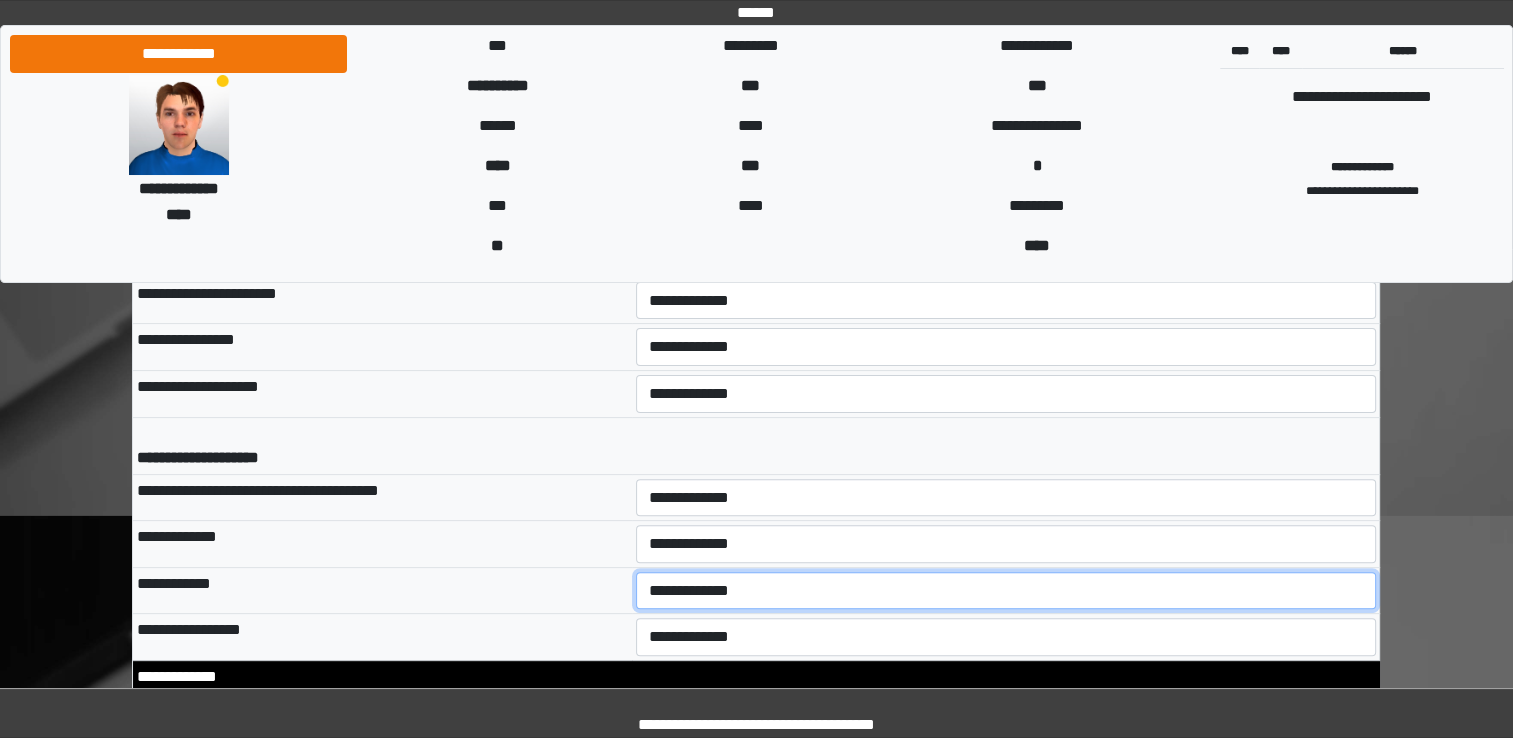 select on "*" 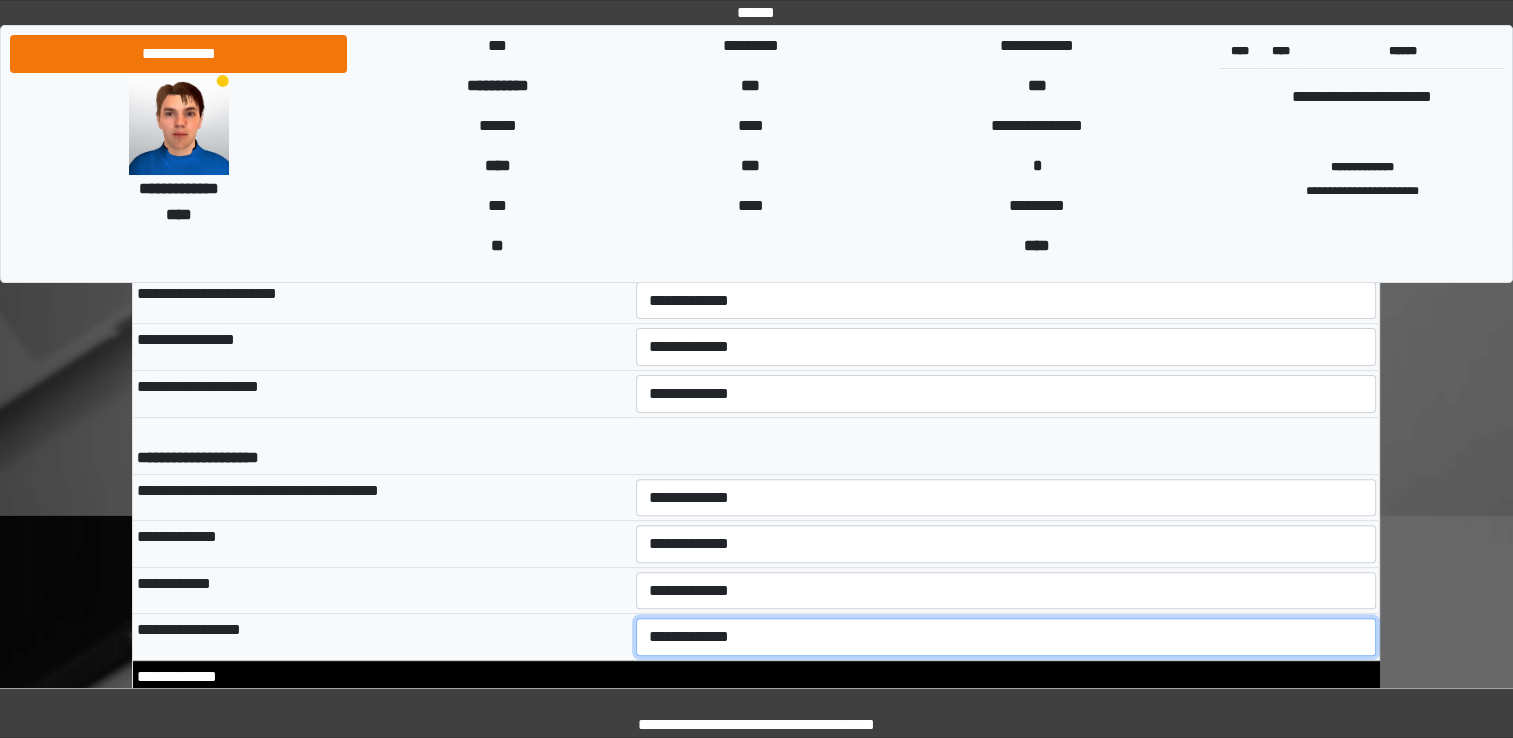 click on "**********" at bounding box center [1006, 637] 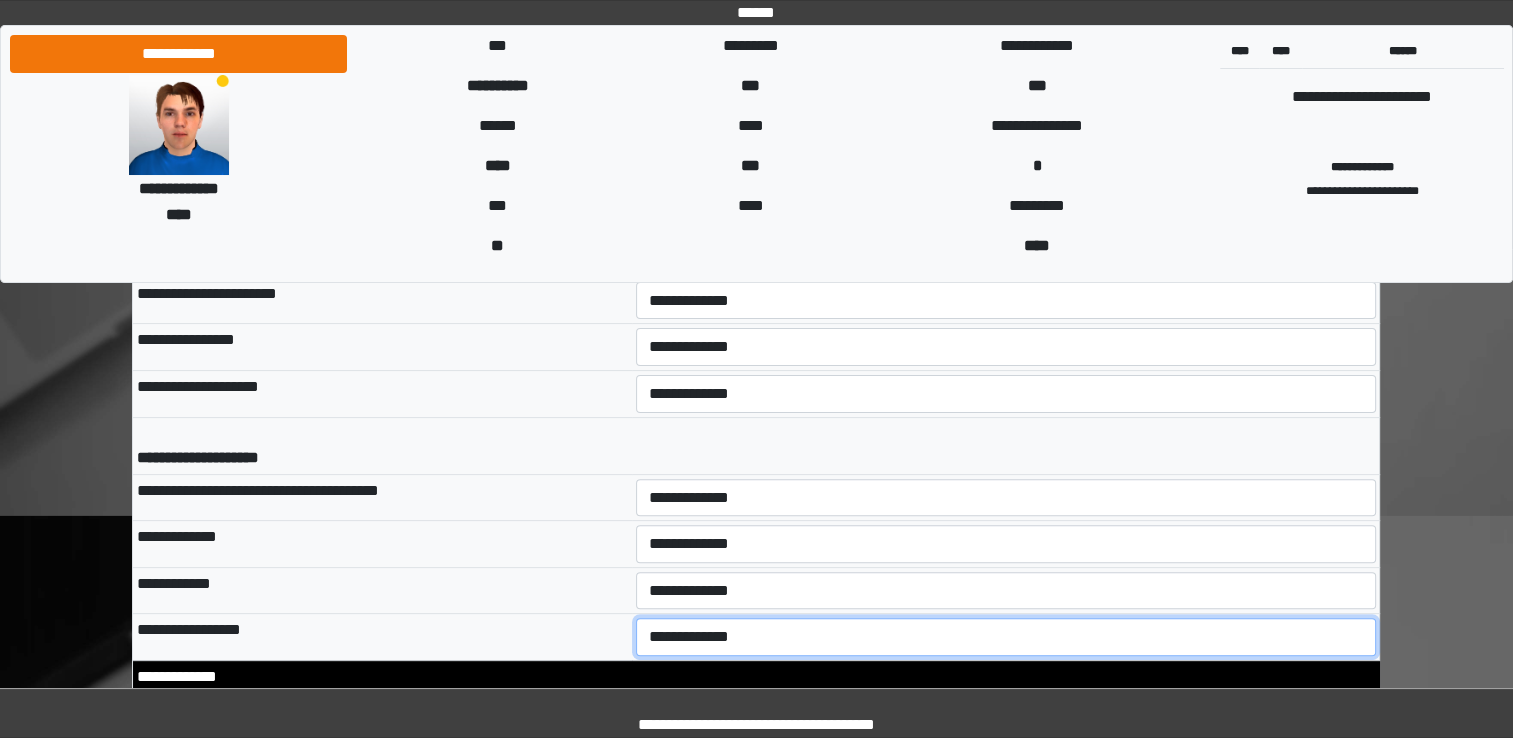select on "*" 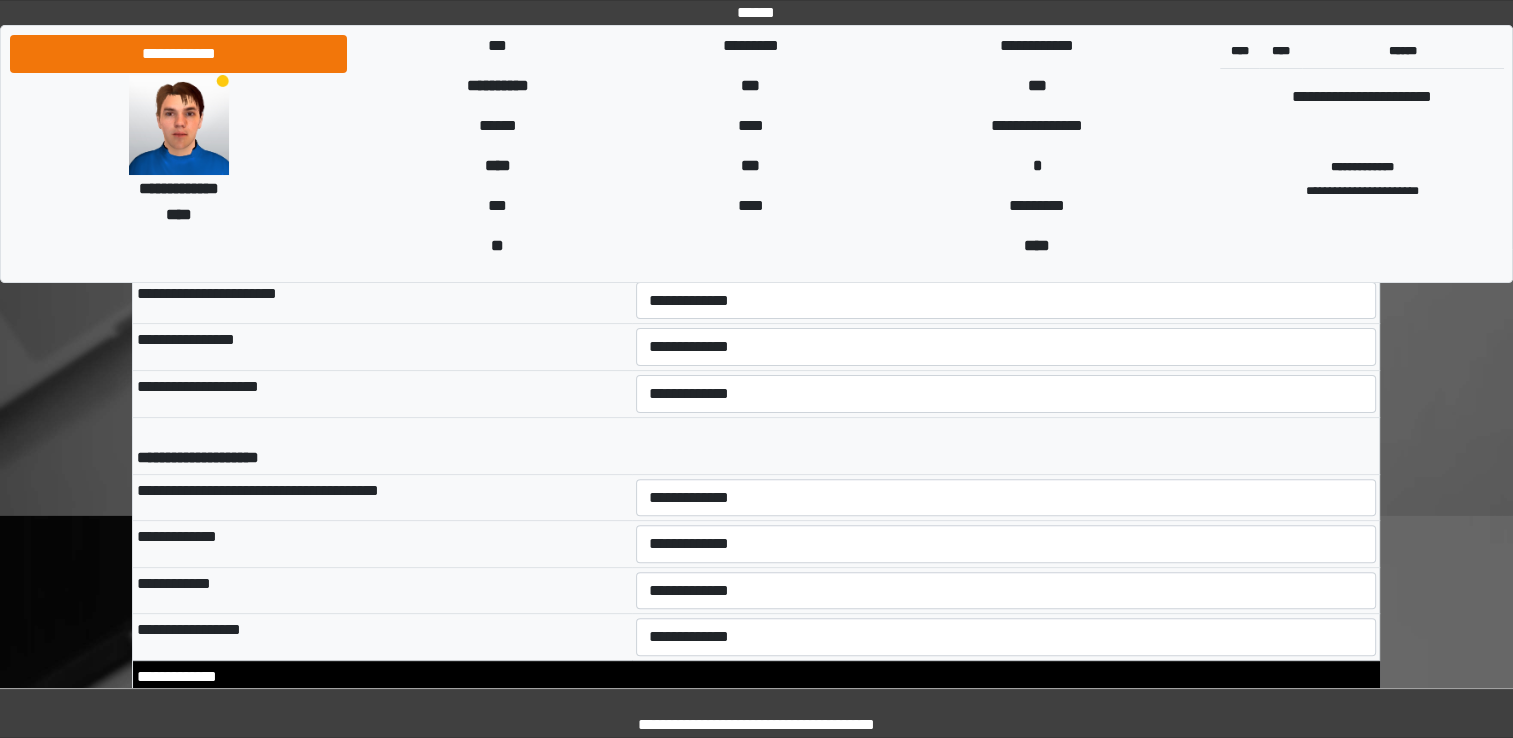 click on "**********" at bounding box center (382, 544) 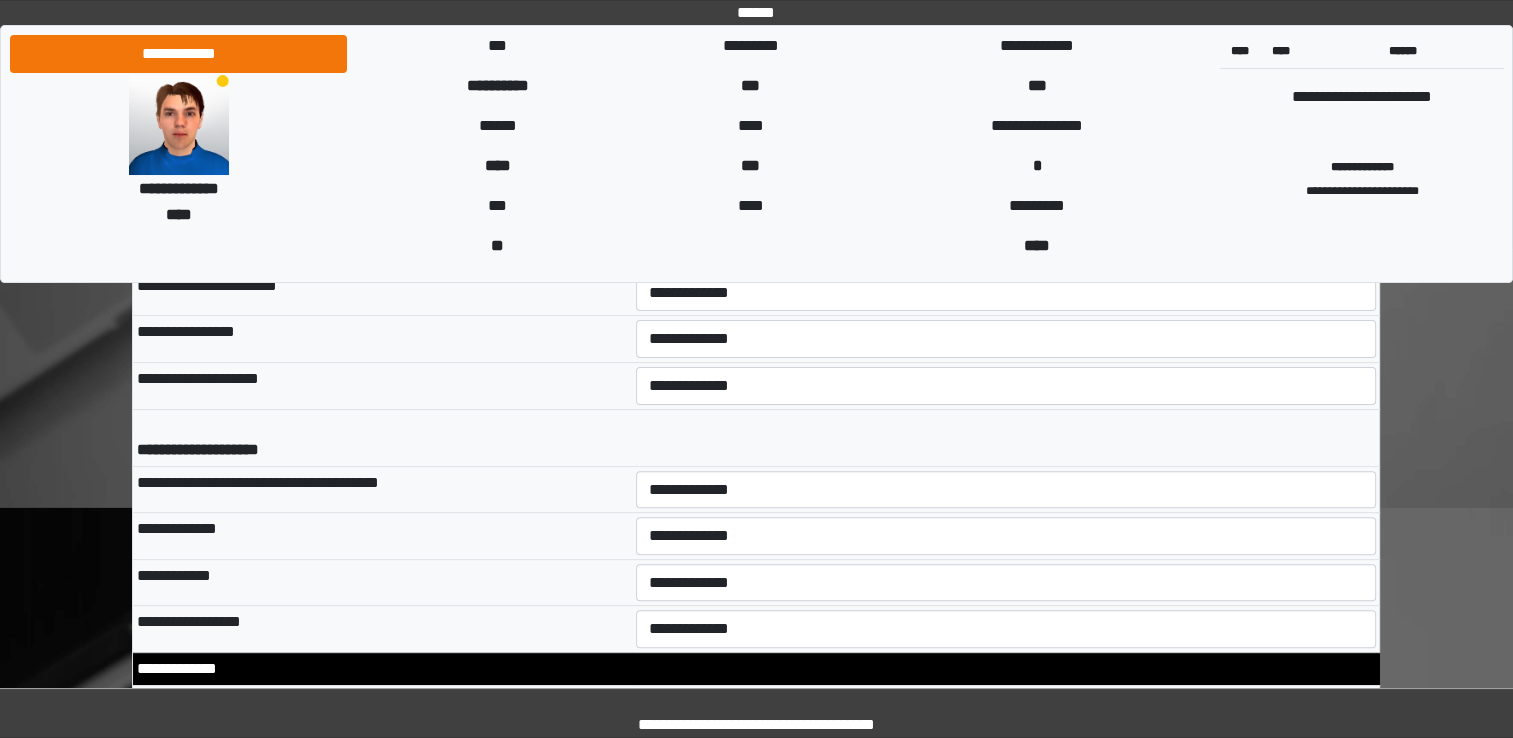 scroll, scrollTop: 8060, scrollLeft: 0, axis: vertical 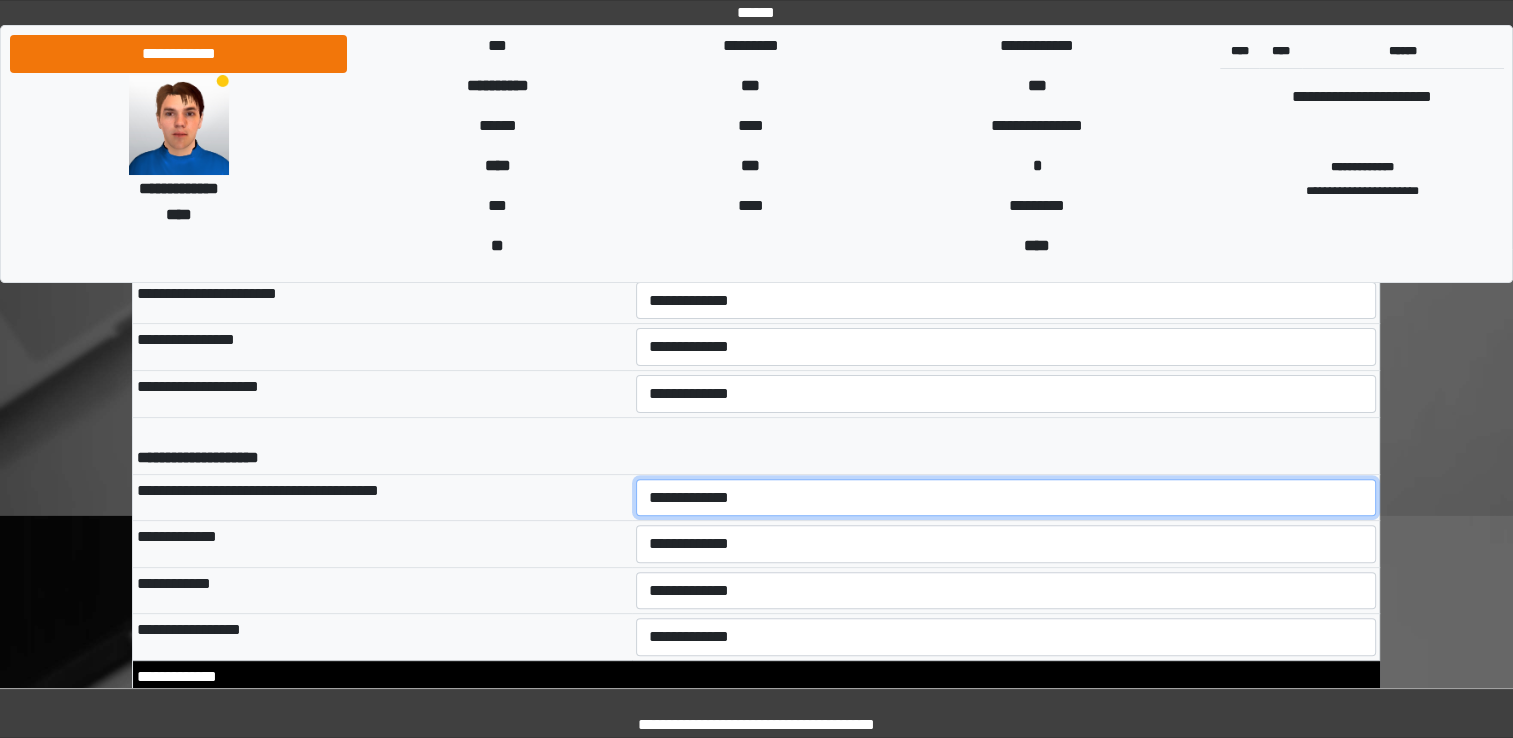 click on "**********" at bounding box center (1006, 498) 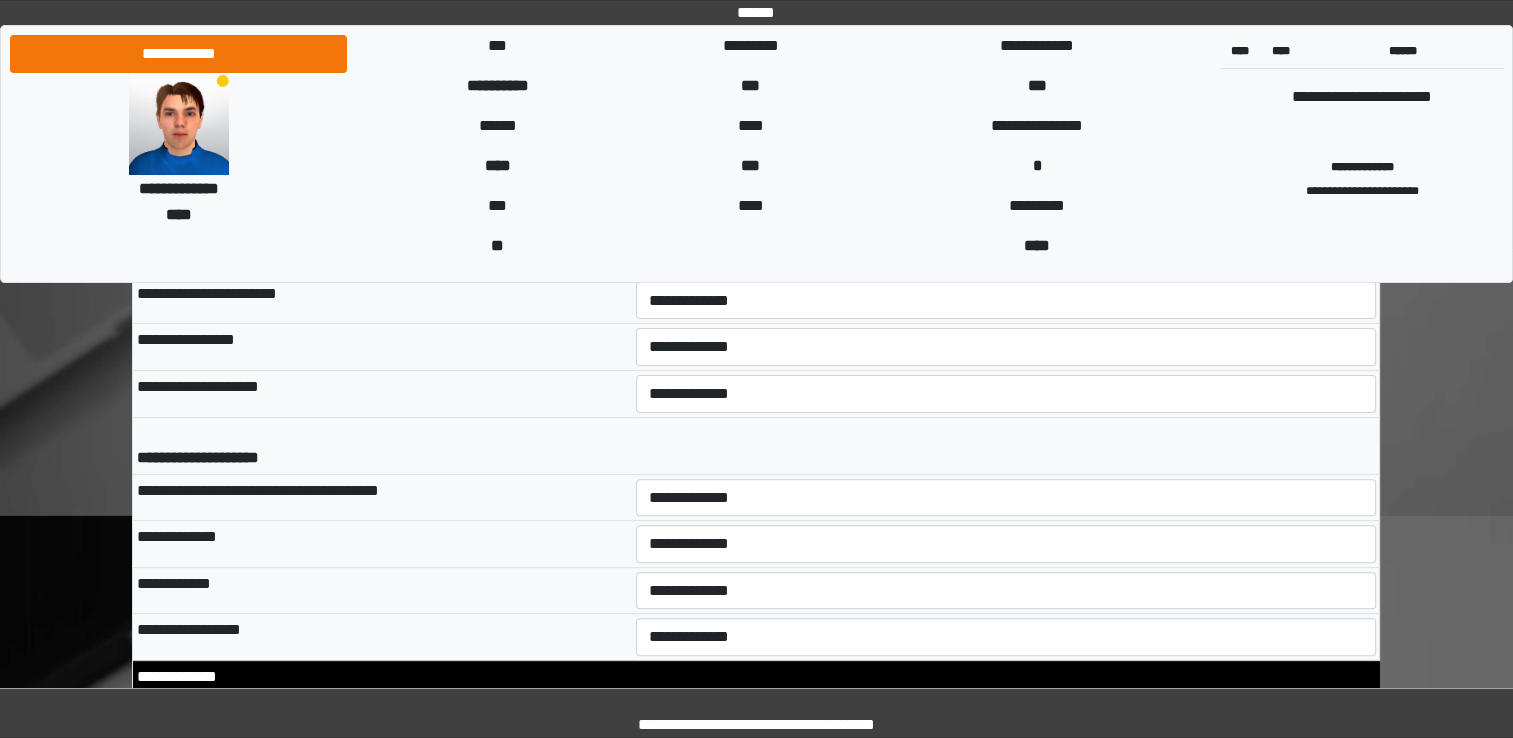 click on "**********" at bounding box center [382, 544] 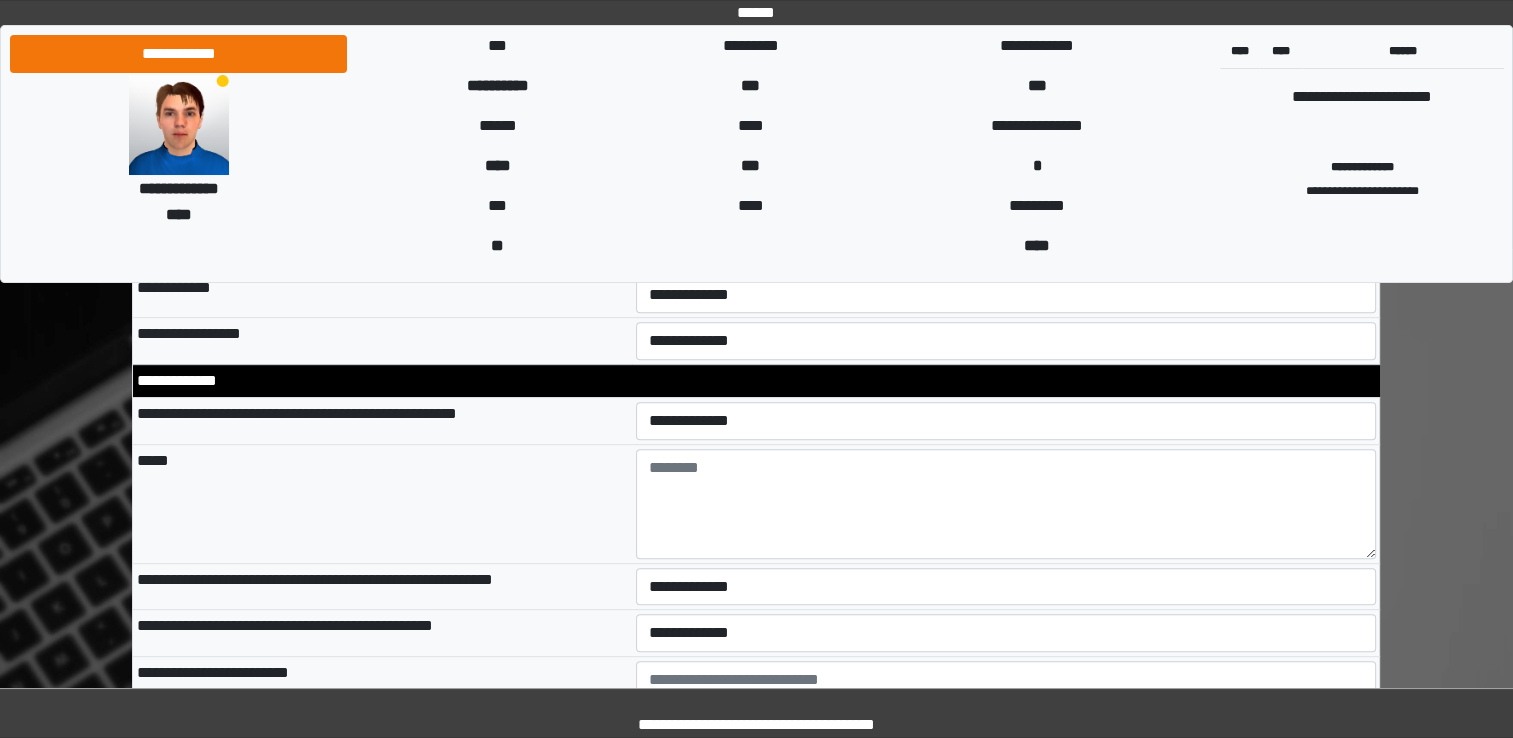 scroll, scrollTop: 8360, scrollLeft: 0, axis: vertical 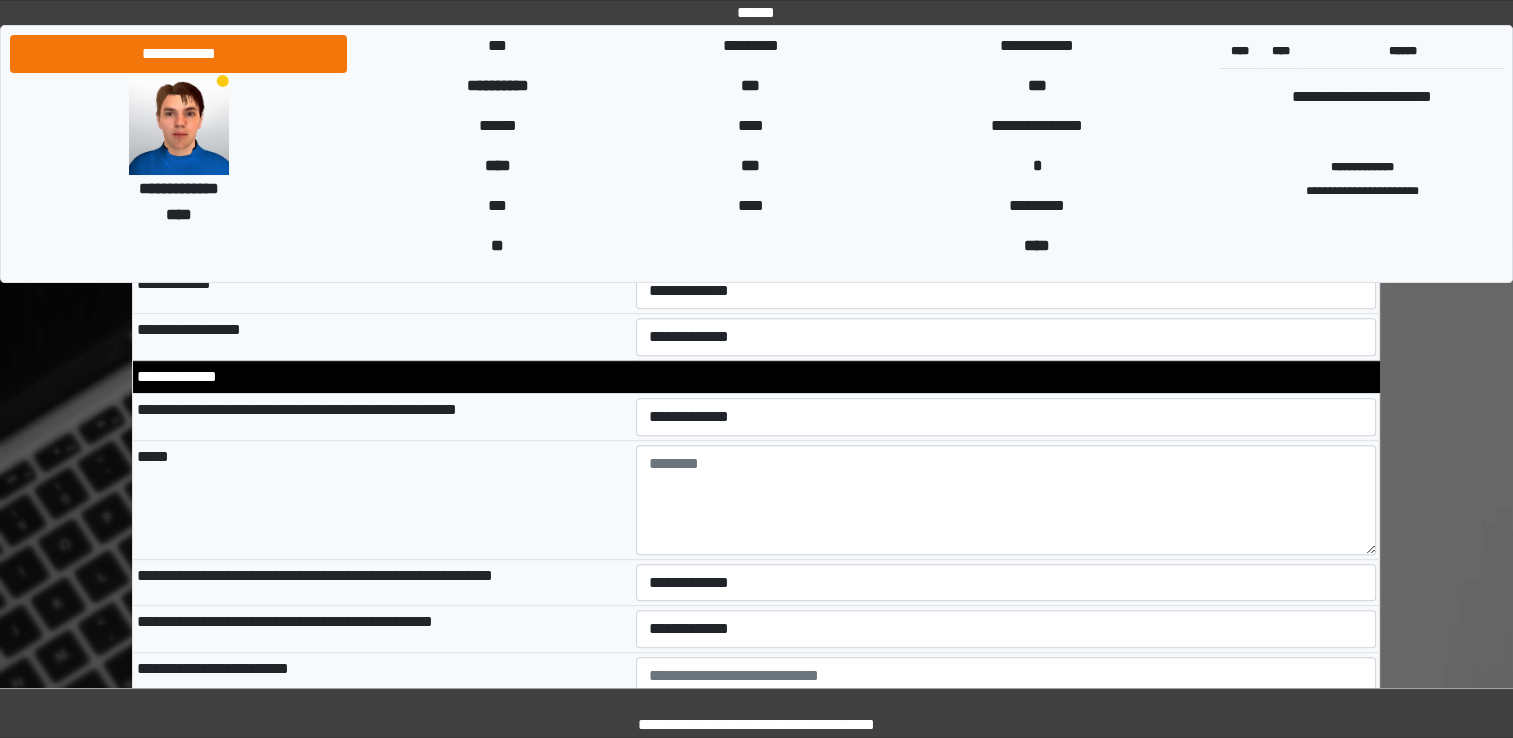 click on "**********" at bounding box center [1006, 416] 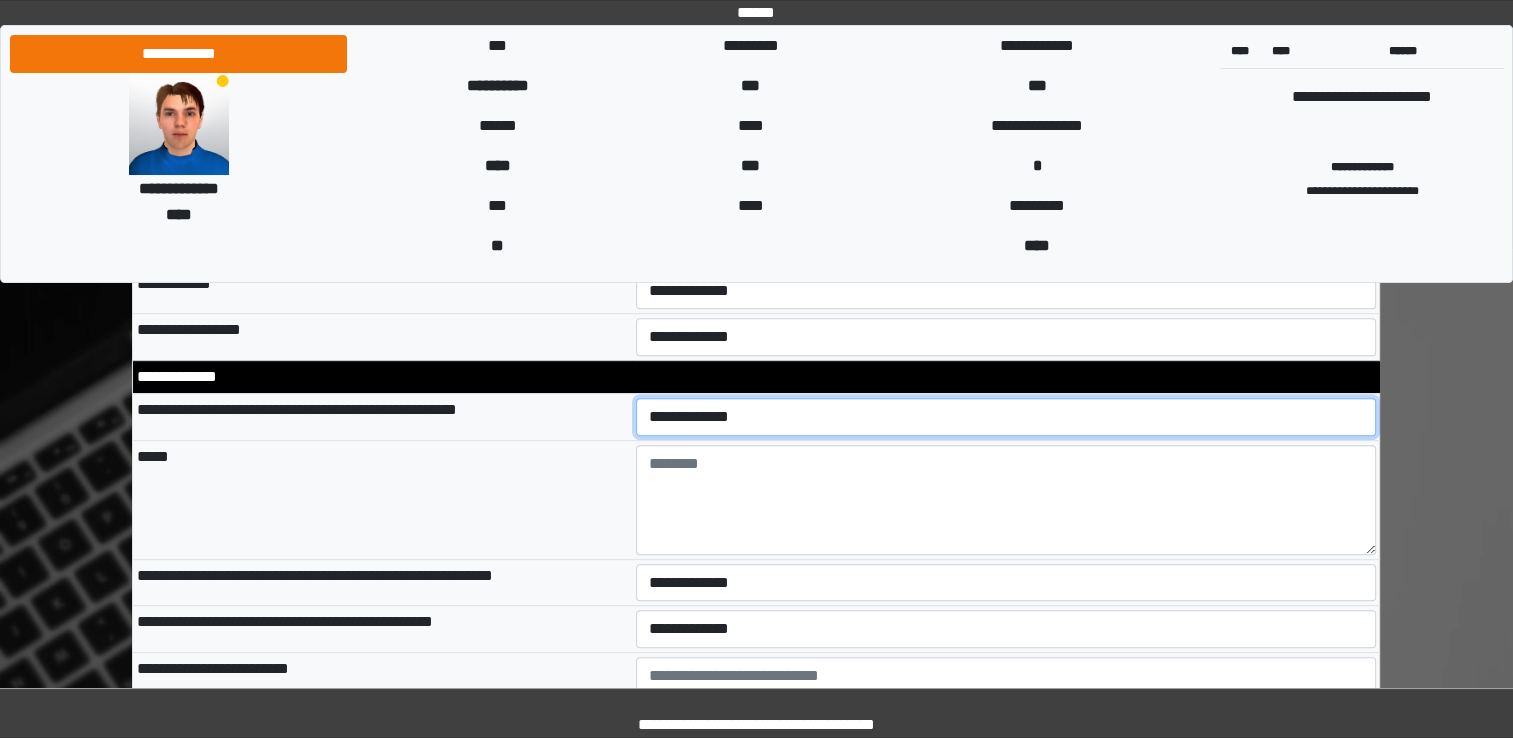 click on "**********" at bounding box center (1006, 417) 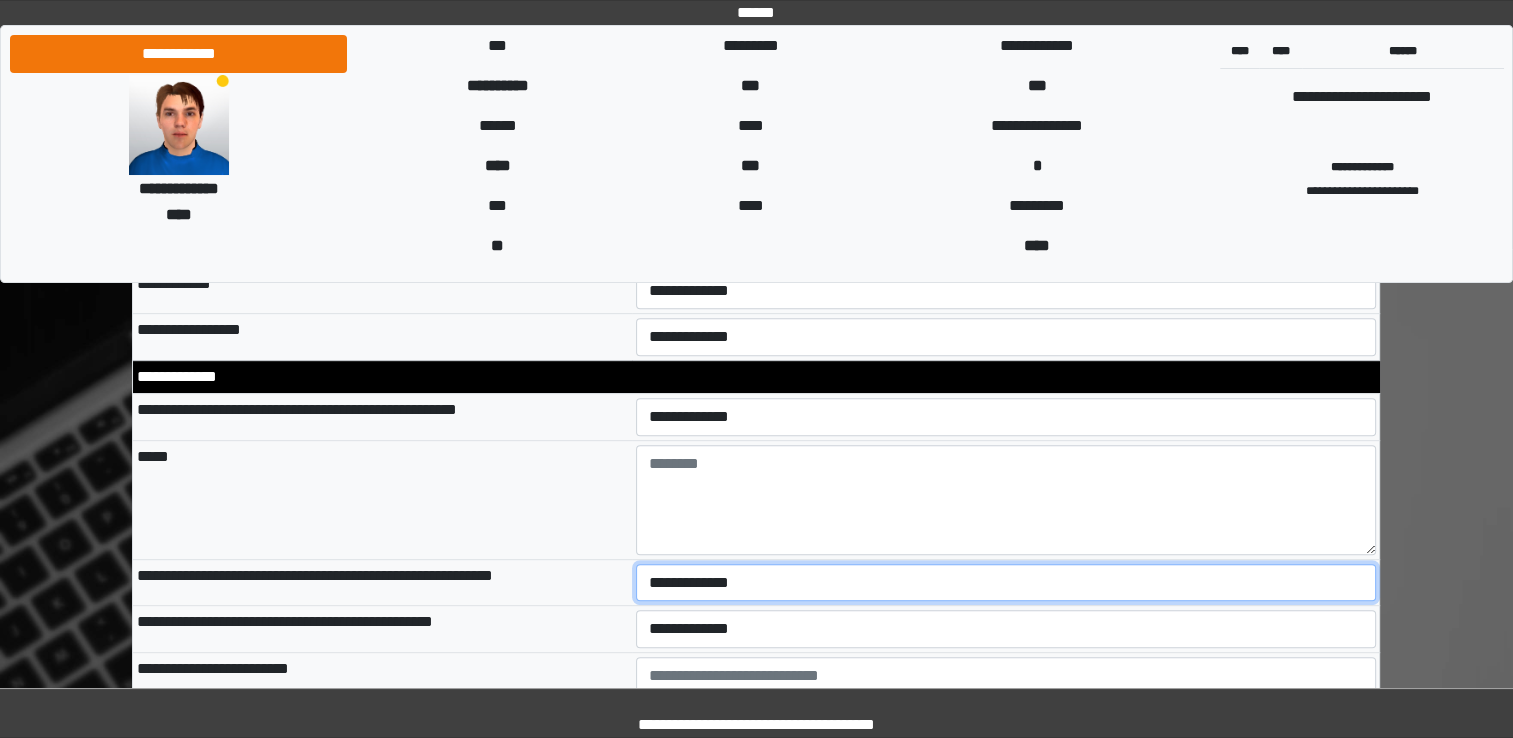 click on "**********" at bounding box center (1006, 583) 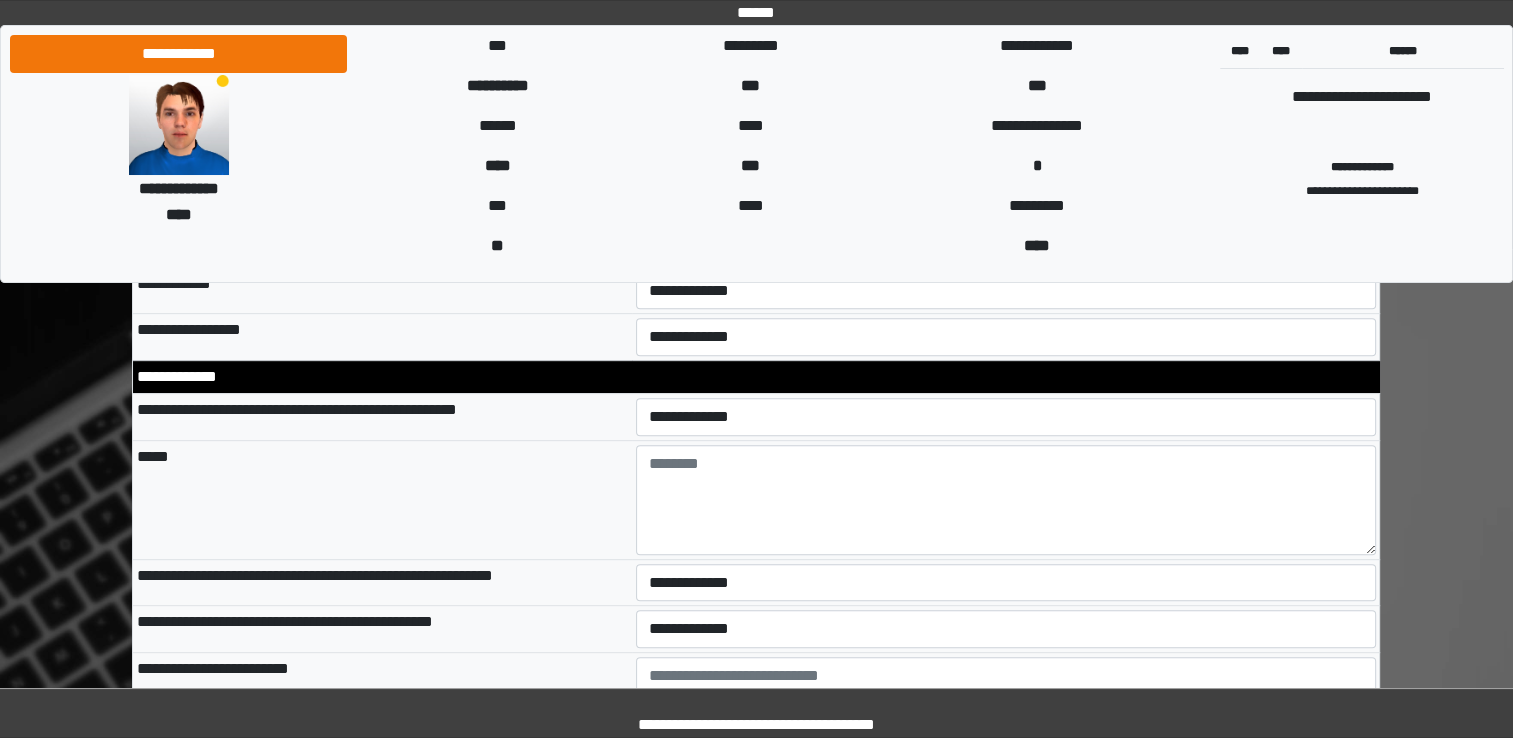 click on "**********" at bounding box center [382, 629] 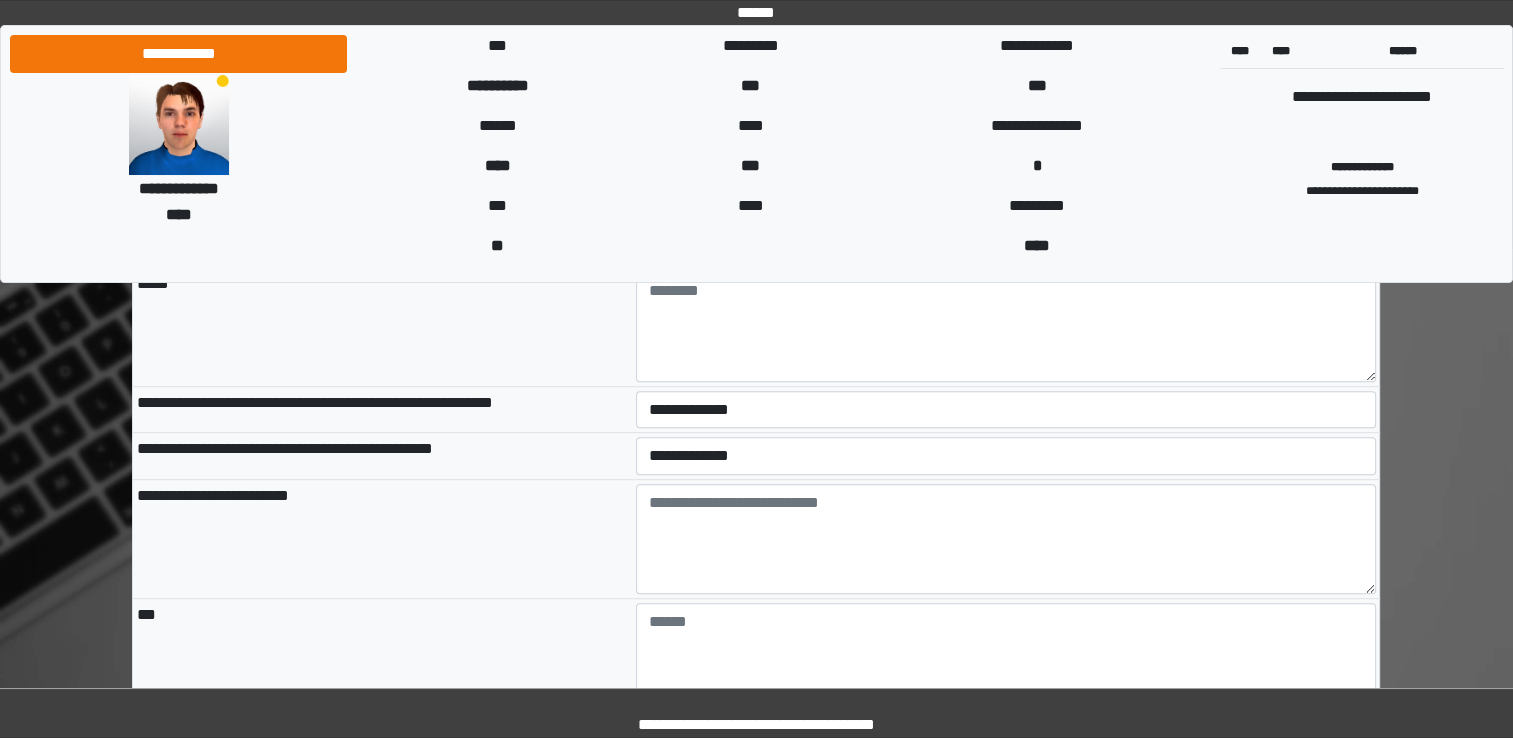 scroll, scrollTop: 8560, scrollLeft: 0, axis: vertical 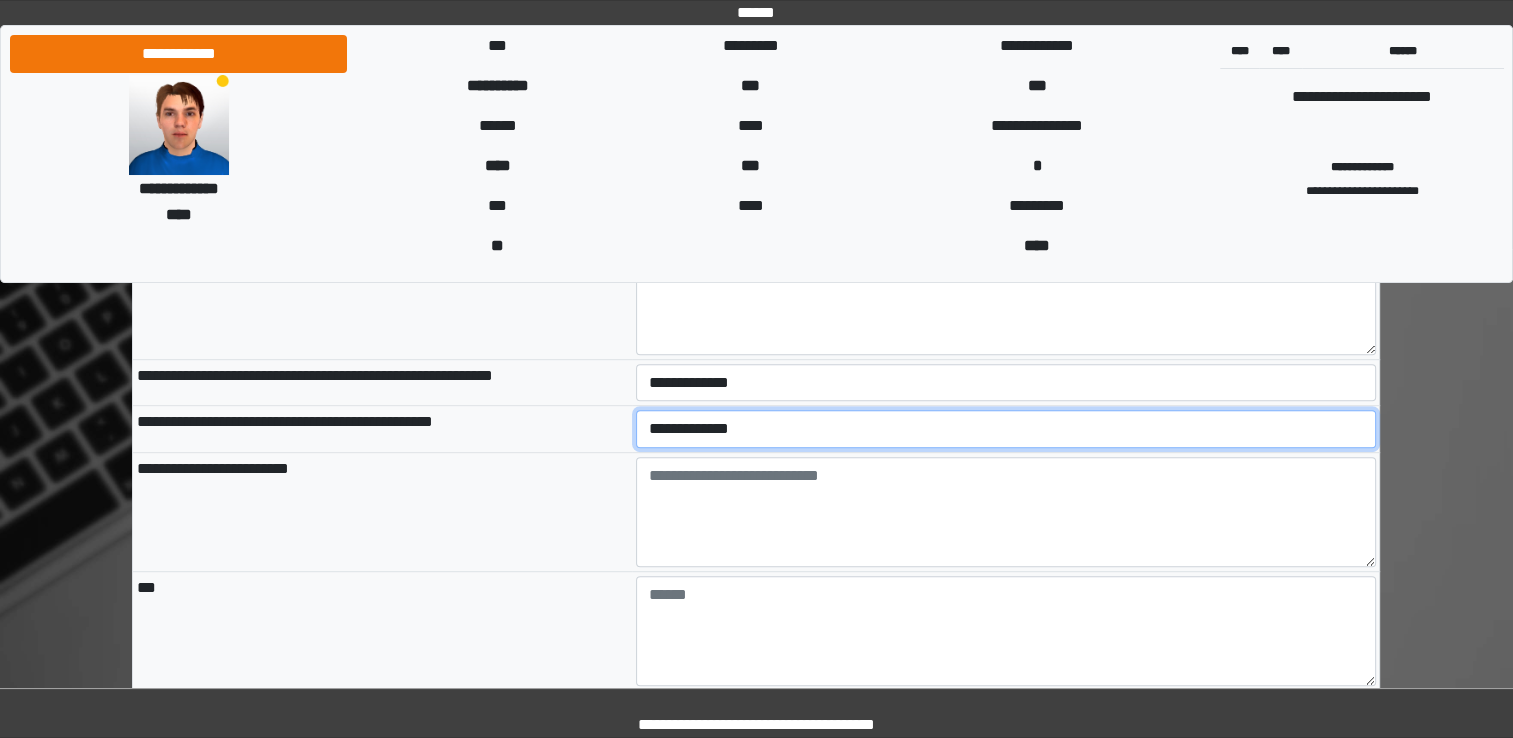 click on "**********" at bounding box center [1006, 429] 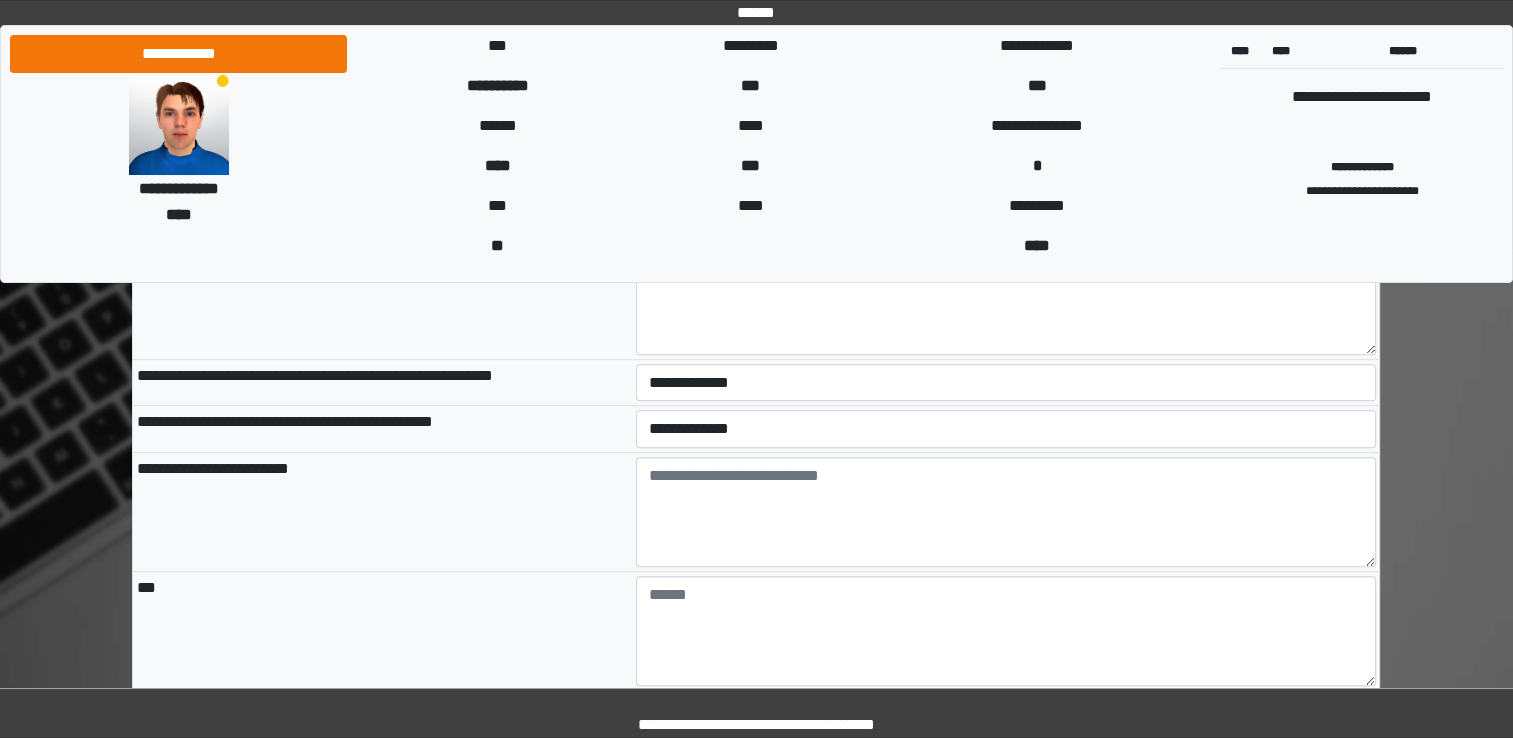 click on "**********" at bounding box center [382, 511] 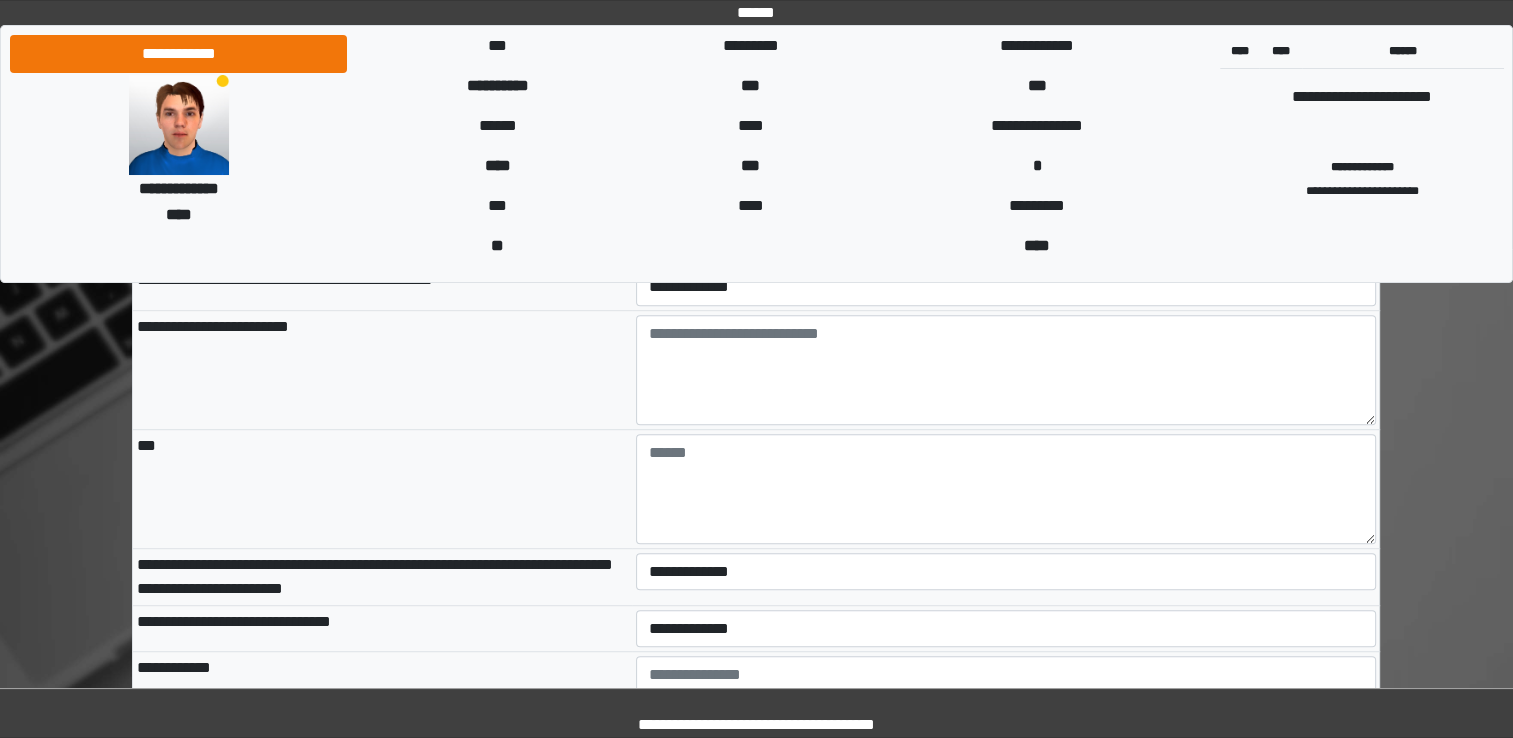 scroll, scrollTop: 8760, scrollLeft: 0, axis: vertical 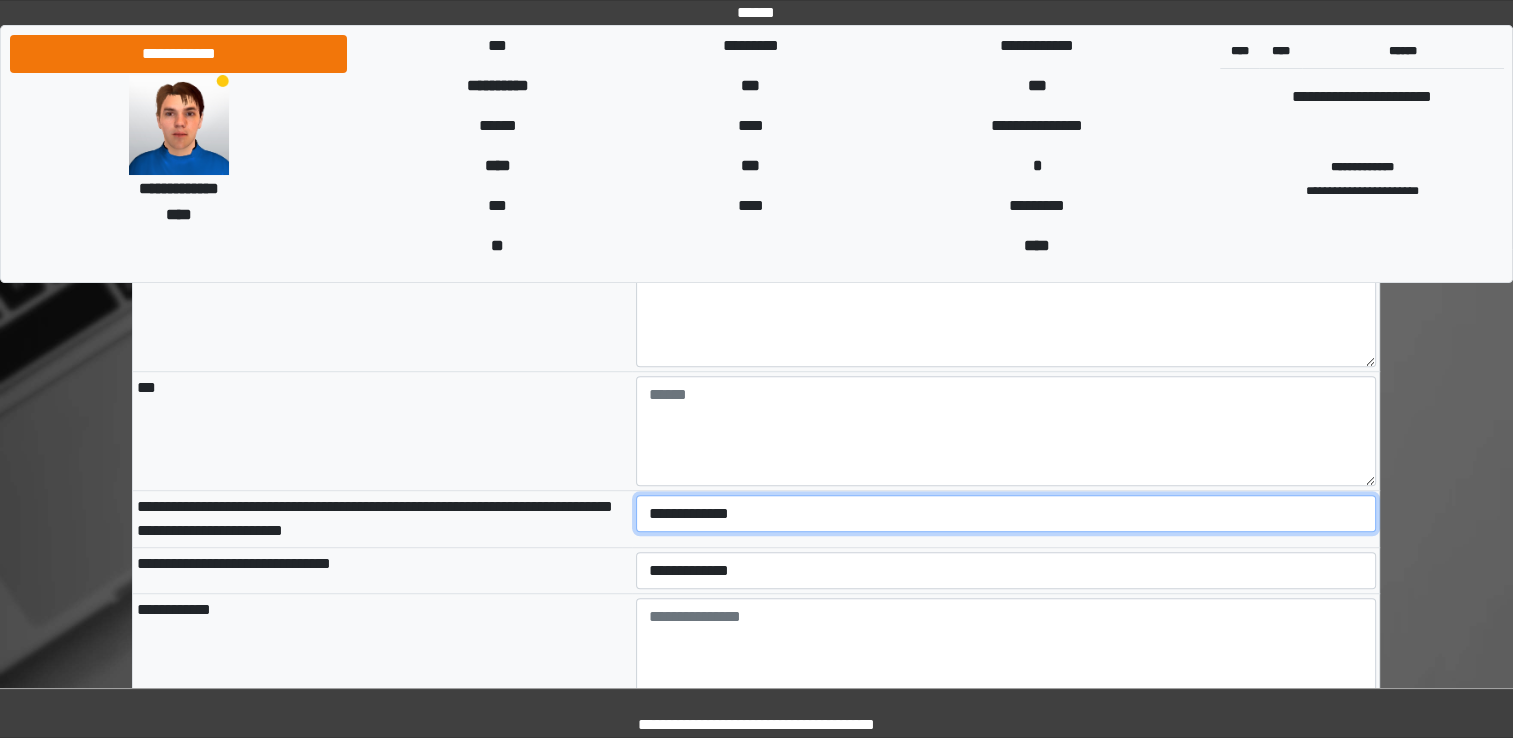 click on "**********" at bounding box center [1006, 514] 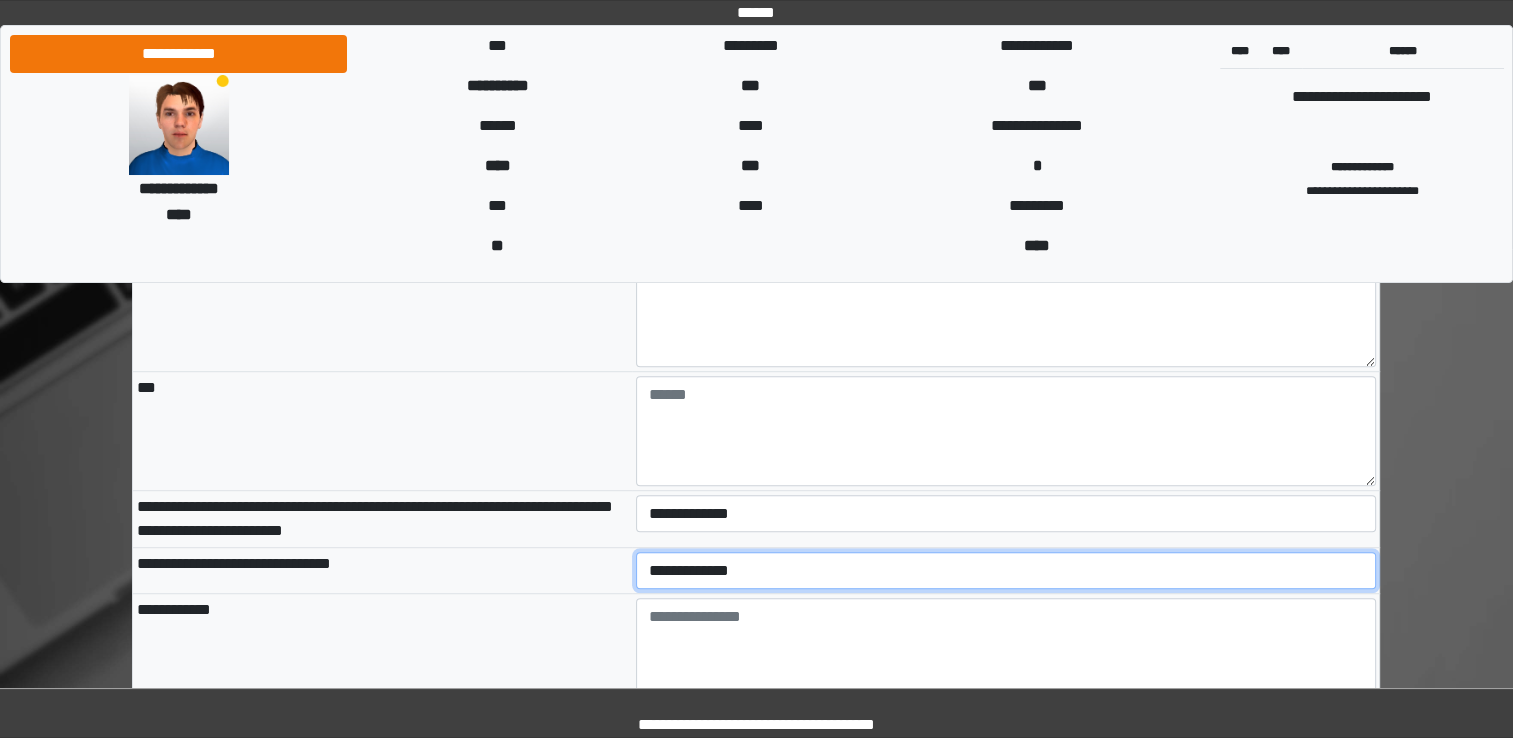 click on "**********" at bounding box center (1006, 571) 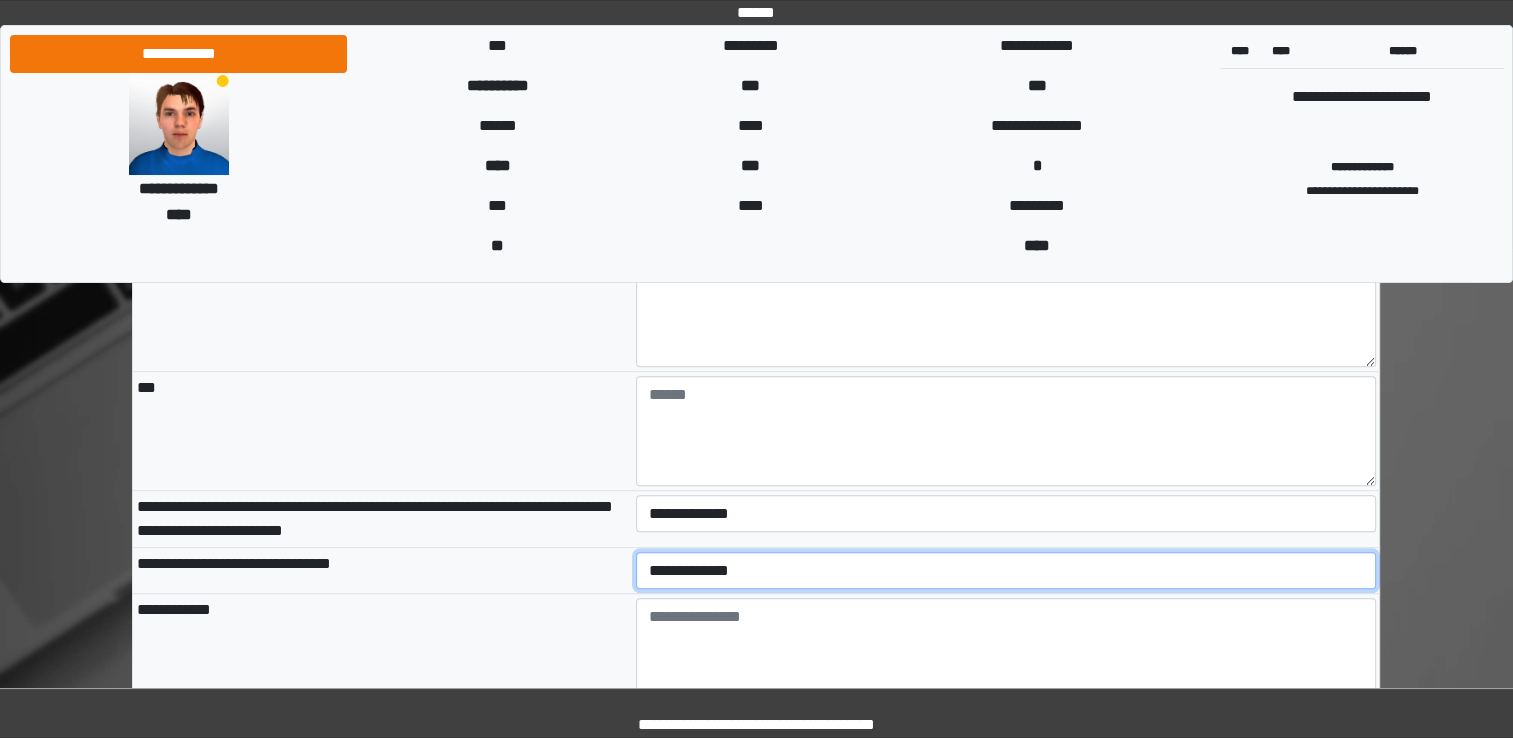 select on "*" 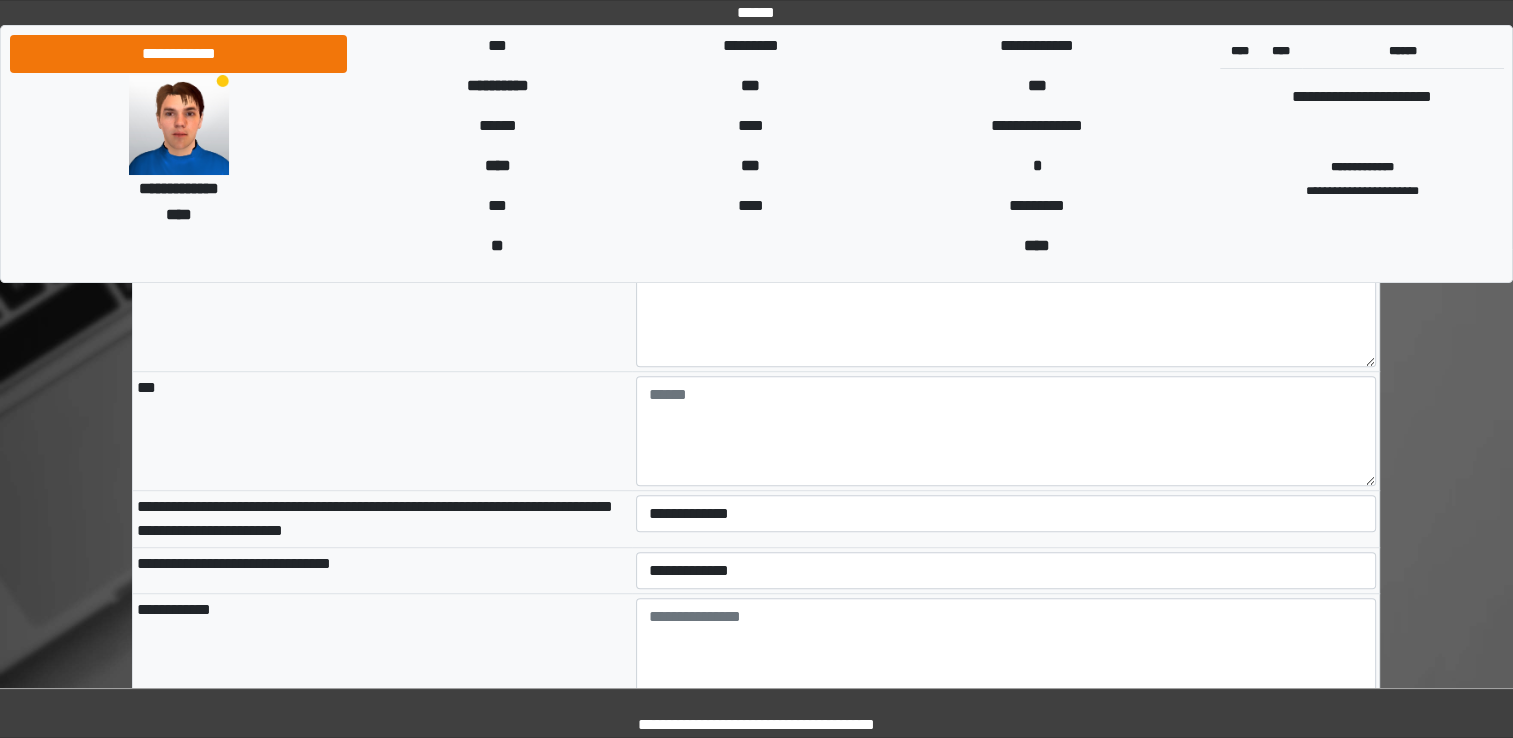 click on "**********" at bounding box center [382, 653] 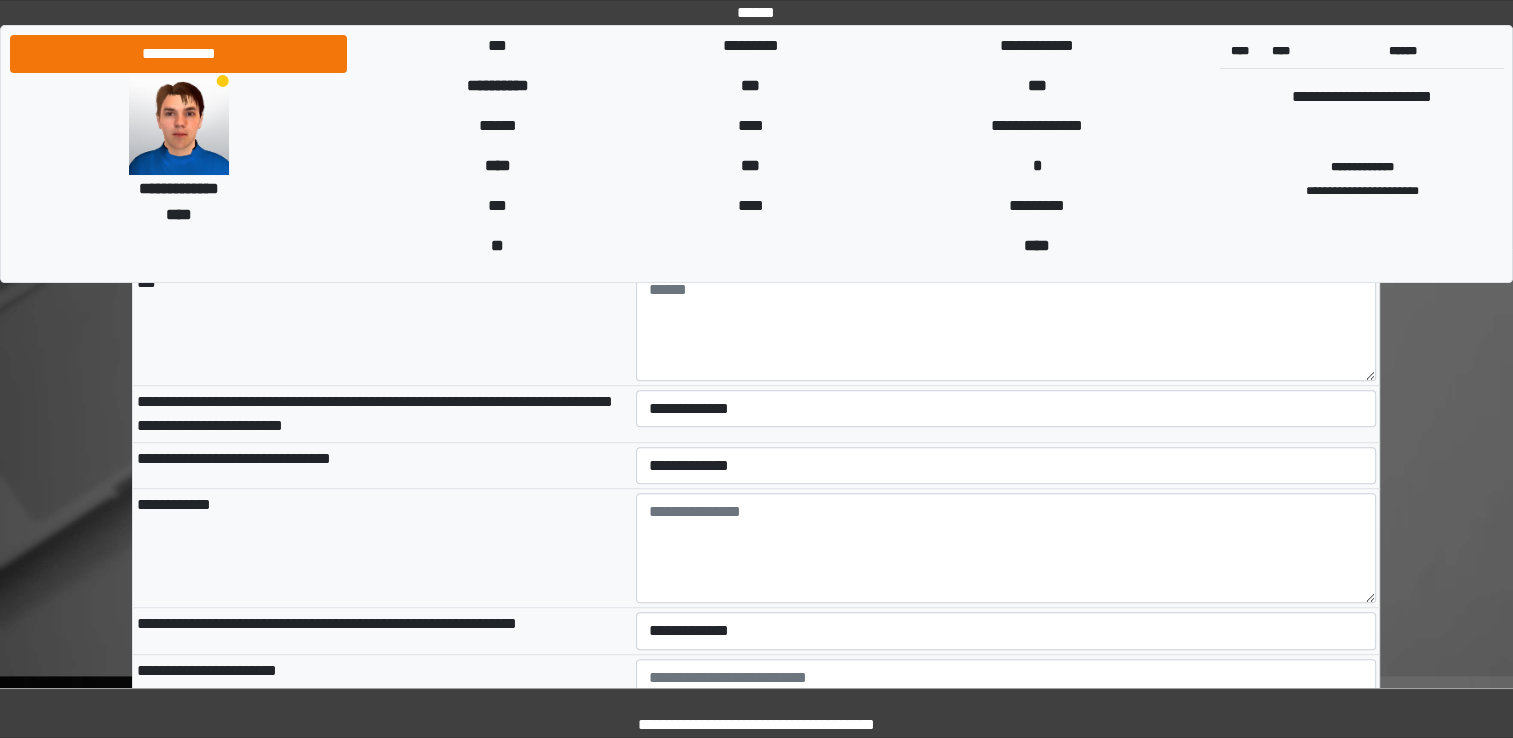 scroll, scrollTop: 9060, scrollLeft: 0, axis: vertical 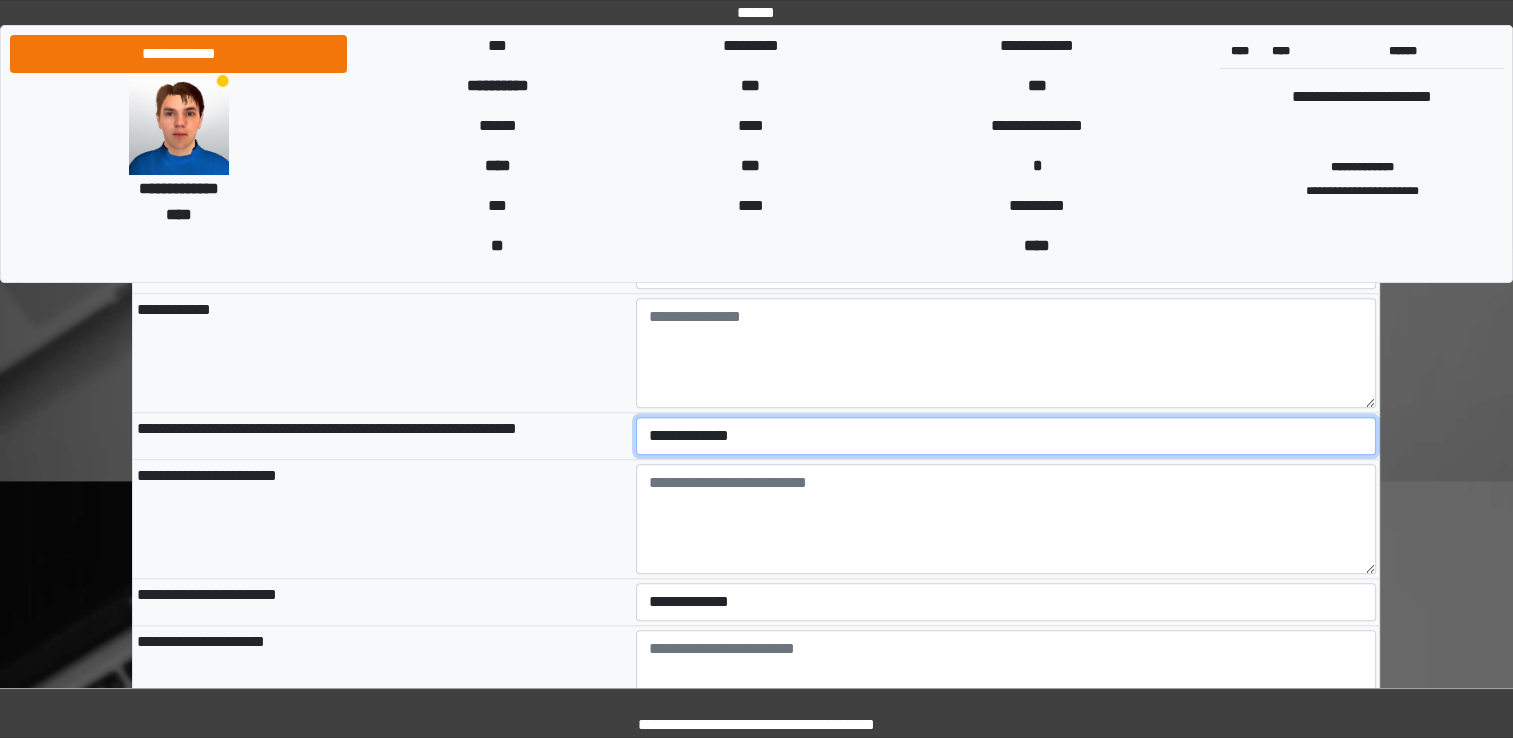 click on "**********" at bounding box center (1006, 436) 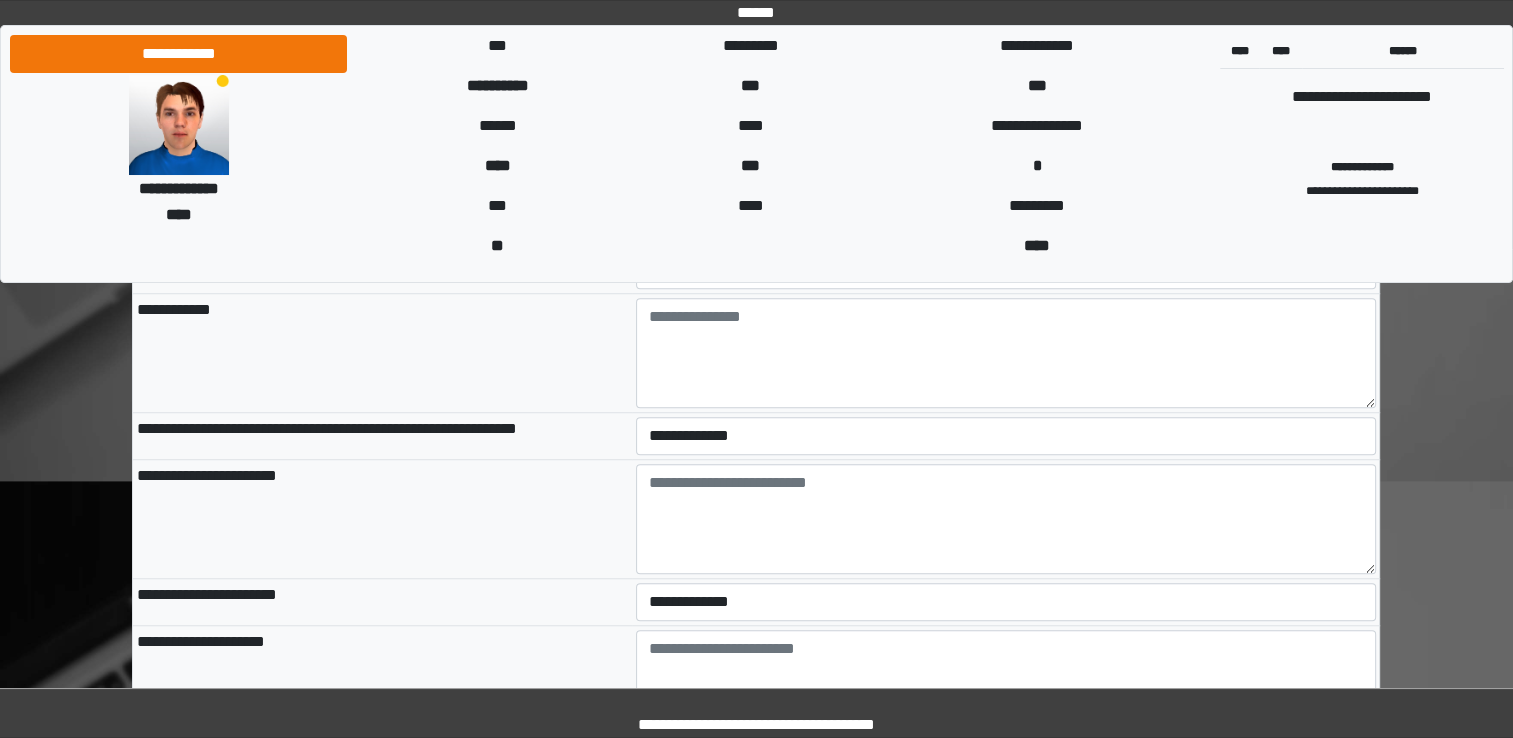 click on "**********" at bounding box center (382, 518) 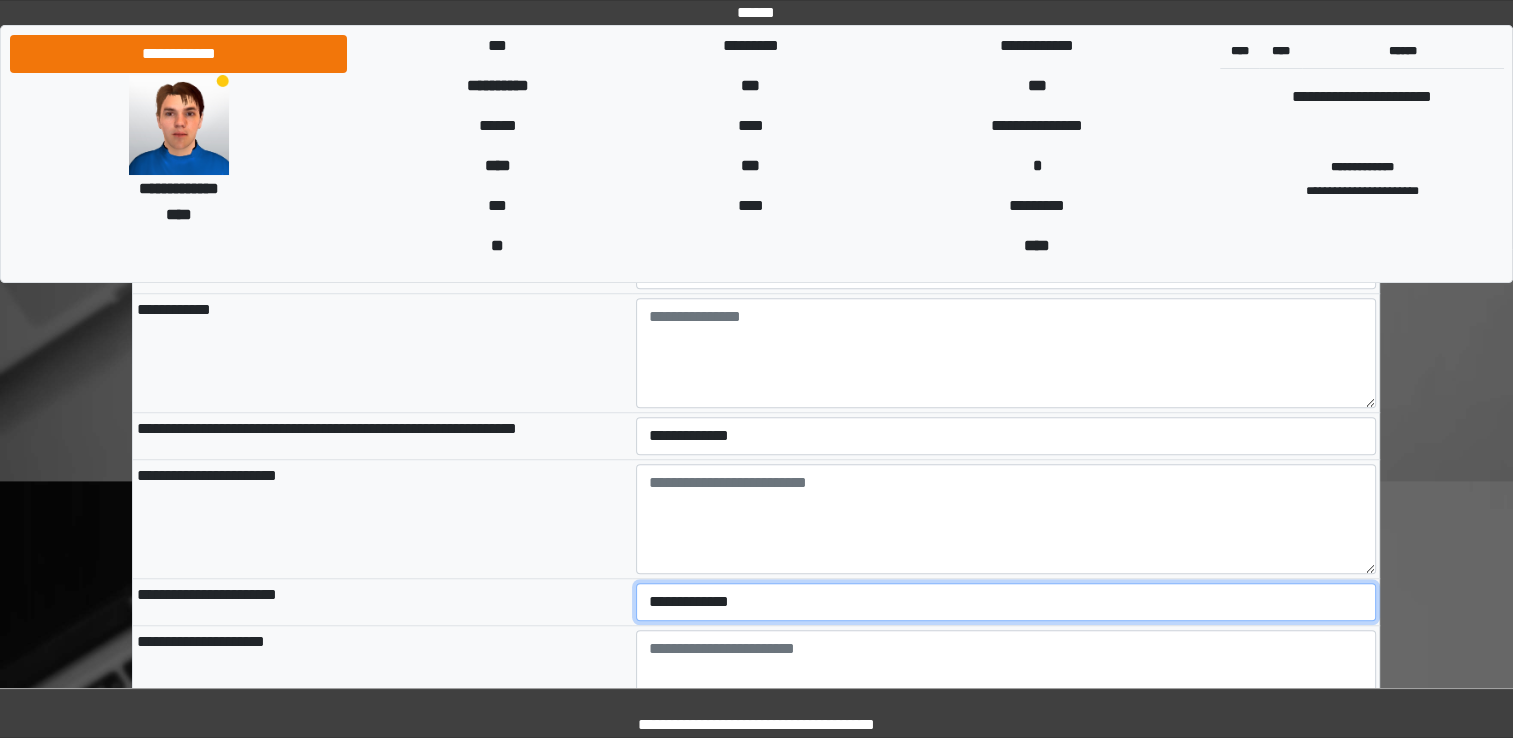 click on "**********" at bounding box center [1006, 602] 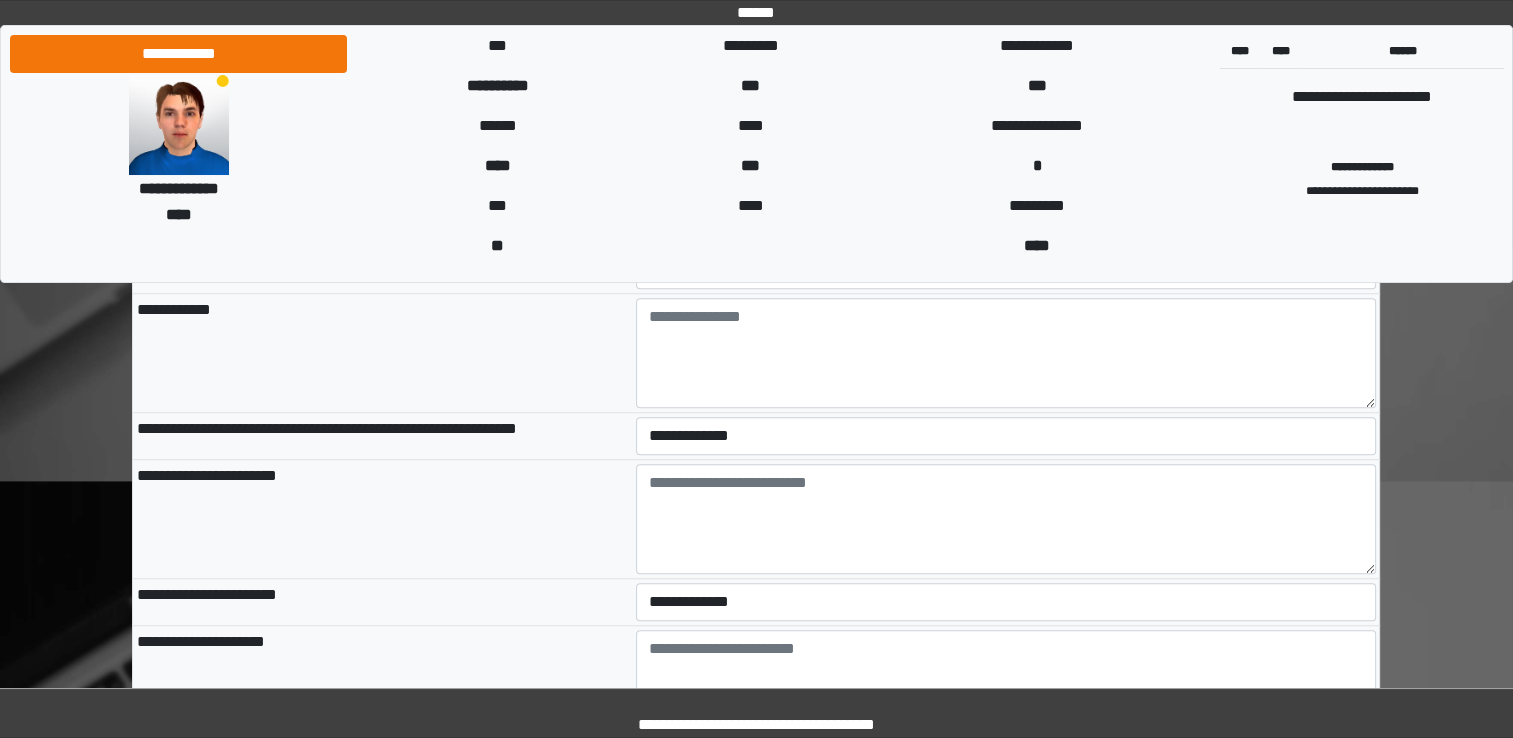 click on "**********" at bounding box center [382, 518] 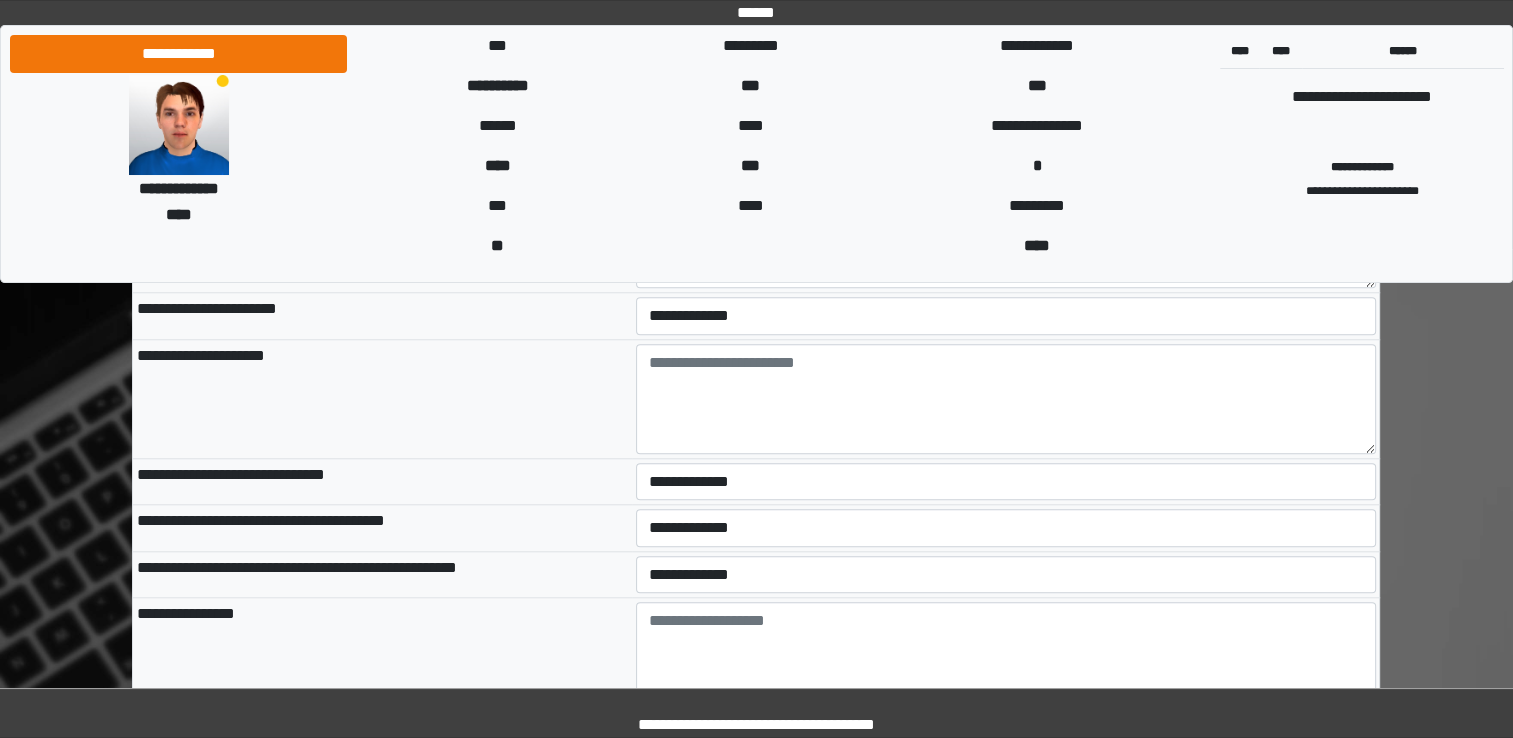 scroll, scrollTop: 9360, scrollLeft: 0, axis: vertical 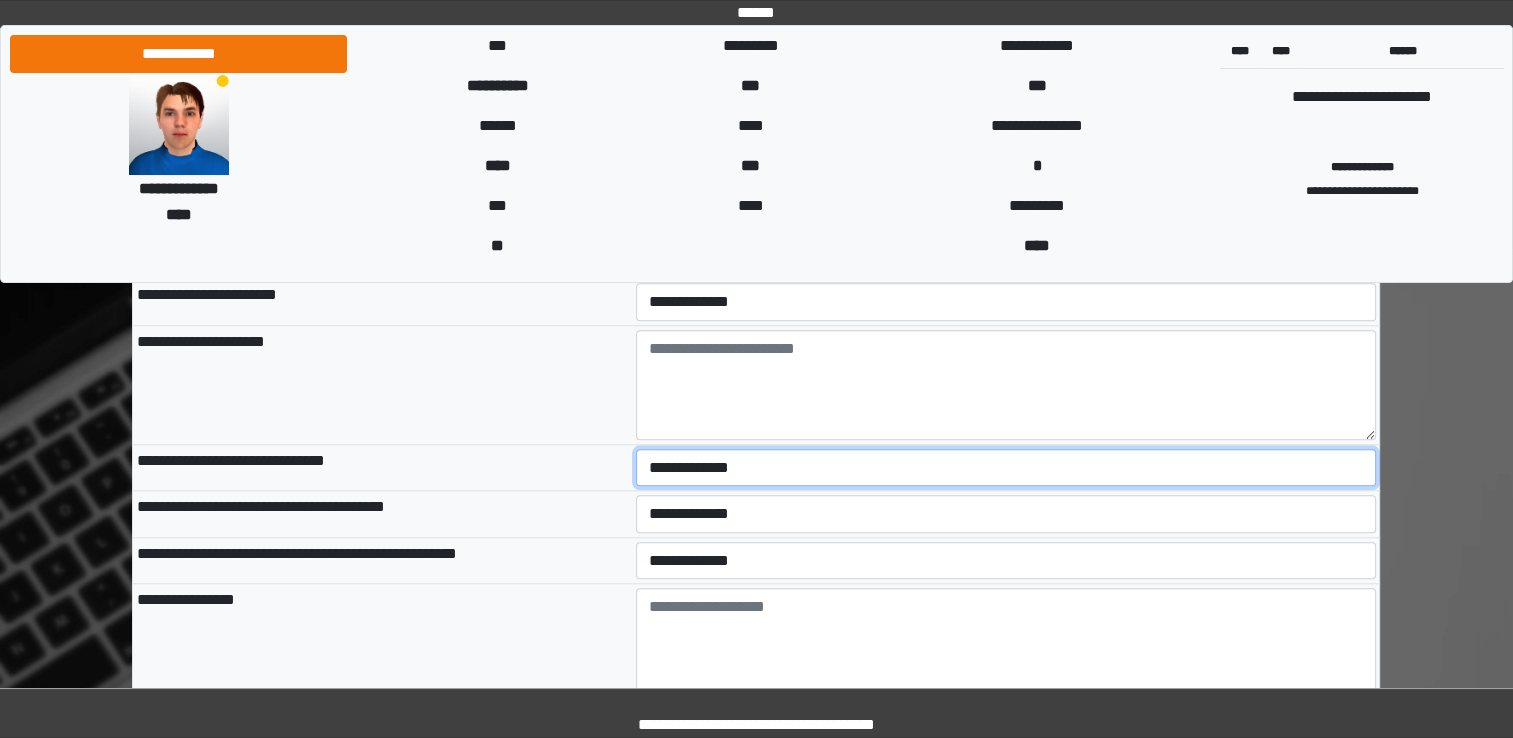 click on "**********" at bounding box center (1006, 468) 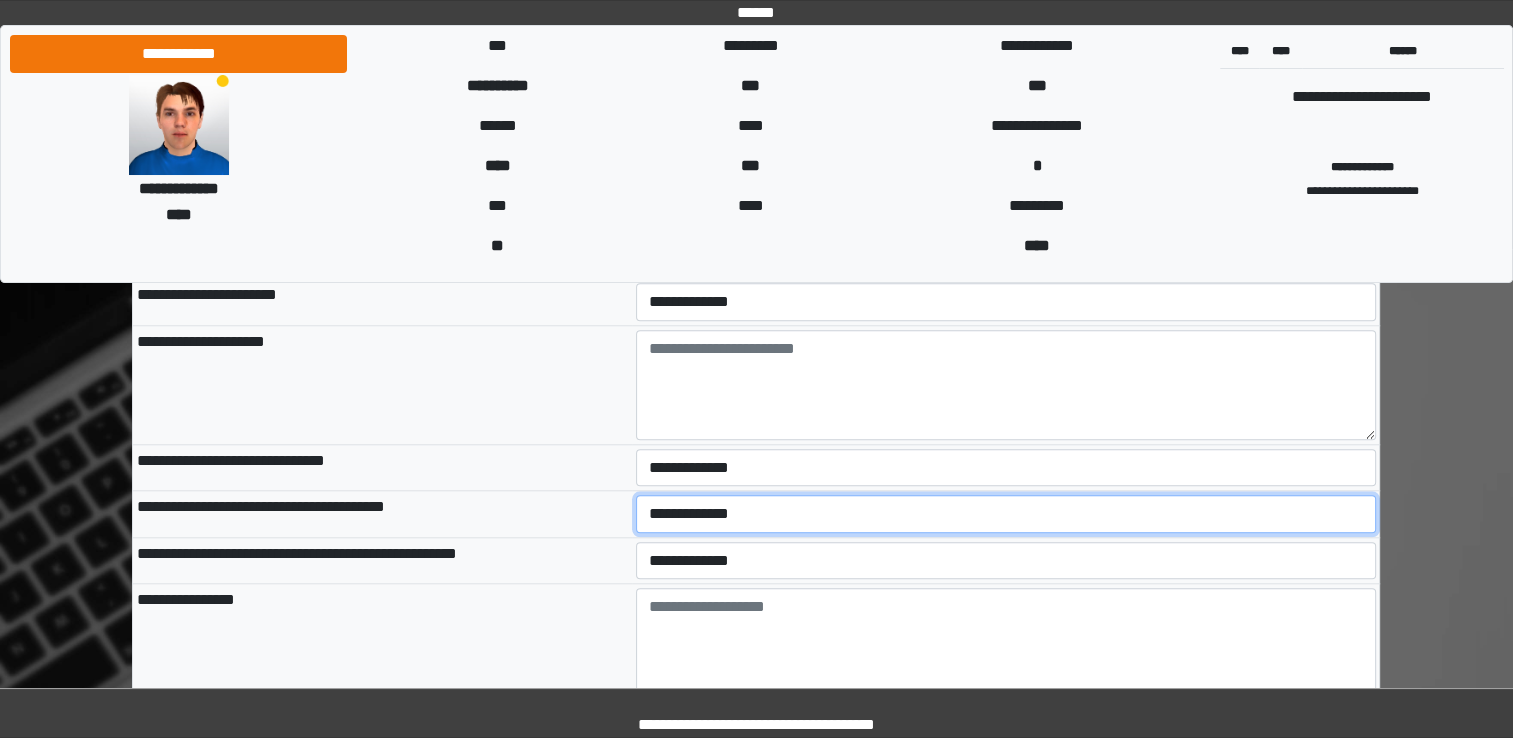 click on "**********" at bounding box center (1006, 514) 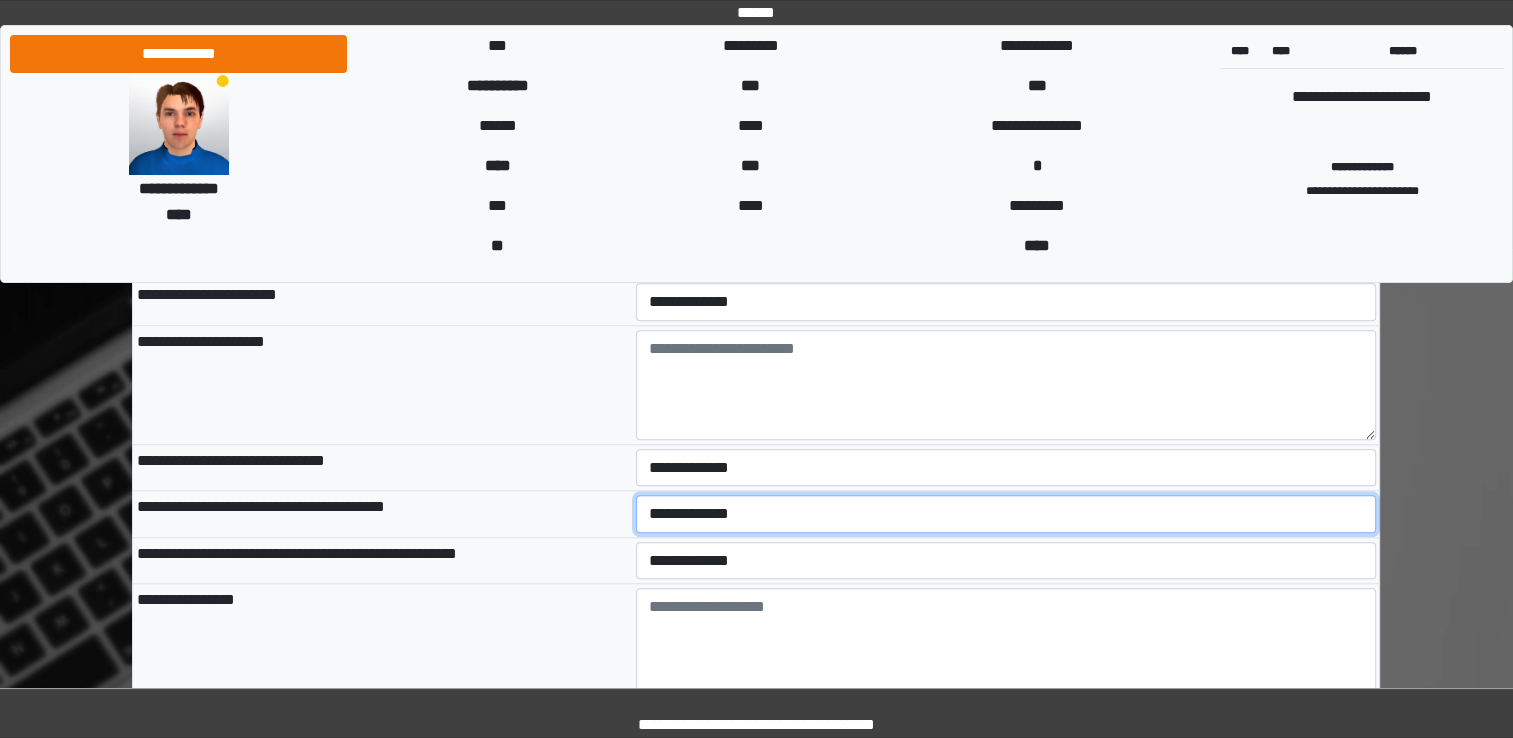 select on "*" 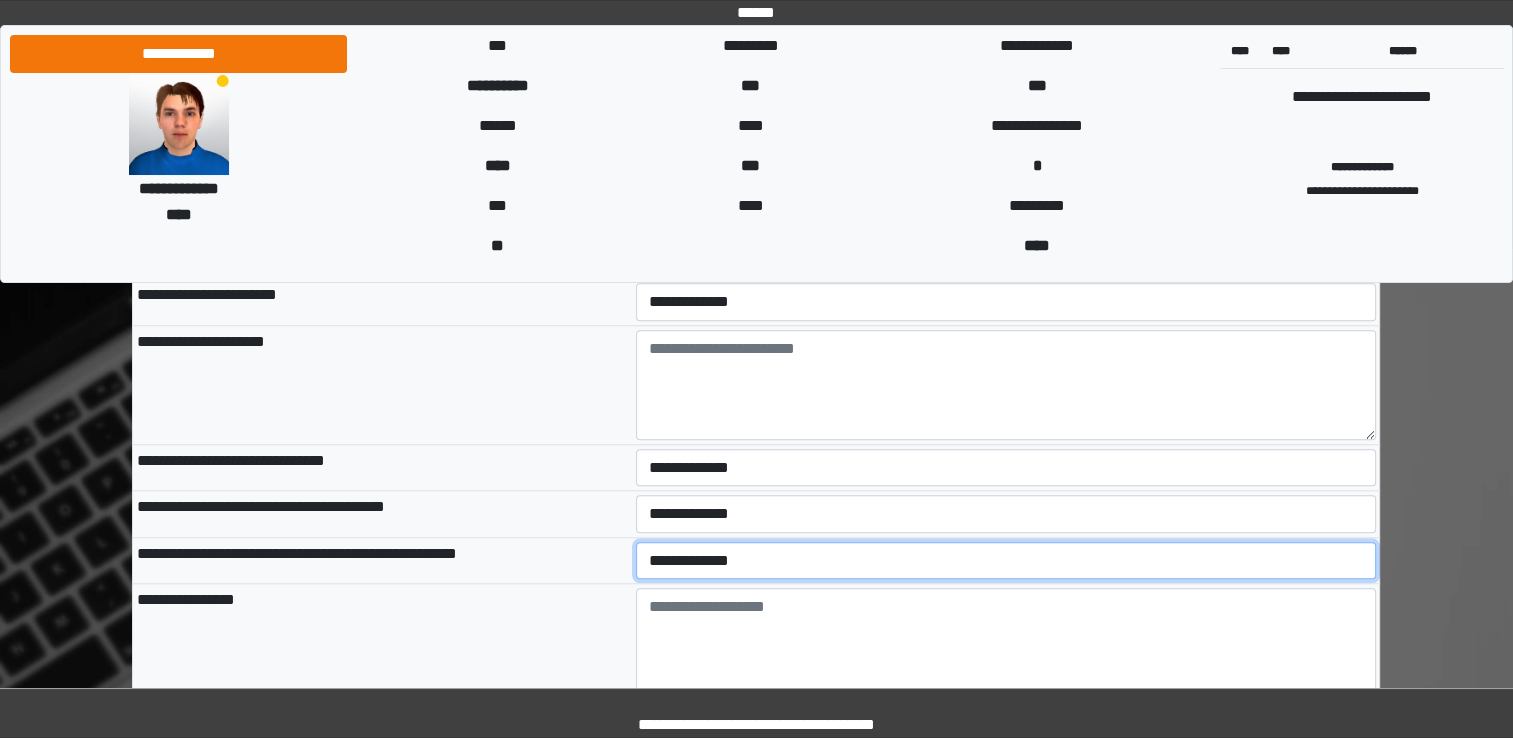 click on "**********" at bounding box center [1006, 561] 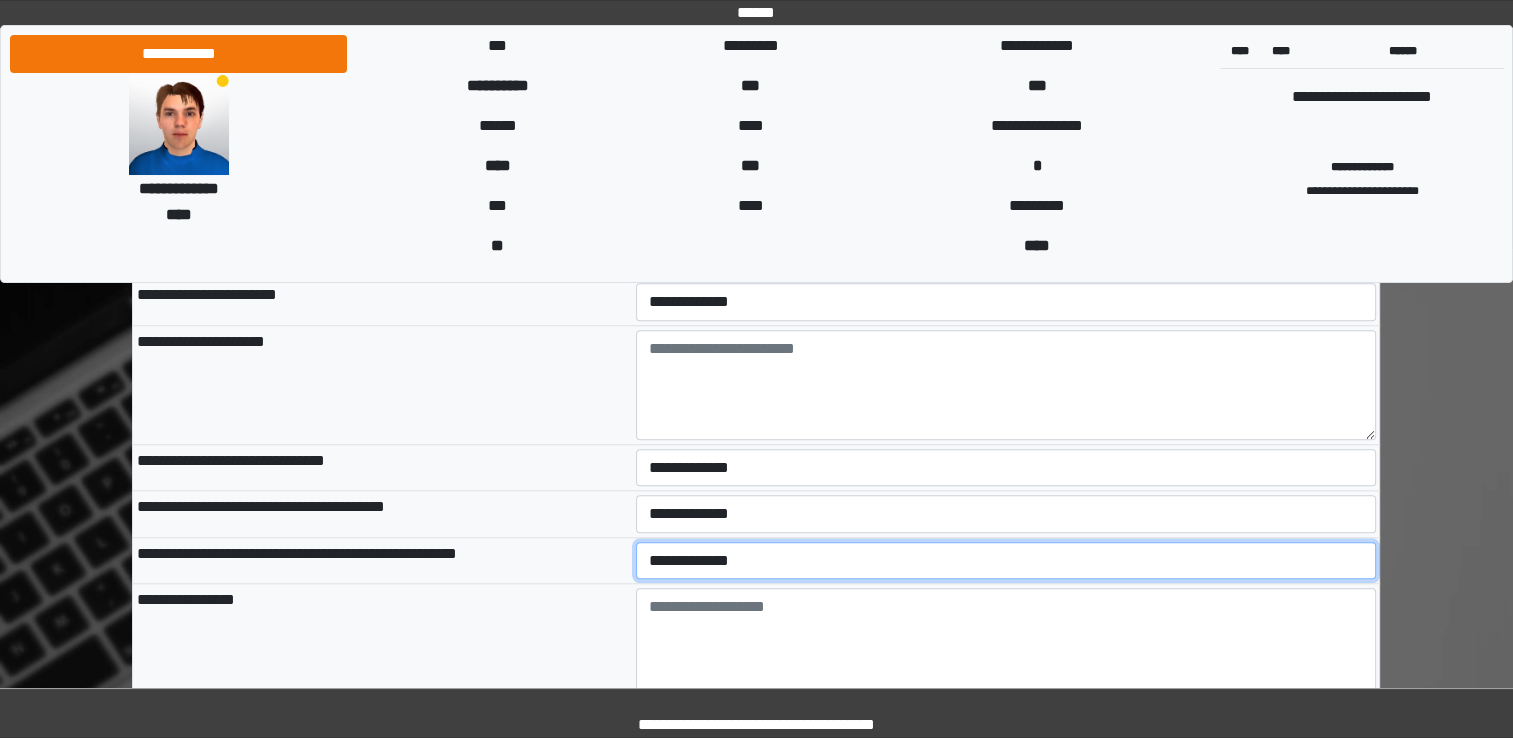 click on "**********" at bounding box center (1006, 561) 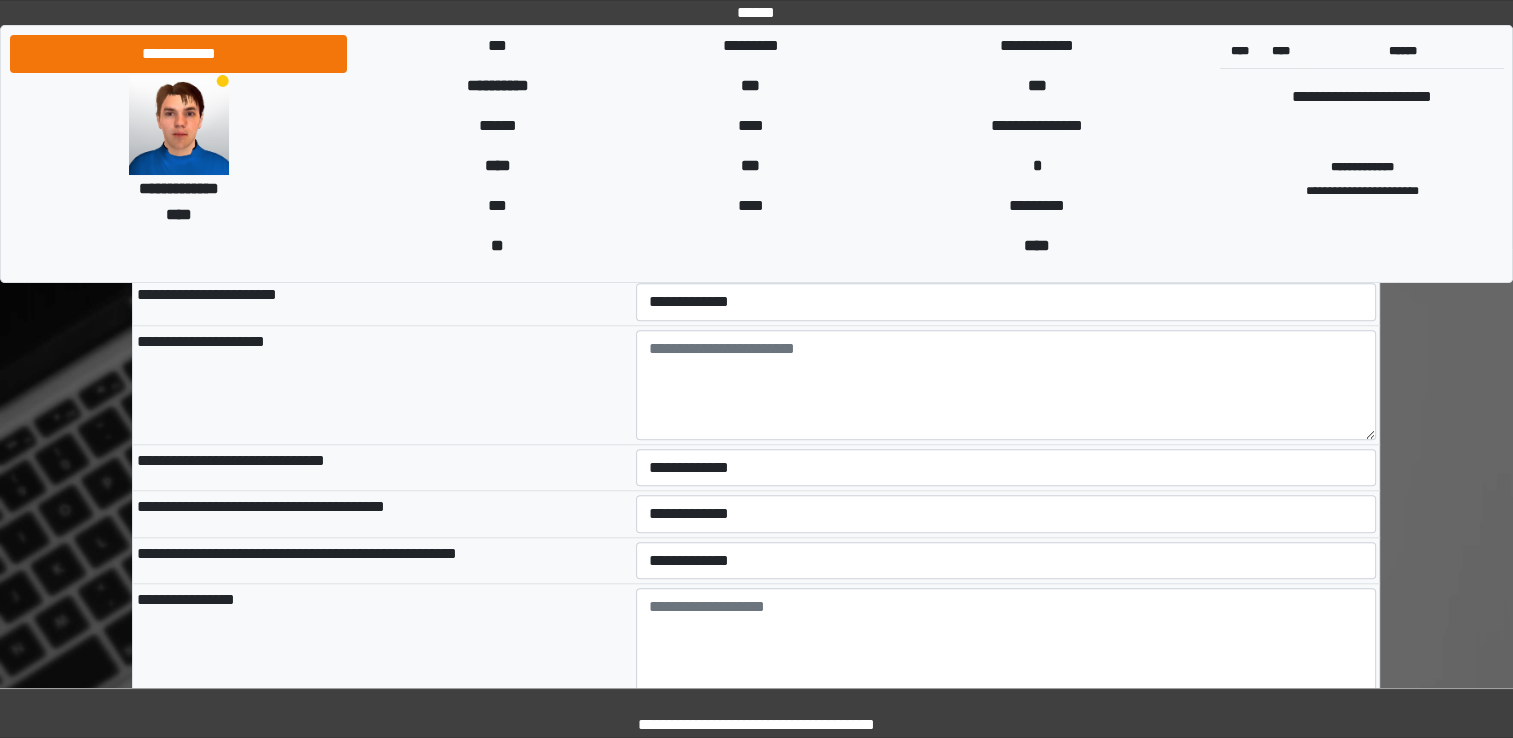 click on "**********" at bounding box center [382, 643] 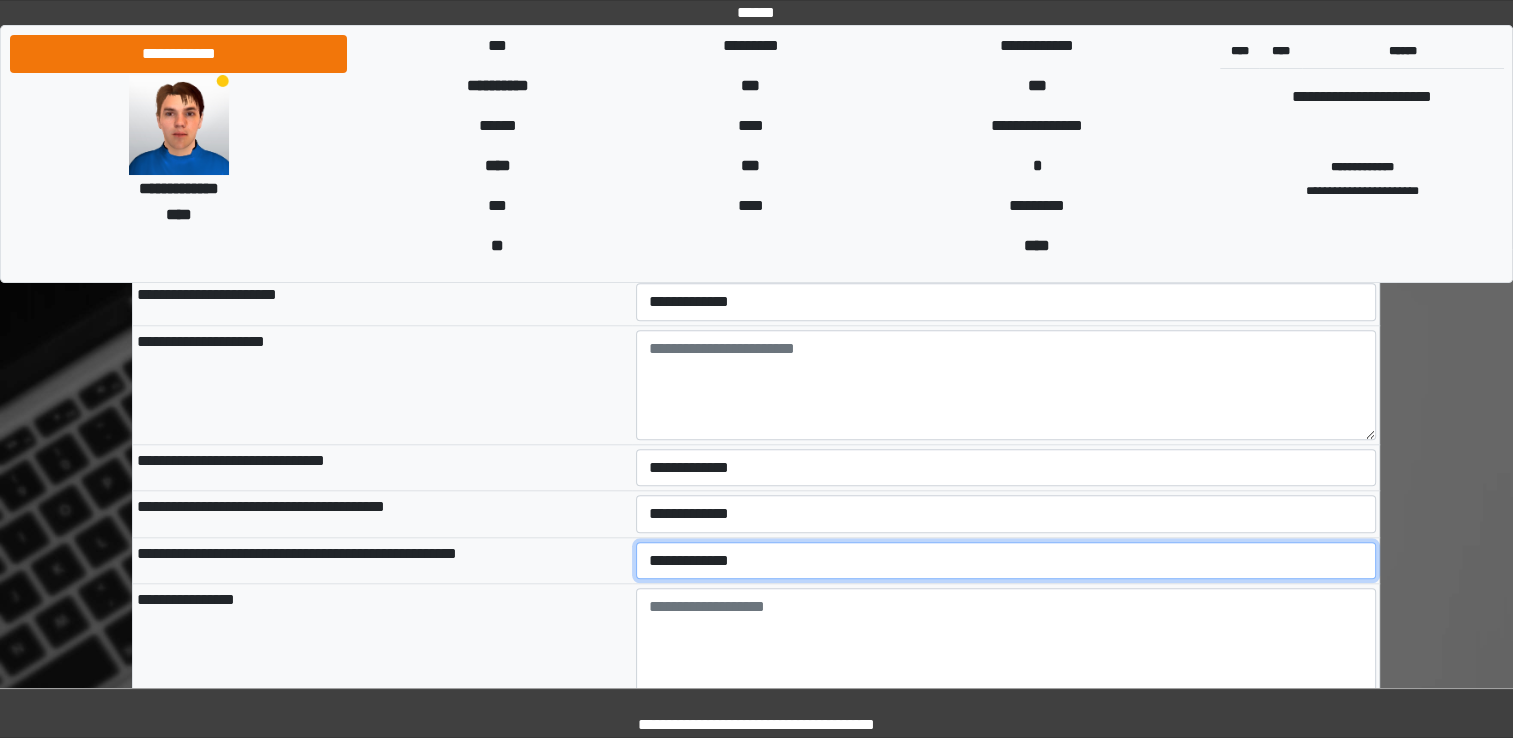 click on "**********" at bounding box center (1006, 561) 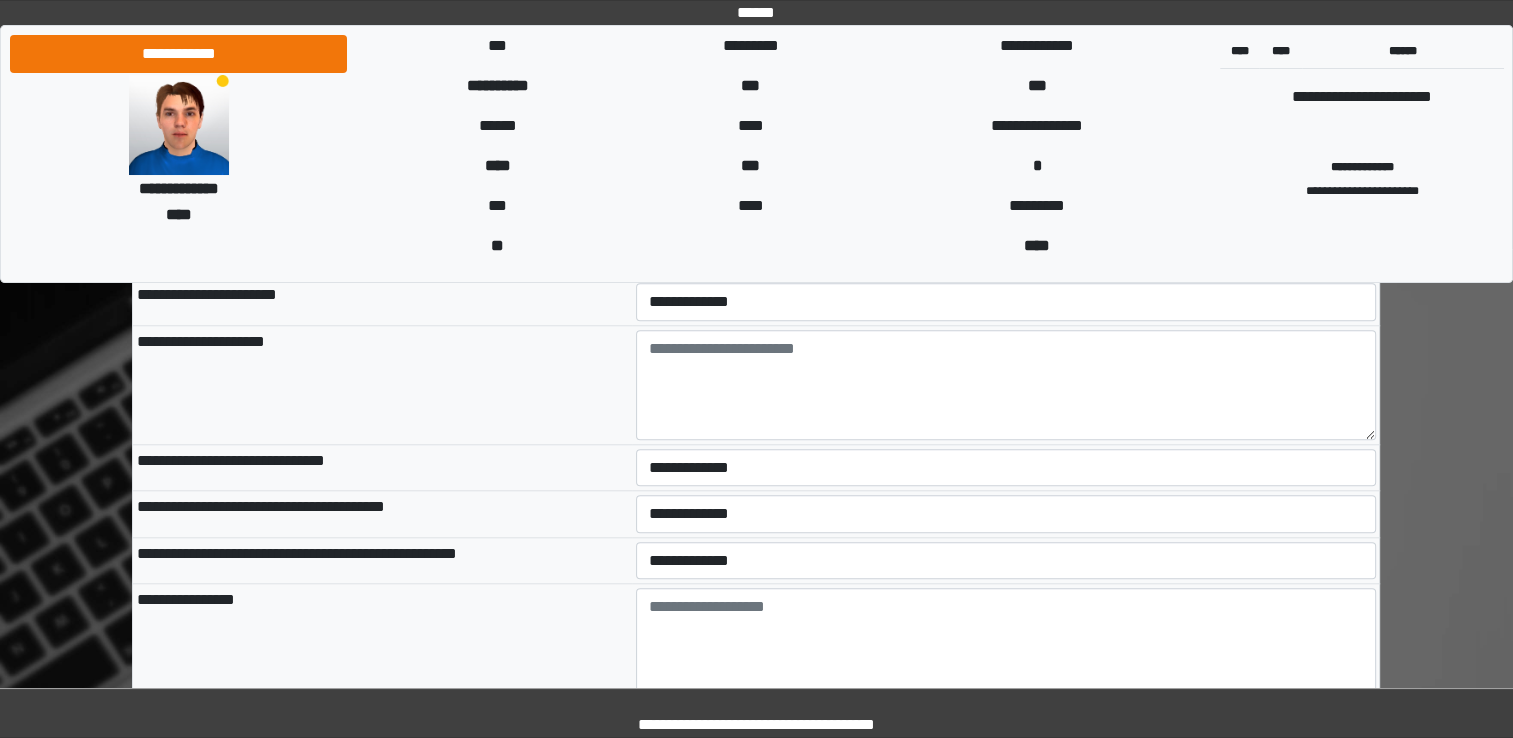 click on "**********" at bounding box center [382, 643] 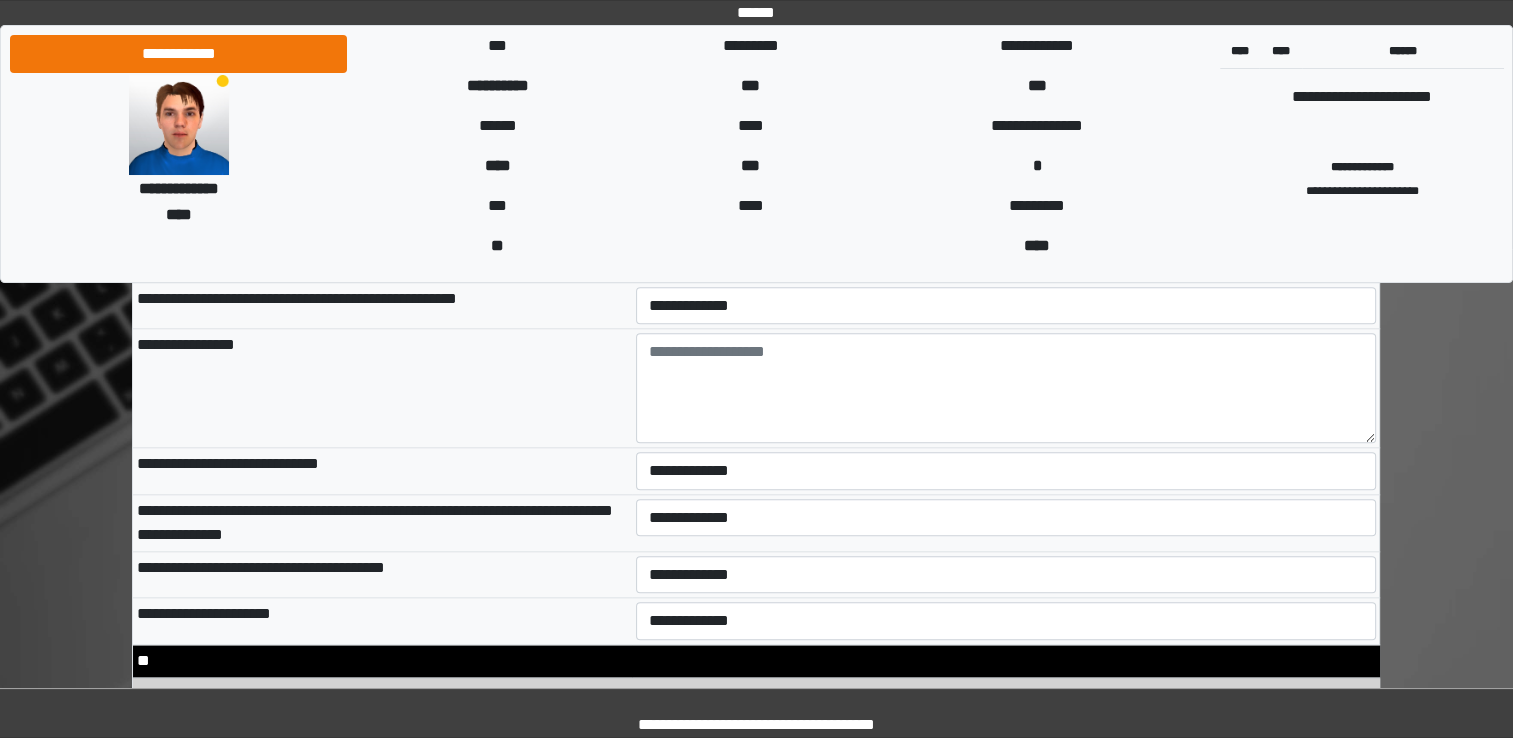 scroll, scrollTop: 9660, scrollLeft: 0, axis: vertical 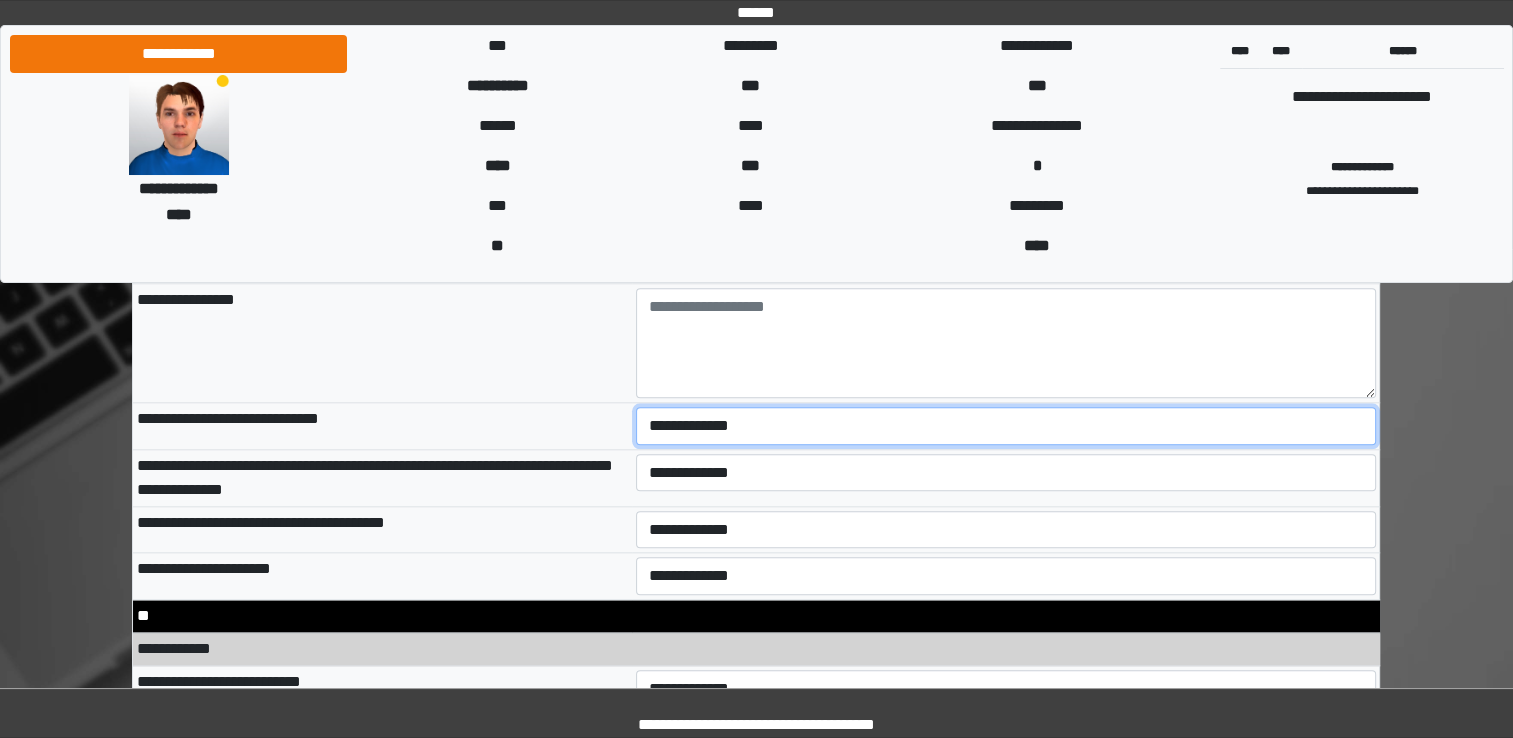 click on "**********" at bounding box center [1006, 426] 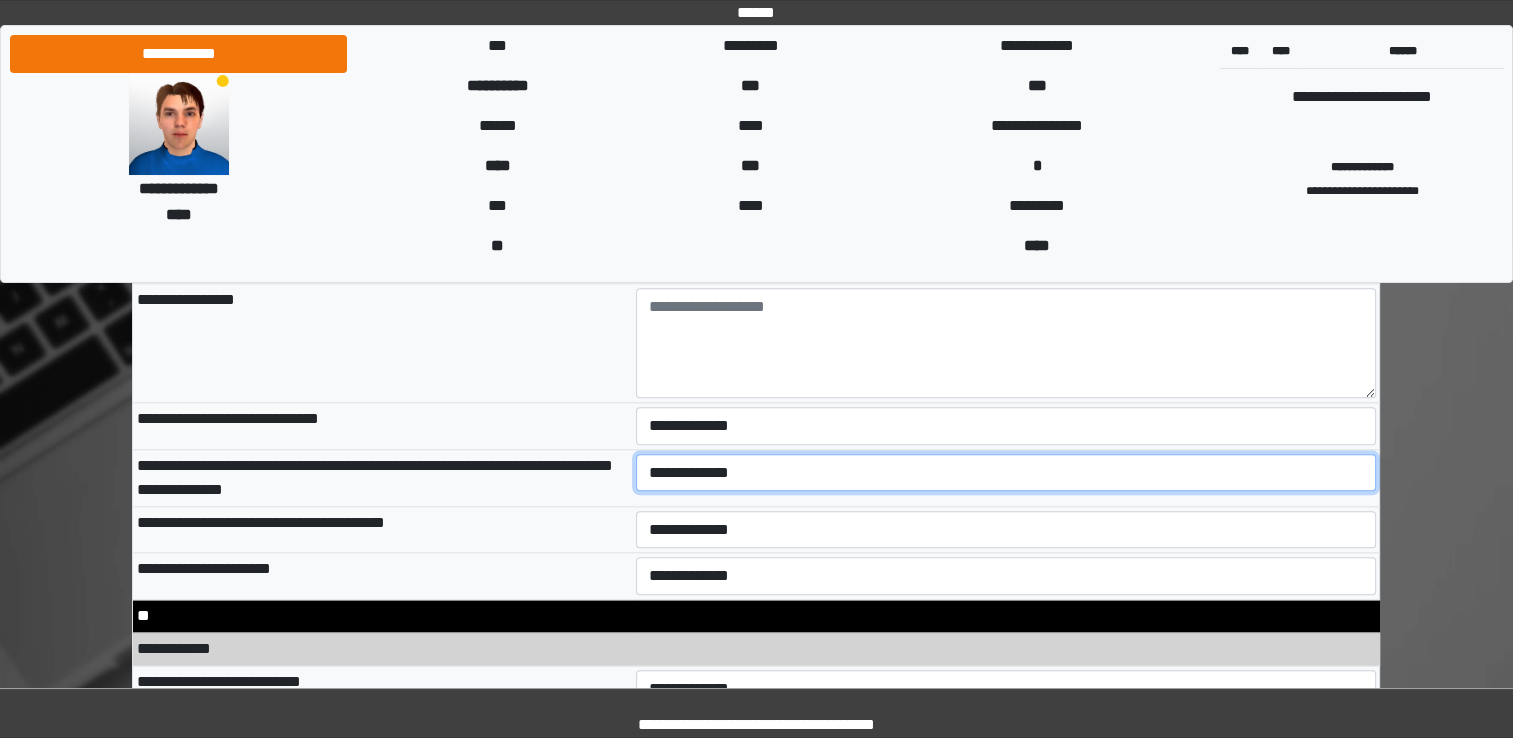 click on "**********" at bounding box center [1006, 473] 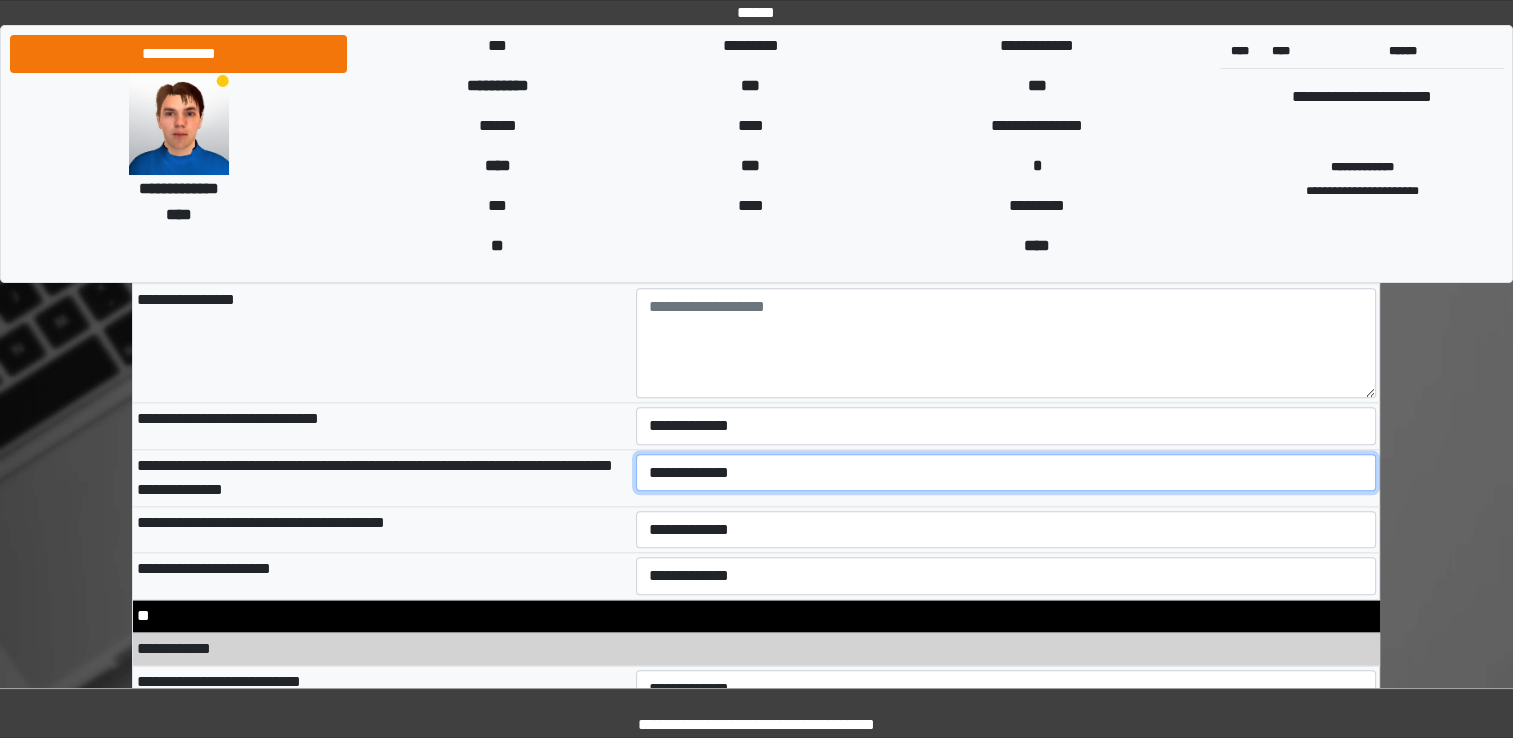 select on "*" 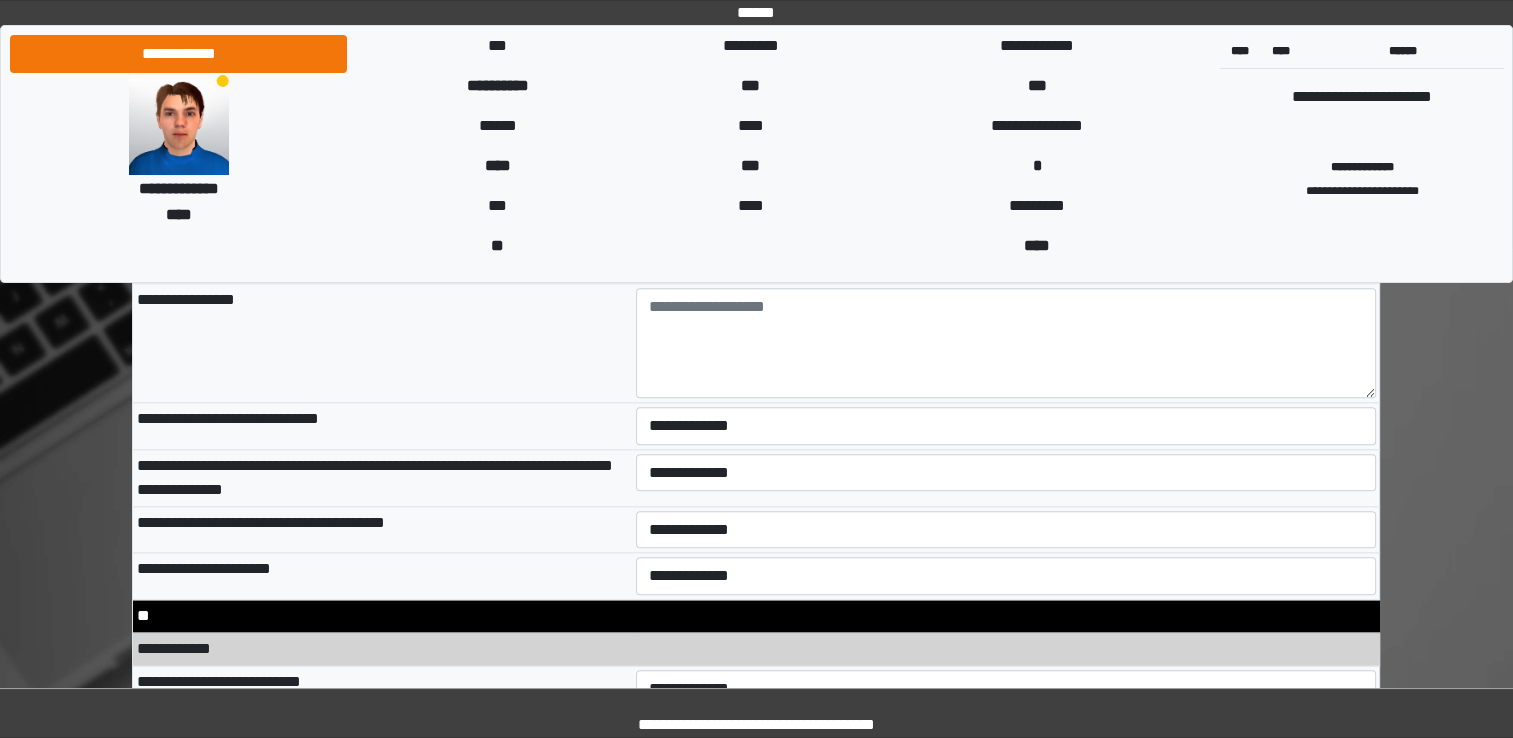drag, startPoint x: 404, startPoint y: 527, endPoint x: 415, endPoint y: 521, distance: 12.529964 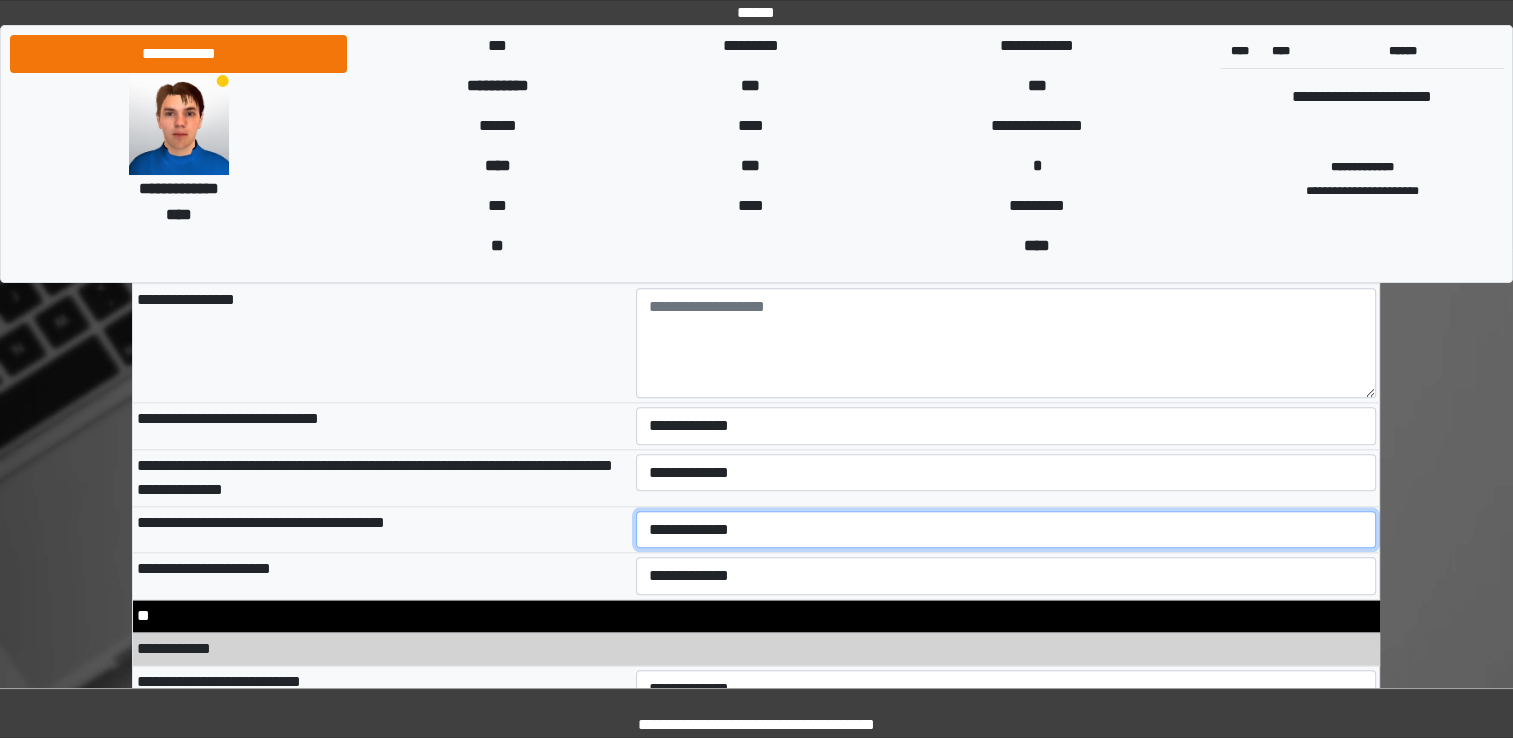 click on "**********" at bounding box center (1006, 530) 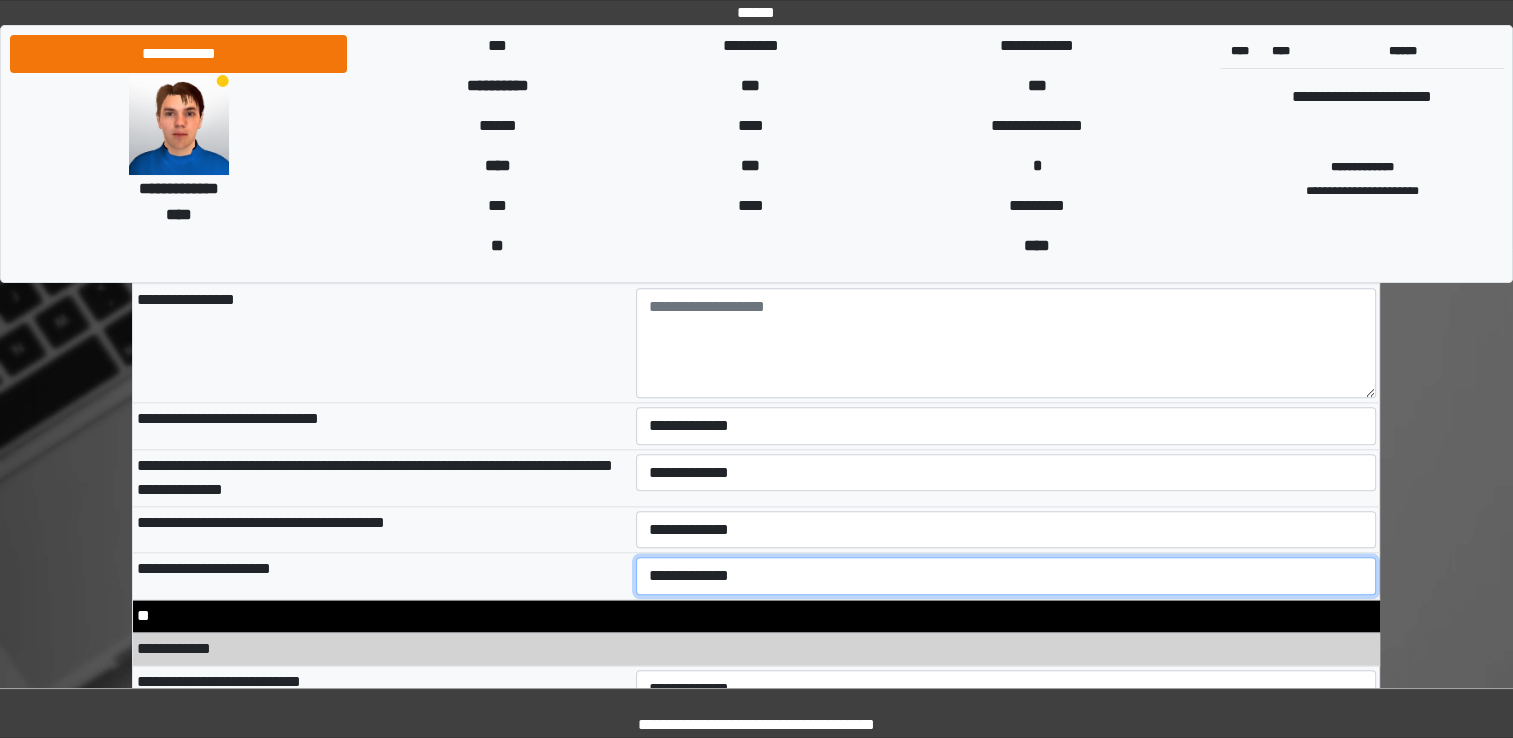 click on "**********" at bounding box center (1006, 576) 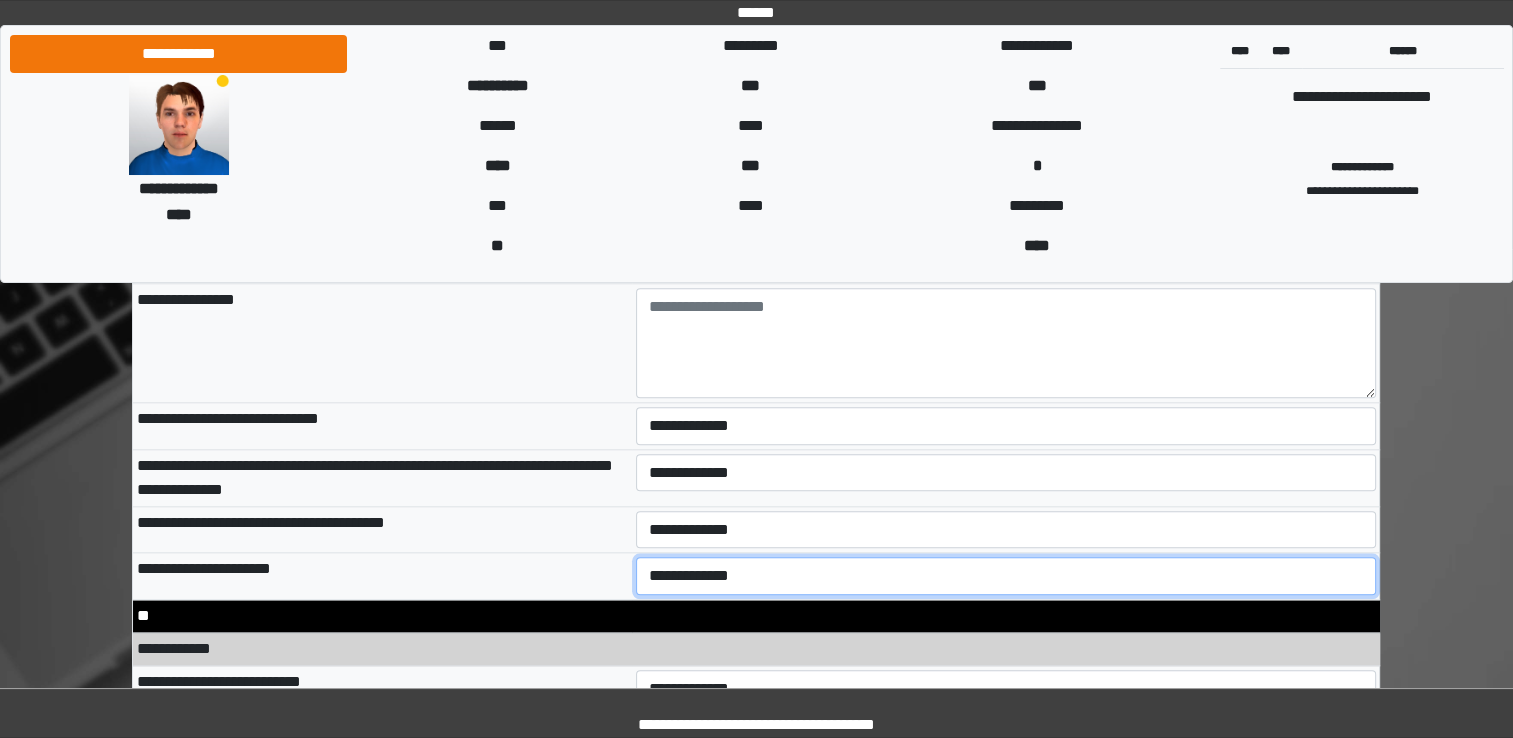 select on "*" 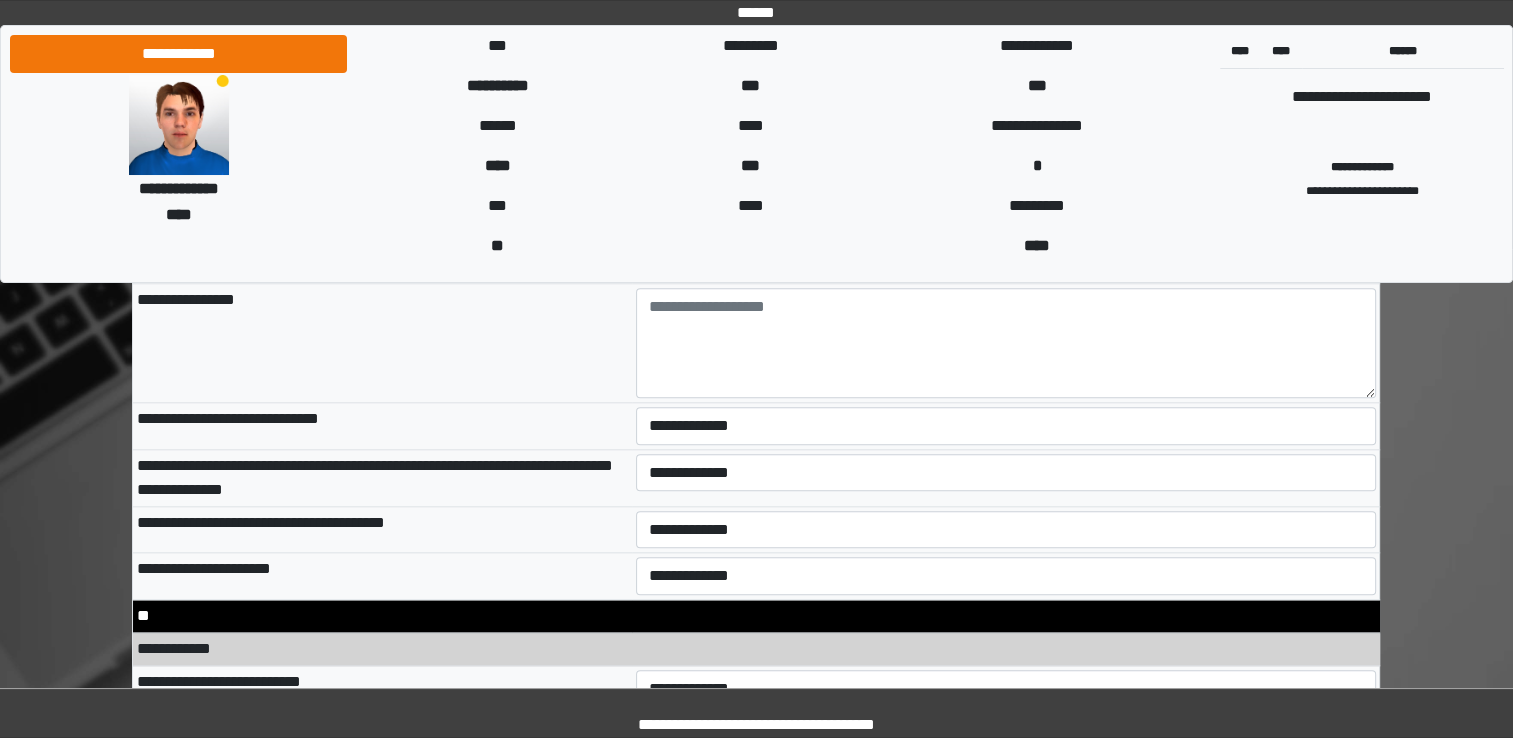 click on "**********" at bounding box center [756, 649] 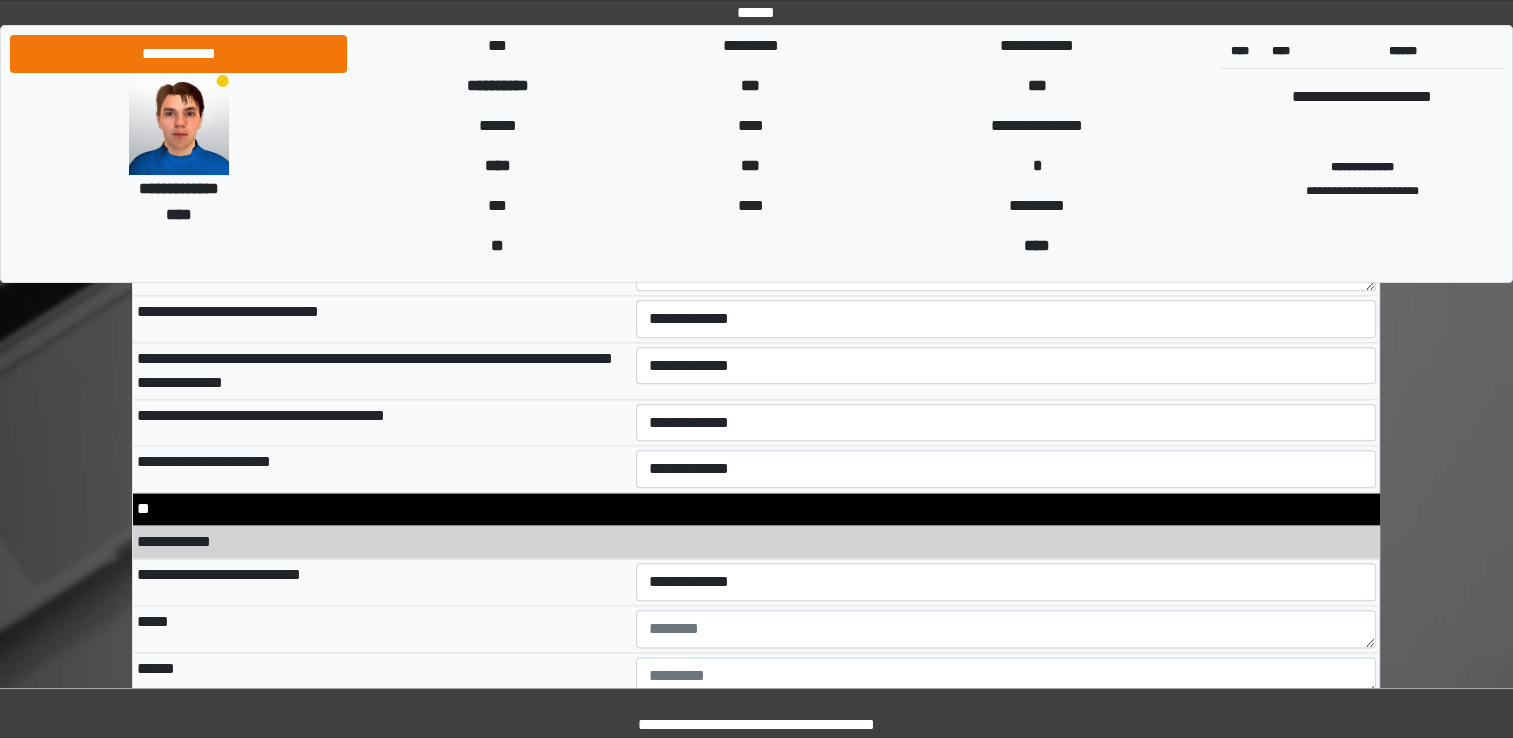 scroll, scrollTop: 9960, scrollLeft: 0, axis: vertical 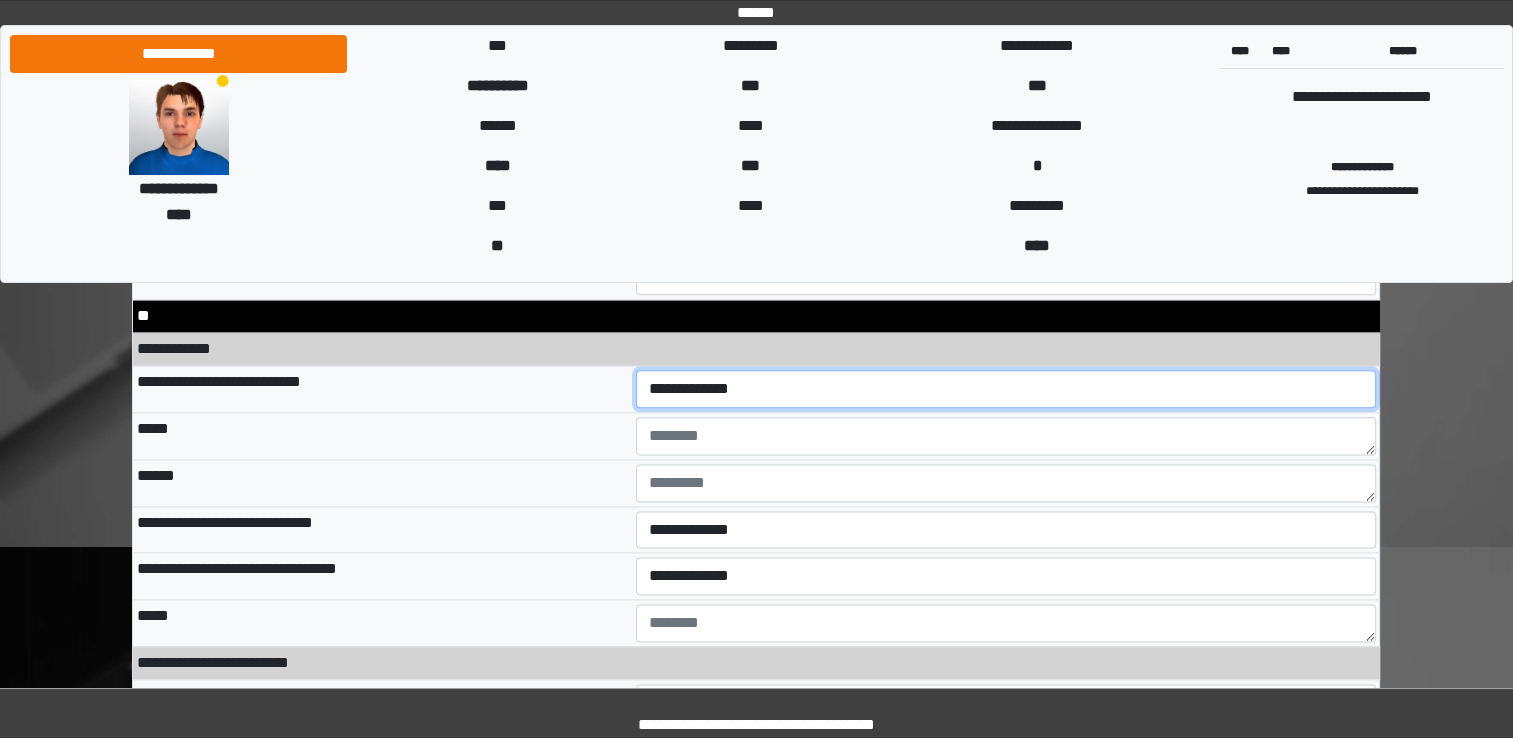 click on "**********" at bounding box center [1006, 389] 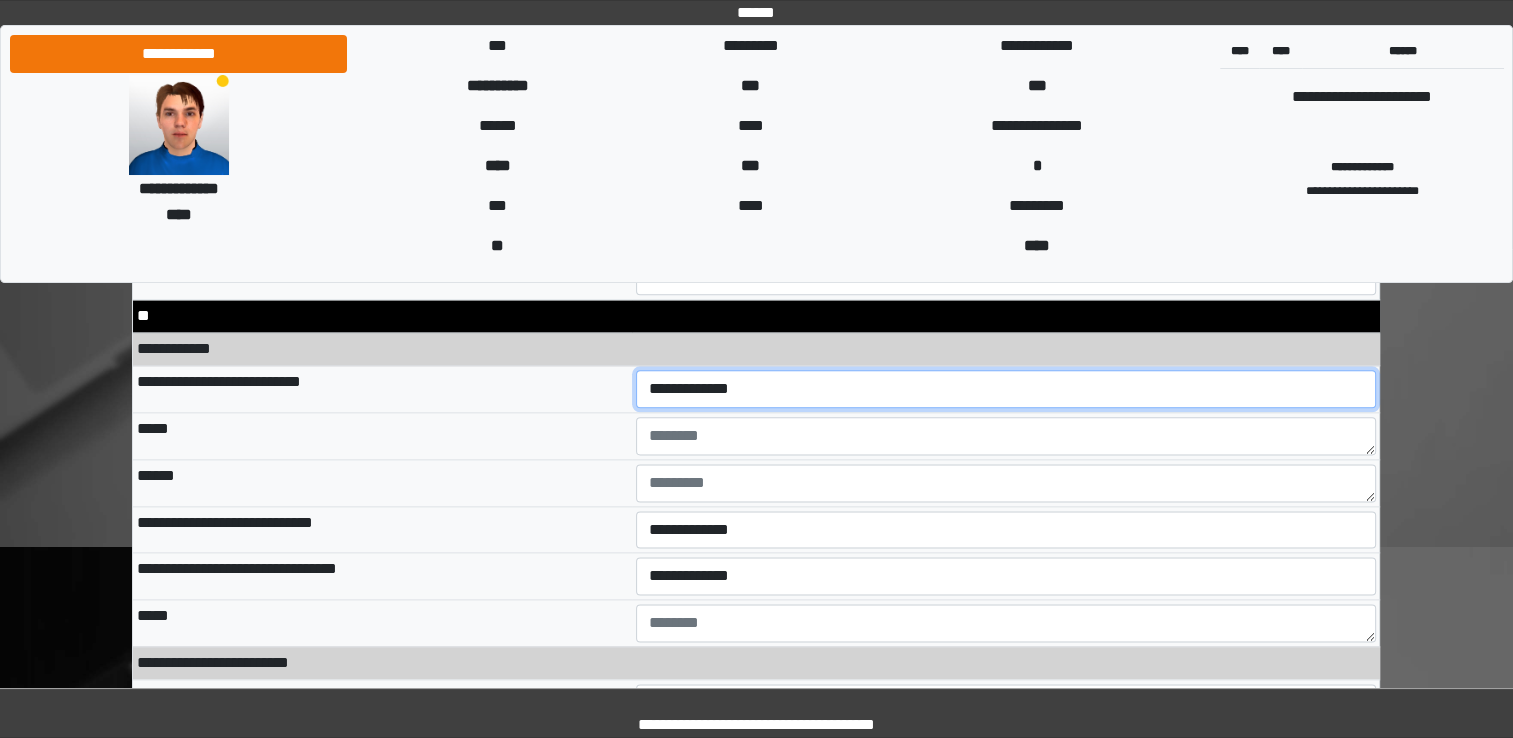 select on "*" 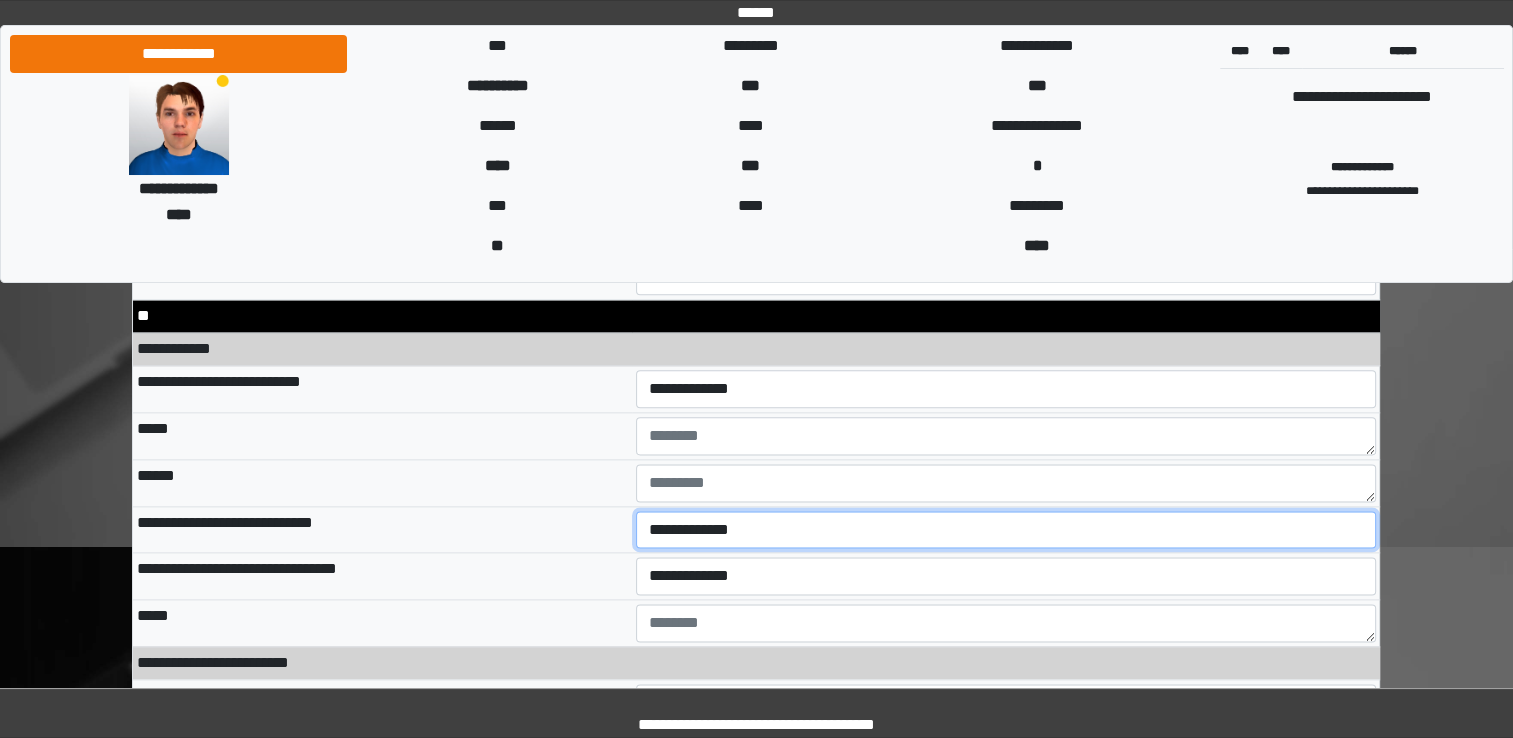 click on "**********" at bounding box center [1006, 530] 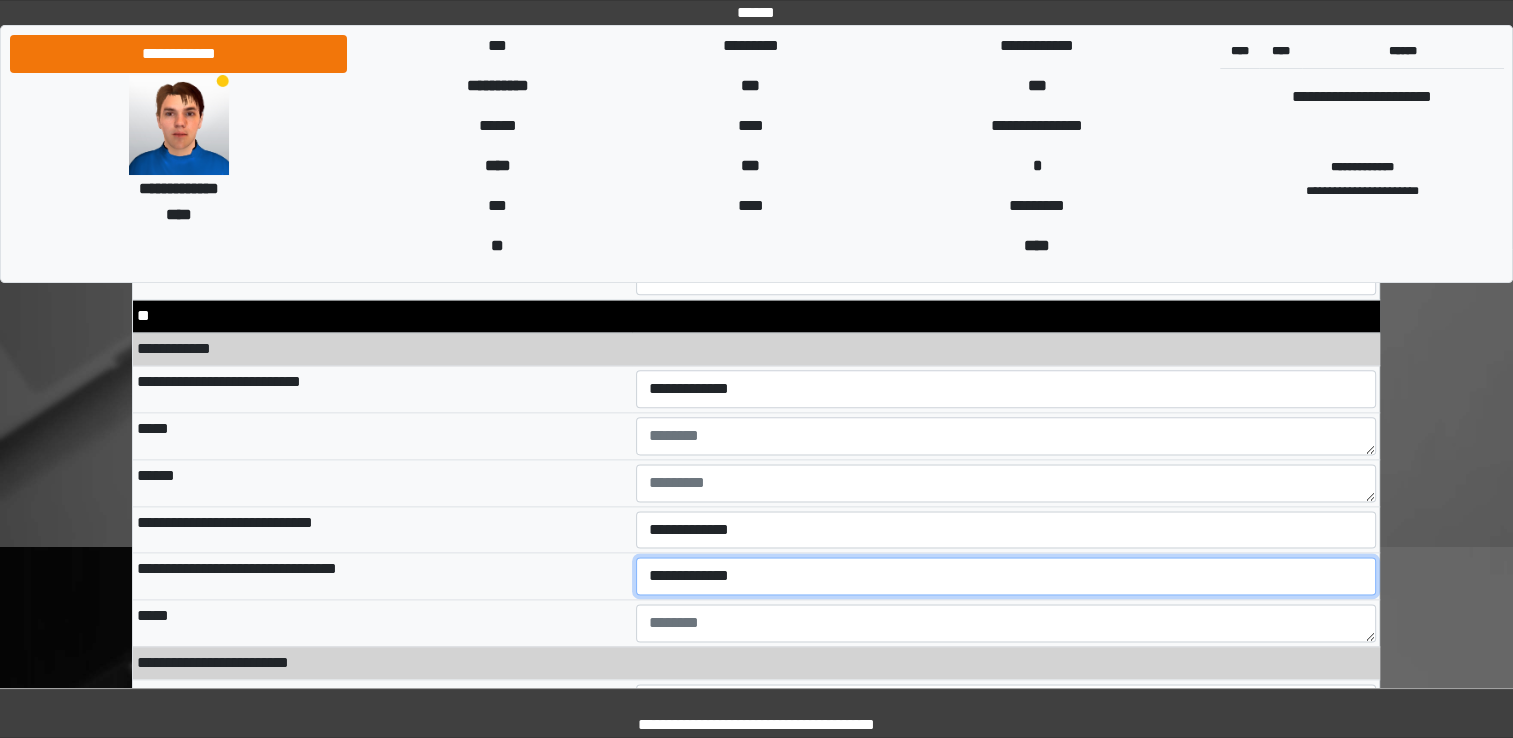 click on "**********" at bounding box center (1006, 576) 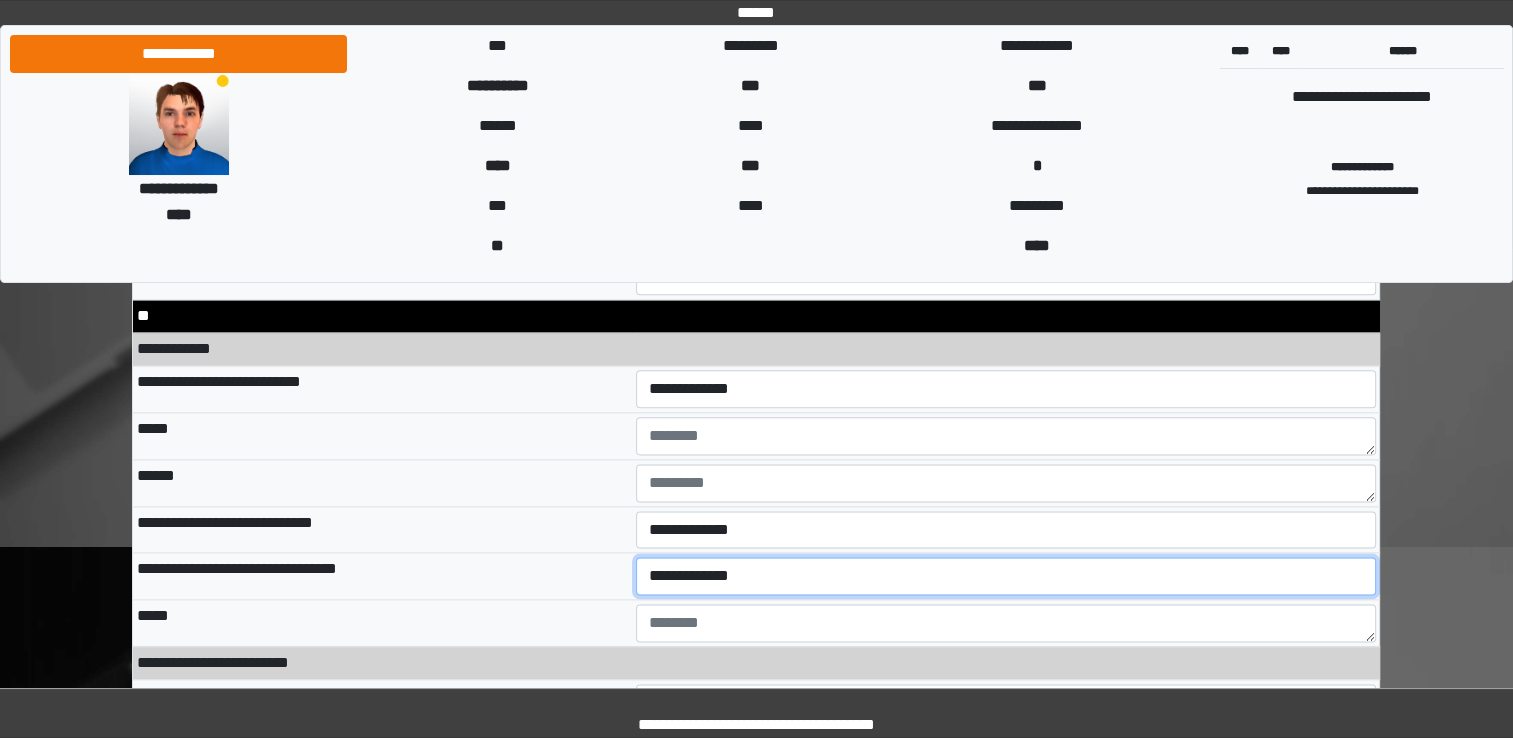select on "*" 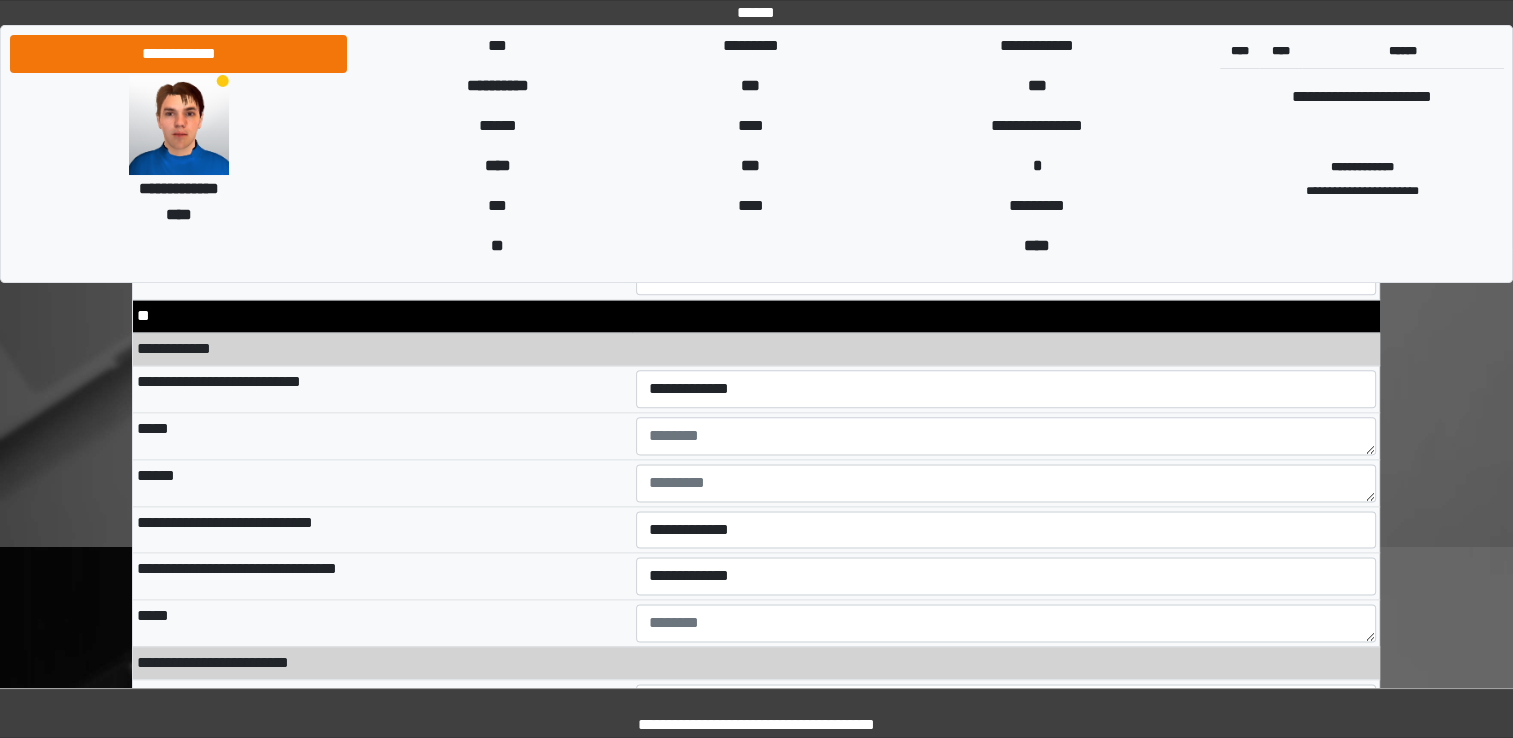 click on "*****" at bounding box center [382, 622] 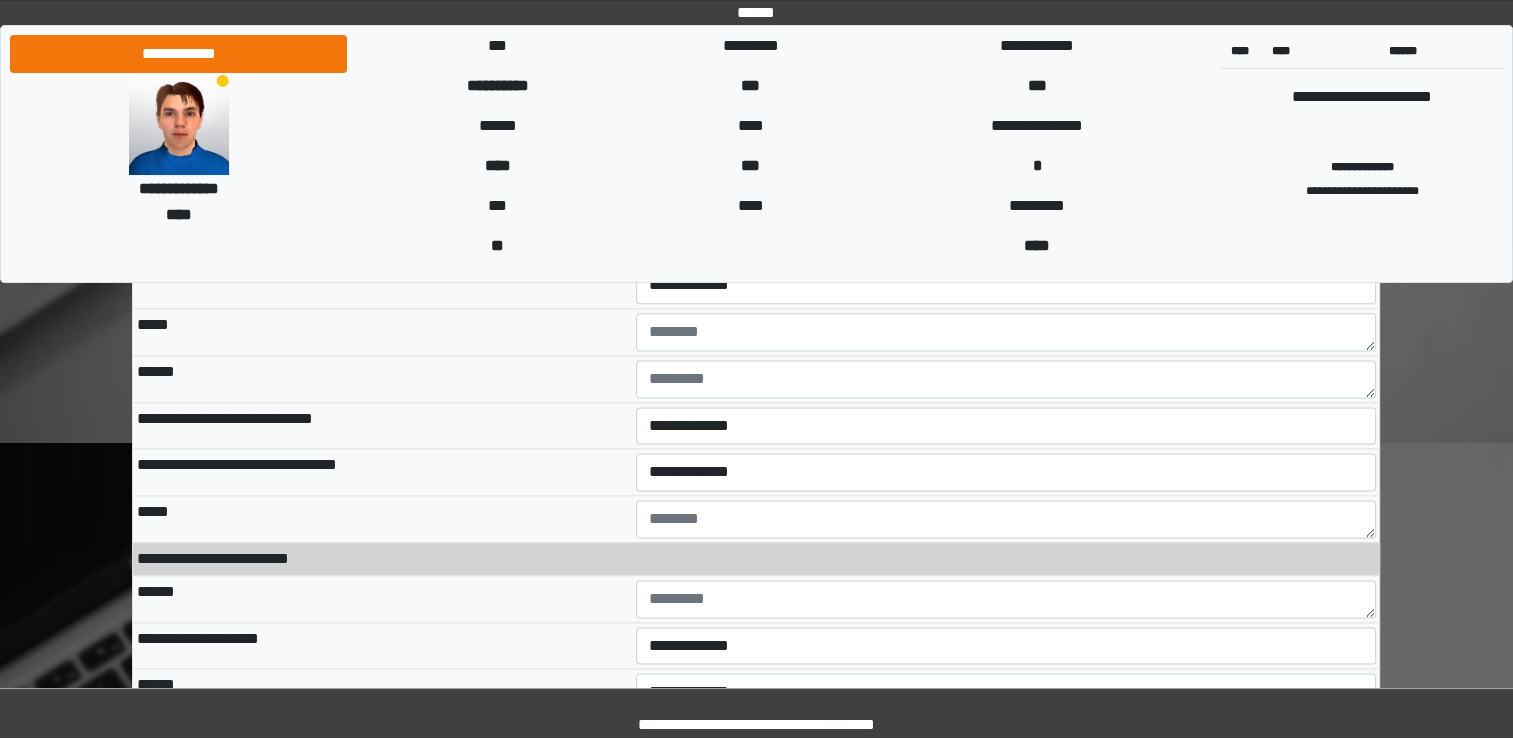 scroll, scrollTop: 10260, scrollLeft: 0, axis: vertical 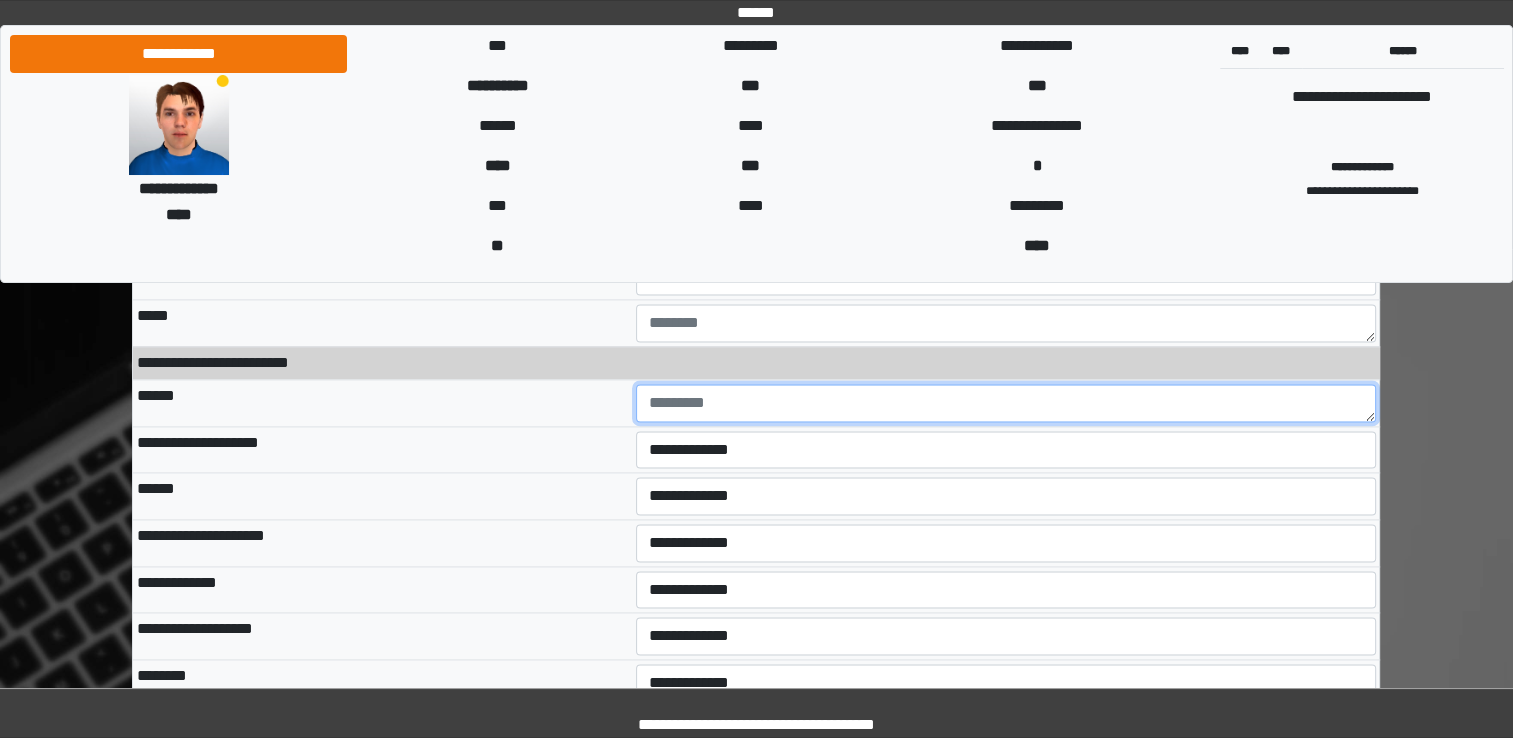 click at bounding box center [1006, 403] 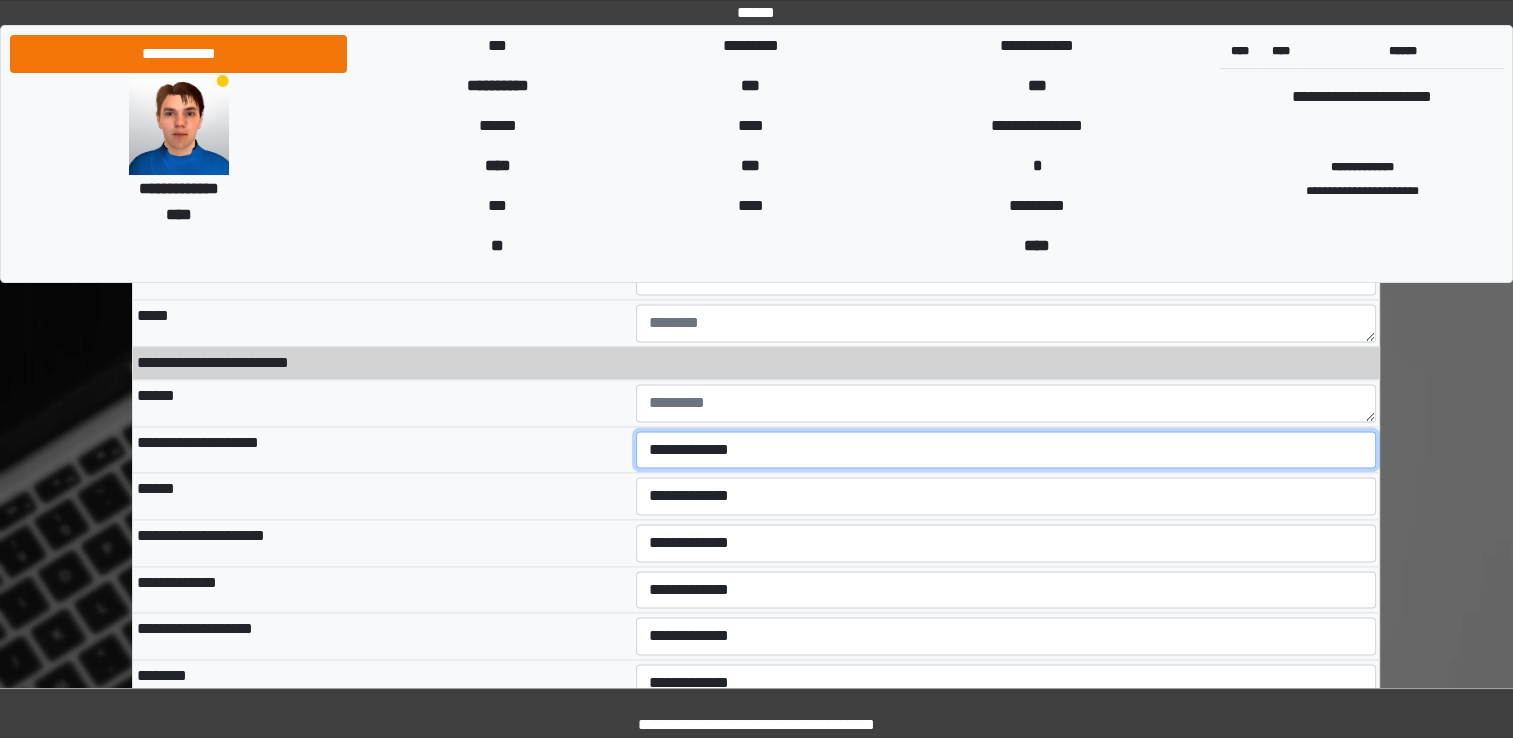 drag, startPoint x: 724, startPoint y: 438, endPoint x: 724, endPoint y: 452, distance: 14 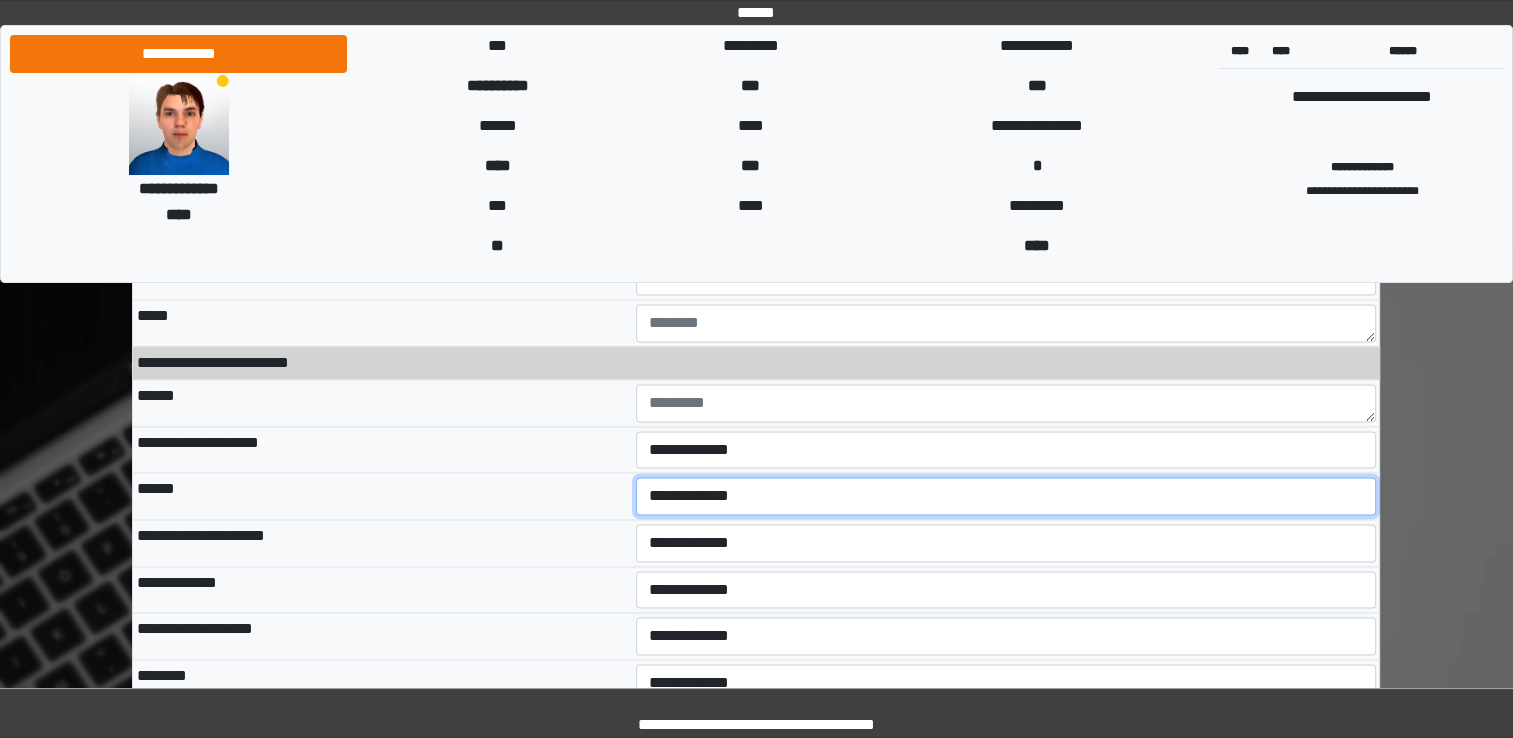 drag, startPoint x: 712, startPoint y: 486, endPoint x: 712, endPoint y: 500, distance: 14 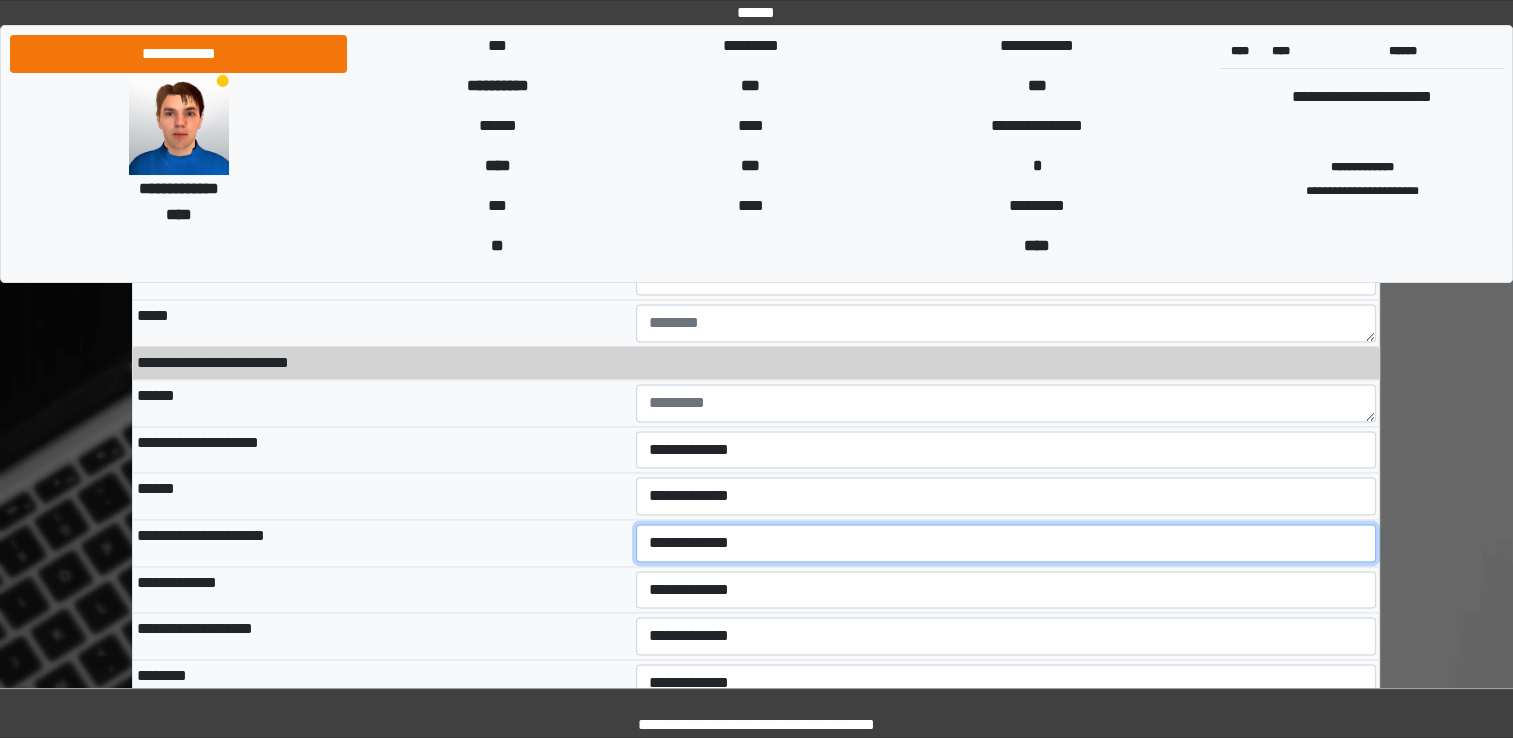 click on "**********" at bounding box center (1006, 543) 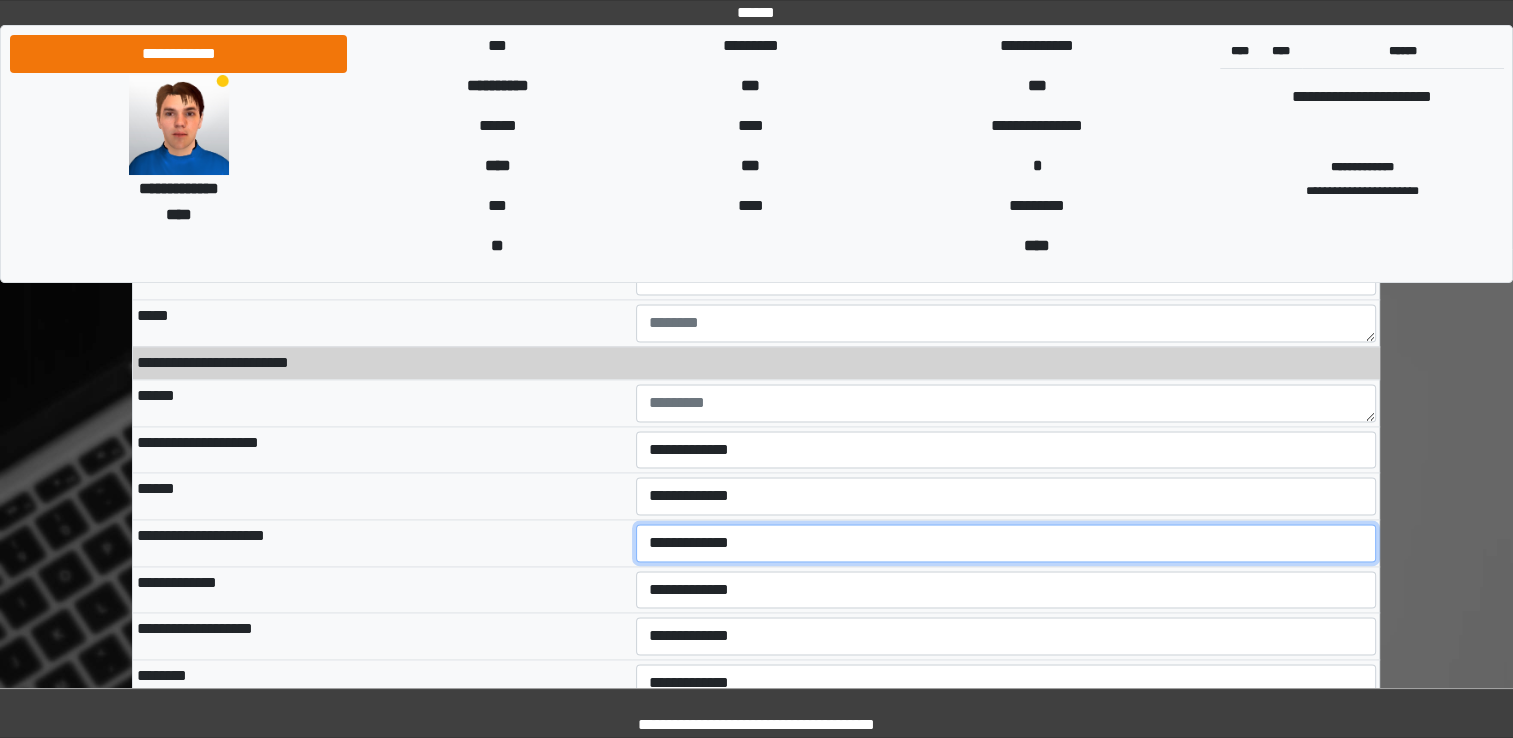 select on "*" 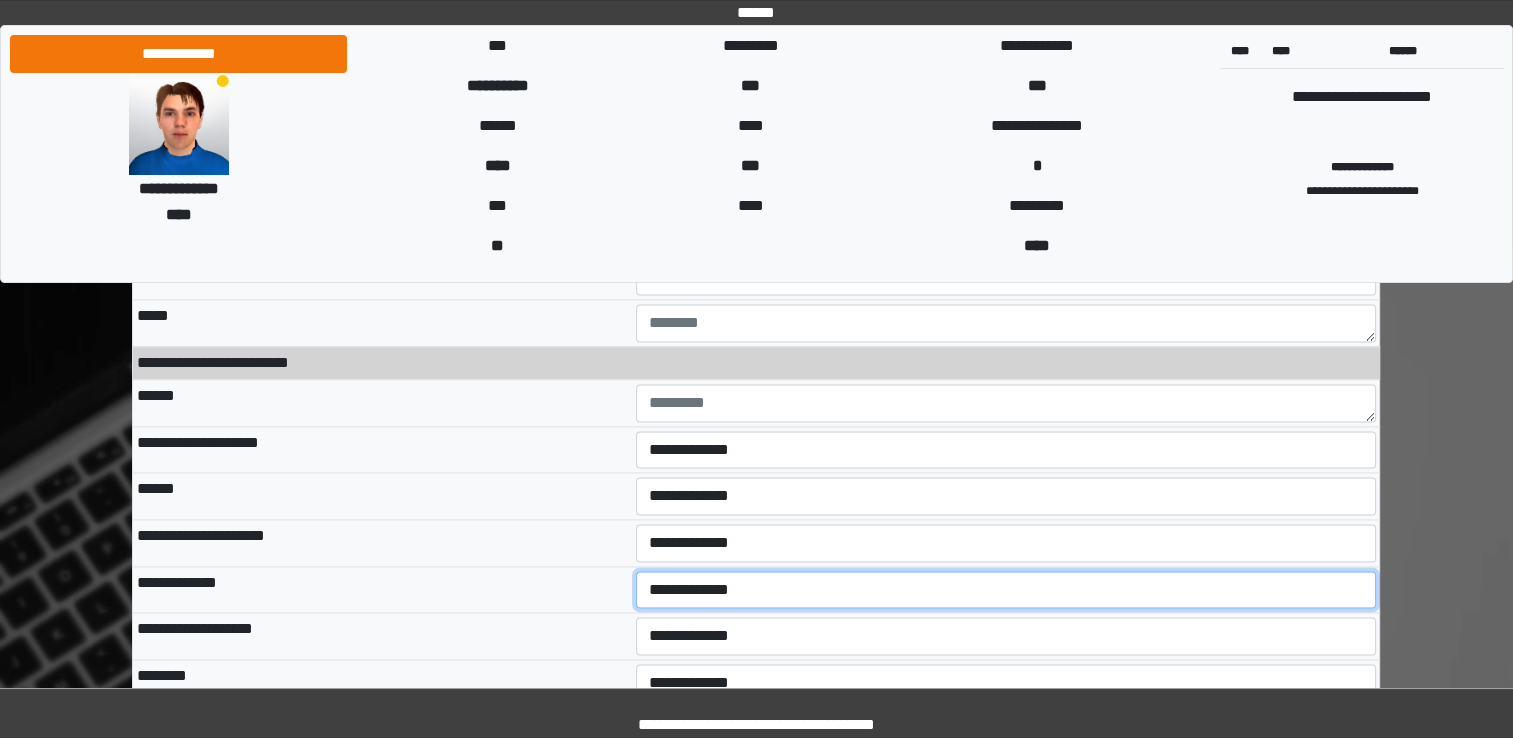 click on "**********" at bounding box center (1006, 590) 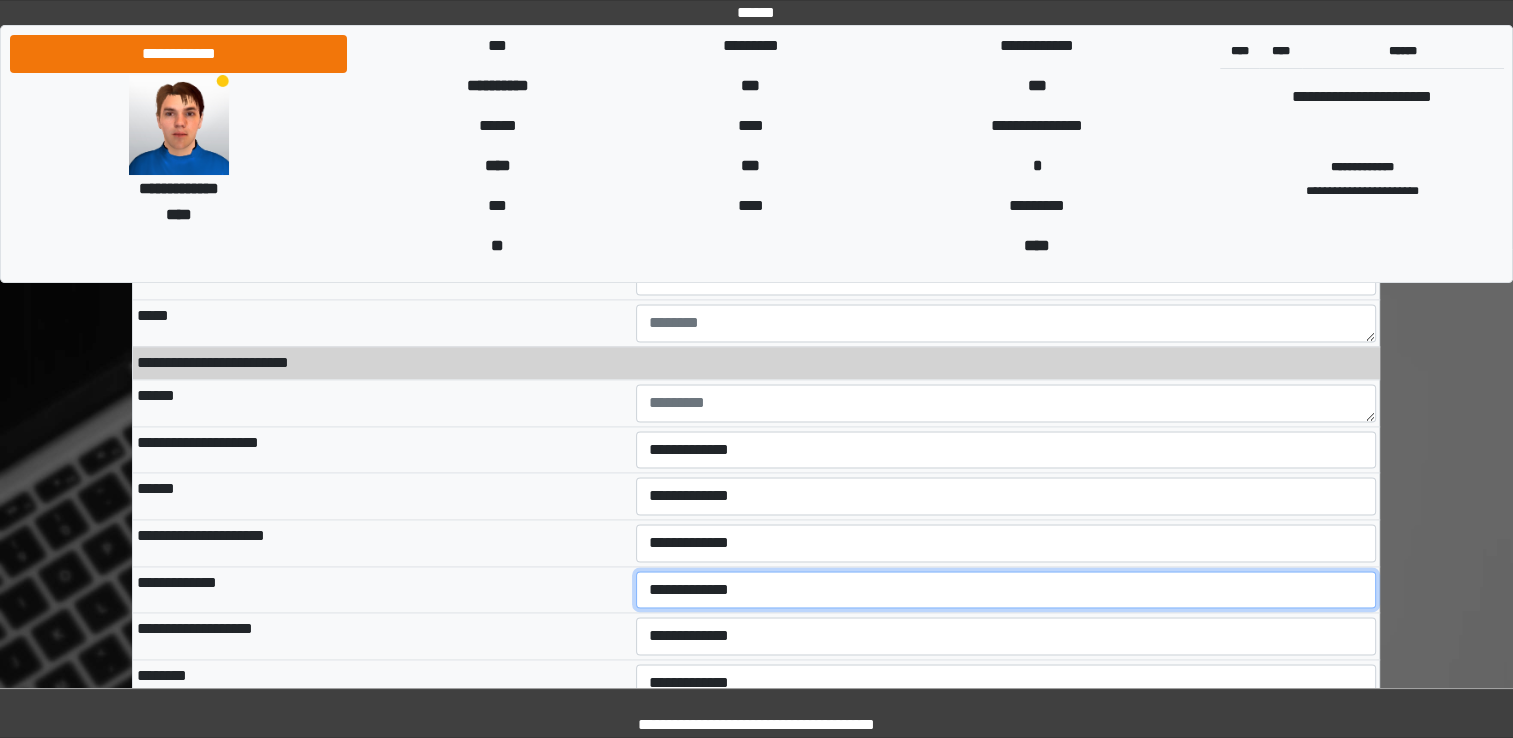 select on "*" 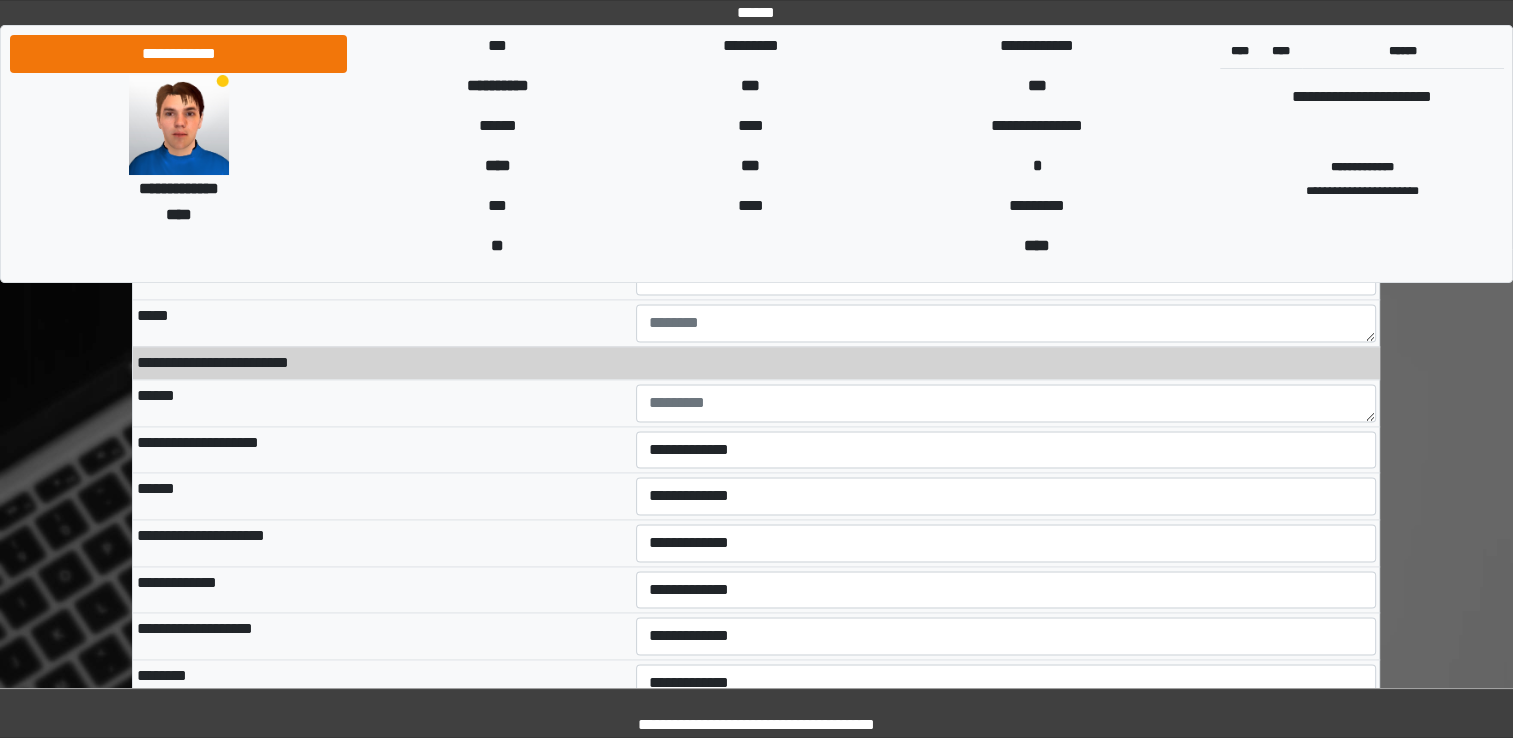 click on "**********" at bounding box center [382, 636] 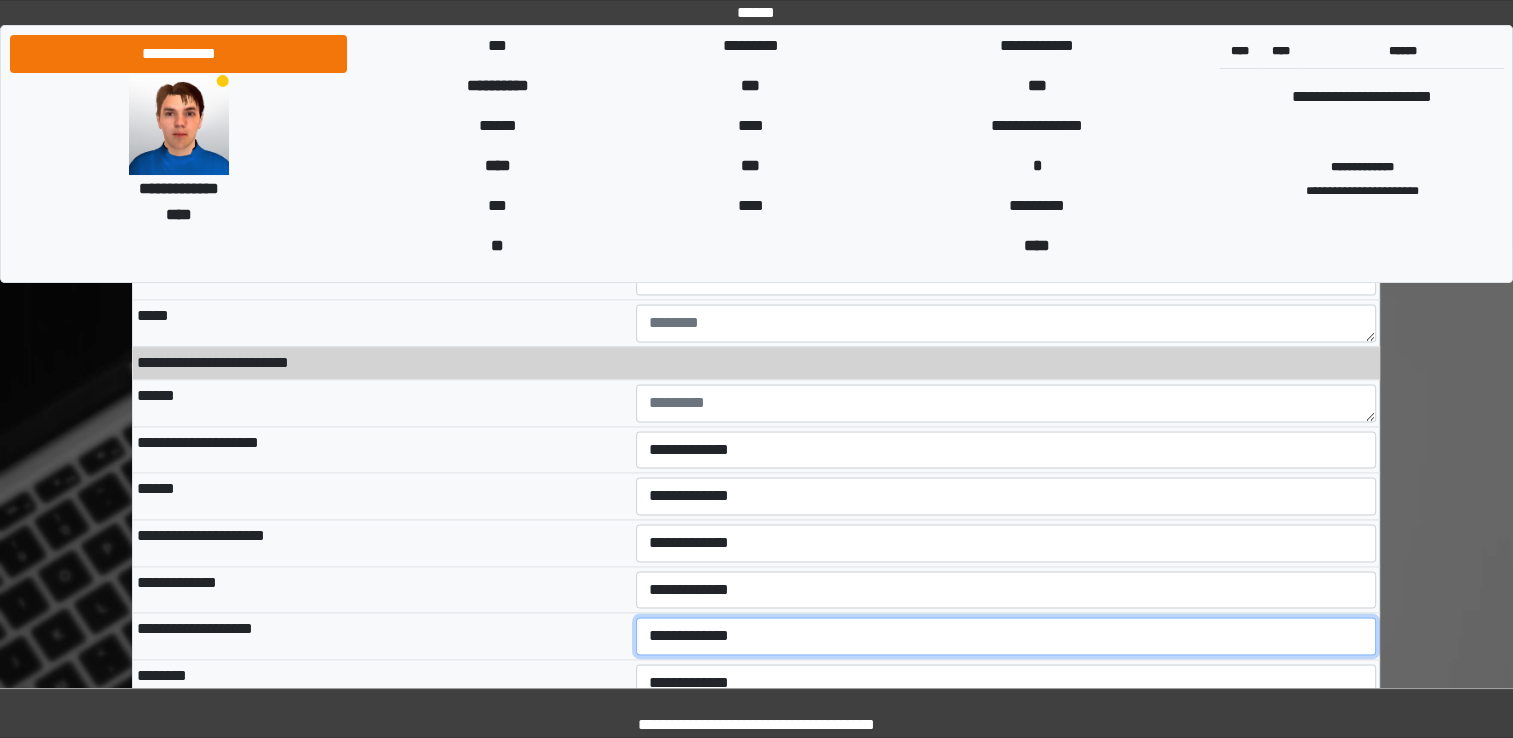 click on "**********" at bounding box center [1006, 636] 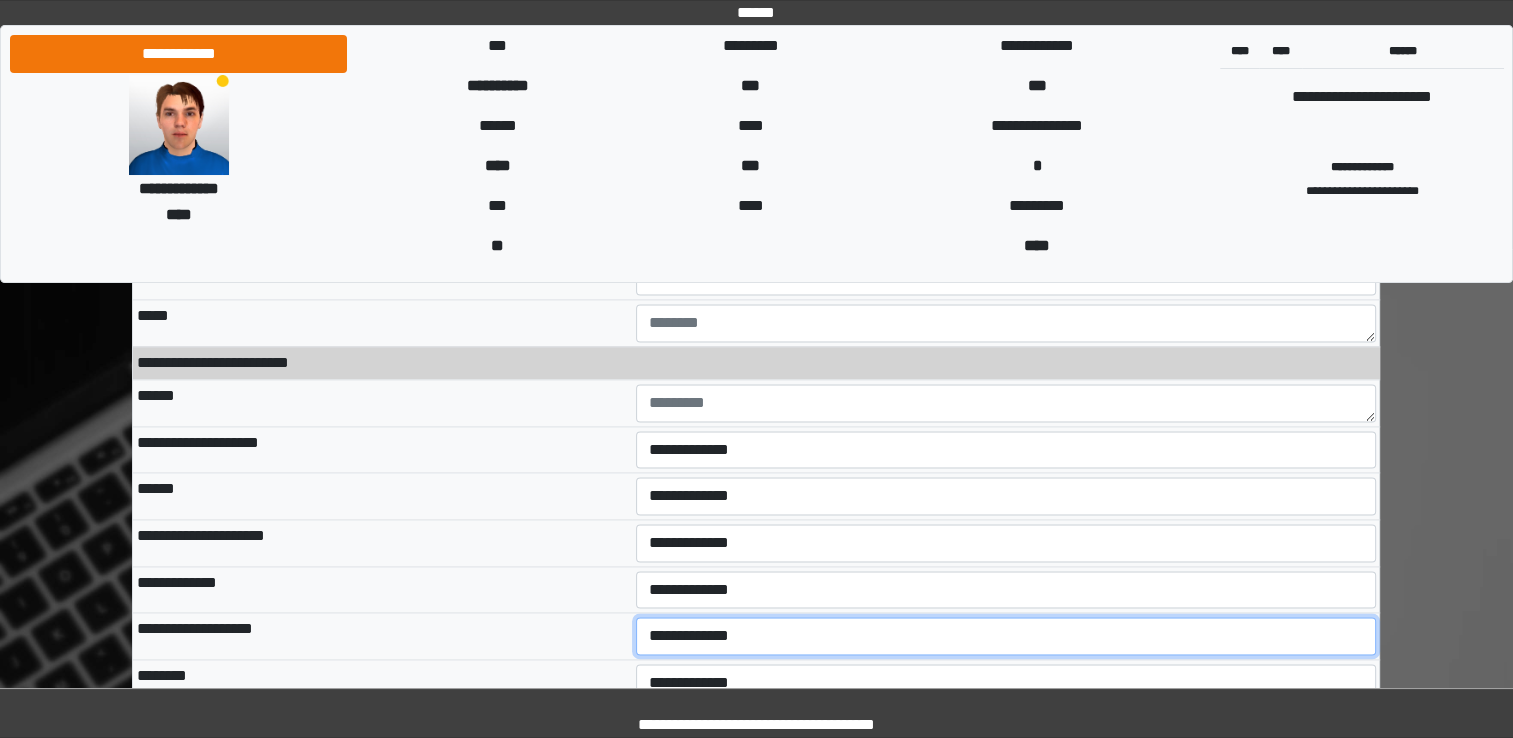 select on "*" 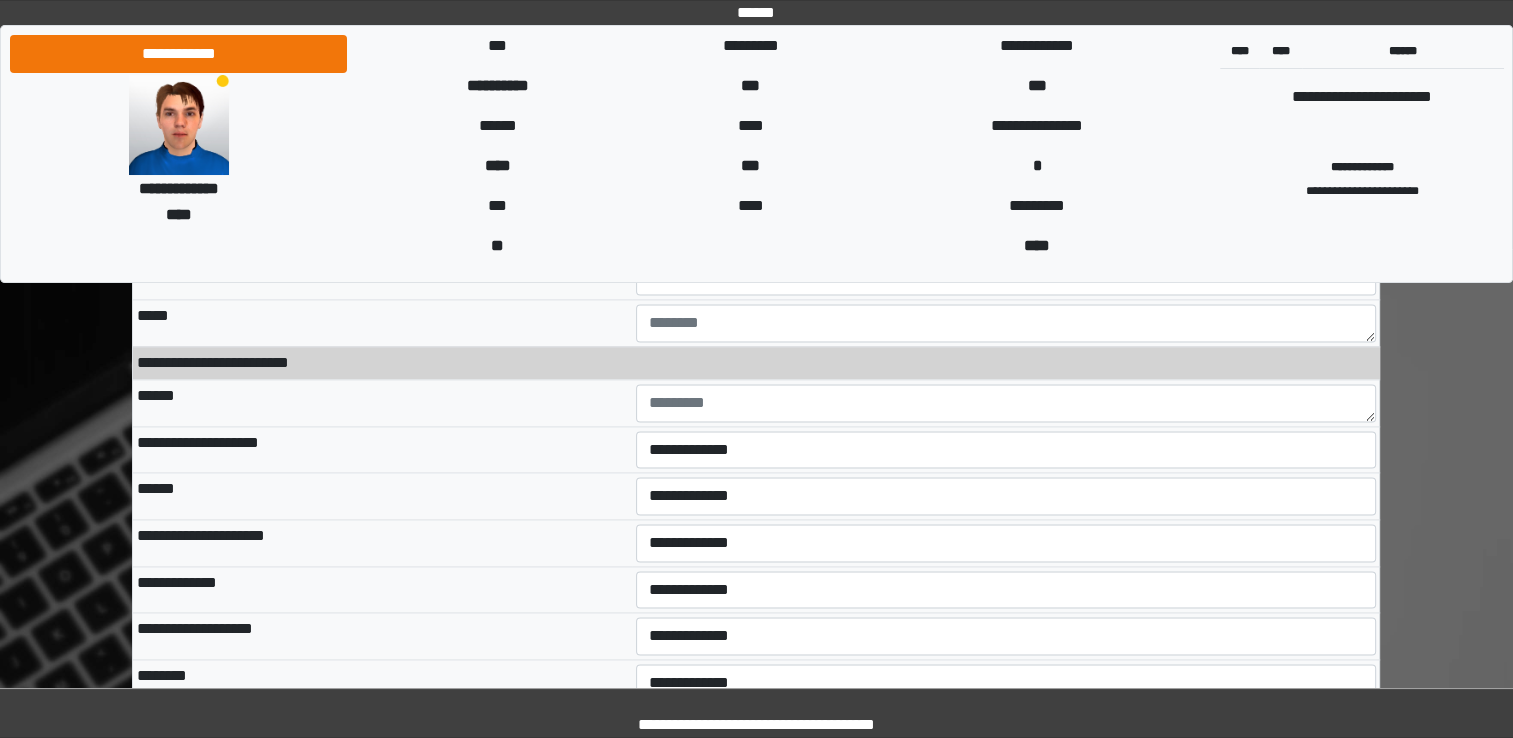 click on "********" at bounding box center (382, 682) 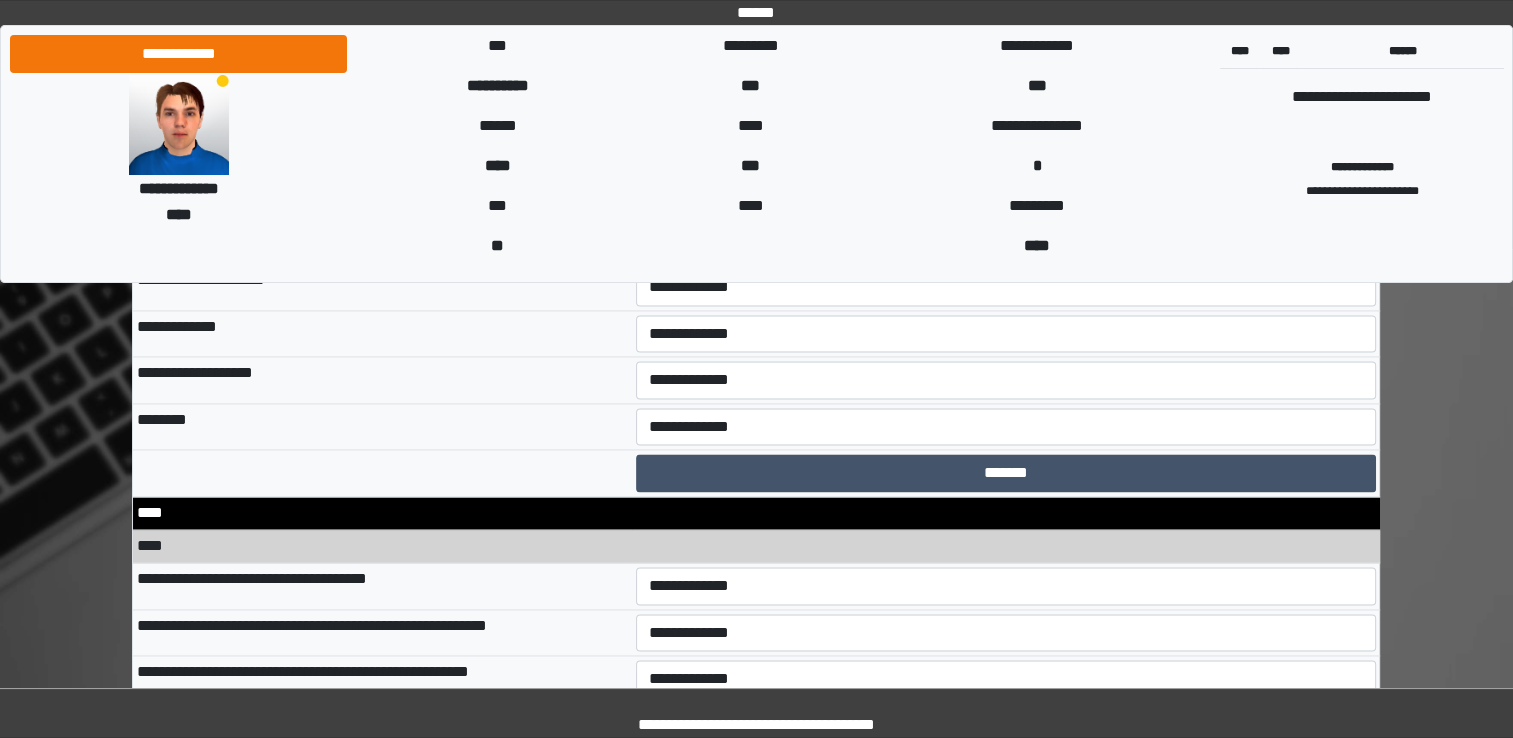 scroll, scrollTop: 10560, scrollLeft: 0, axis: vertical 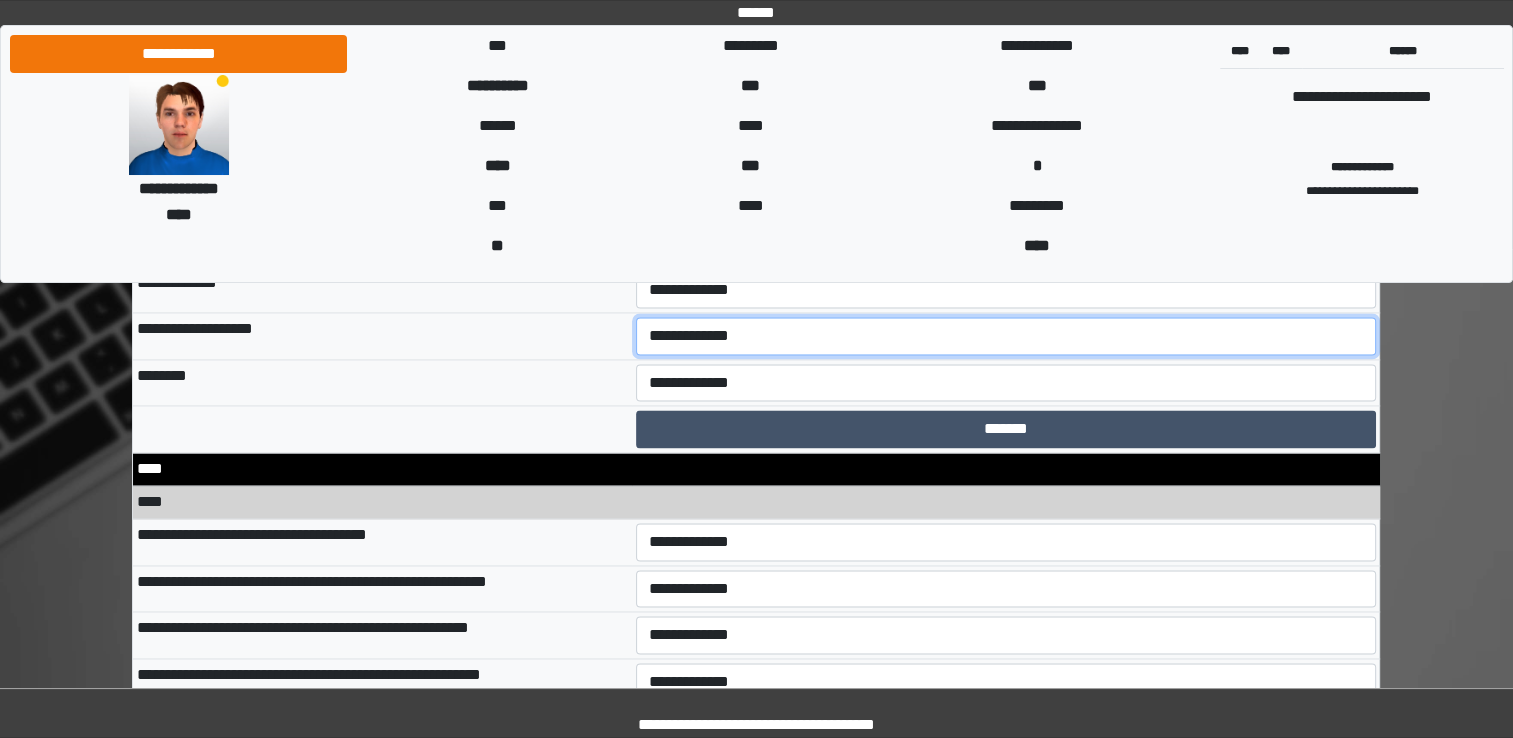 click on "**********" at bounding box center (1006, 336) 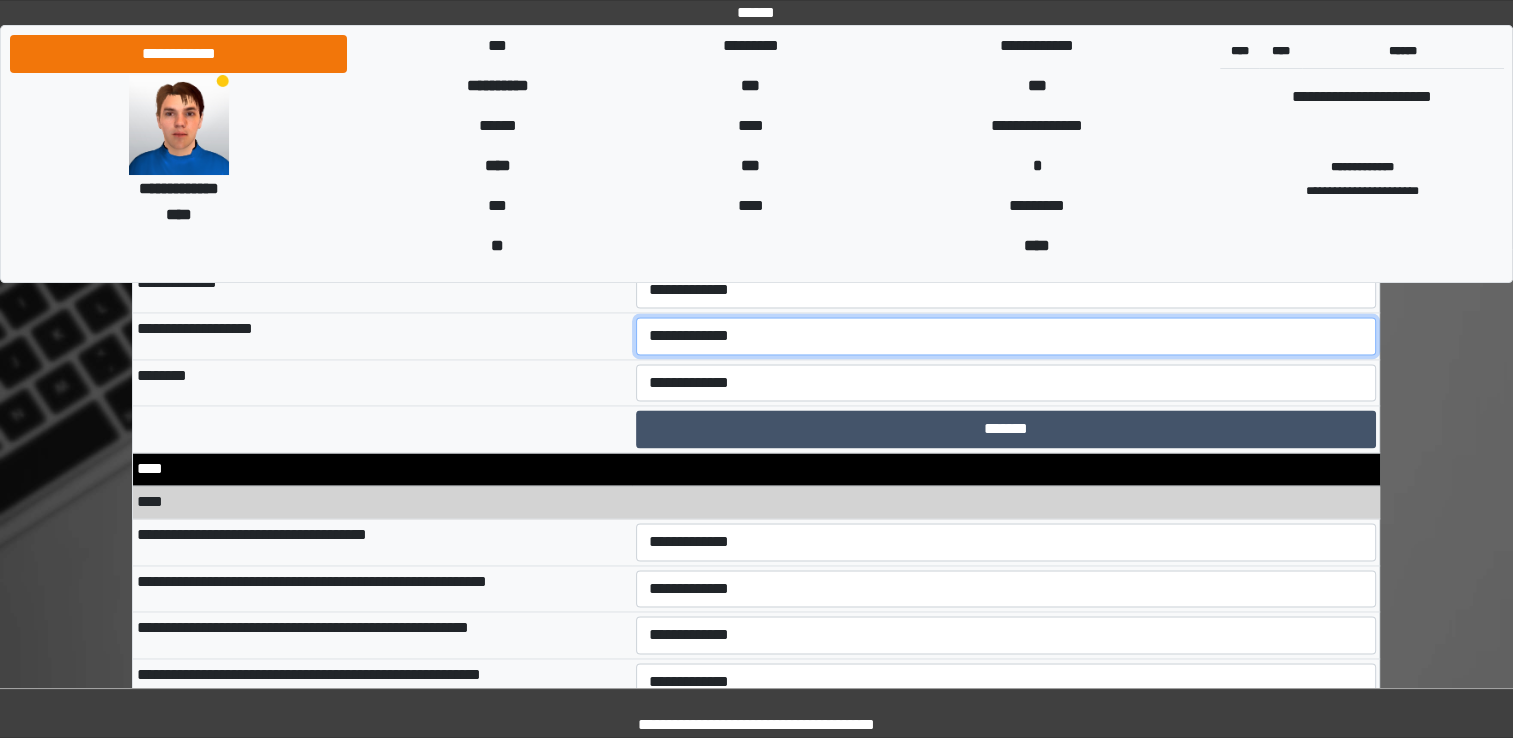 click on "**********" at bounding box center (1006, 336) 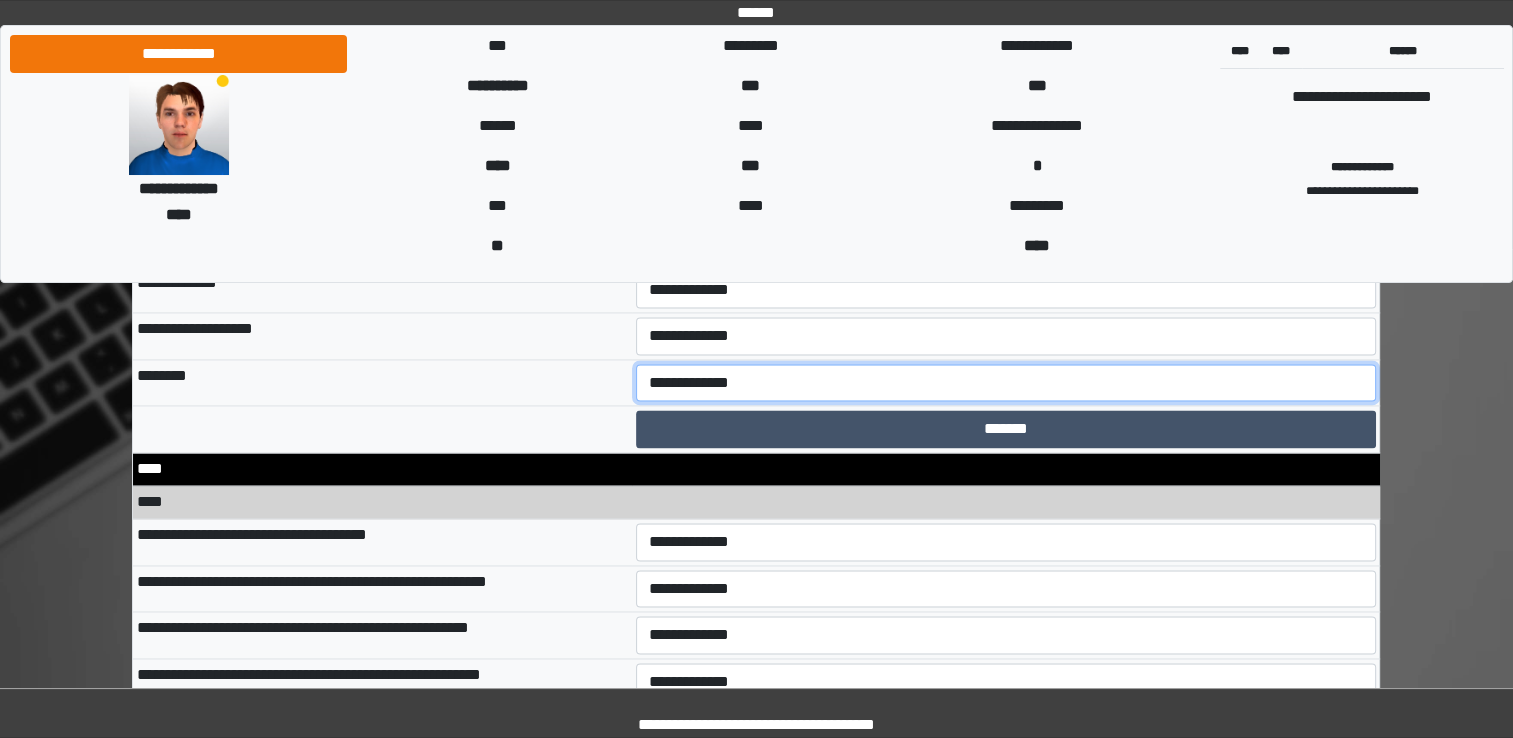click on "**********" at bounding box center (1006, 383) 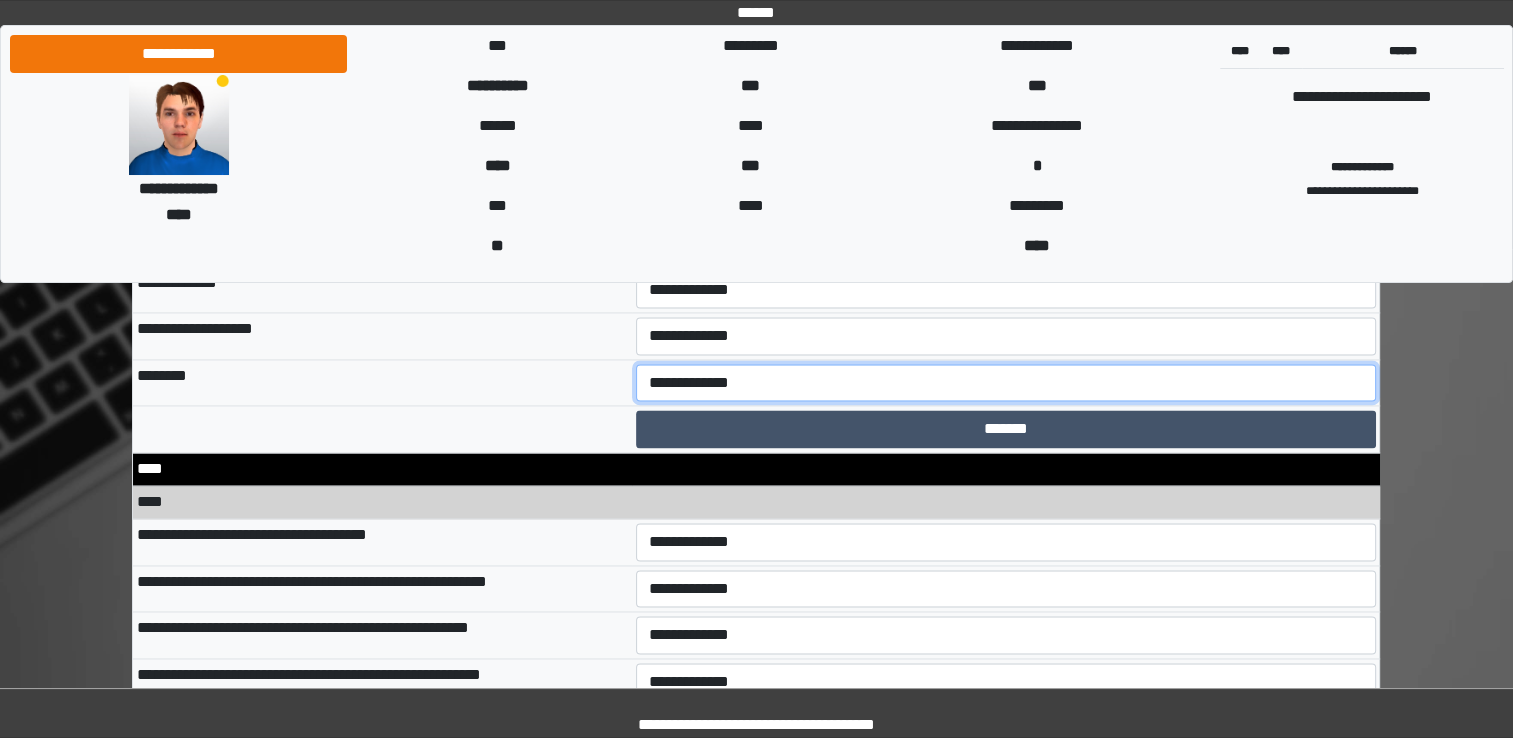 select on "*" 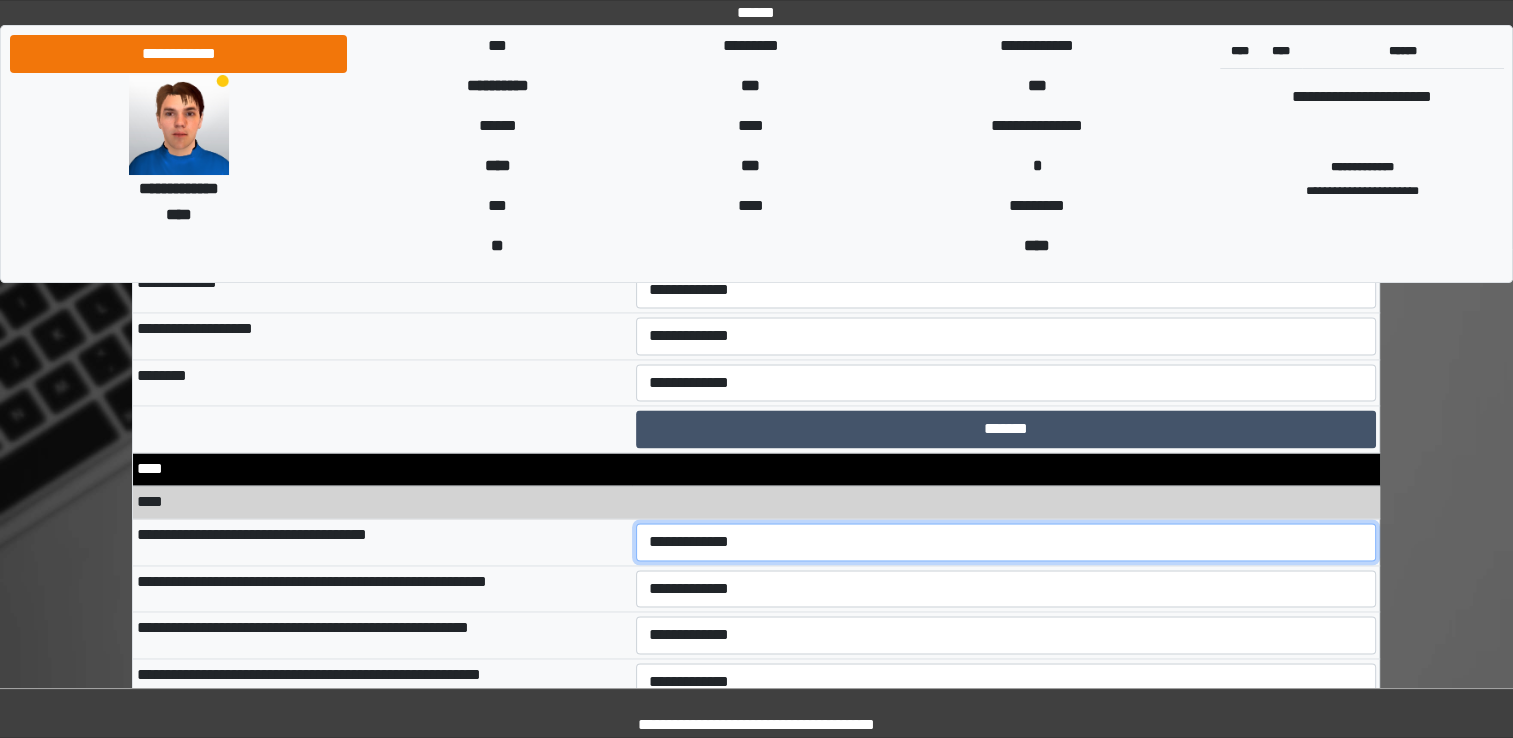 click on "**********" at bounding box center [1006, 542] 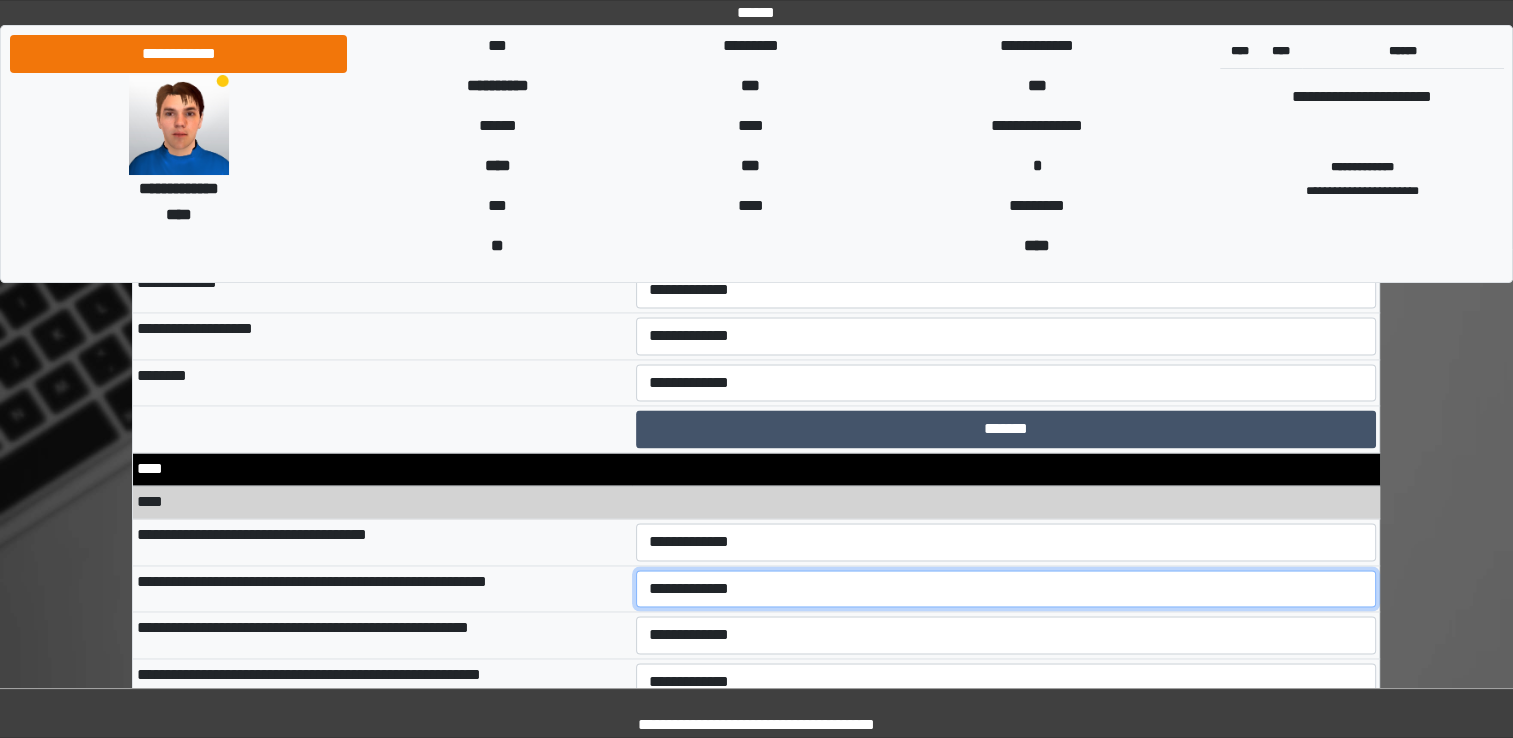 click on "**********" at bounding box center [1006, 589] 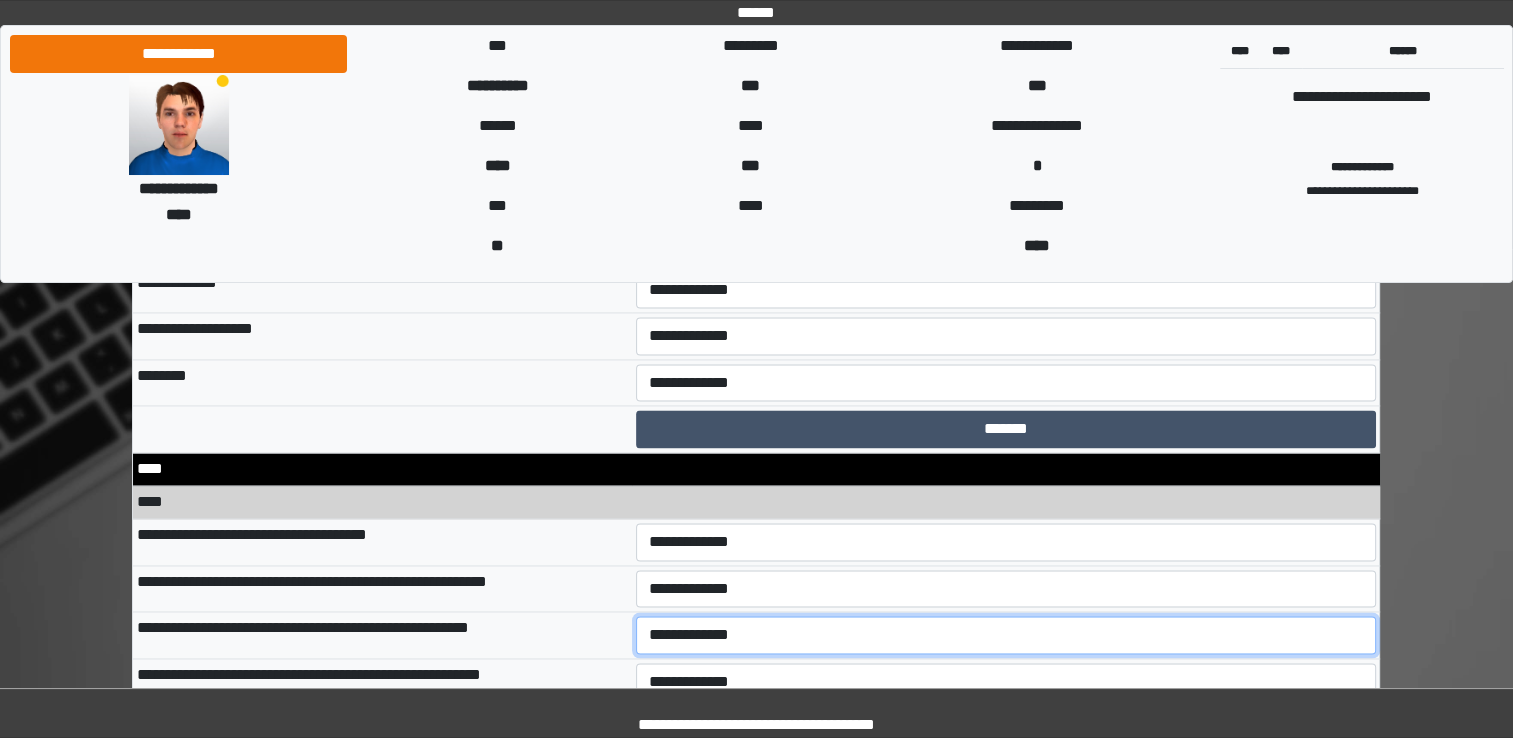 click on "**********" at bounding box center [1006, 635] 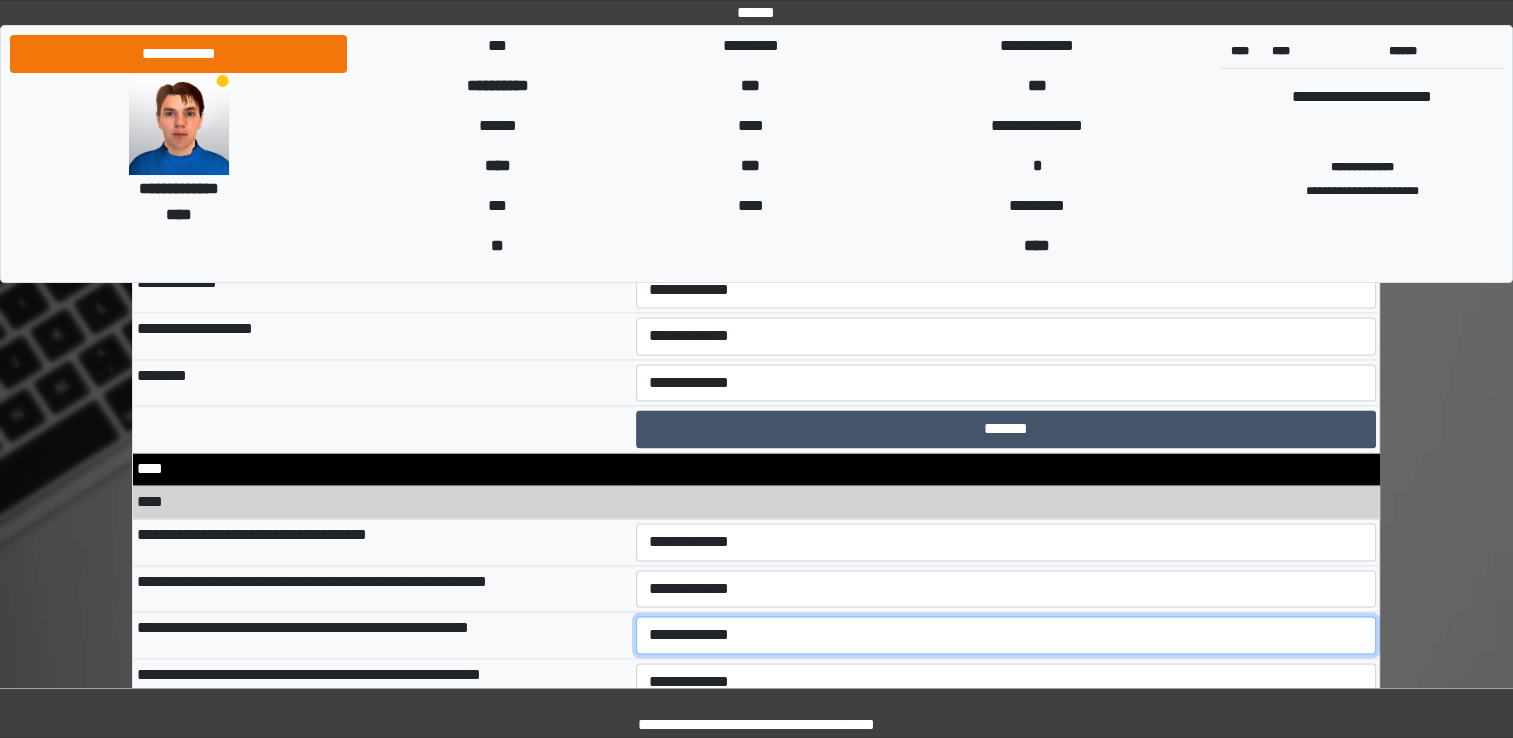 select on "*" 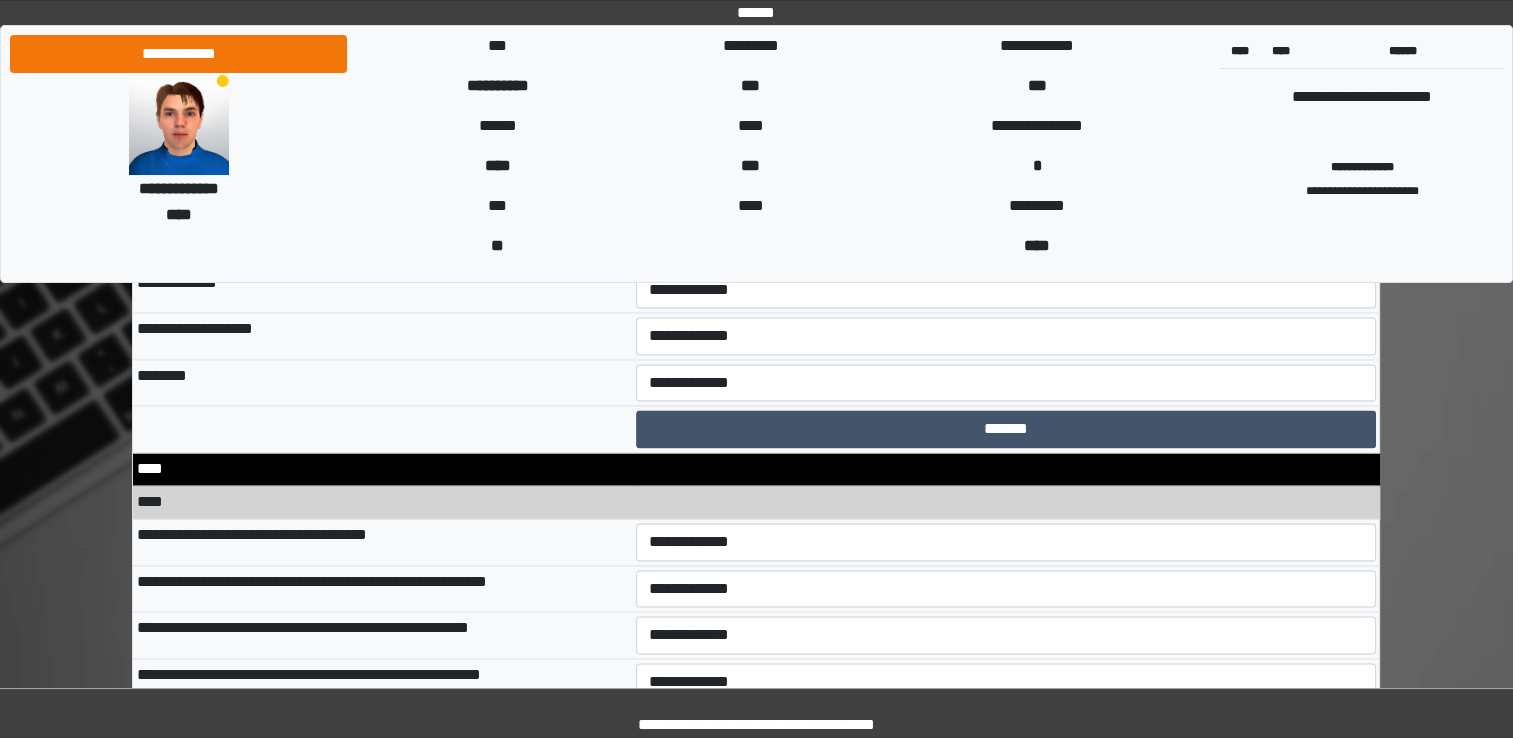 click on "**********" at bounding box center [382, 681] 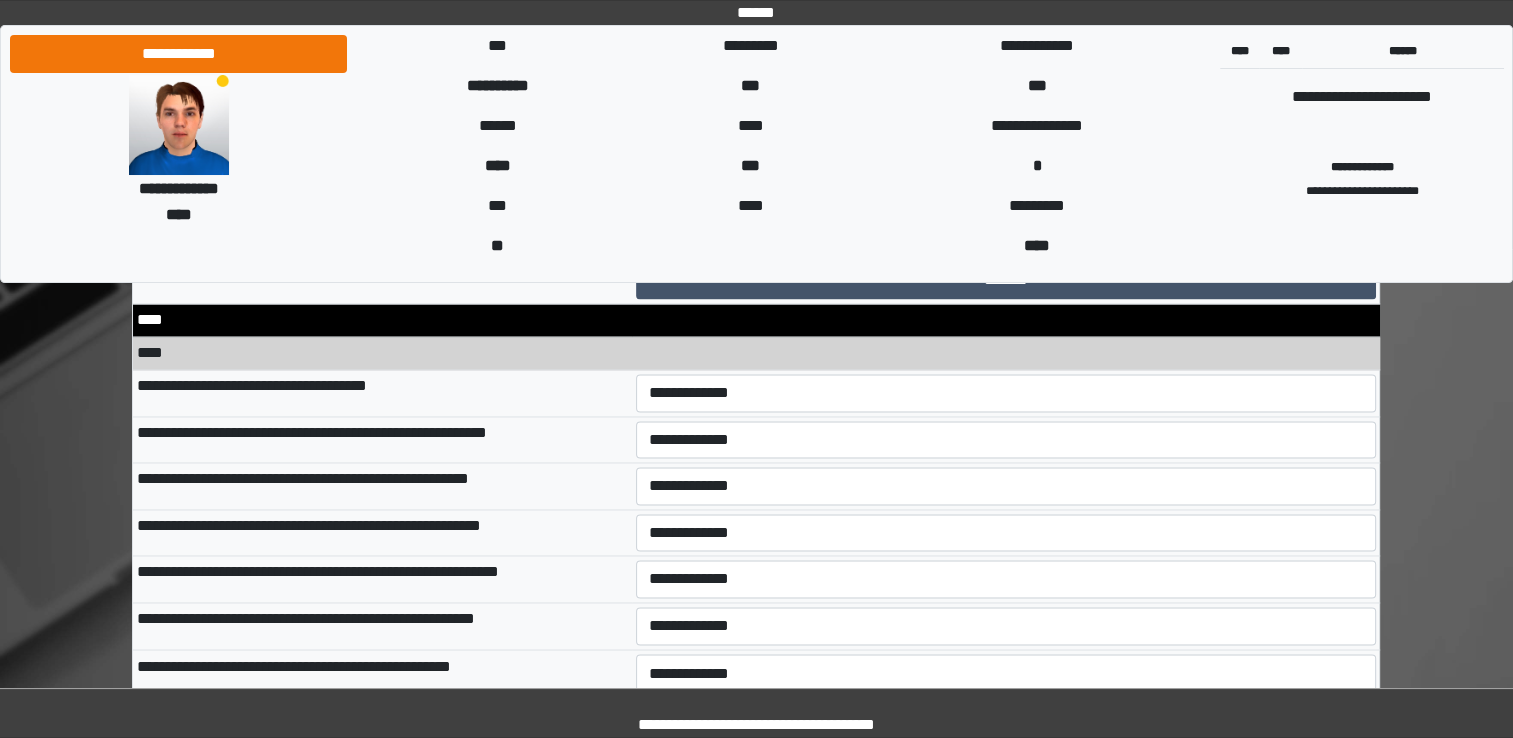 scroll, scrollTop: 10760, scrollLeft: 0, axis: vertical 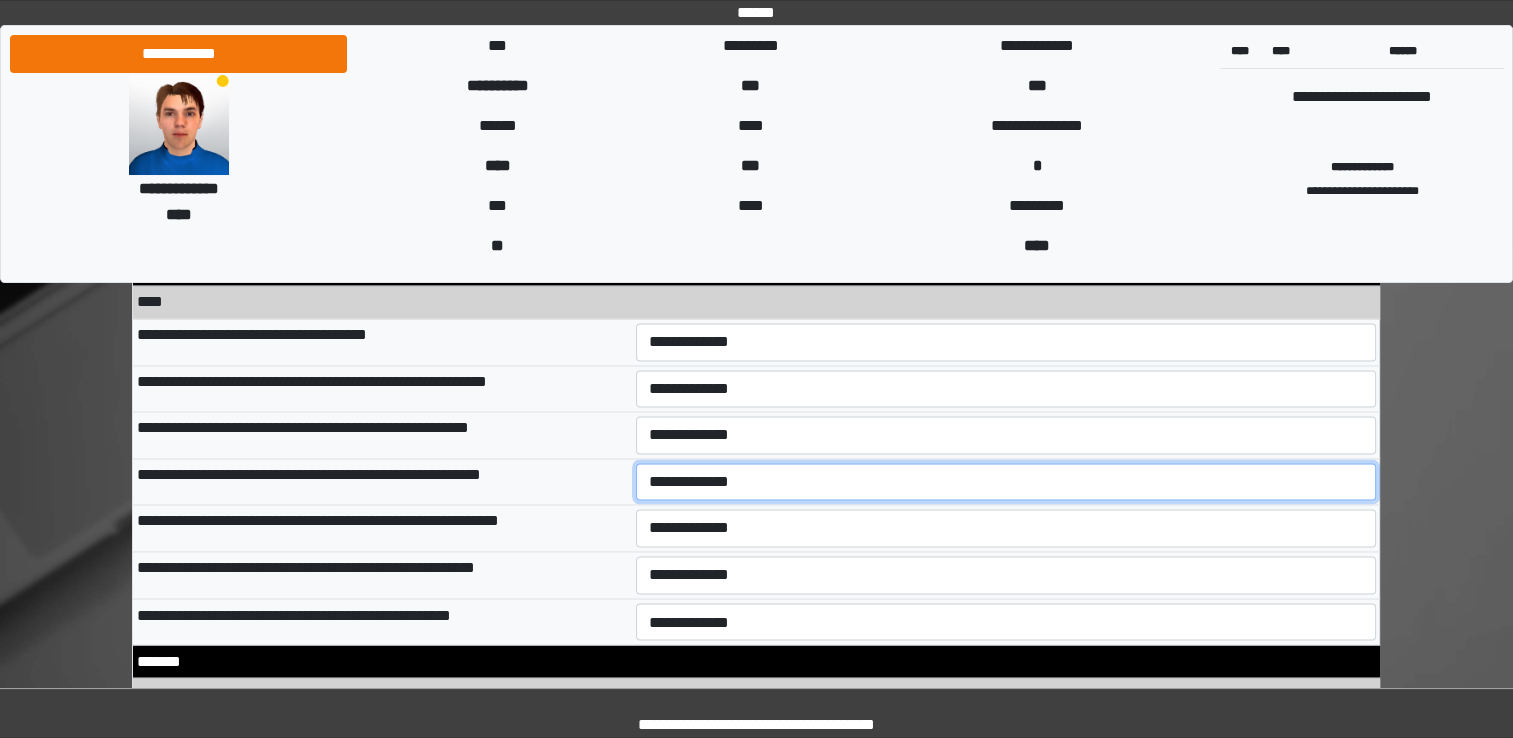 click on "**********" at bounding box center [1006, 482] 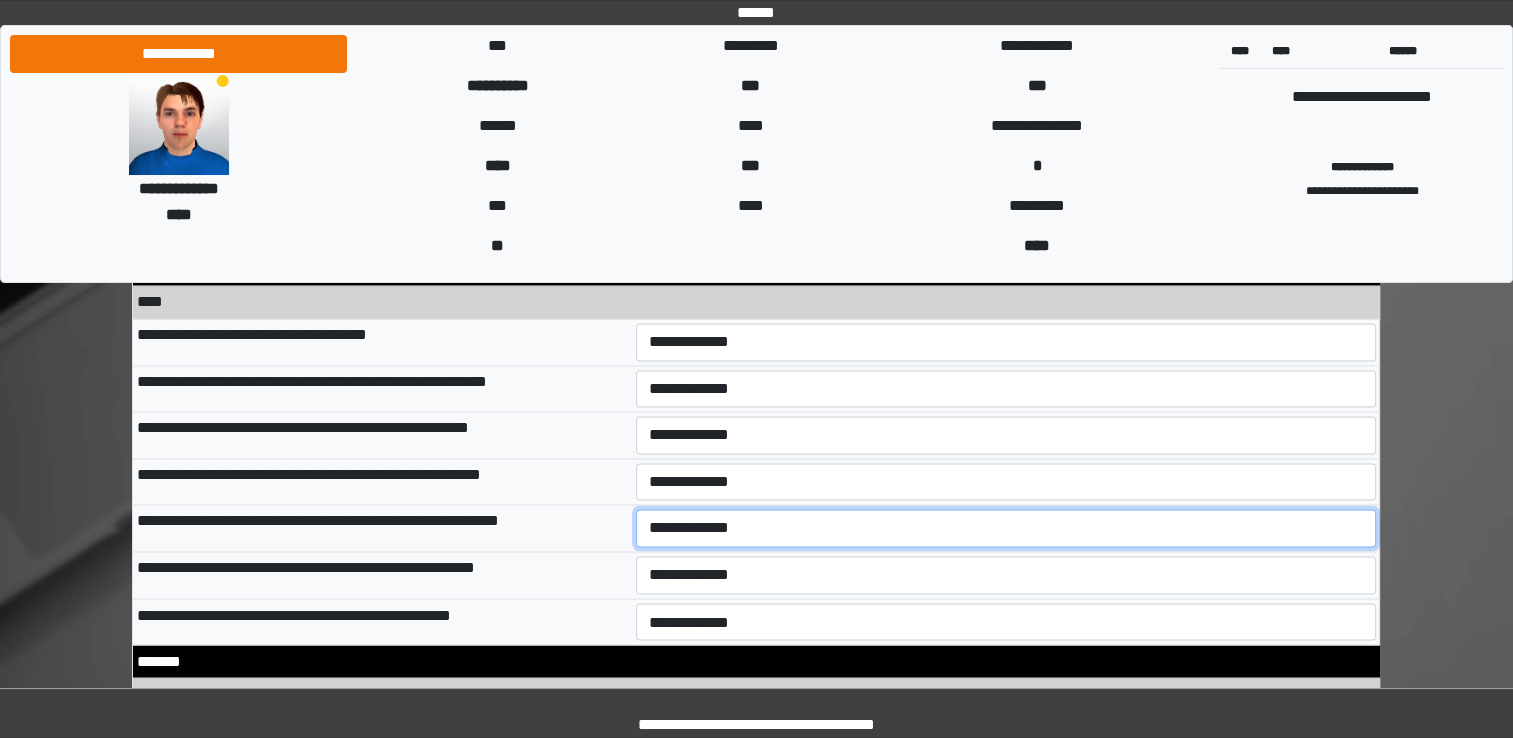 click on "**********" at bounding box center (1006, 528) 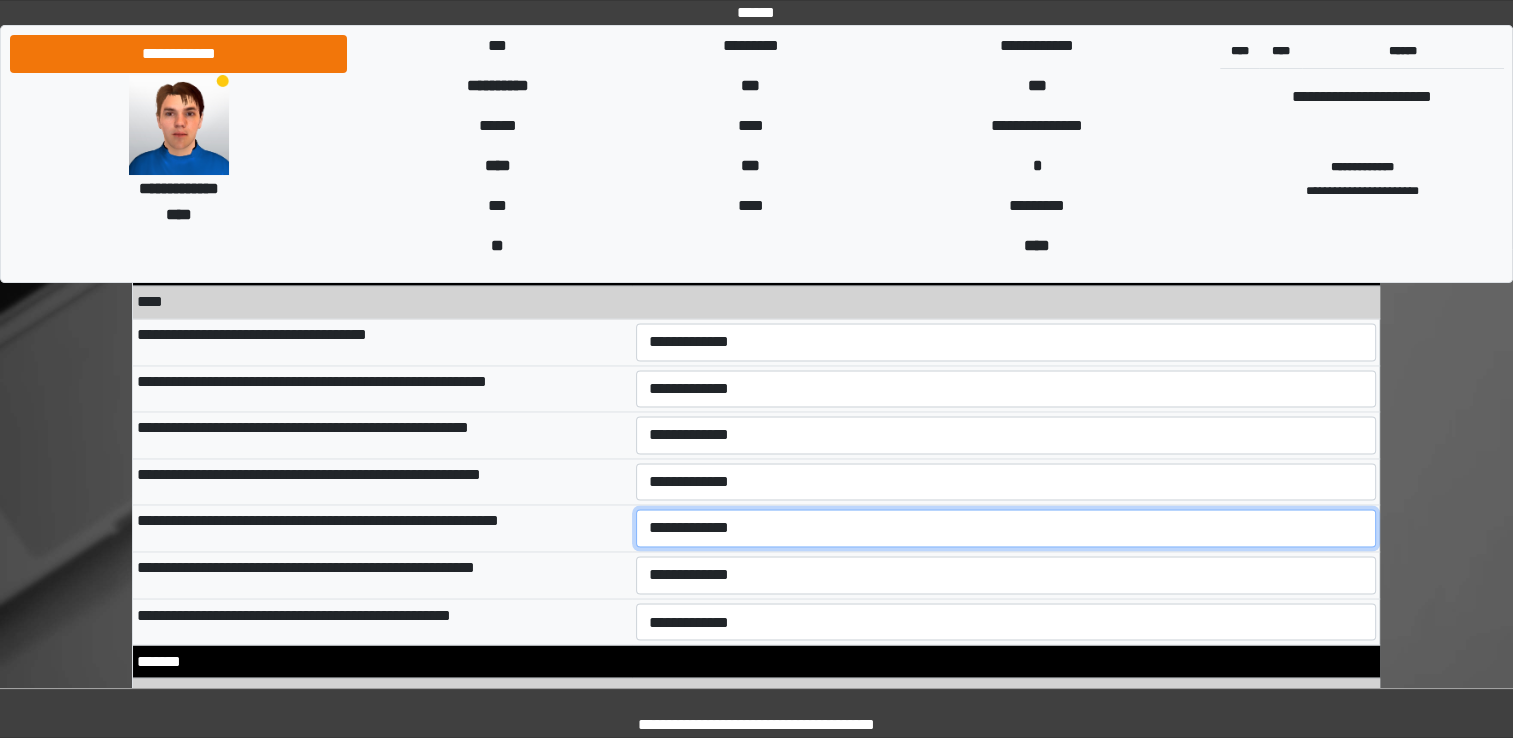 select on "*" 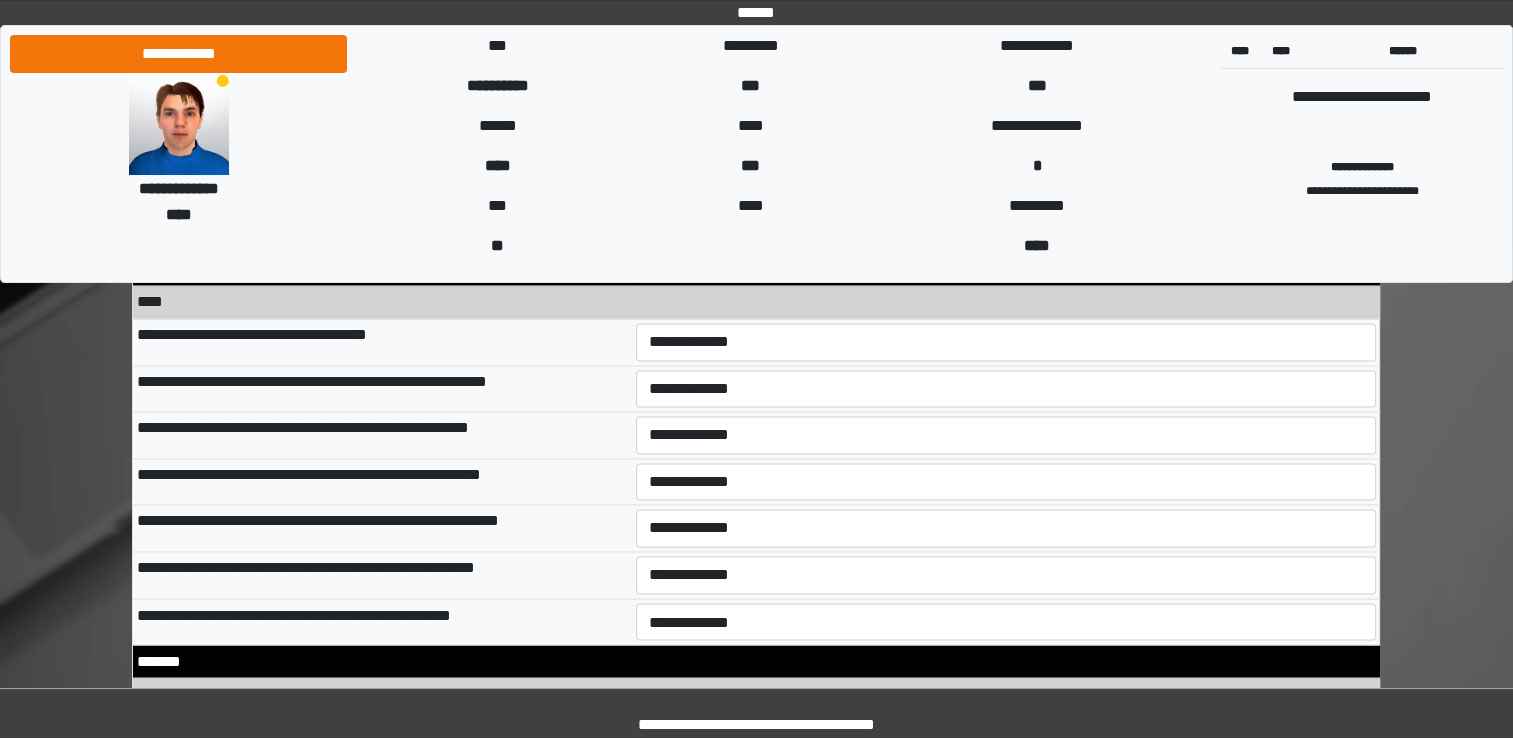 click on "**********" at bounding box center [382, 574] 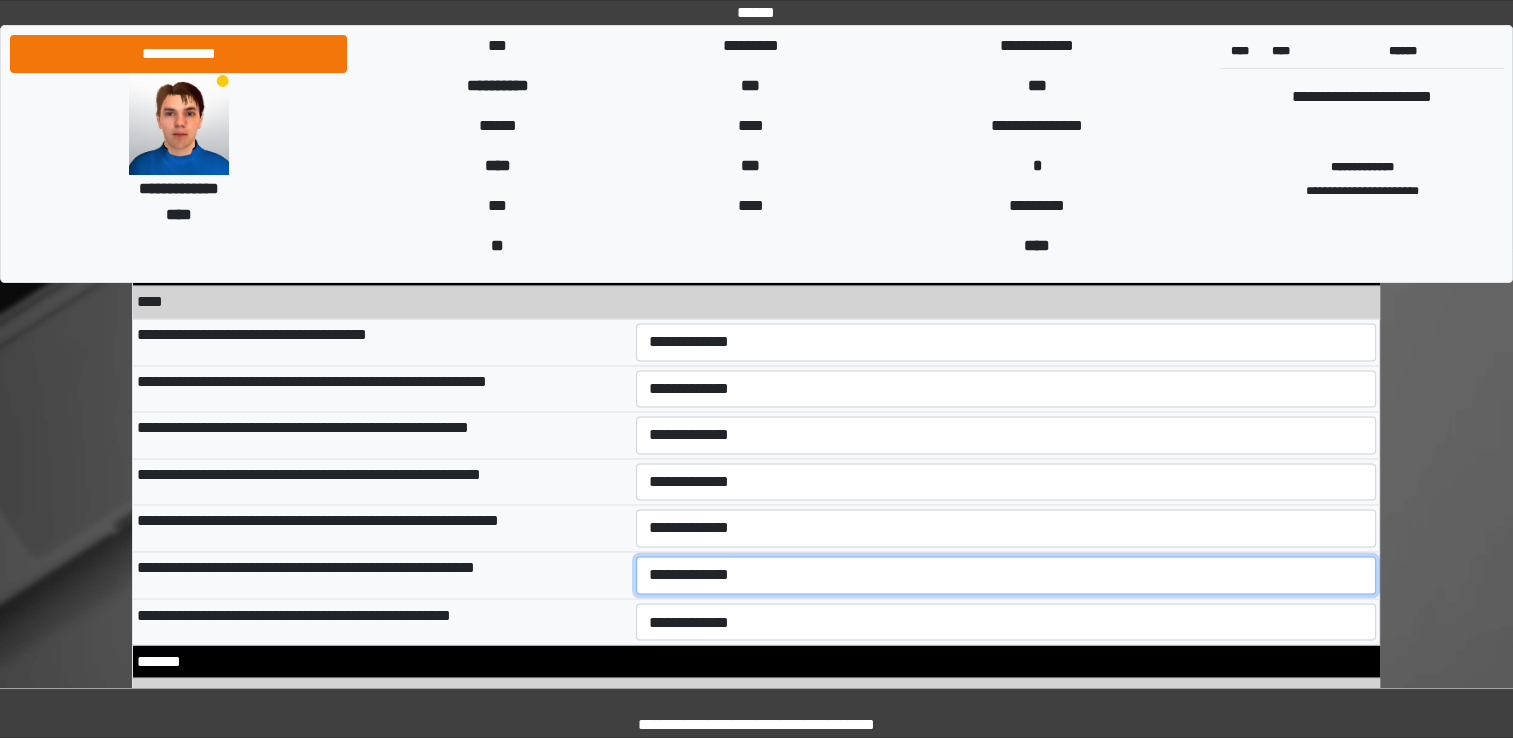 click on "**********" at bounding box center (1006, 575) 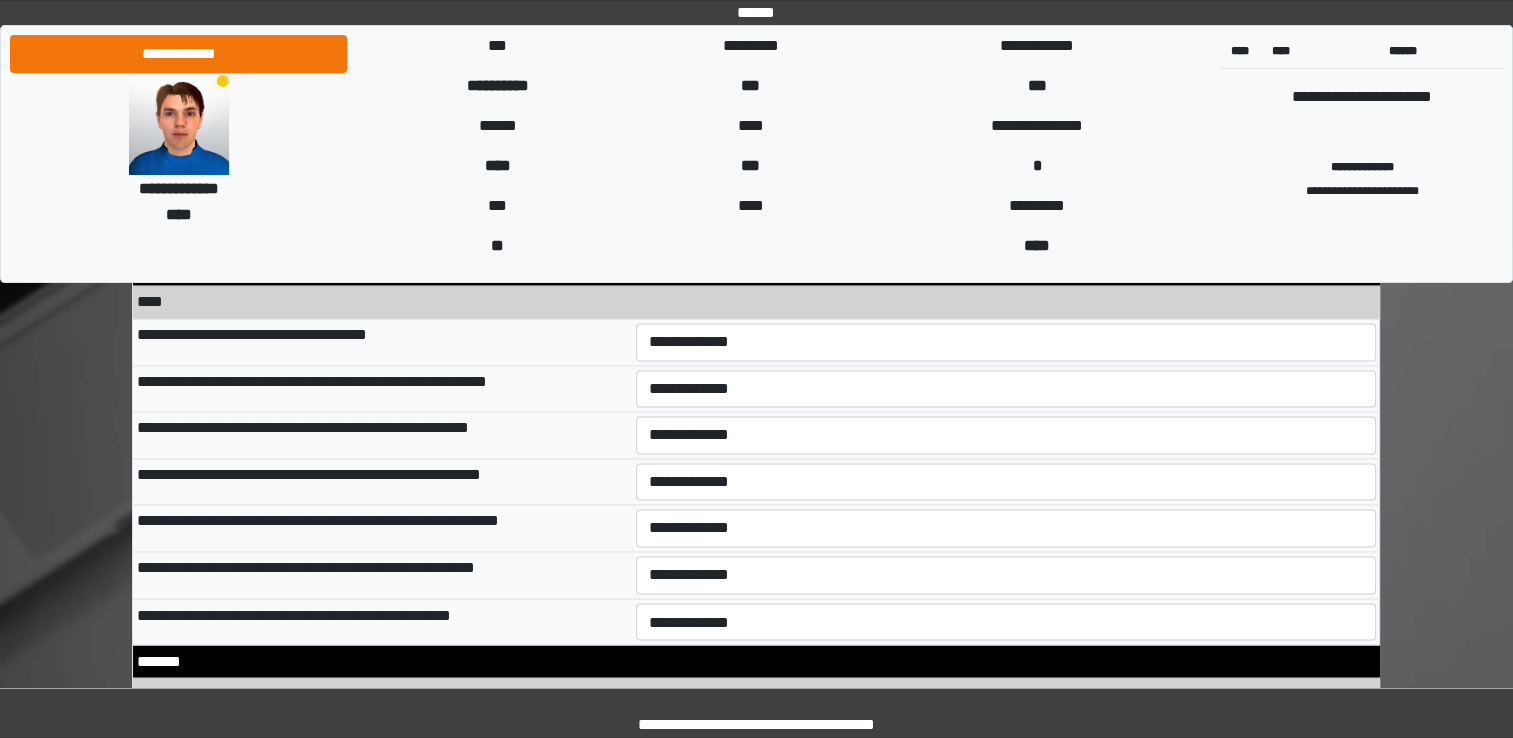 click on "*******" at bounding box center [756, 661] 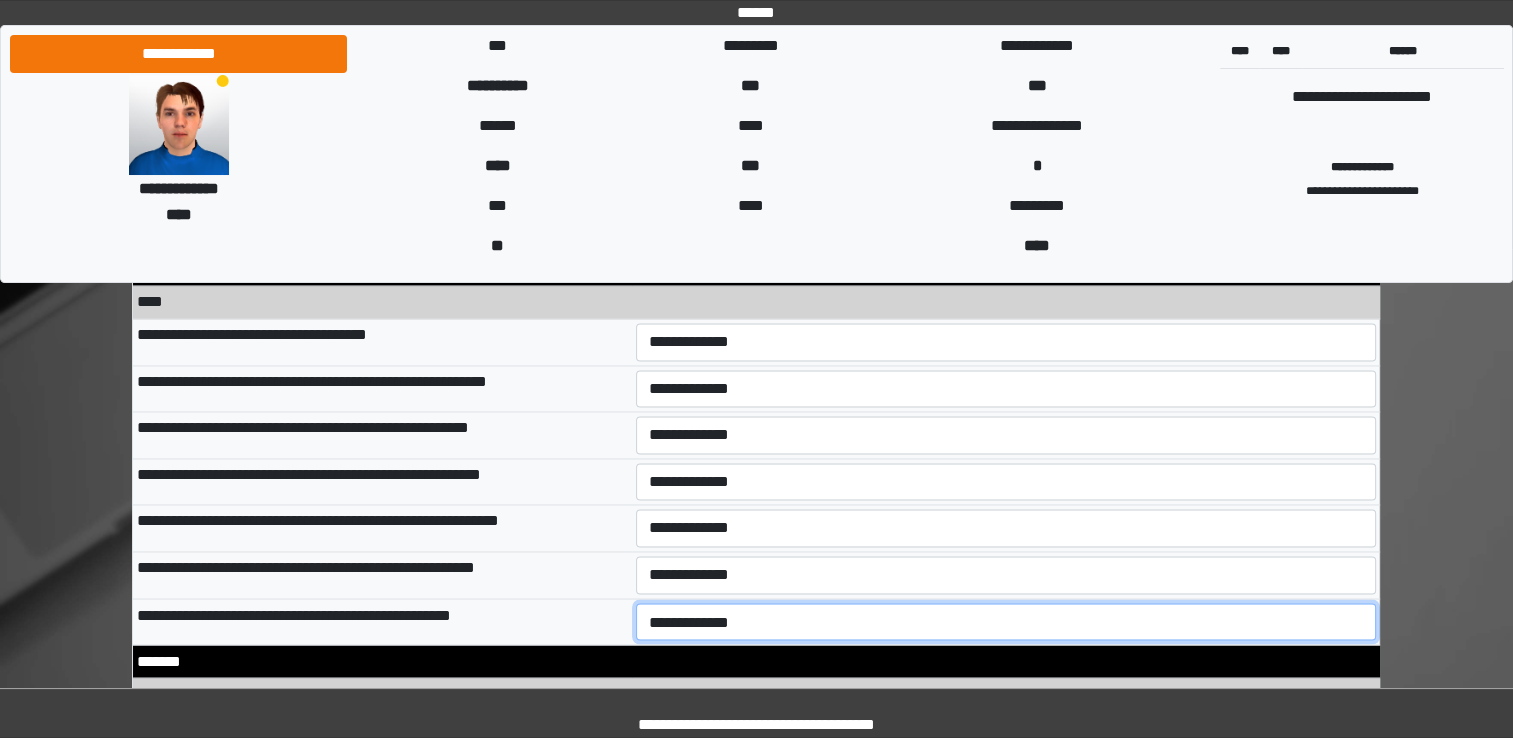 click on "**********" at bounding box center (1006, 622) 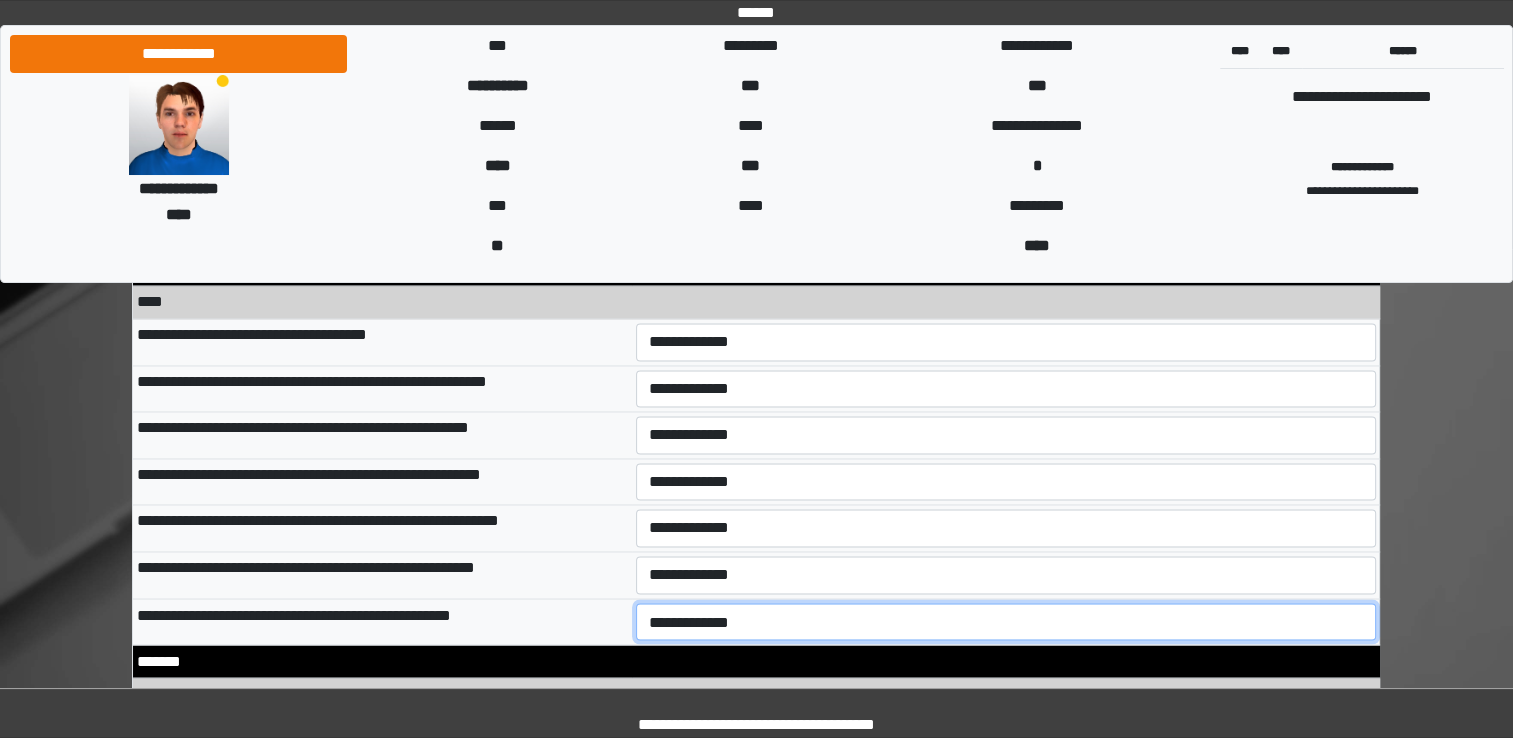 select on "*" 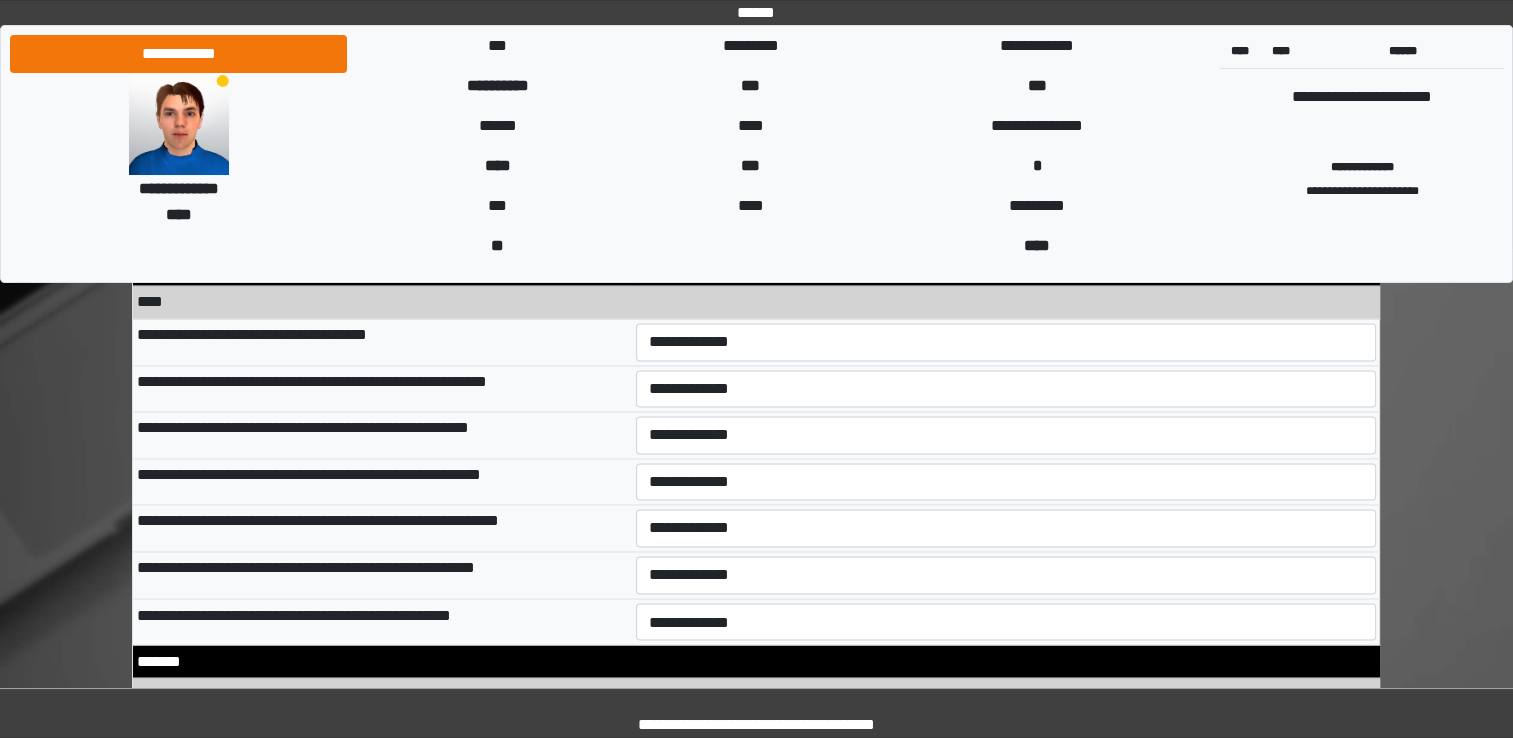 drag, startPoint x: 535, startPoint y: 605, endPoint x: 549, endPoint y: 597, distance: 16.124516 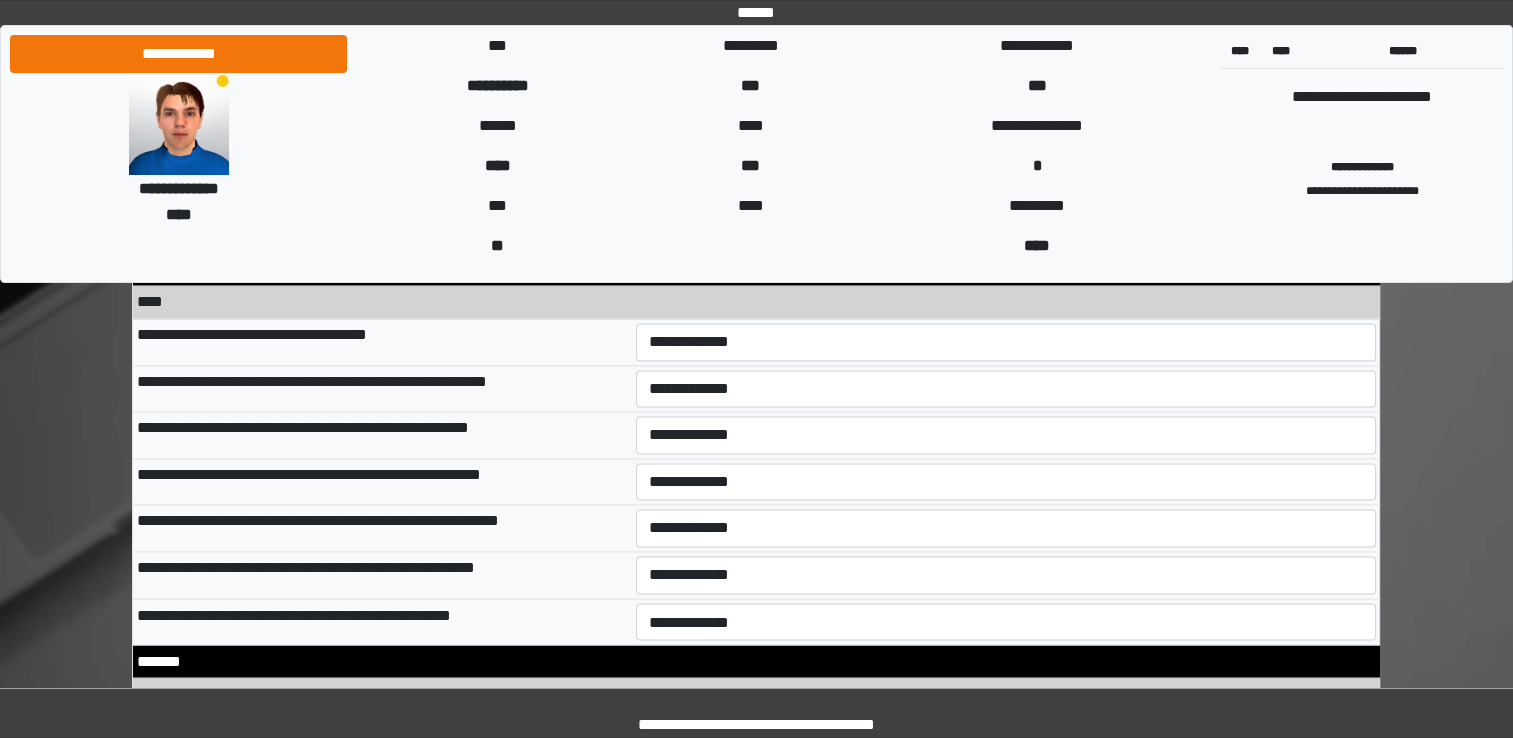 scroll, scrollTop: 11060, scrollLeft: 0, axis: vertical 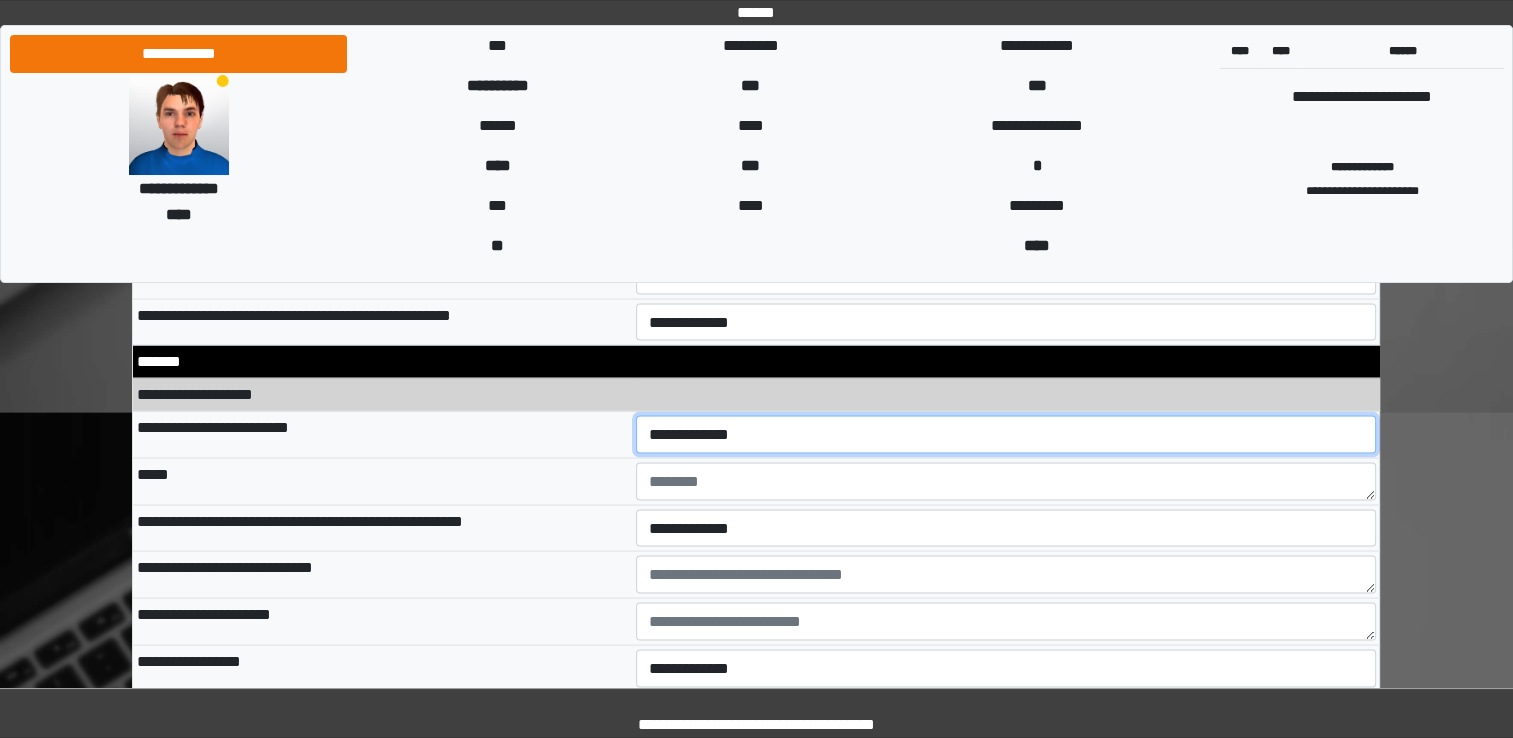 click on "**********" at bounding box center [1006, 434] 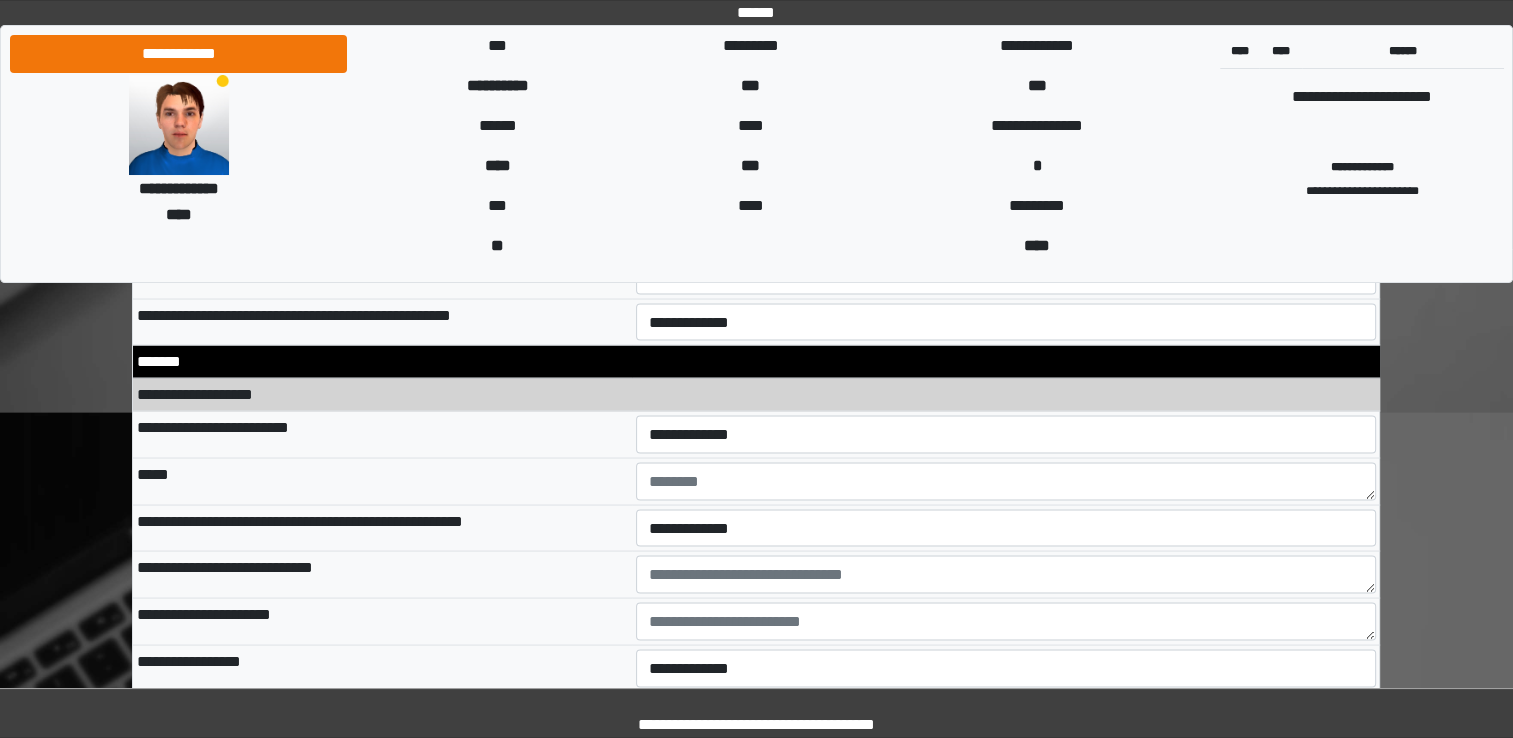 click on "**********" at bounding box center [382, 434] 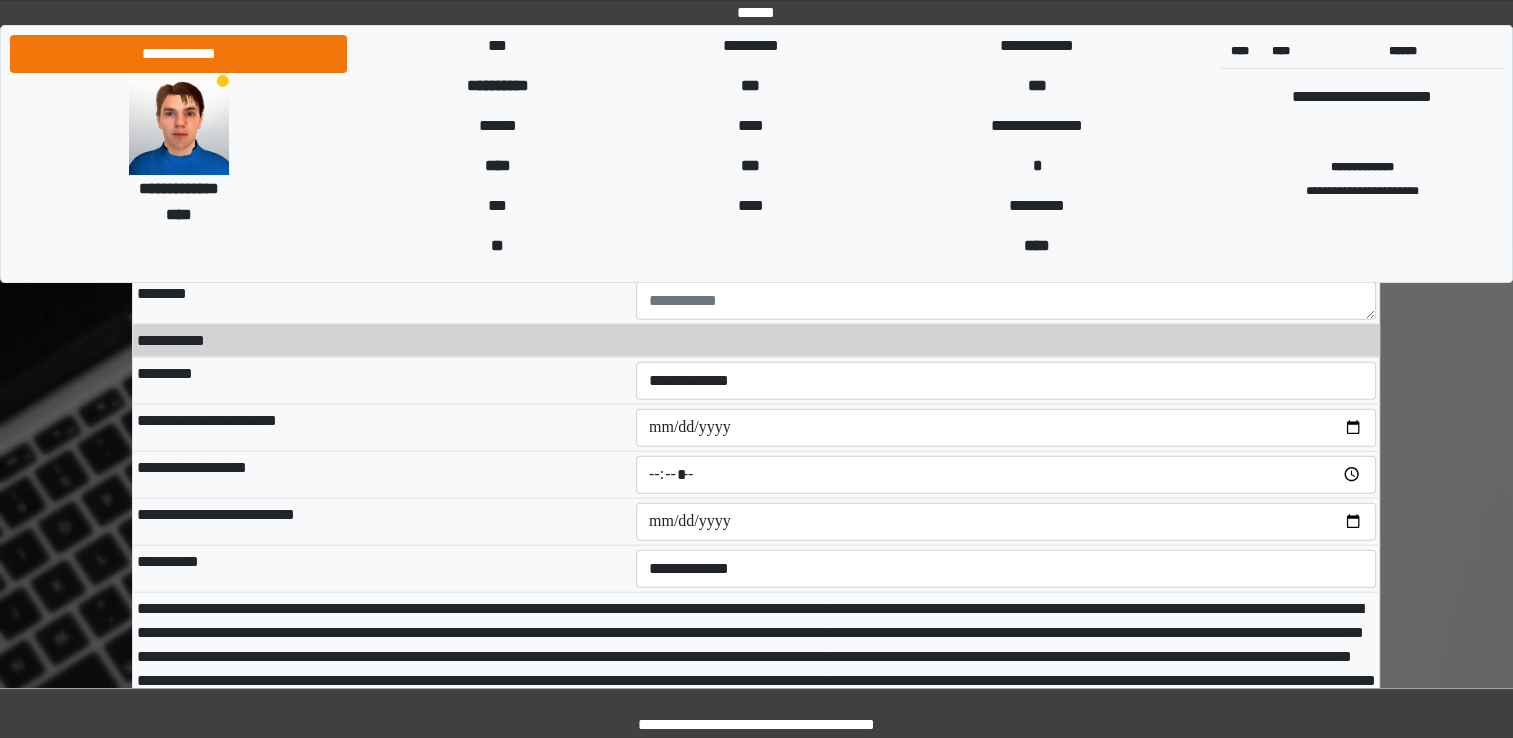 scroll, scrollTop: 12260, scrollLeft: 0, axis: vertical 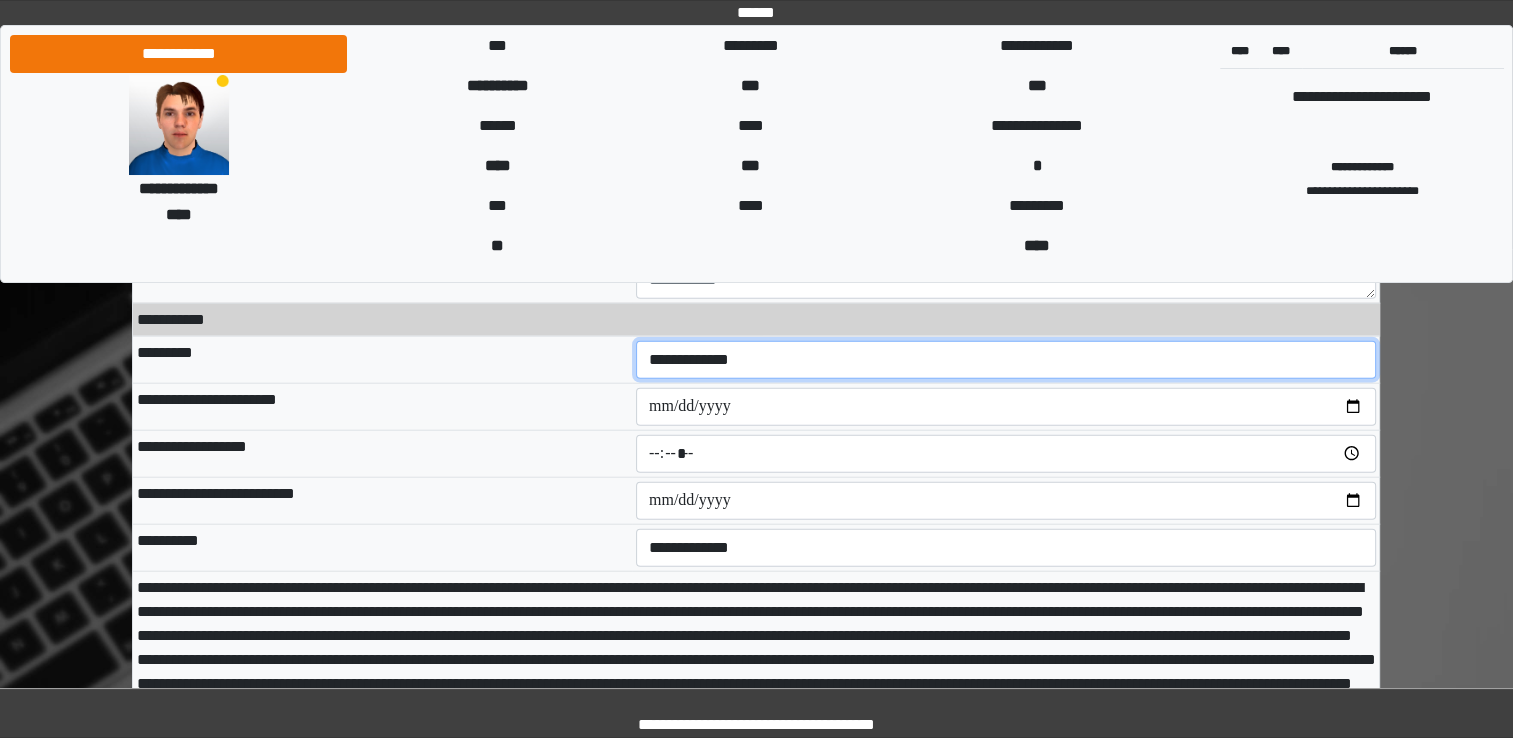 click on "**********" at bounding box center [1006, 360] 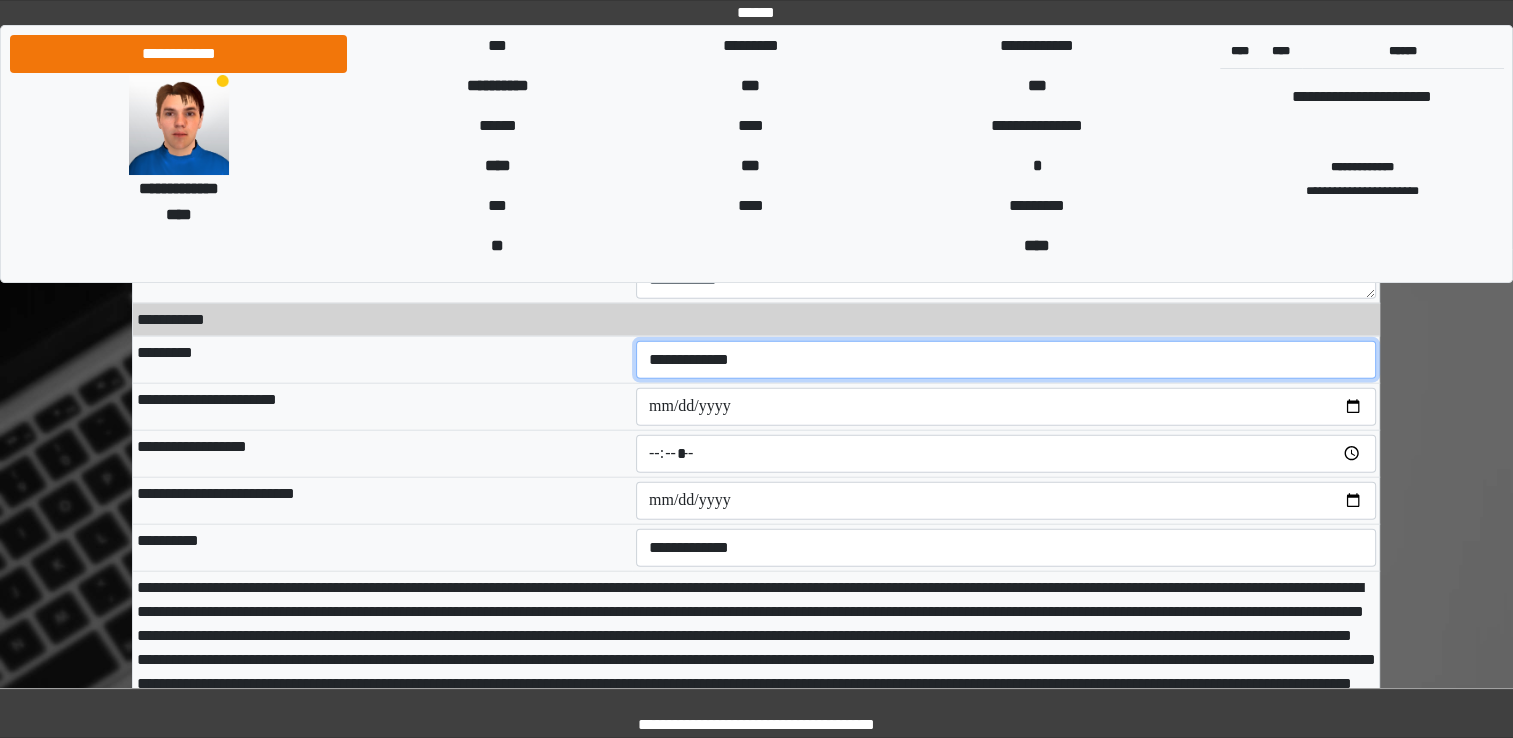 select on "**" 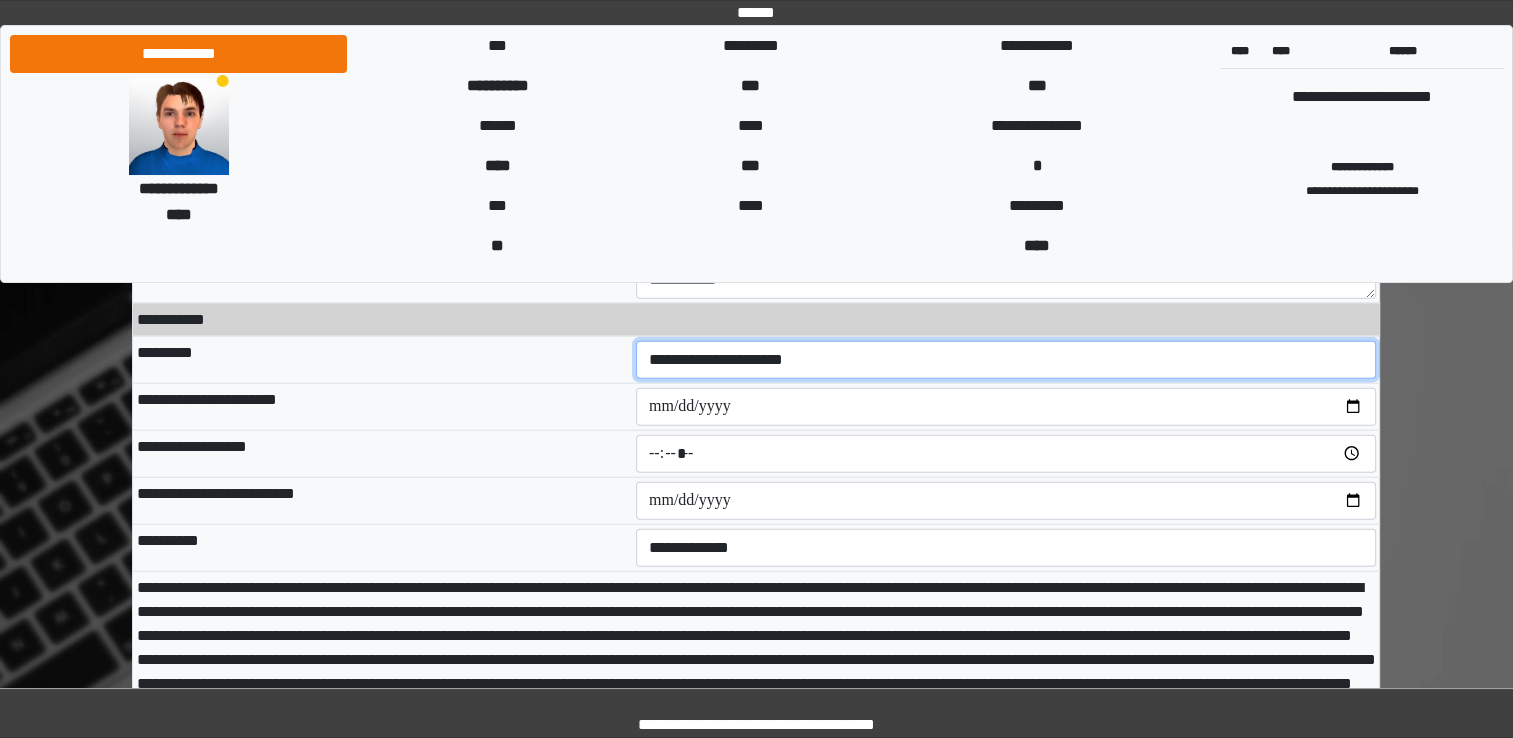 click on "**********" at bounding box center (1006, 360) 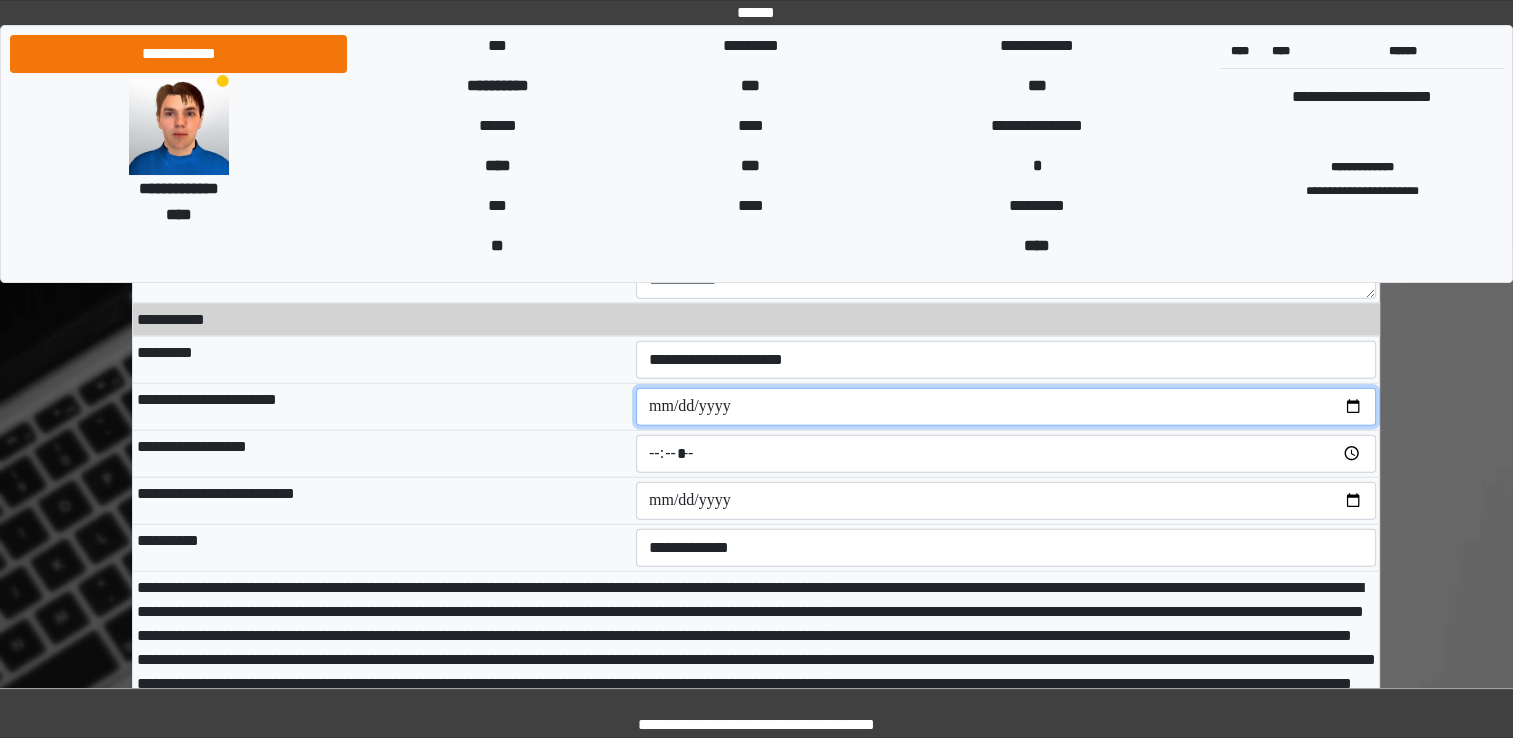 click at bounding box center (1006, 407) 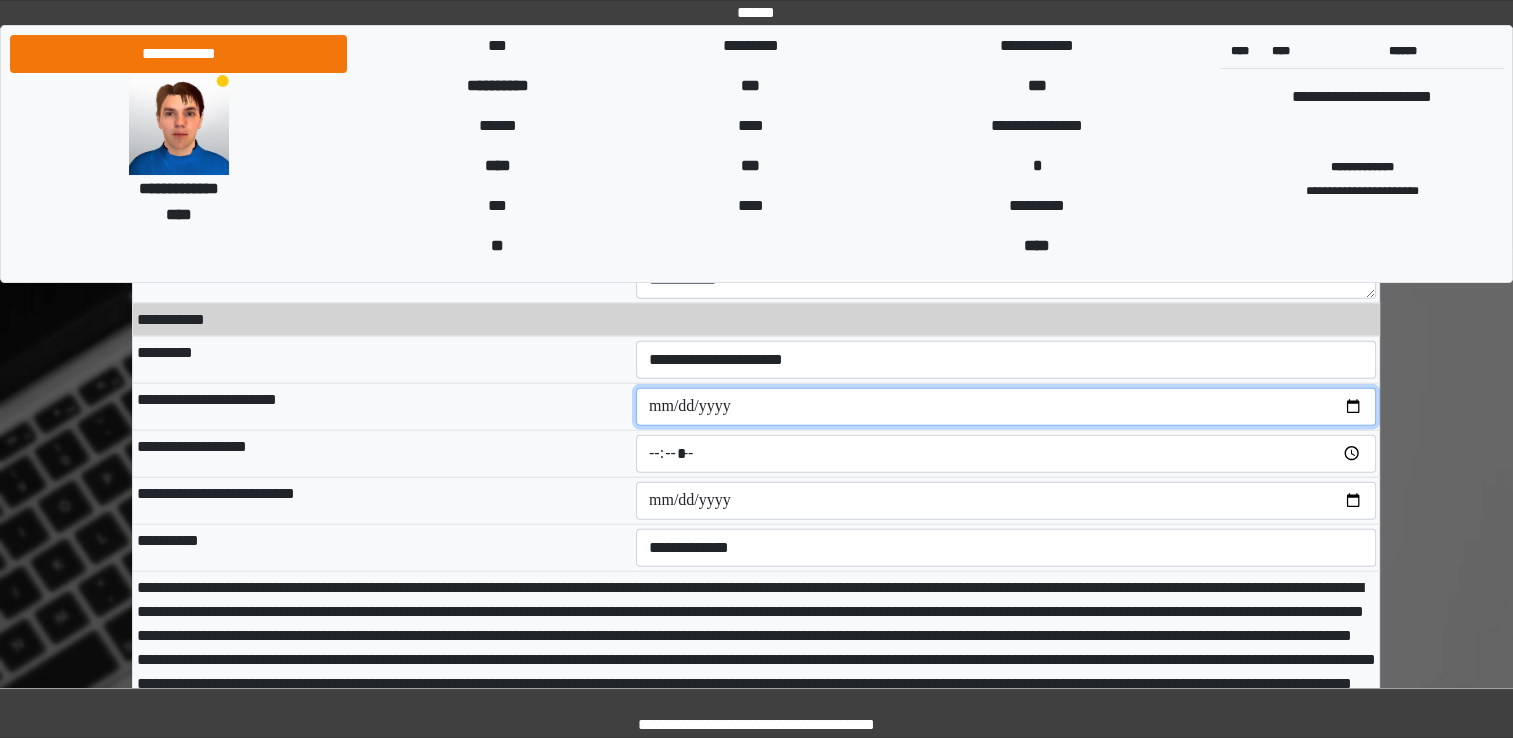 type on "**********" 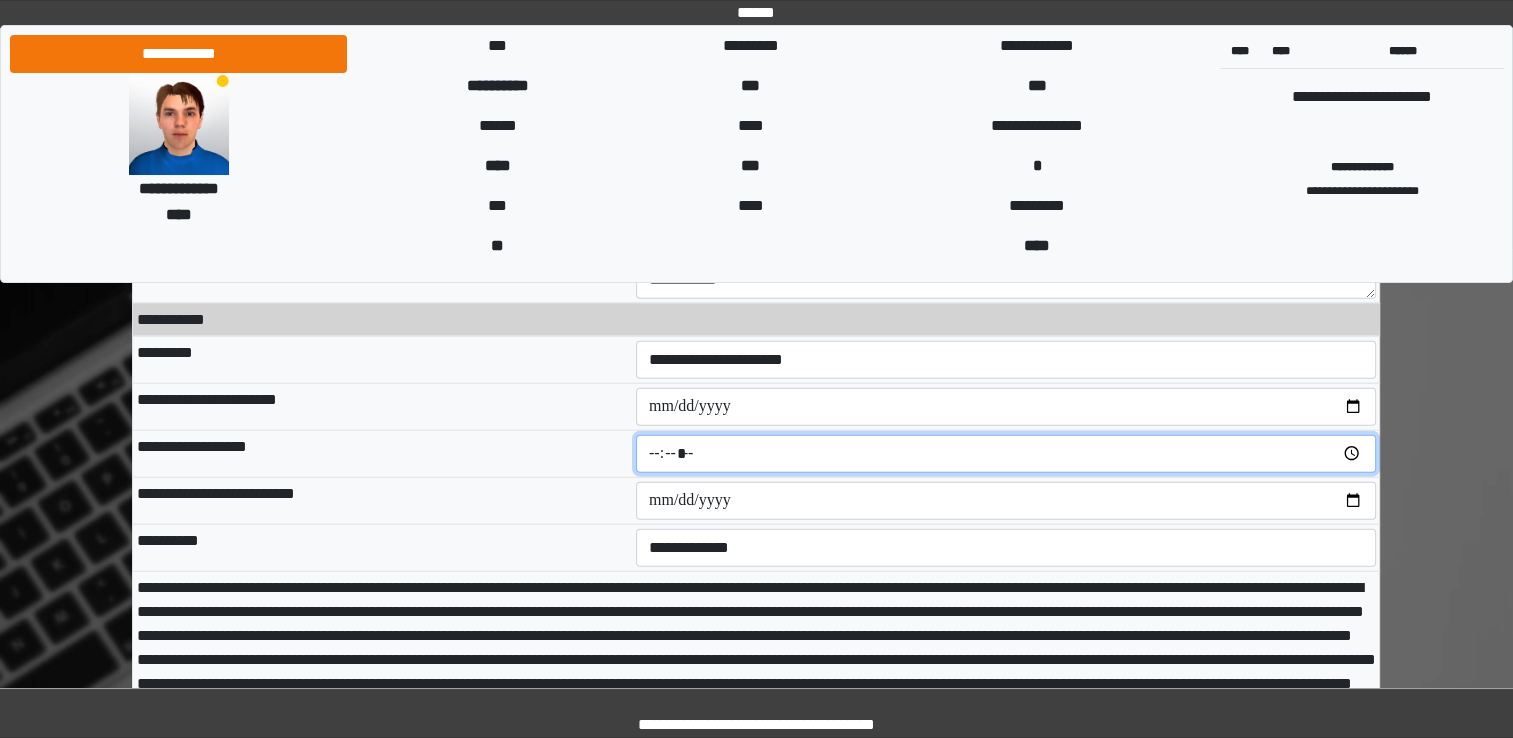 click at bounding box center (1006, 454) 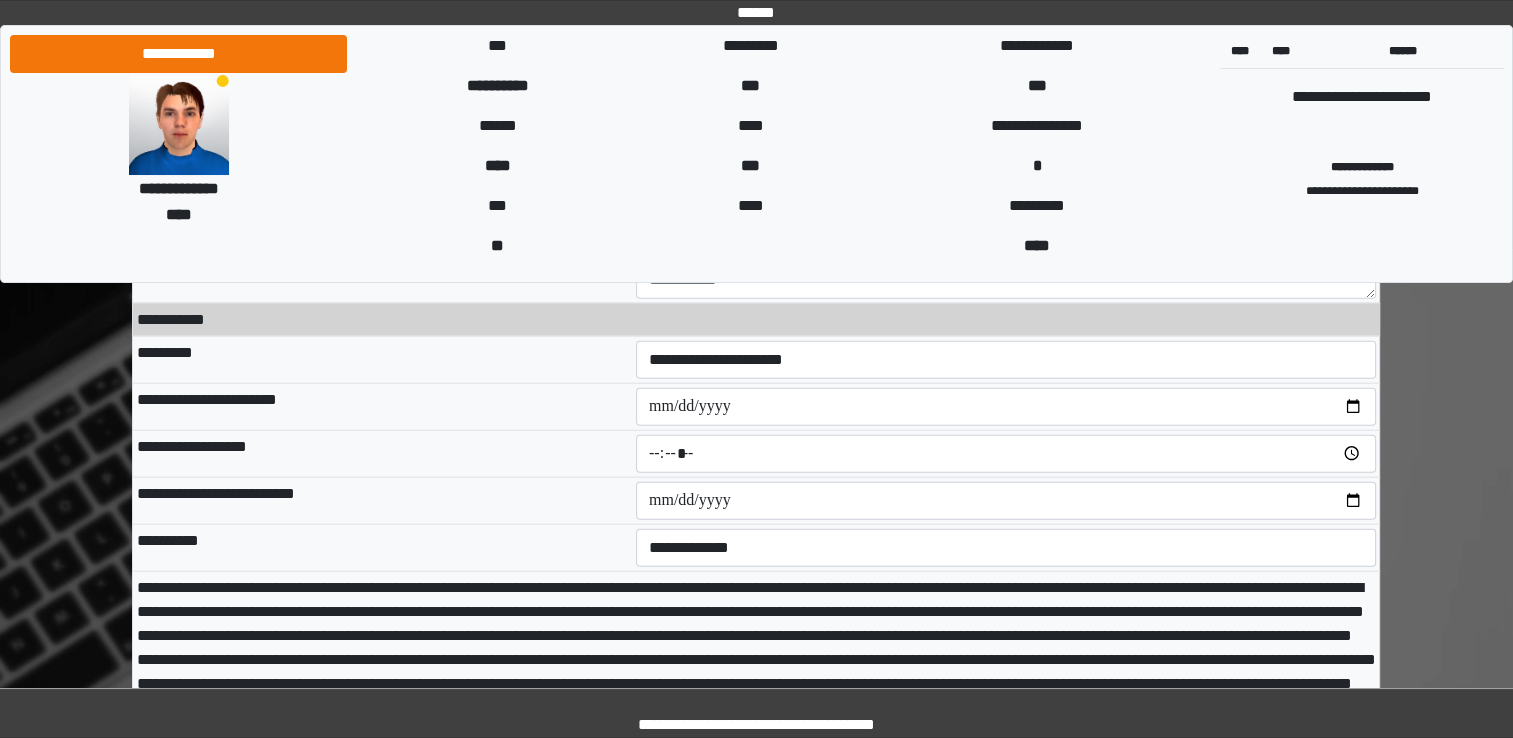 click at bounding box center [756, 672] 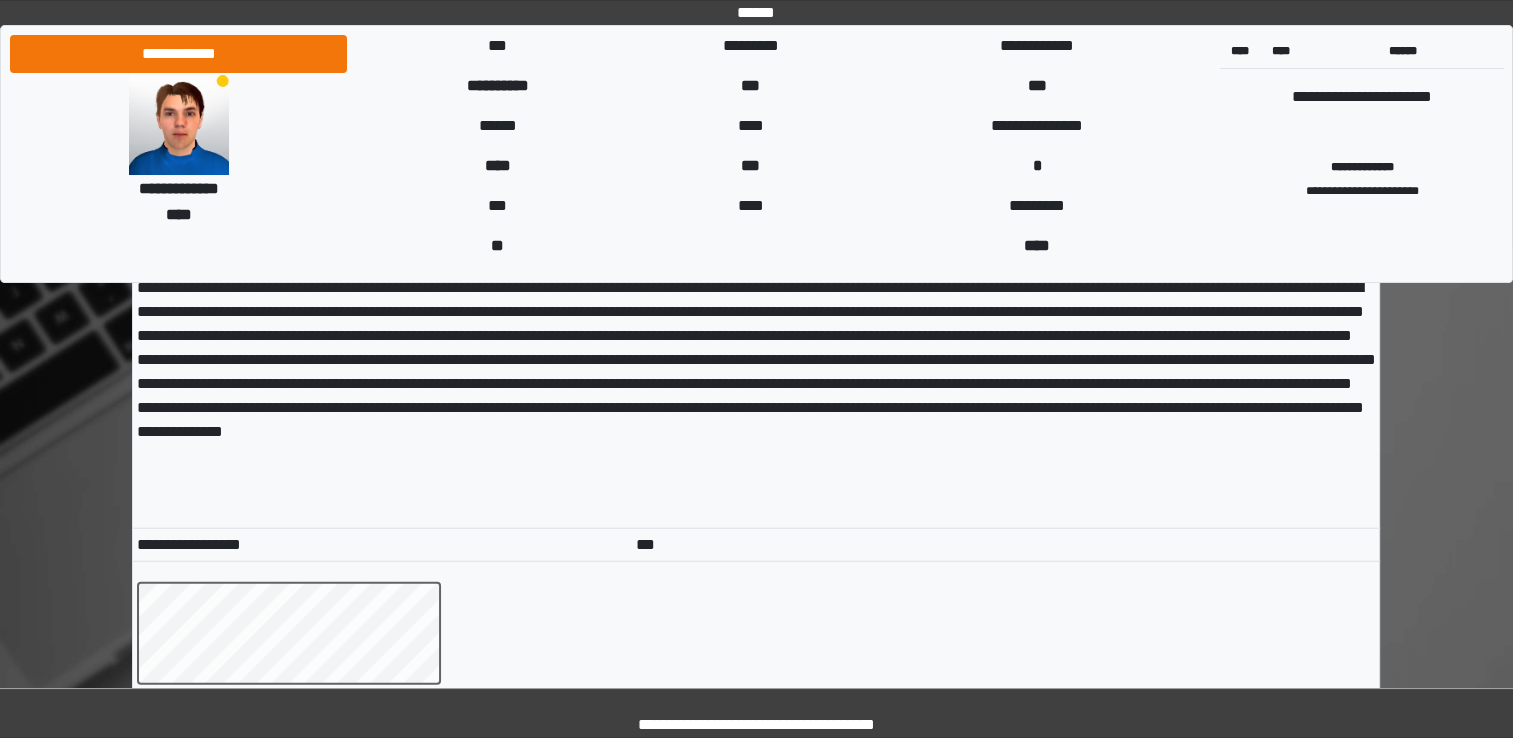 scroll, scrollTop: 12716, scrollLeft: 0, axis: vertical 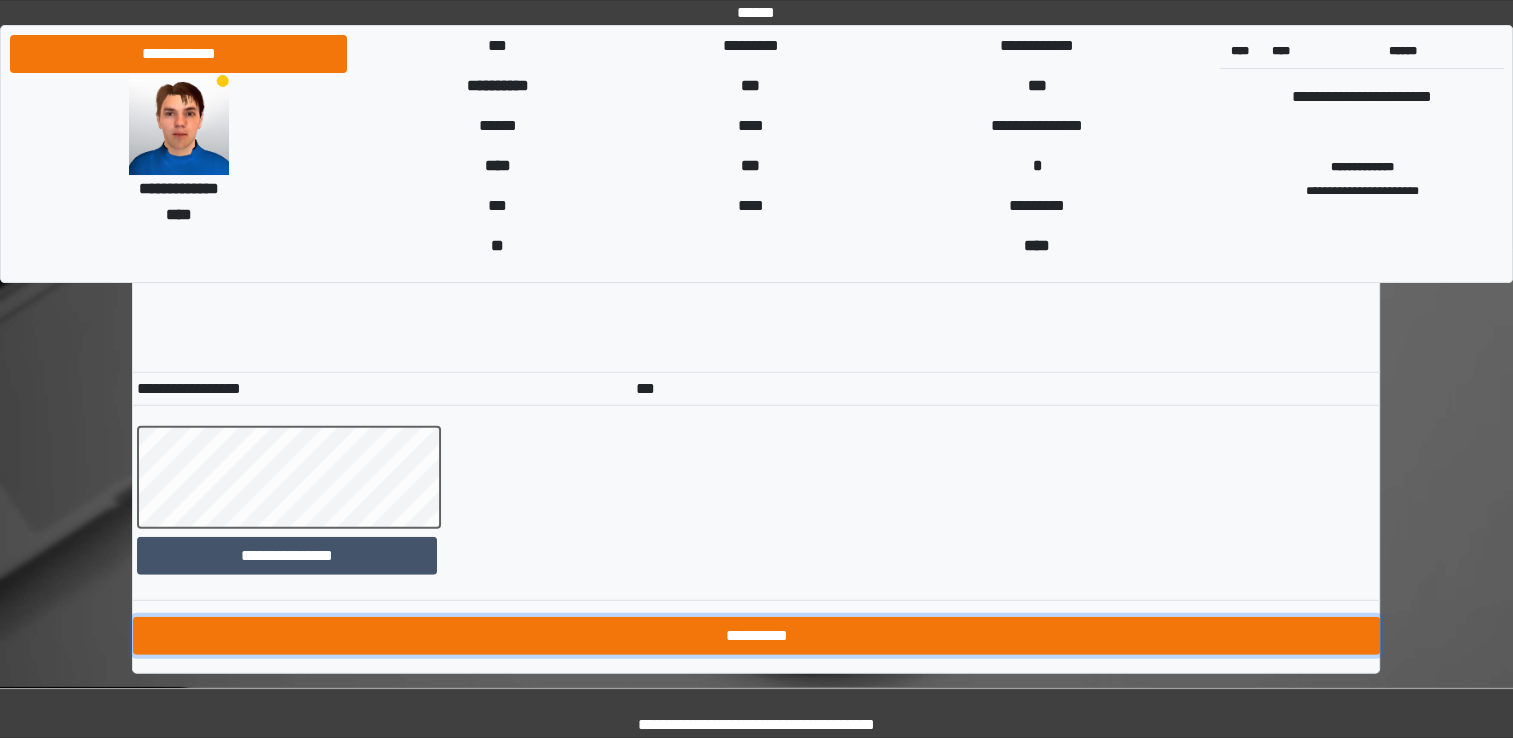 click on "**********" at bounding box center (756, 636) 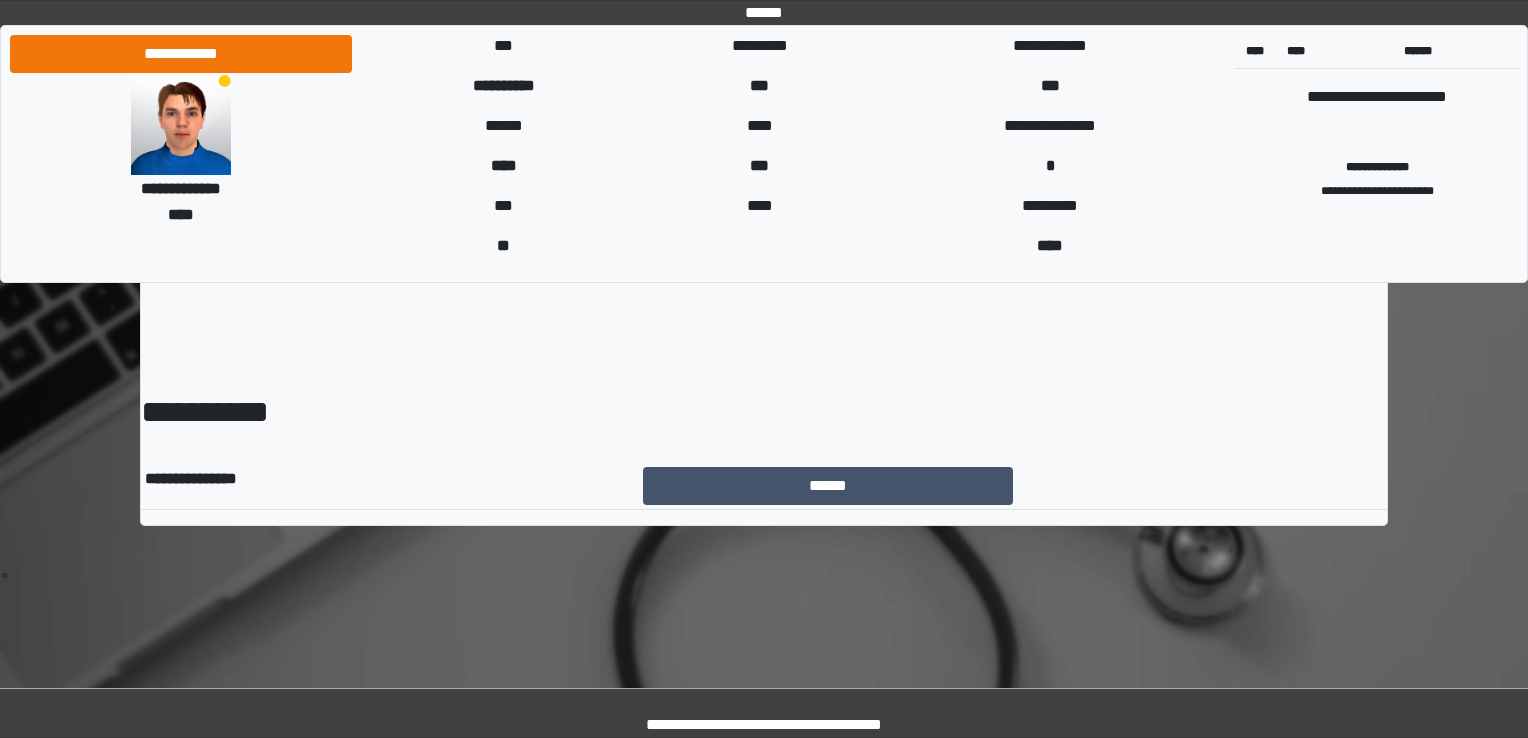 scroll, scrollTop: 0, scrollLeft: 0, axis: both 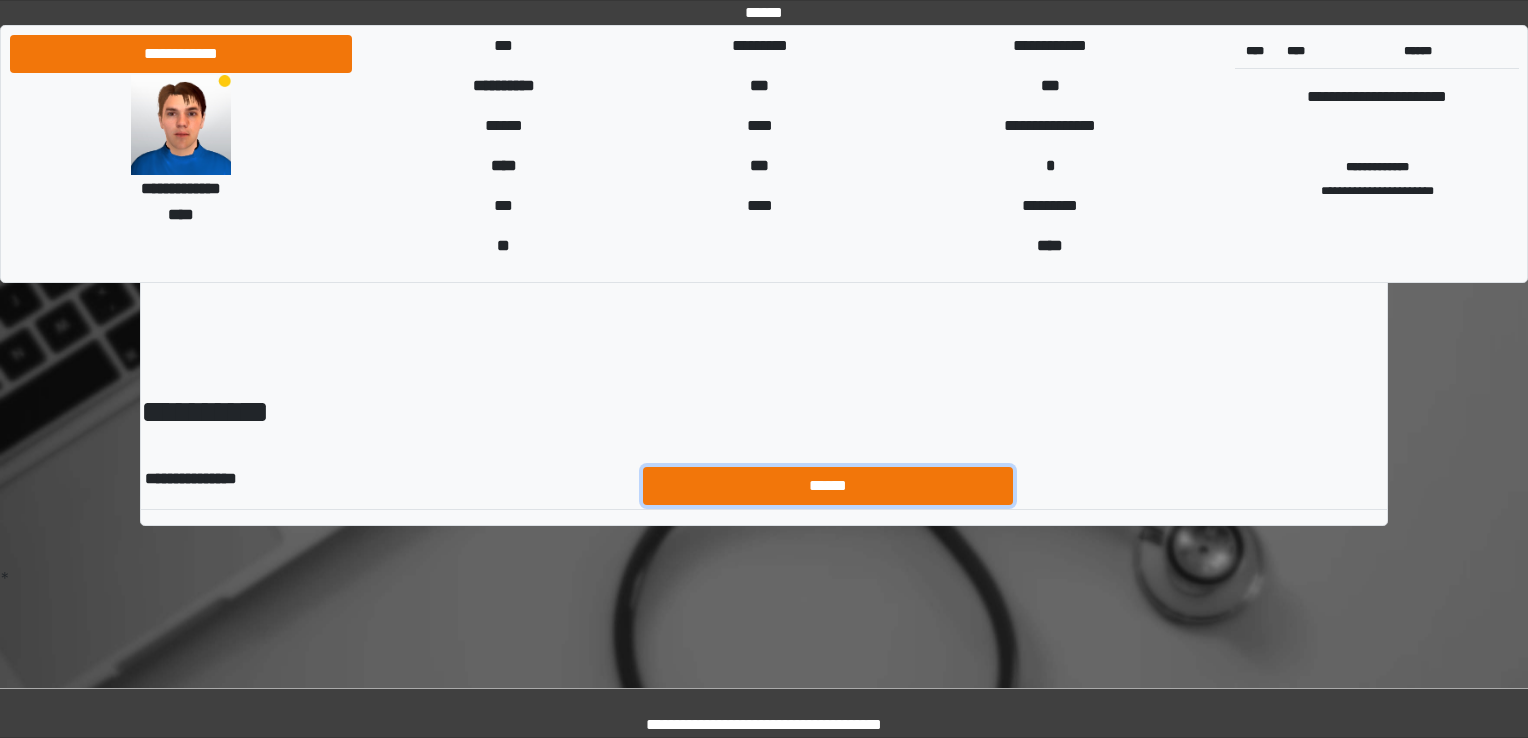 click on "******" at bounding box center [828, 486] 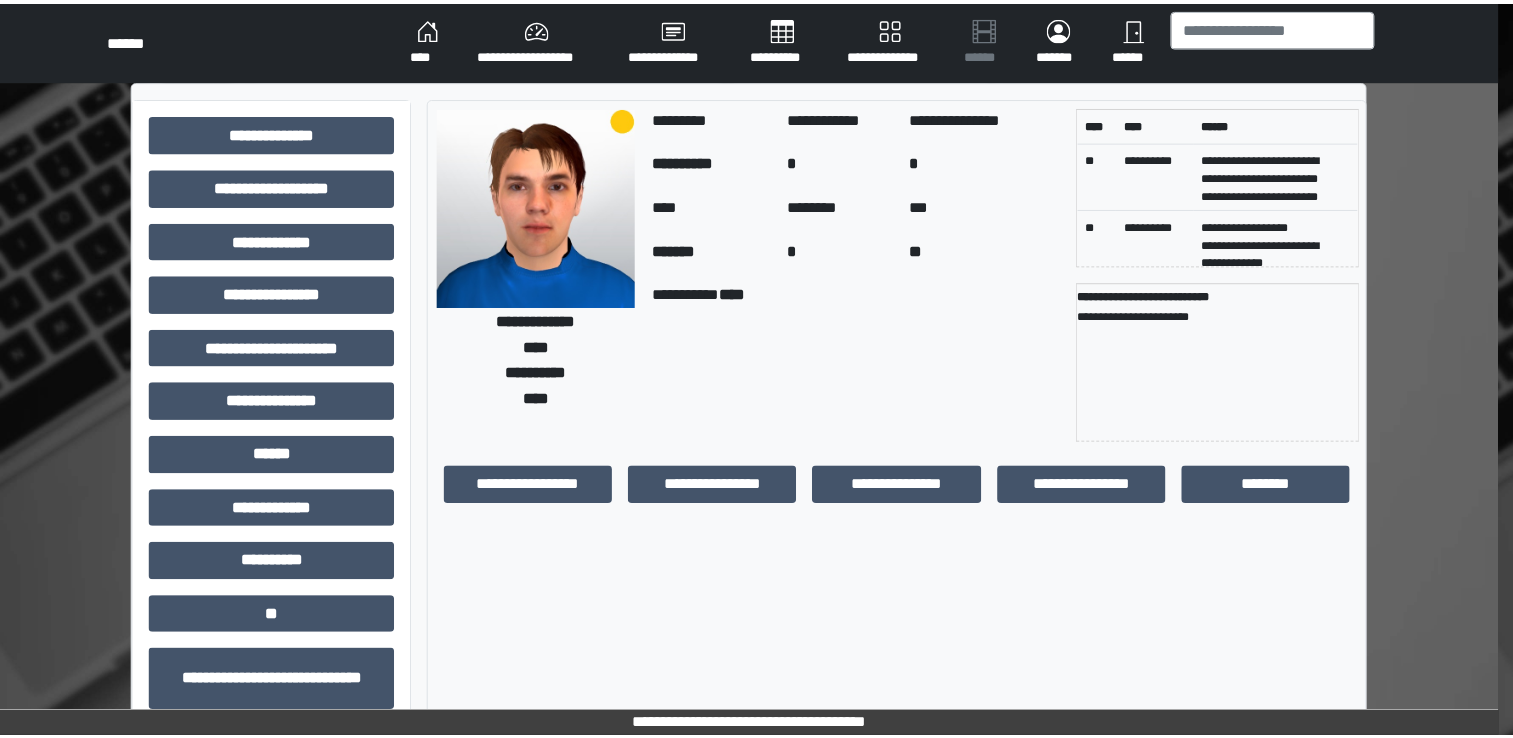 scroll, scrollTop: 0, scrollLeft: 0, axis: both 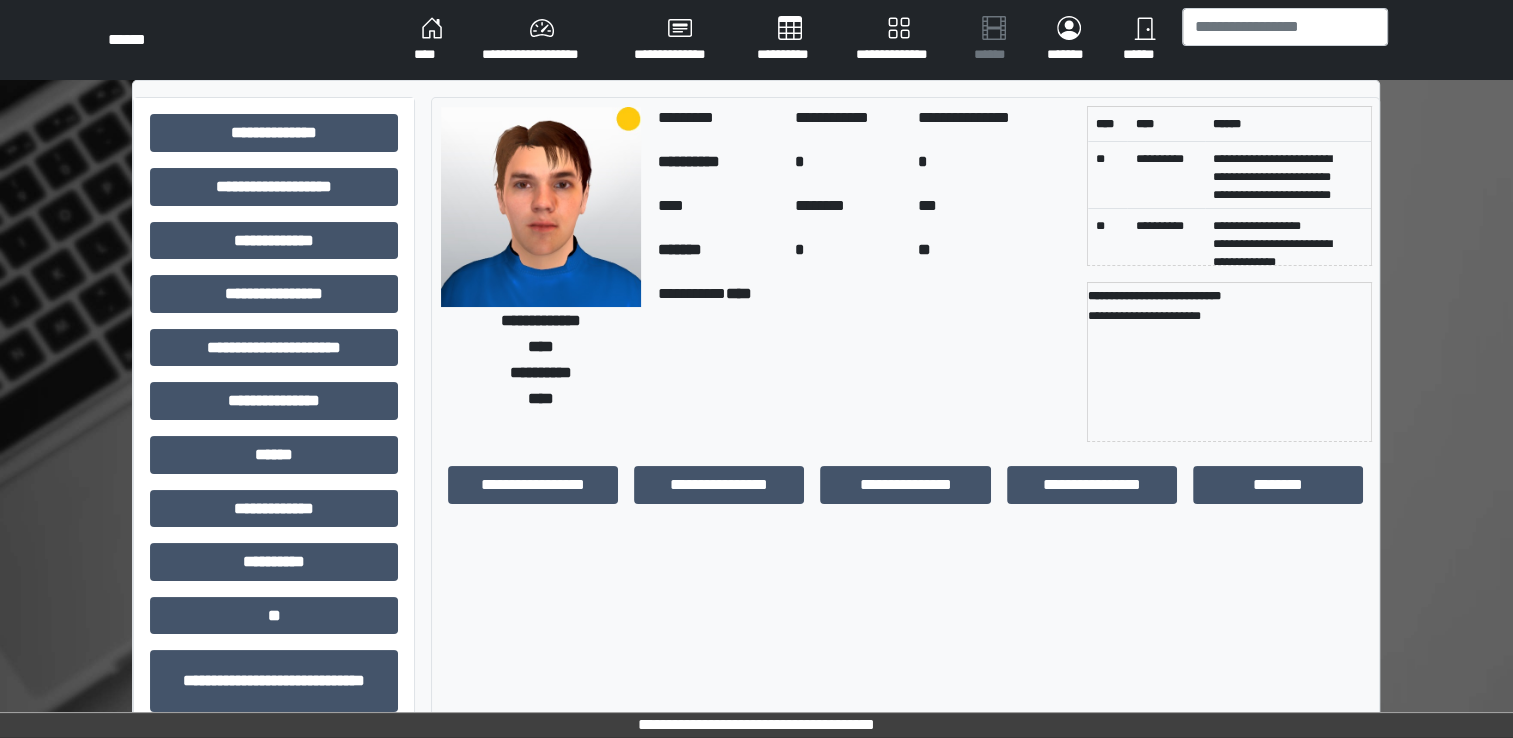 click on "**********" at bounding box center (864, 362) 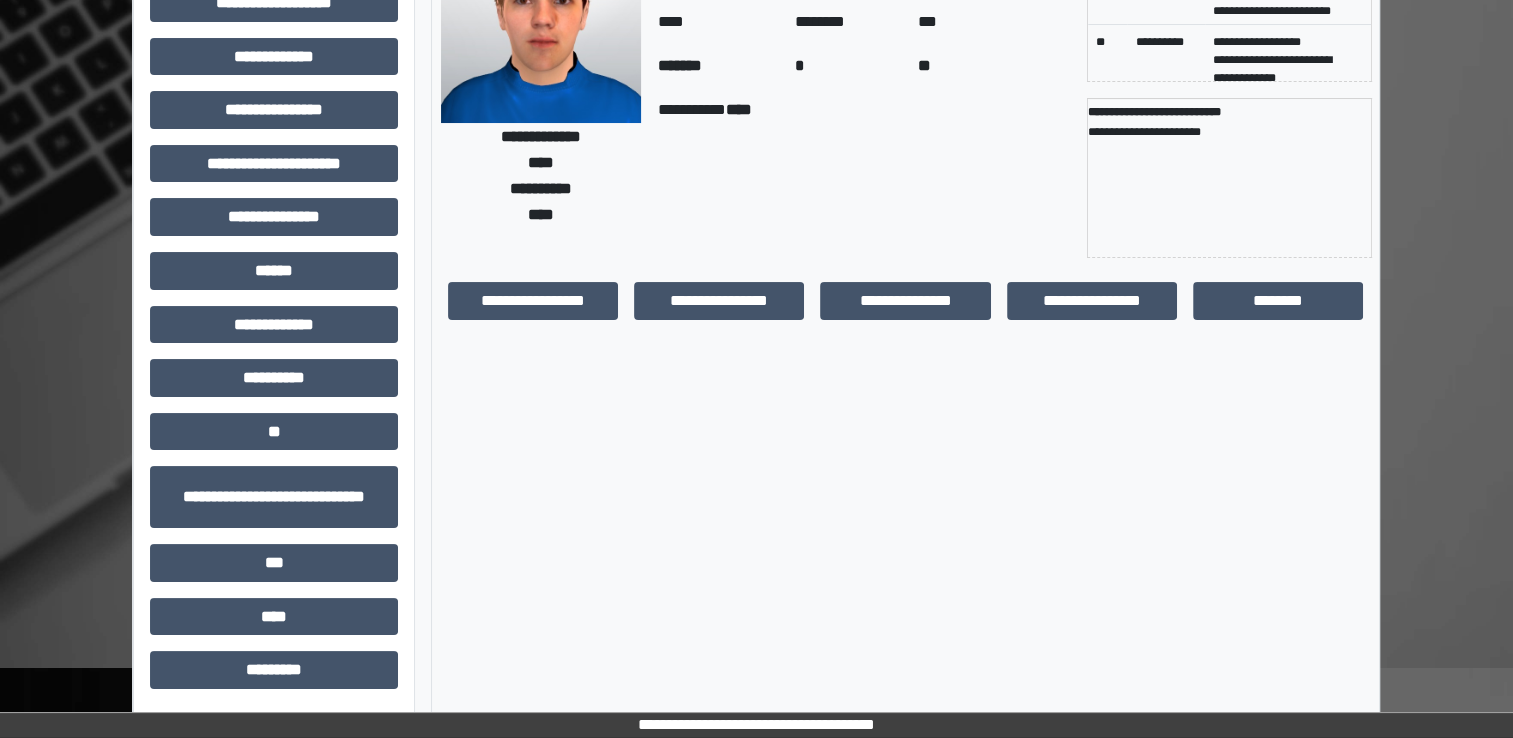 scroll, scrollTop: 0, scrollLeft: 0, axis: both 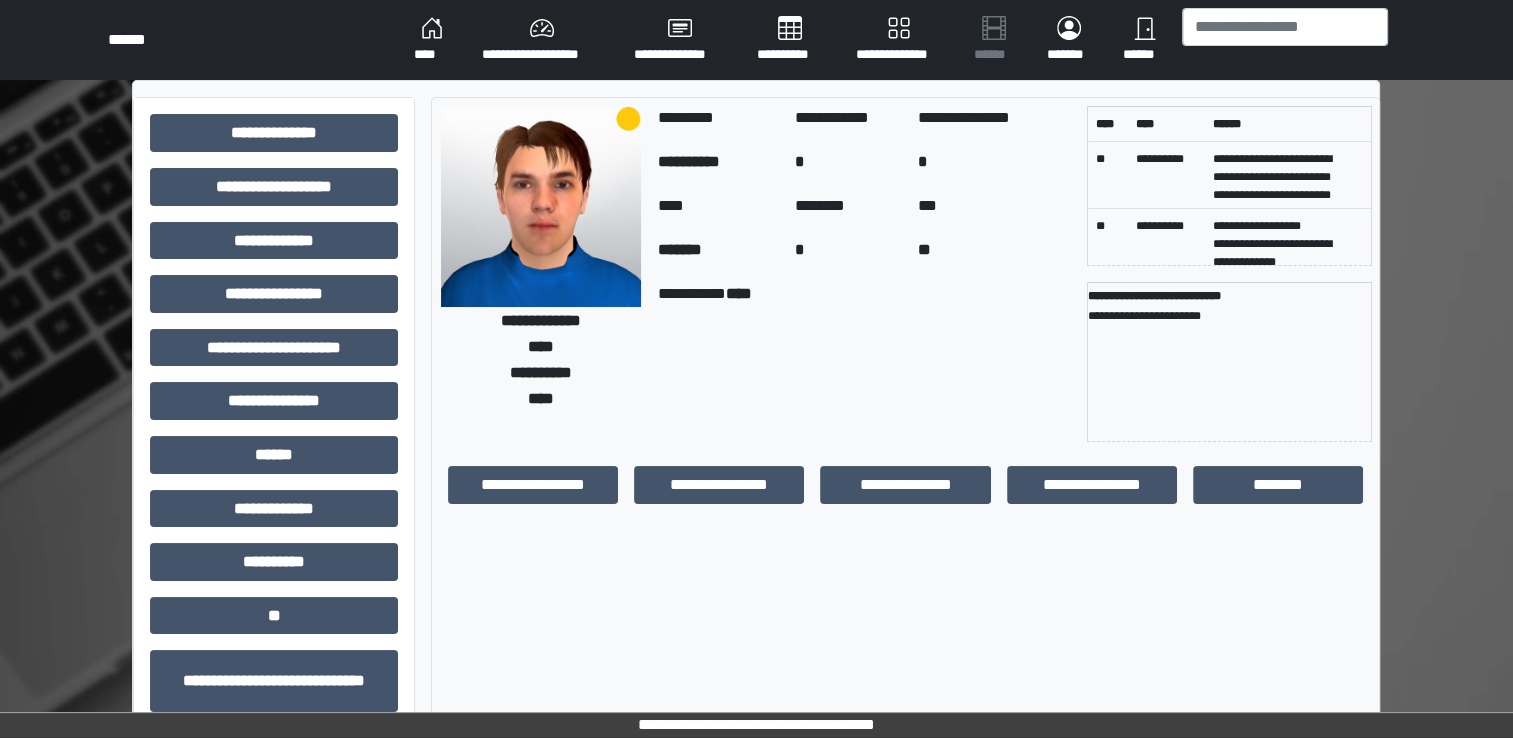 click on "****" at bounding box center (432, 40) 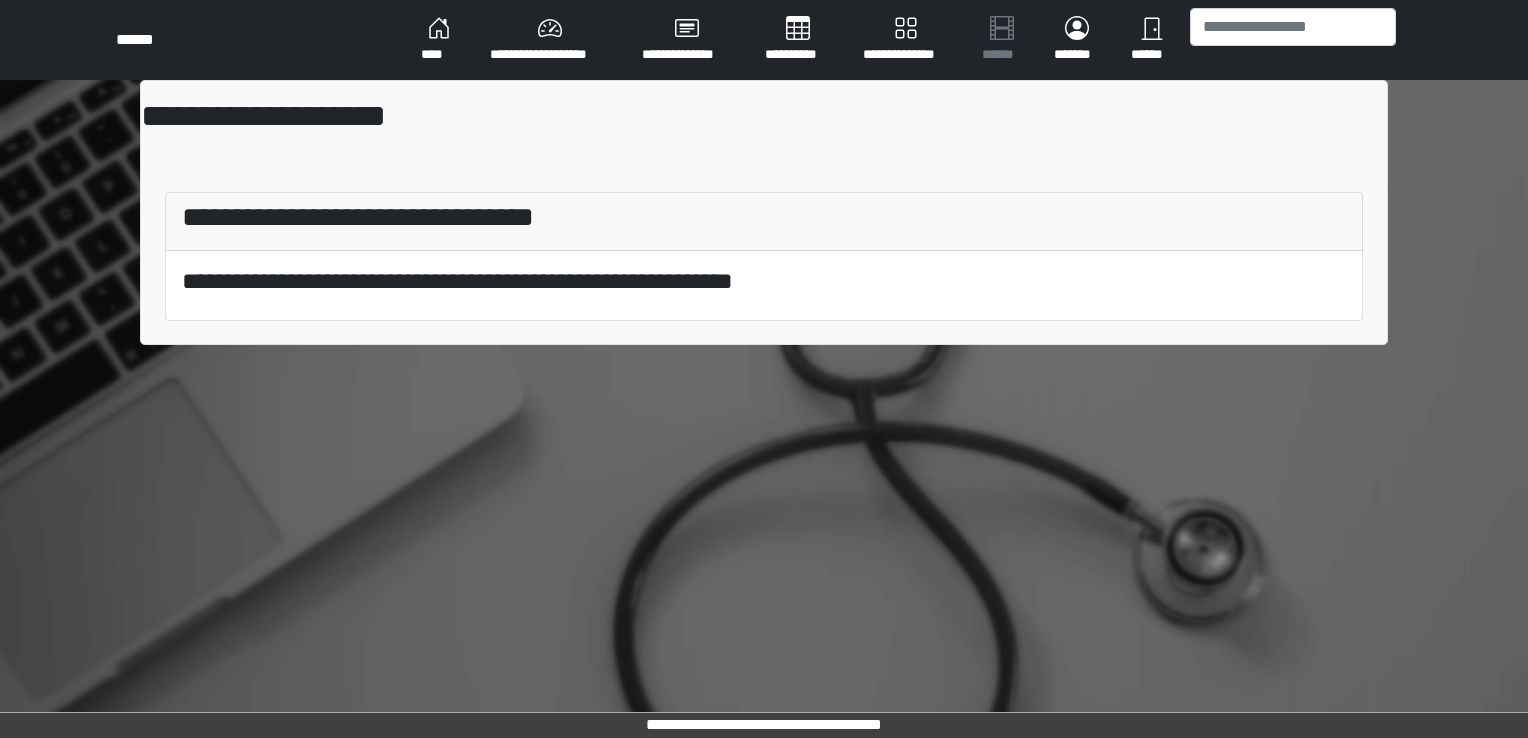 click on "**********" at bounding box center (550, 40) 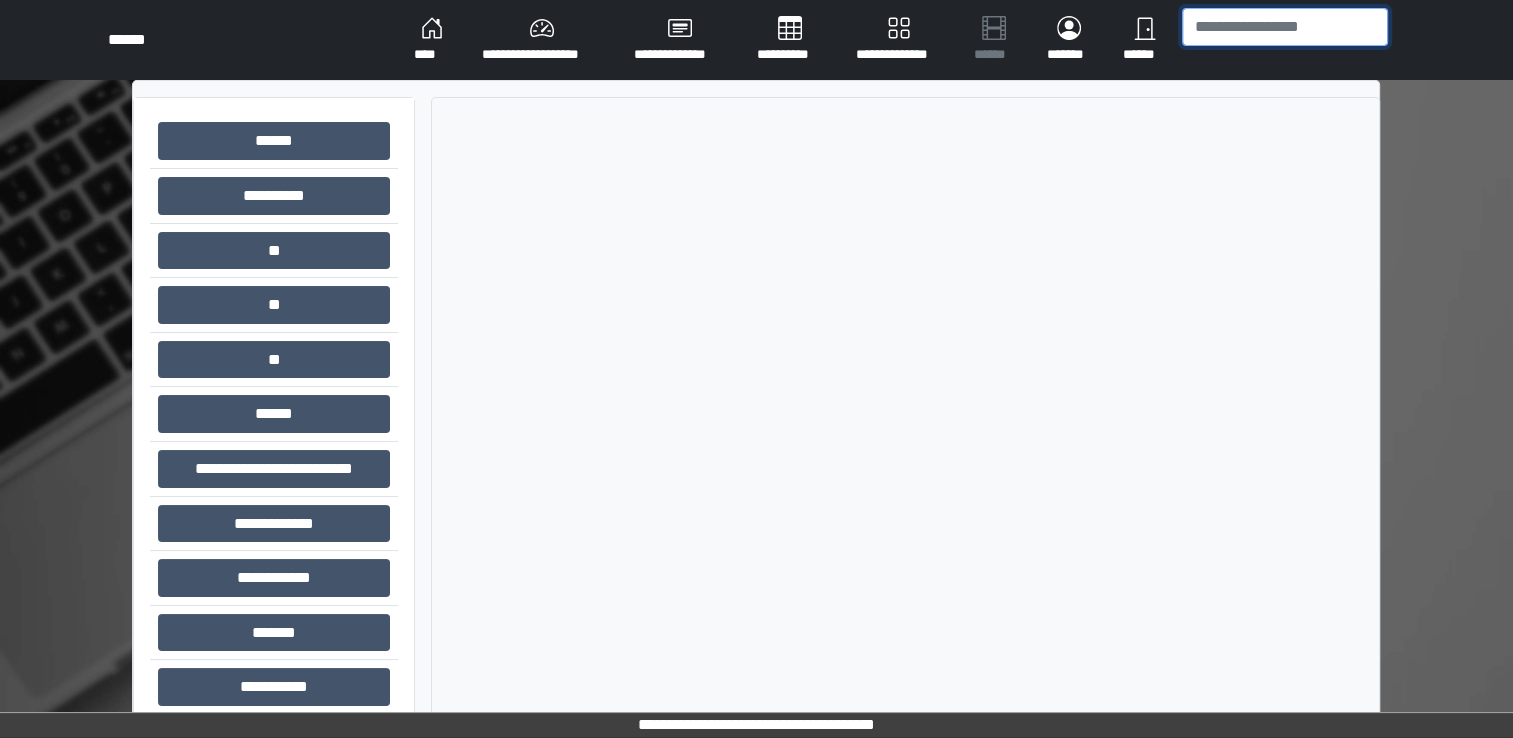 click at bounding box center (1285, 27) 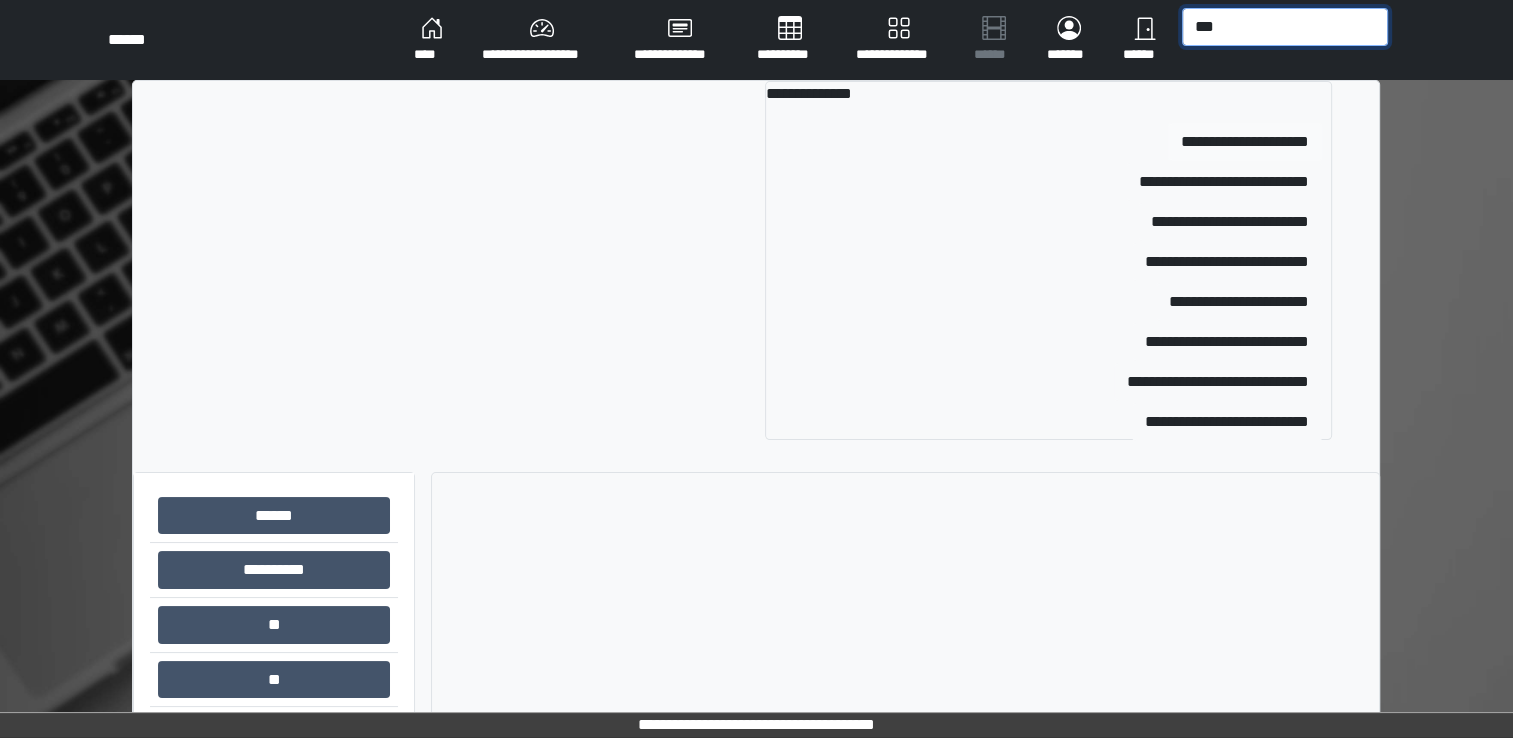 type on "***" 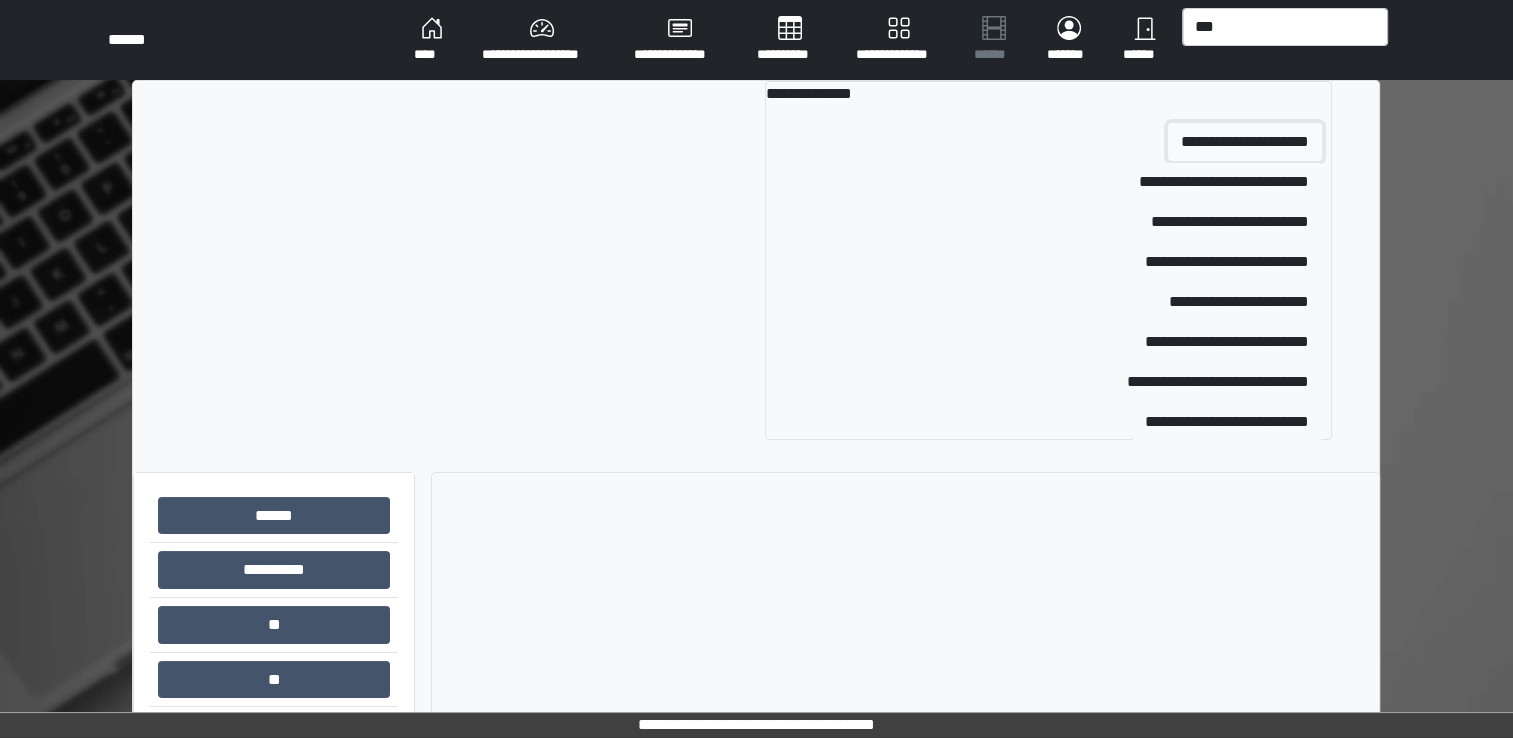 click on "**********" at bounding box center (1245, 142) 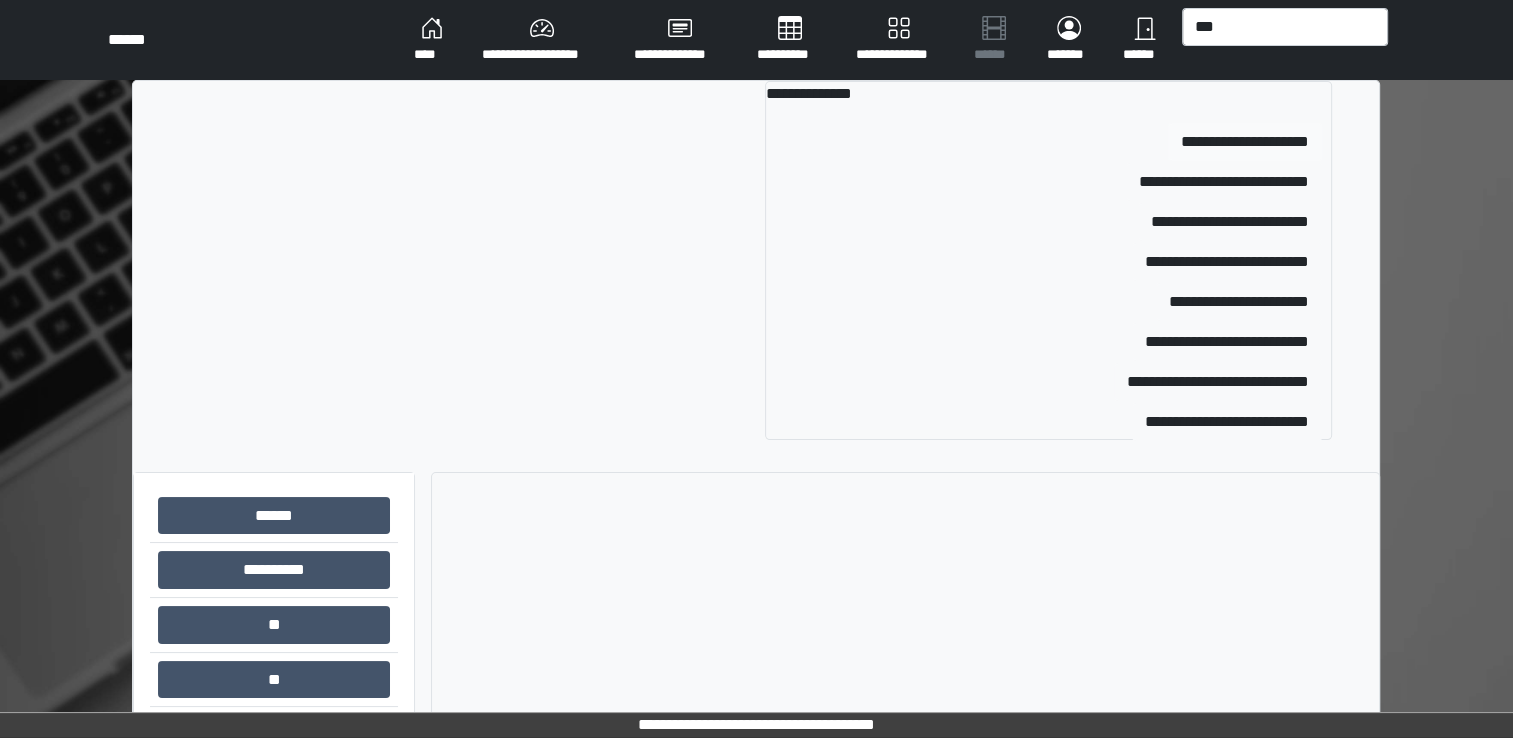 type 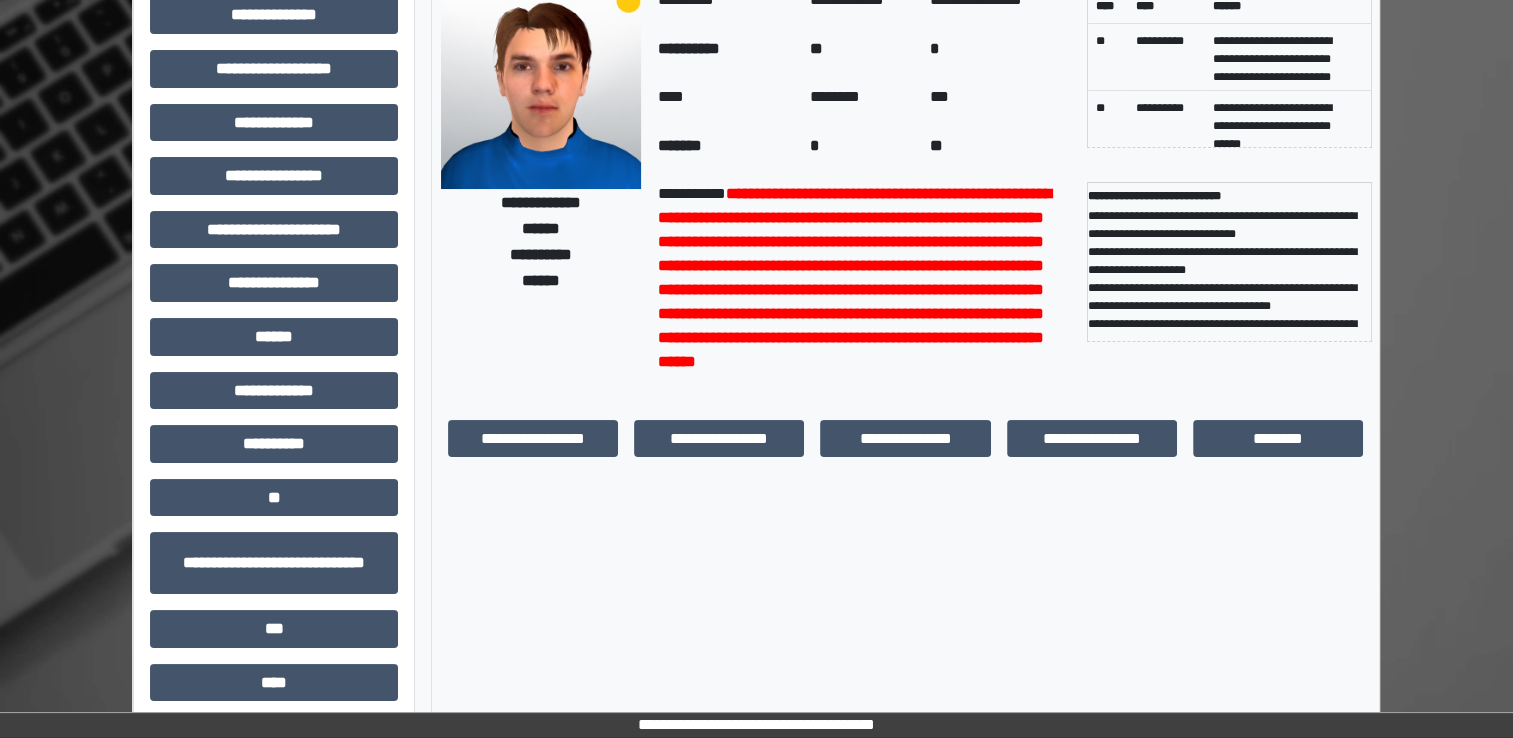 scroll, scrollTop: 120, scrollLeft: 0, axis: vertical 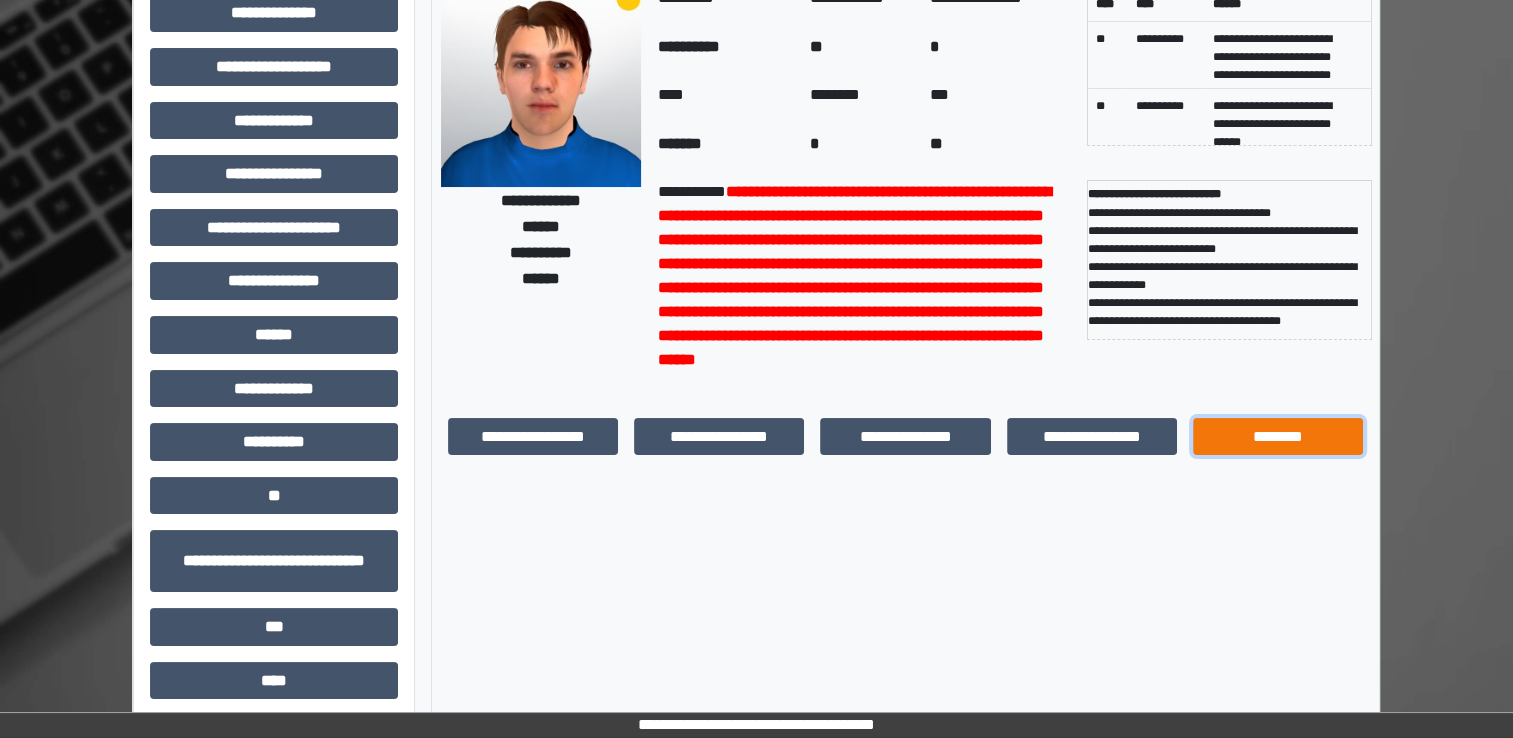 drag, startPoint x: 1301, startPoint y: 433, endPoint x: 1298, endPoint y: 458, distance: 25.179358 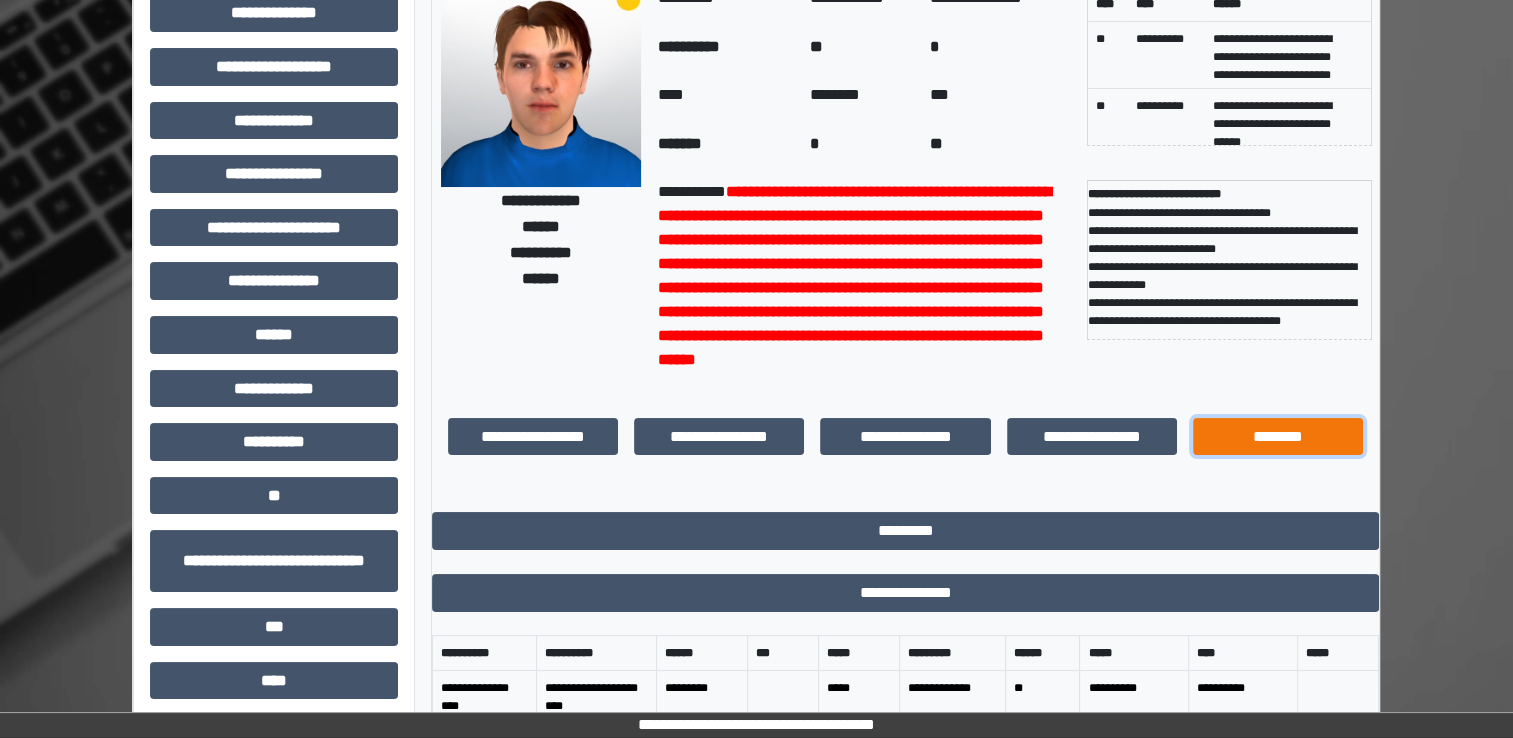 type 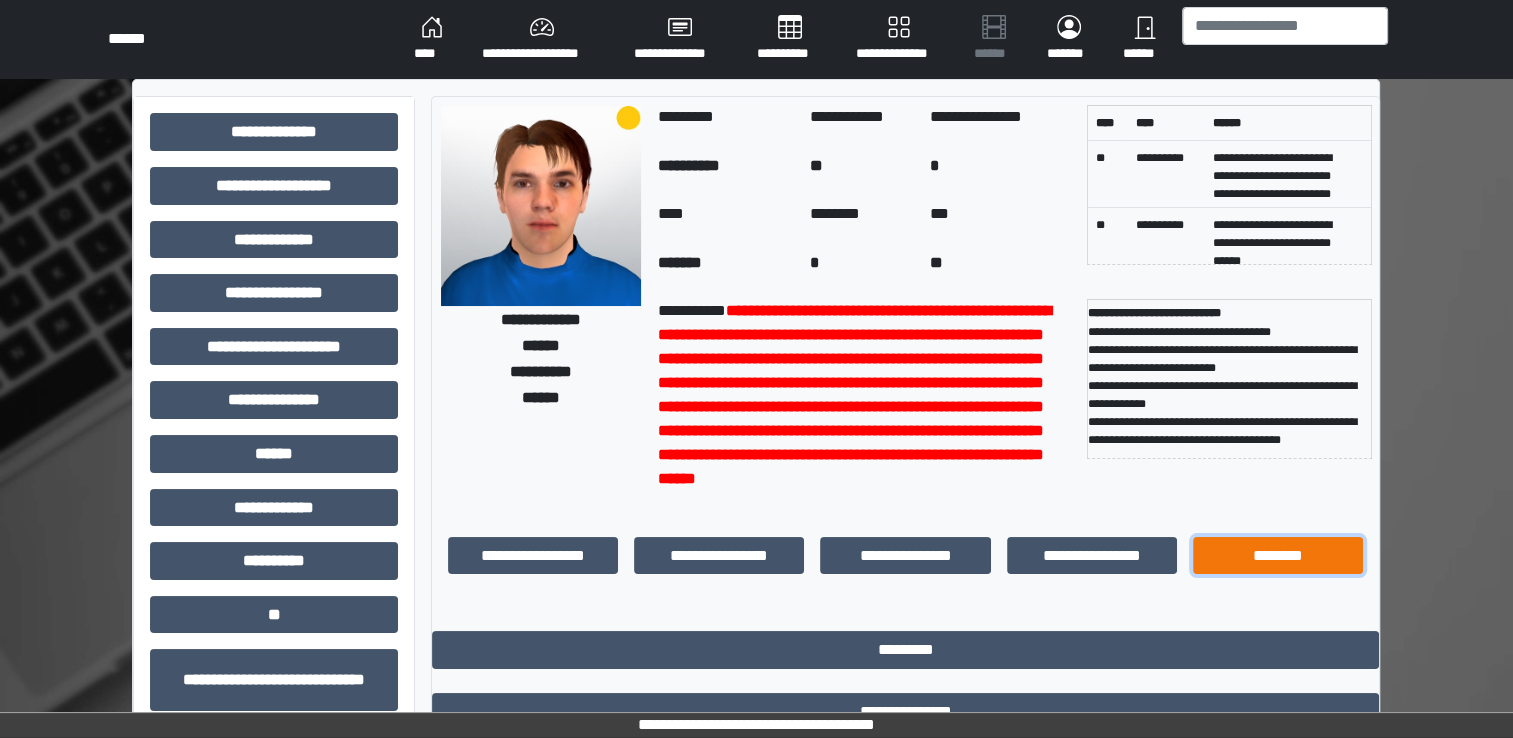 scroll, scrollTop: 0, scrollLeft: 0, axis: both 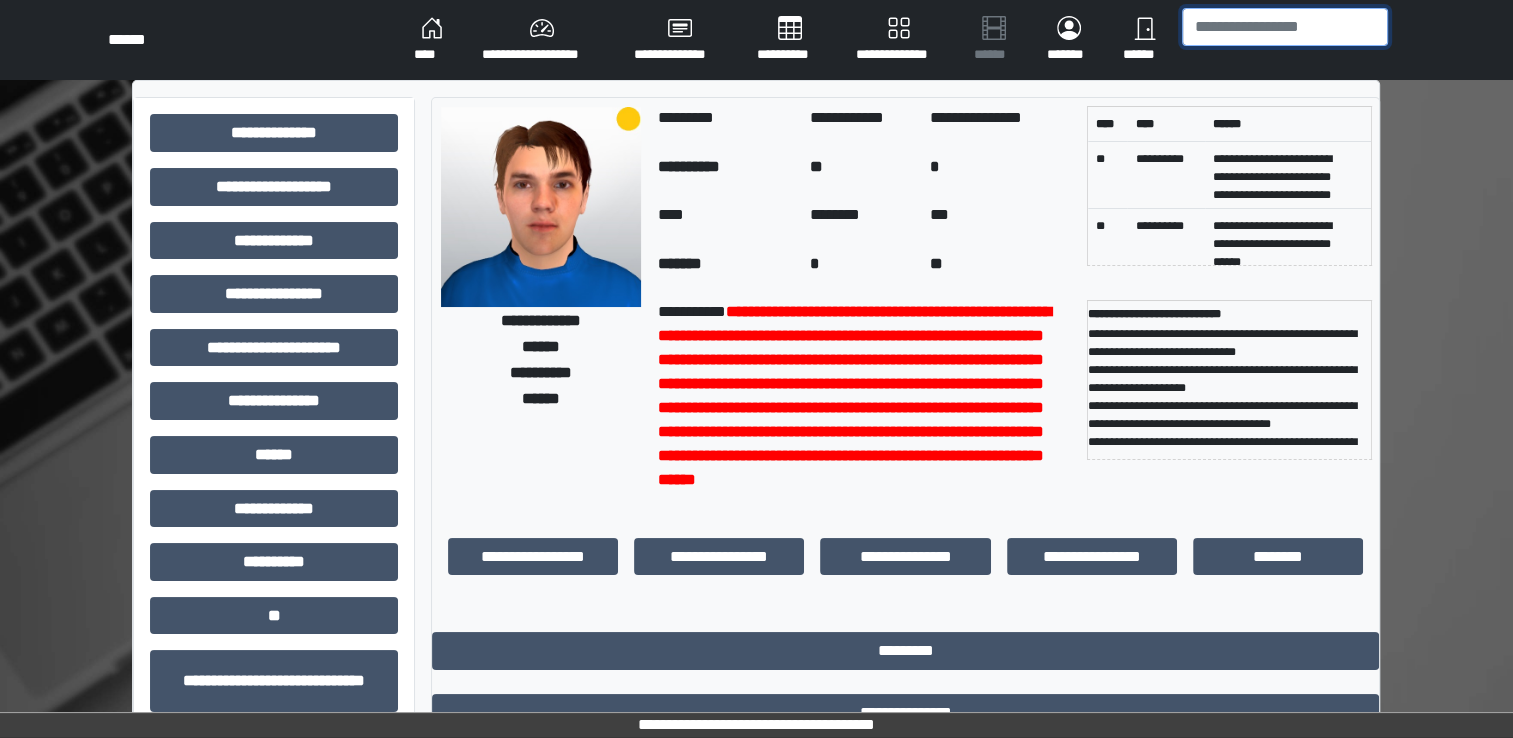 click at bounding box center [1285, 27] 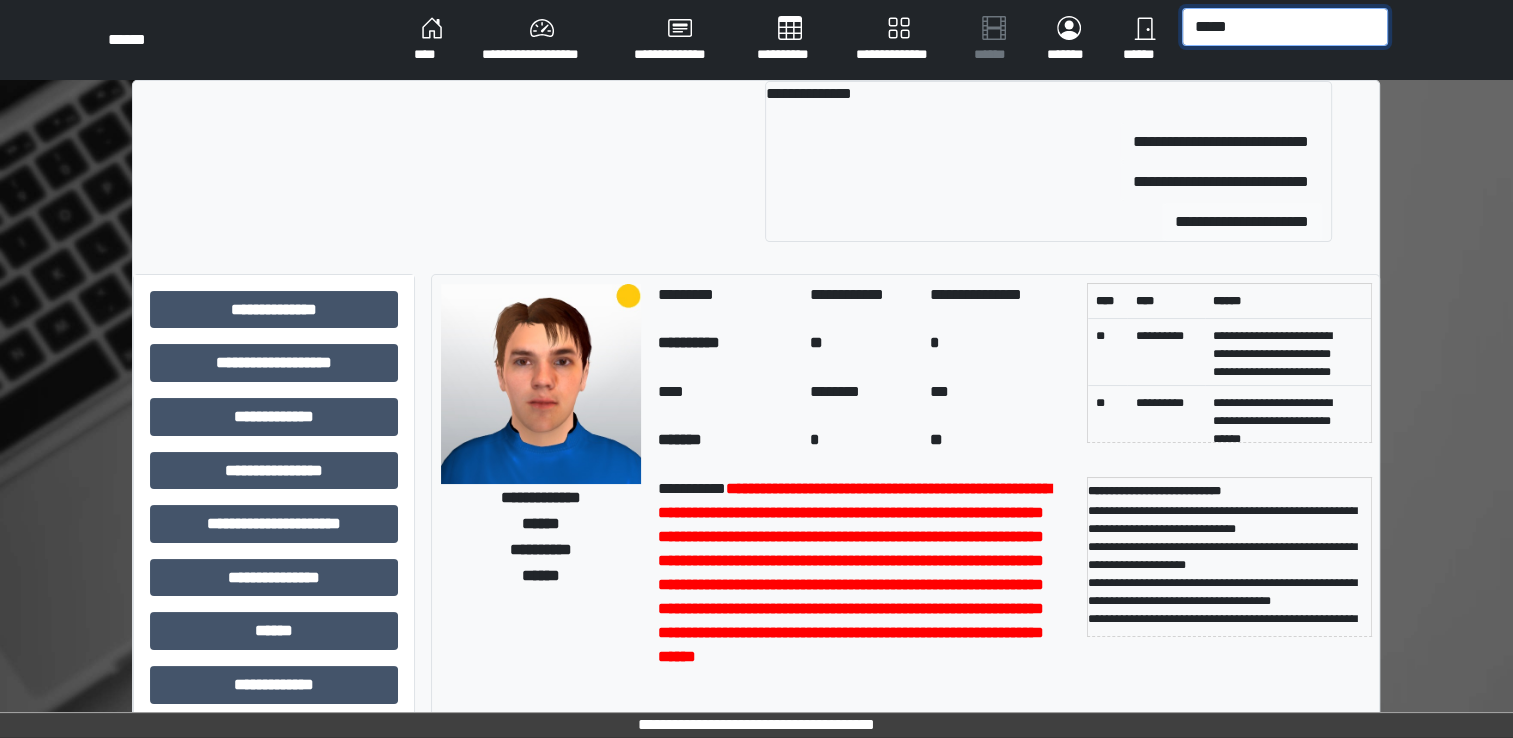 type on "*****" 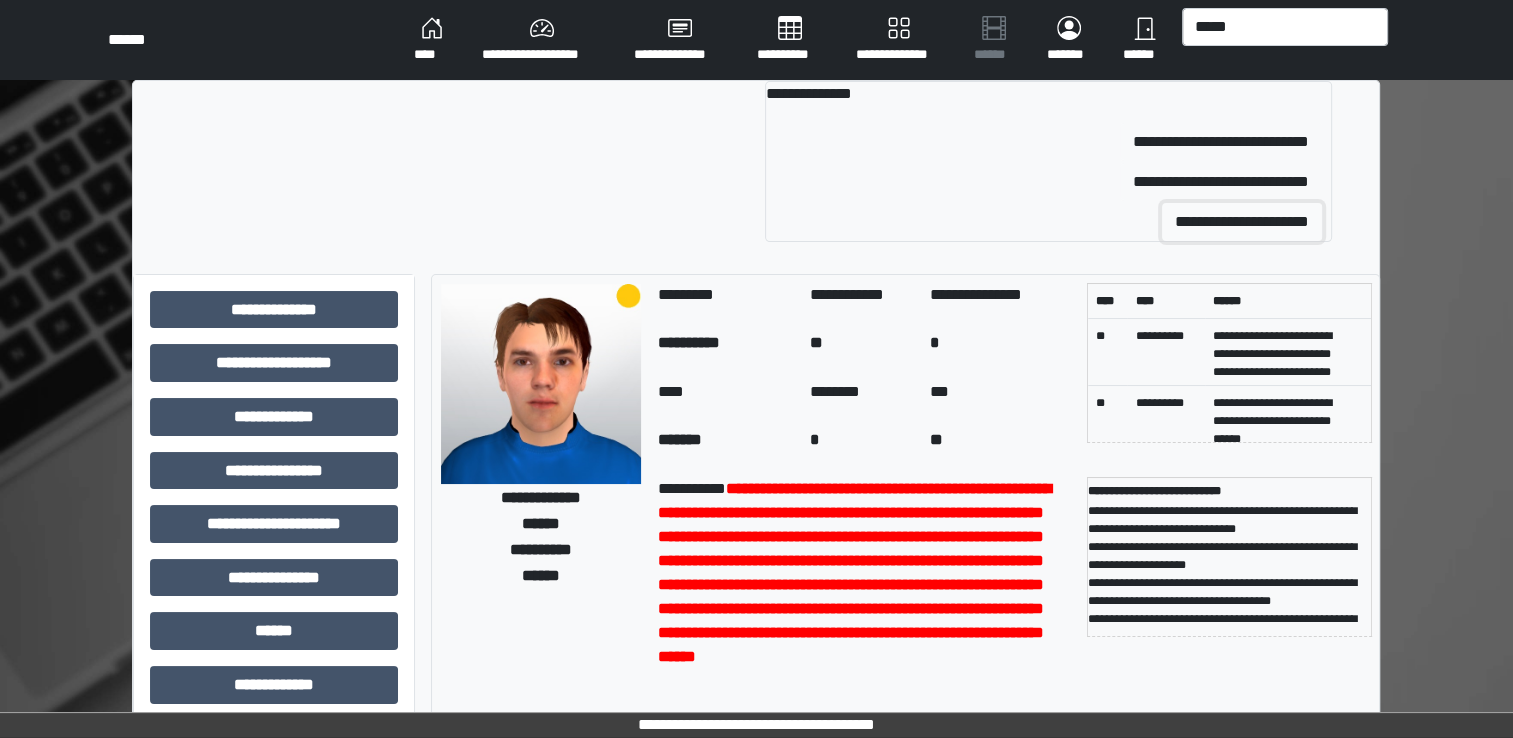 click on "**********" at bounding box center [1242, 222] 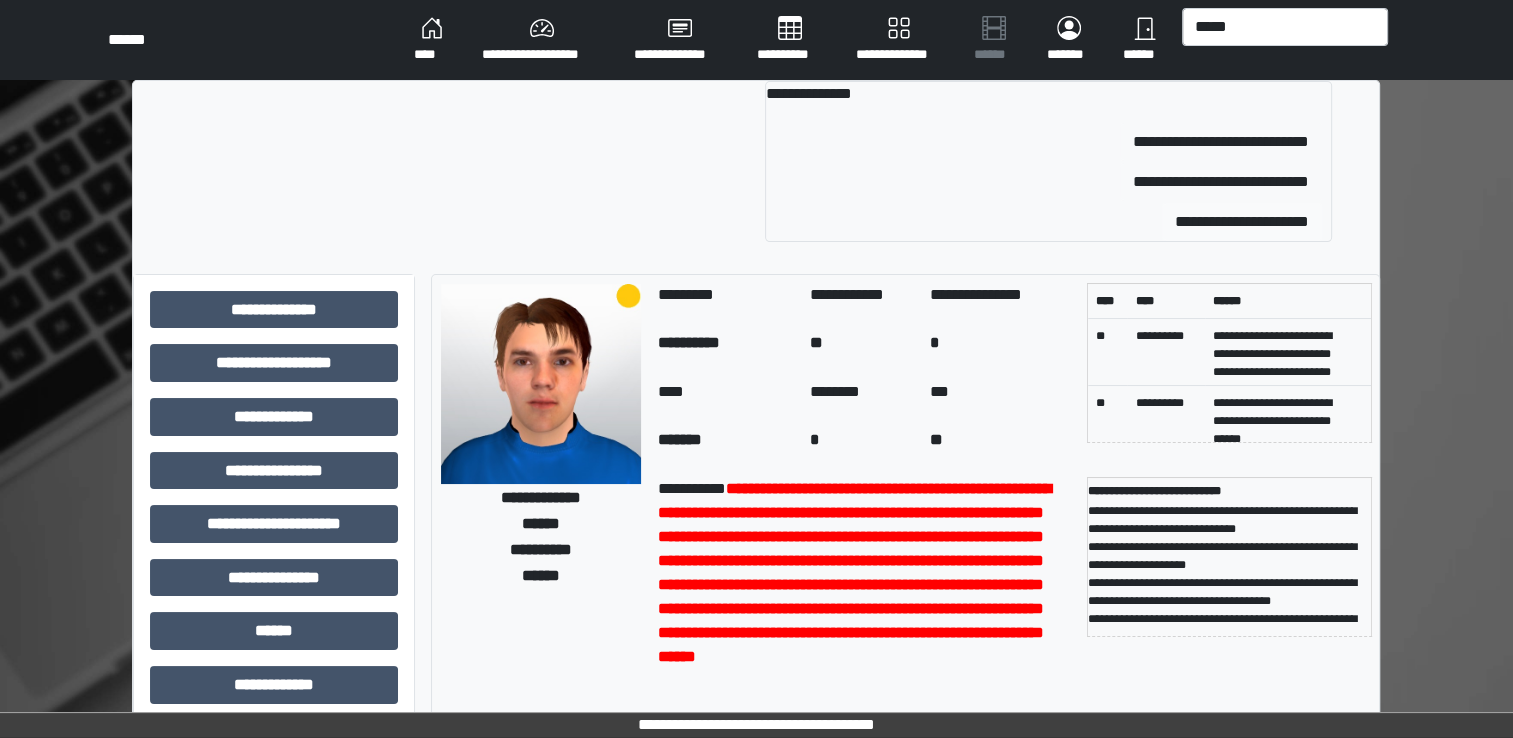 type 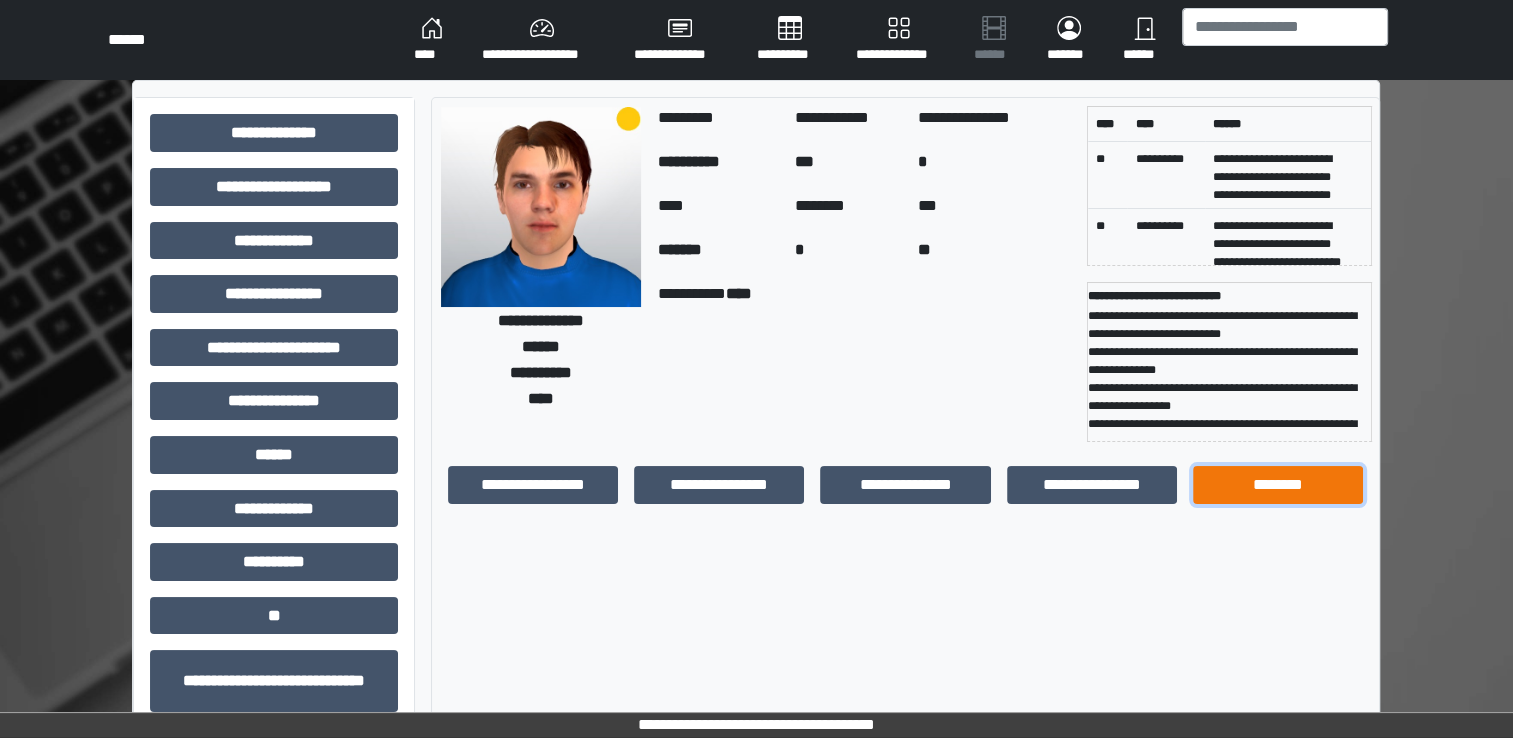 click on "********" at bounding box center (1278, 485) 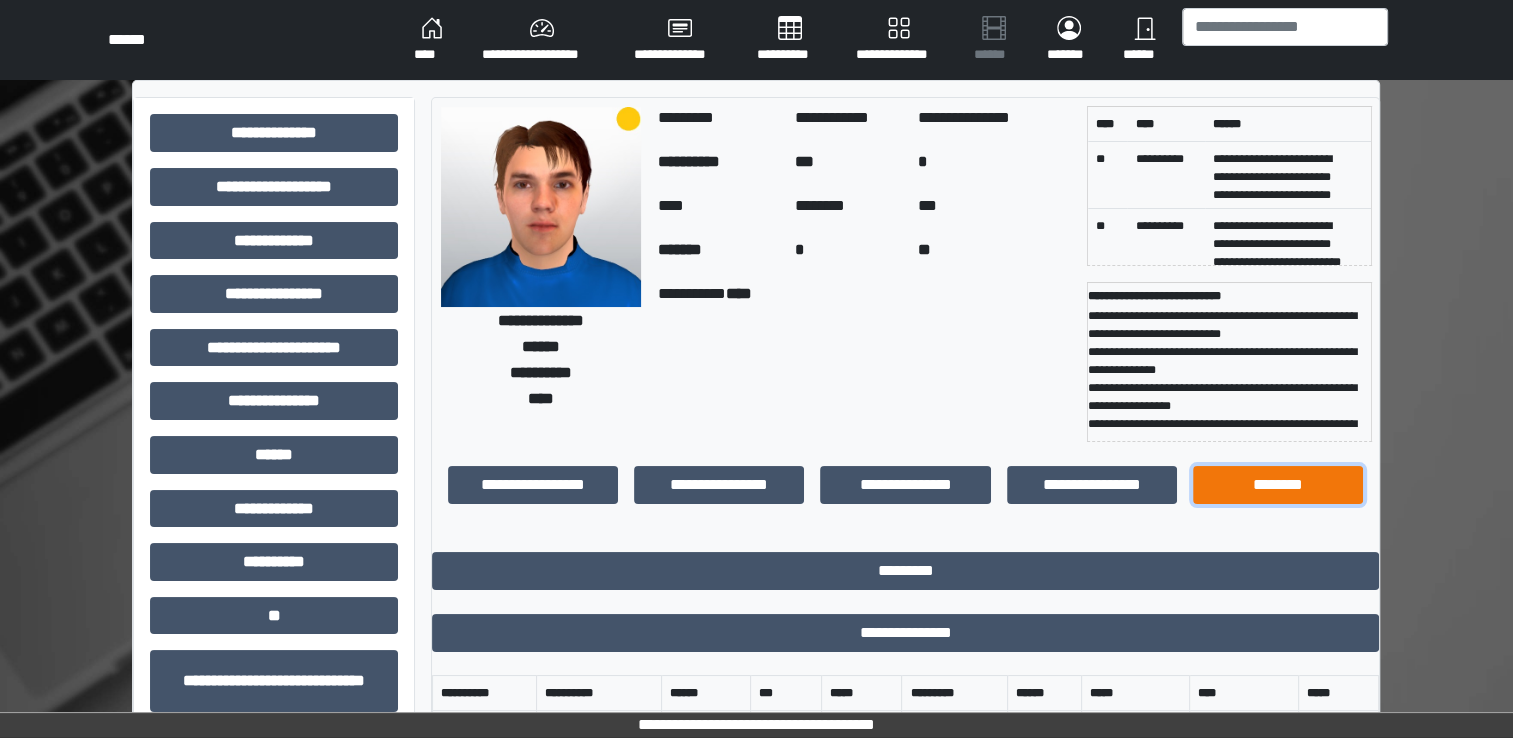 type 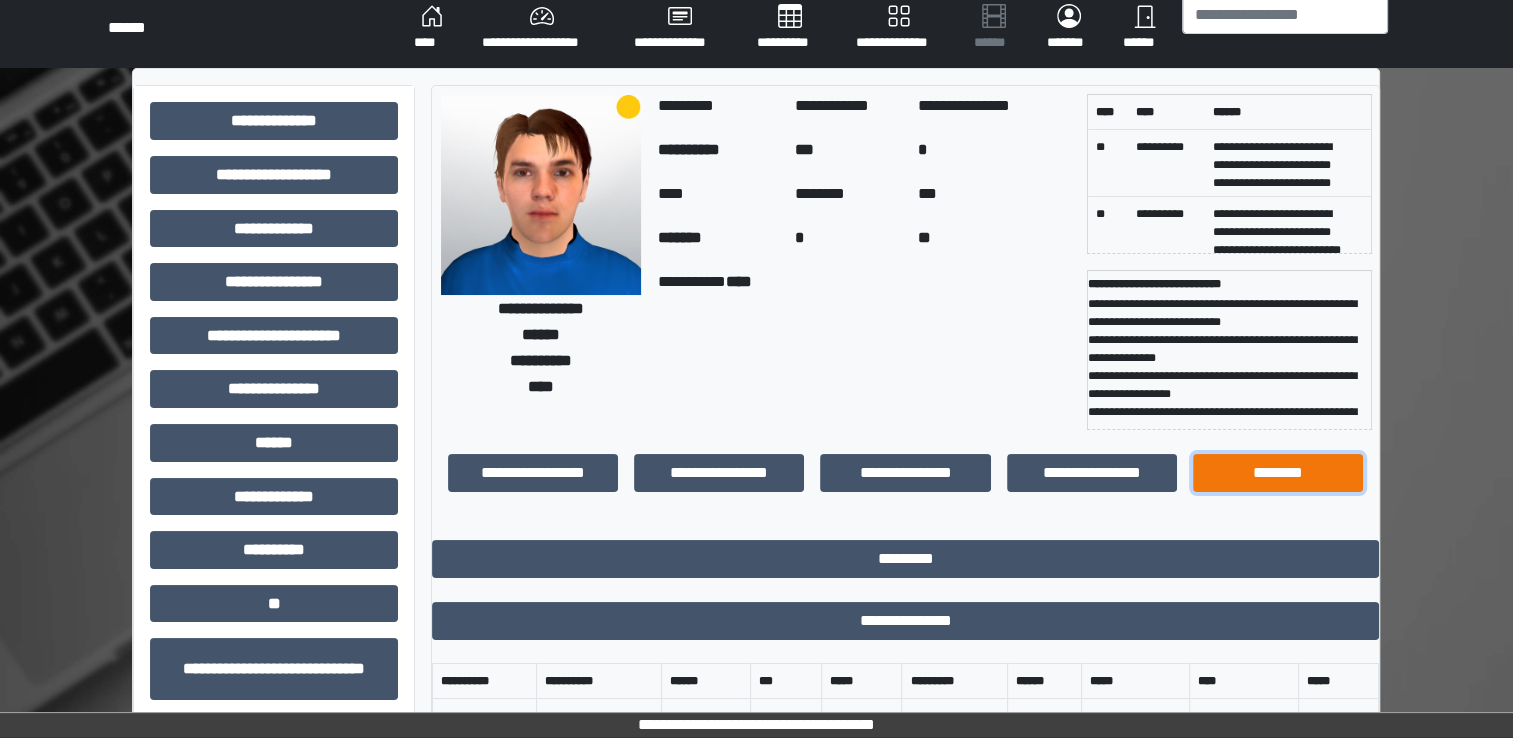 scroll, scrollTop: 0, scrollLeft: 0, axis: both 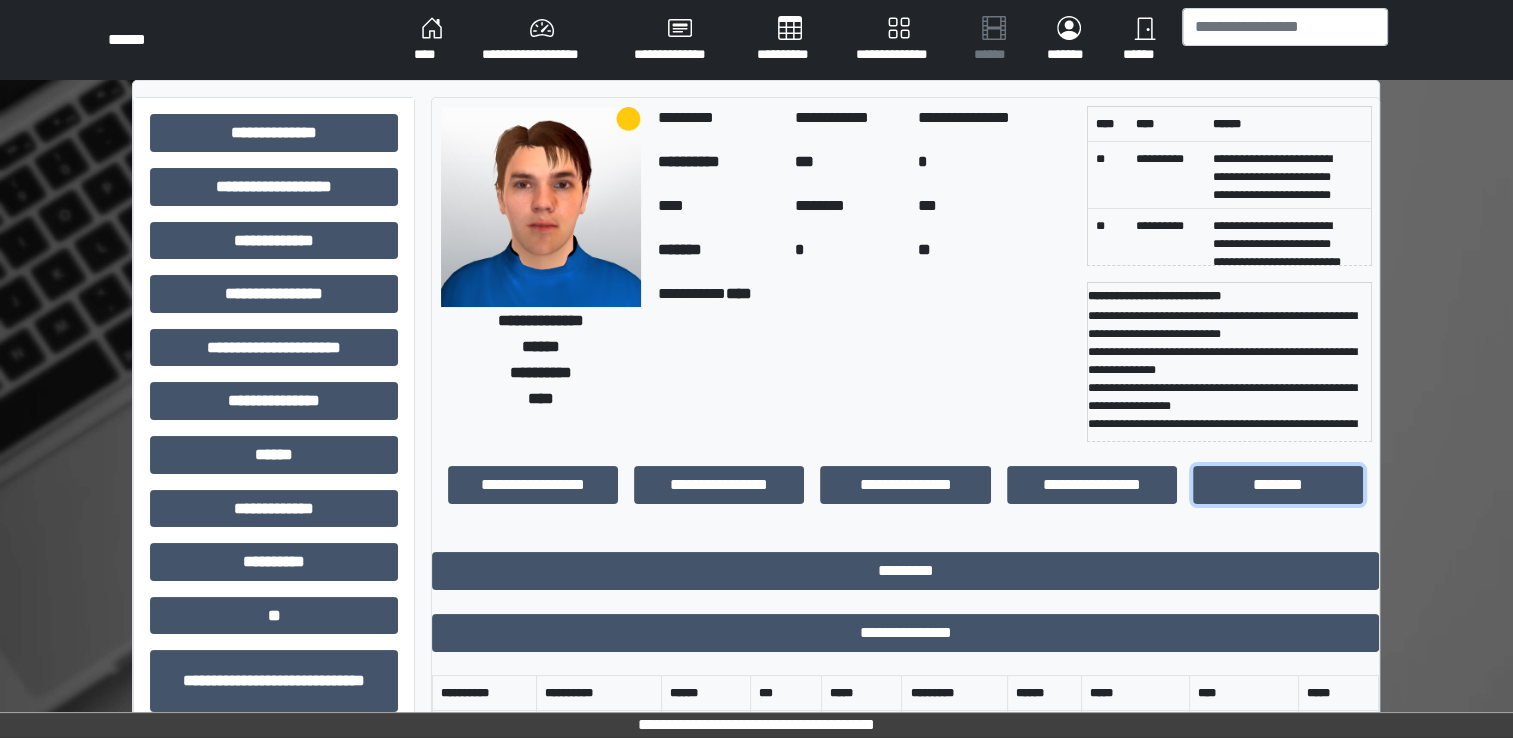 click on "********" at bounding box center (1278, 485) 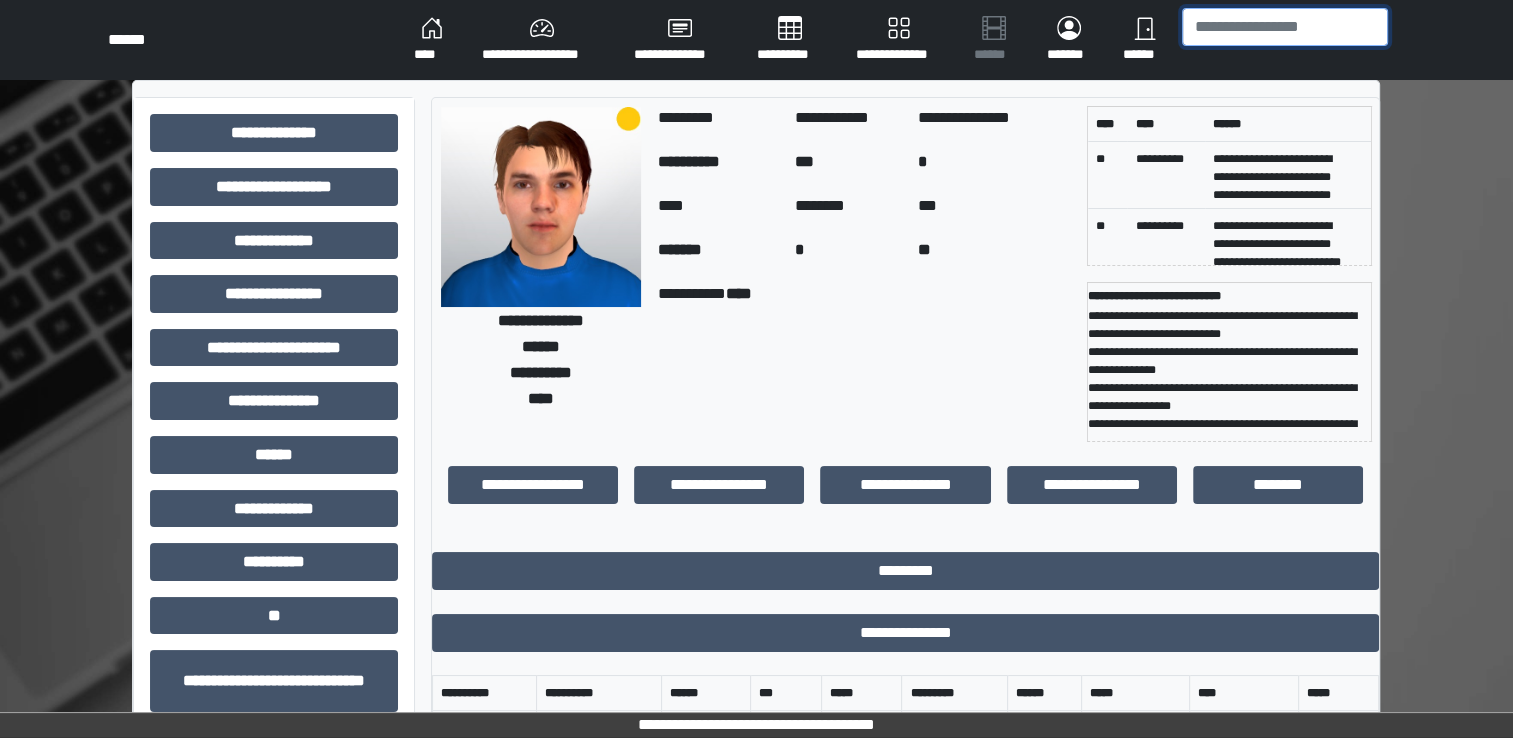 click at bounding box center (1285, 27) 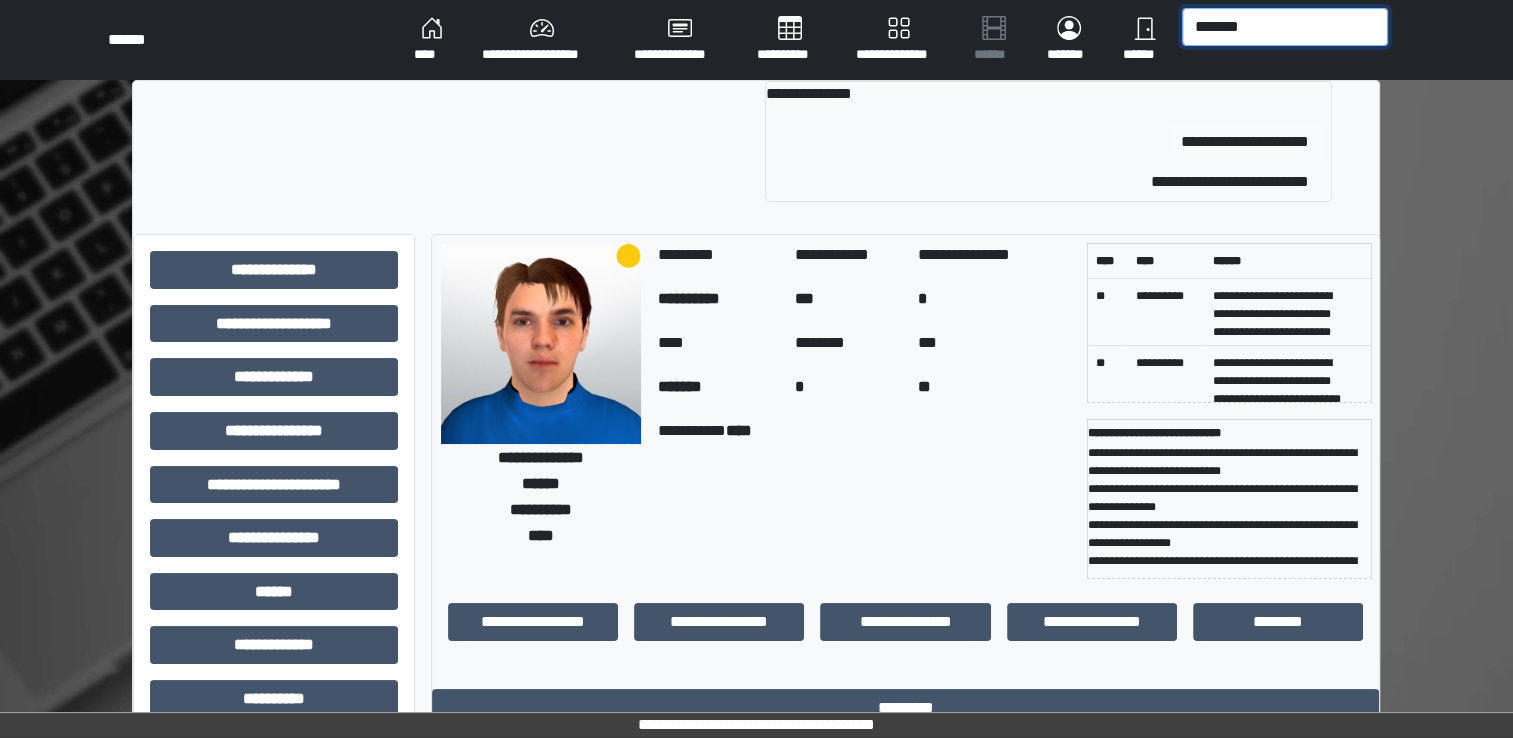 type on "*******" 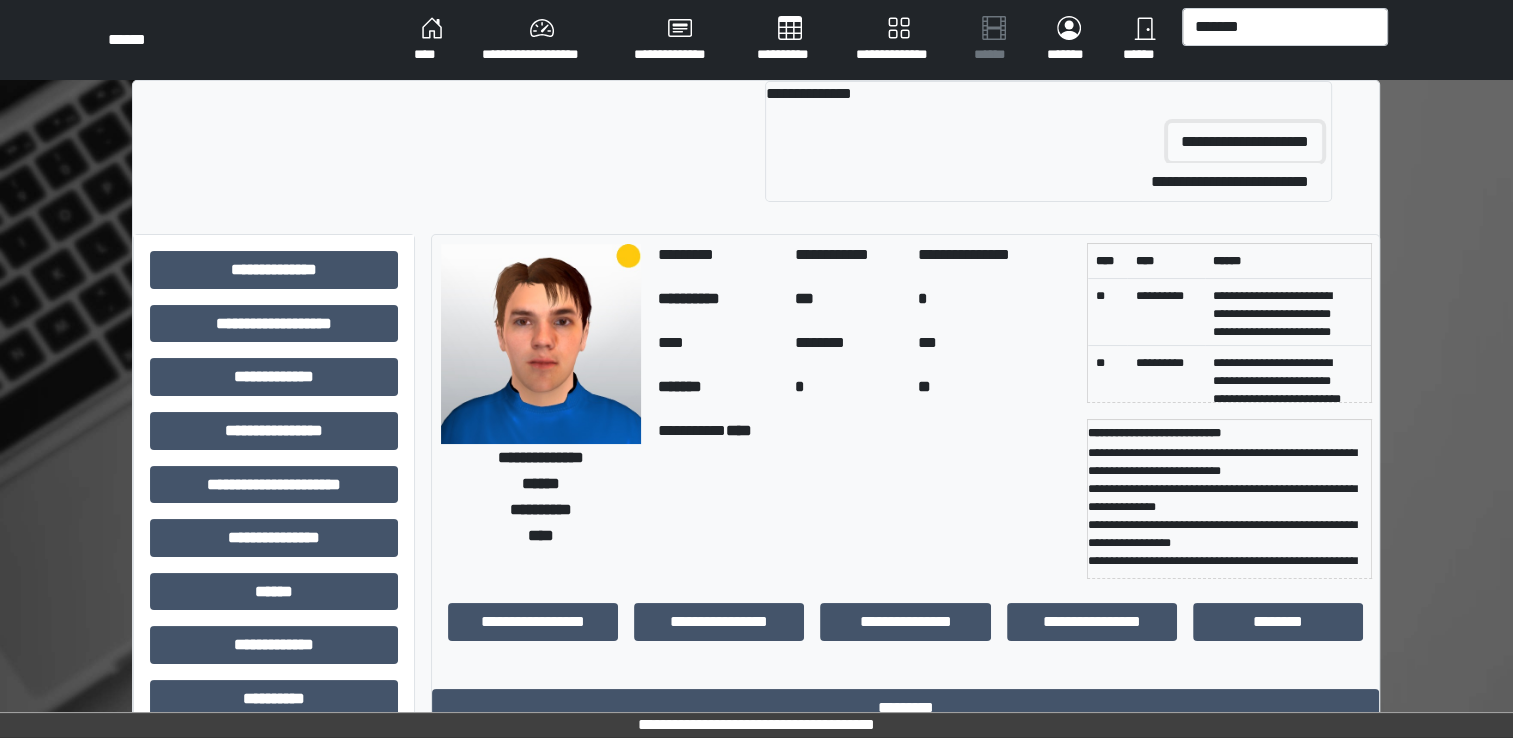 click on "**********" at bounding box center [1245, 142] 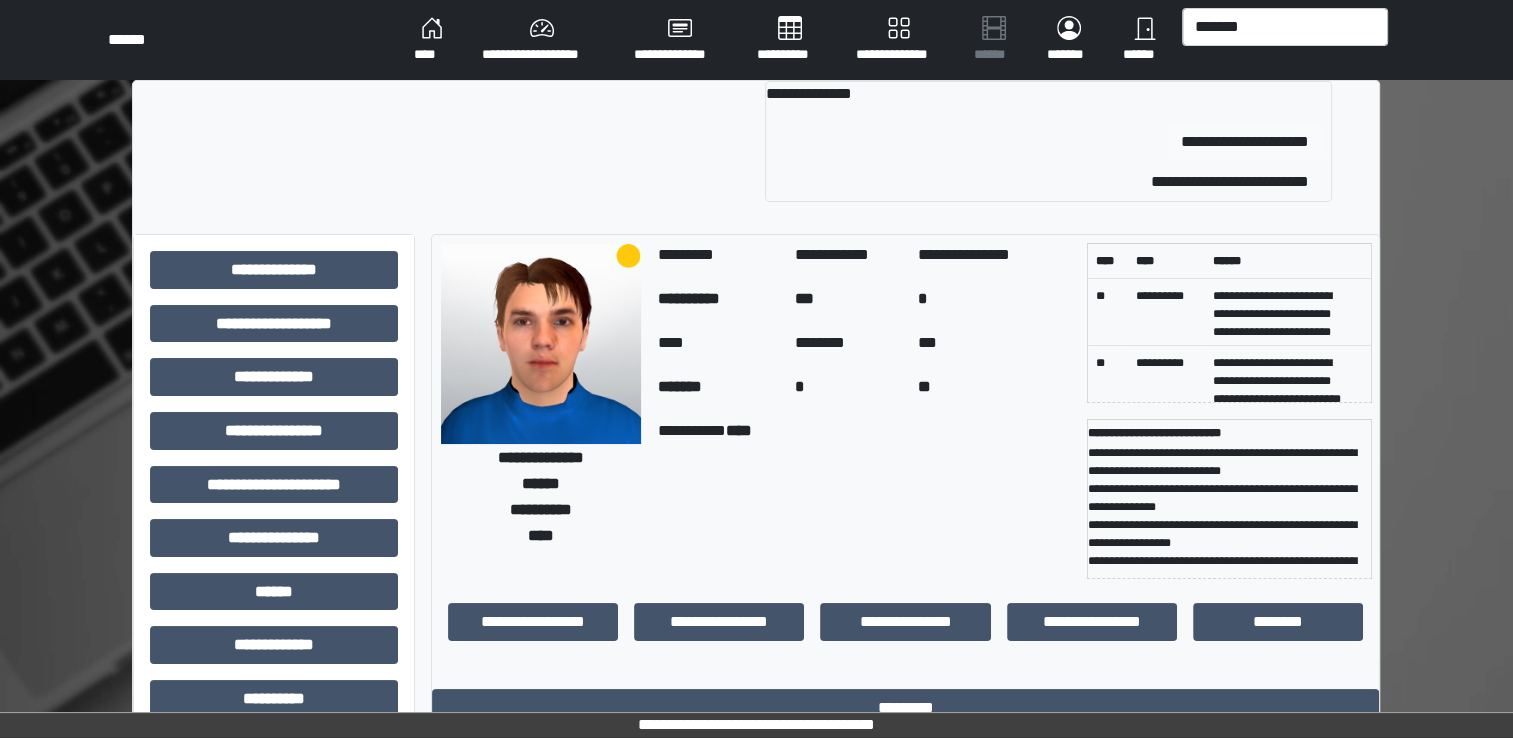 type 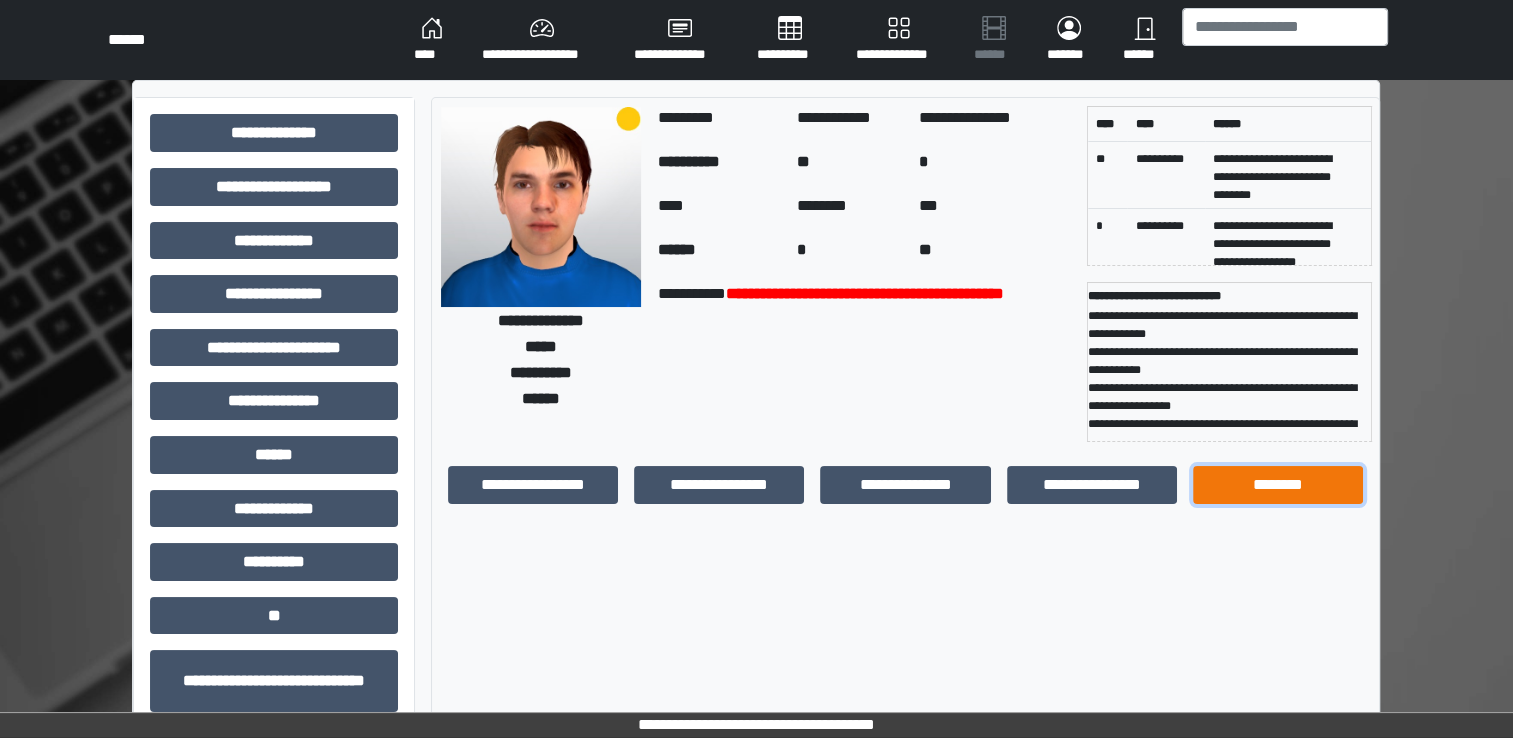 click on "********" at bounding box center (1278, 485) 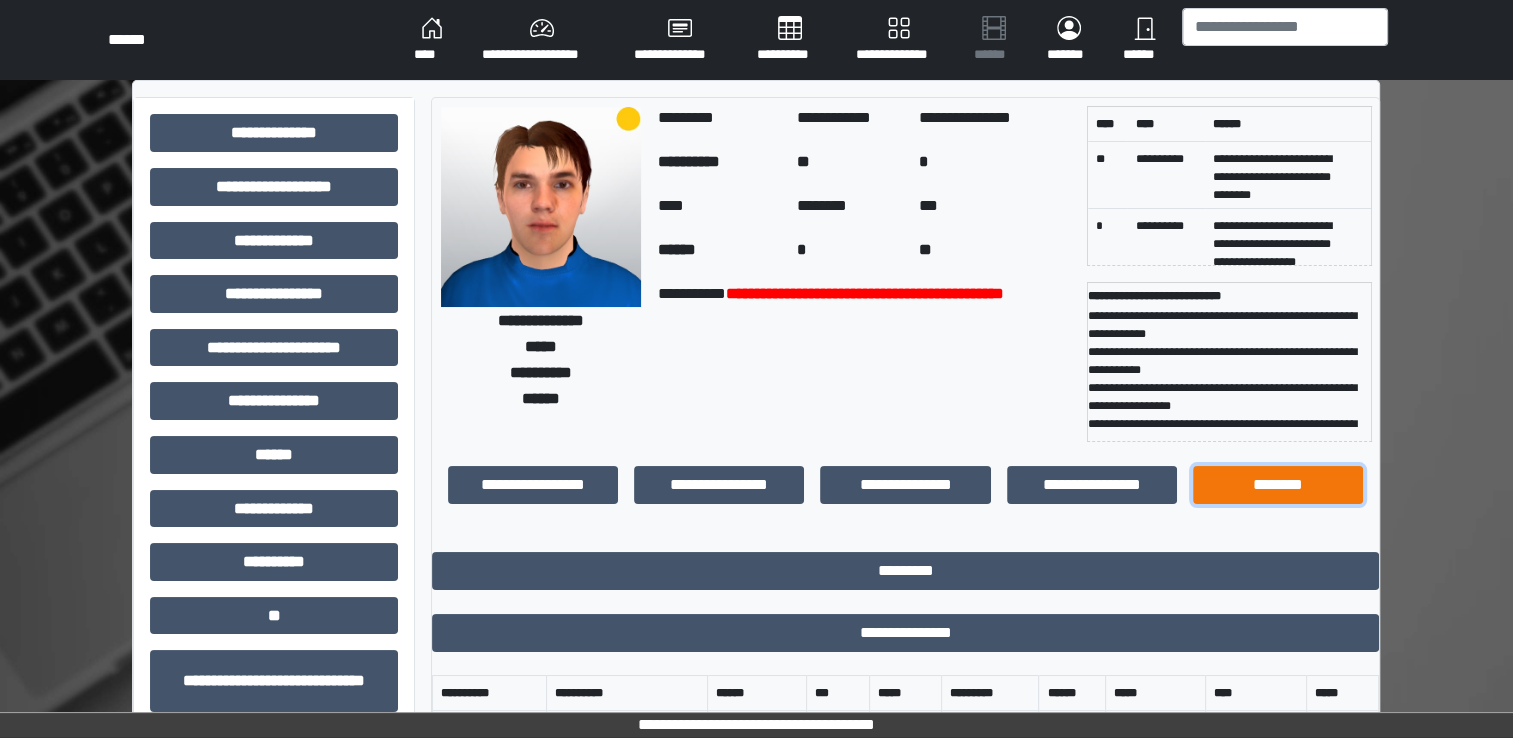 type 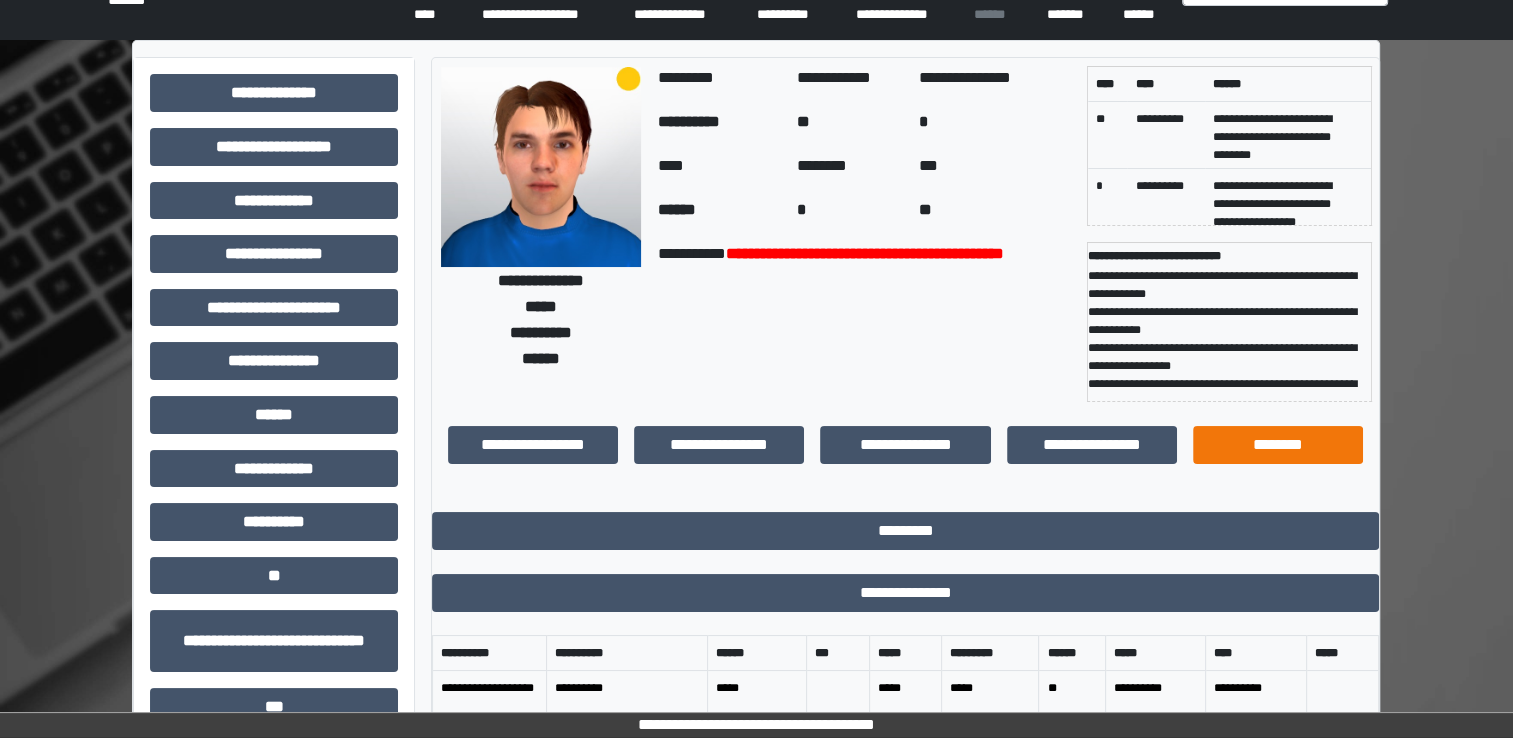 click on "**********" at bounding box center [906, 453] 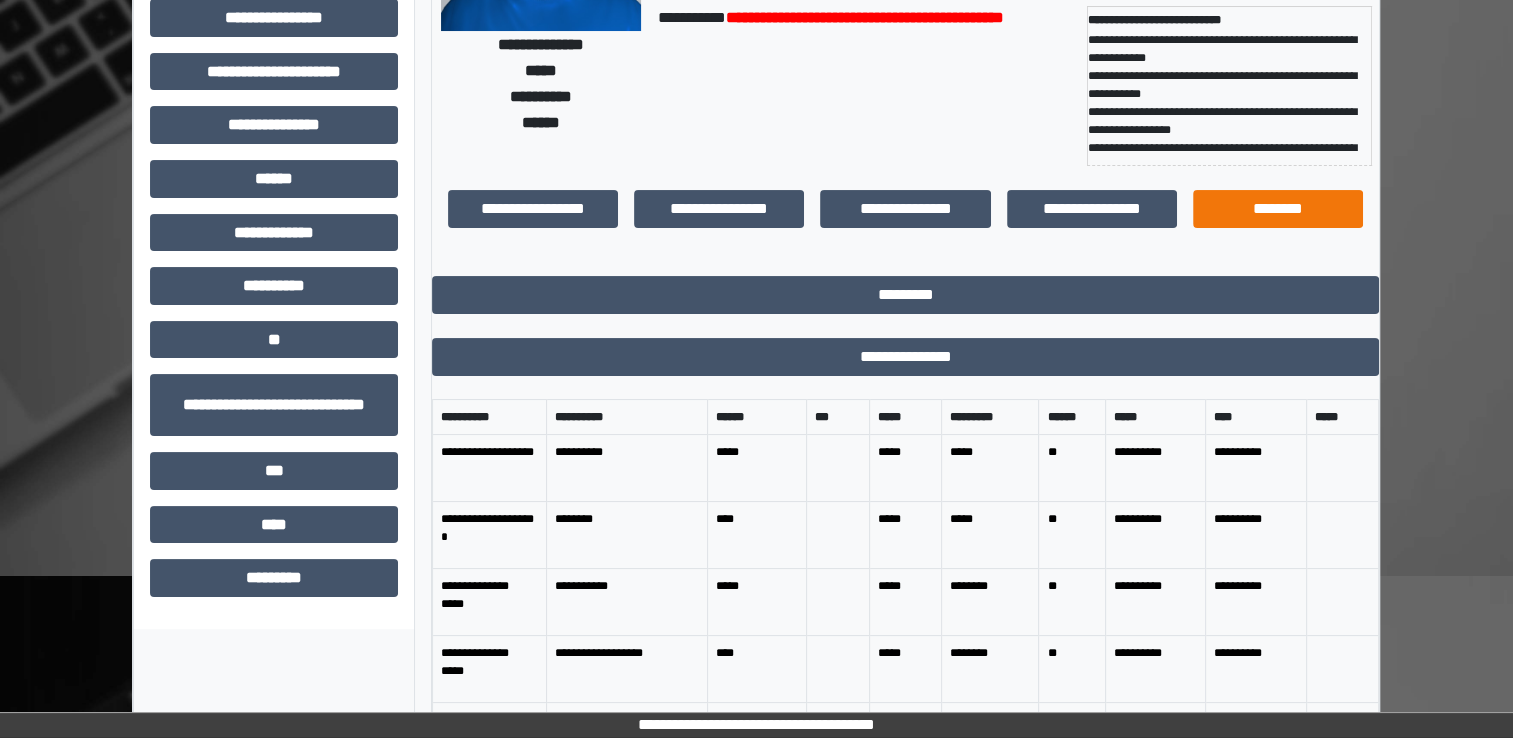 scroll, scrollTop: 280, scrollLeft: 0, axis: vertical 